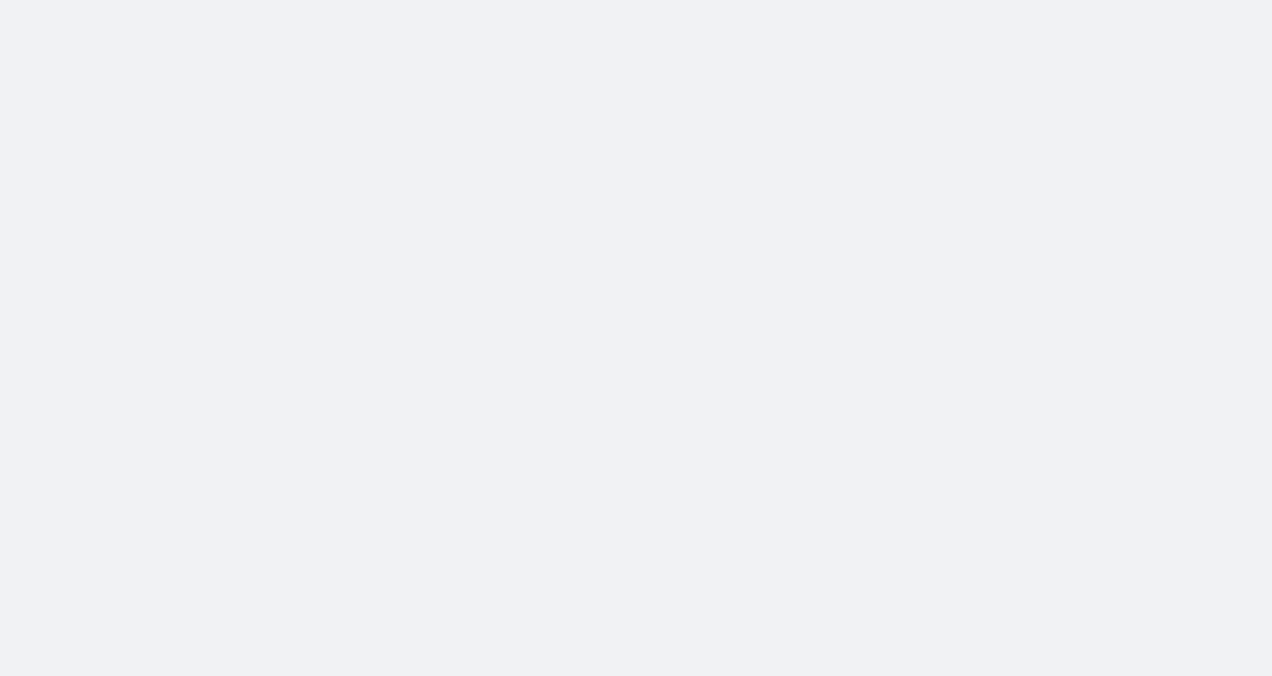 scroll, scrollTop: 0, scrollLeft: 0, axis: both 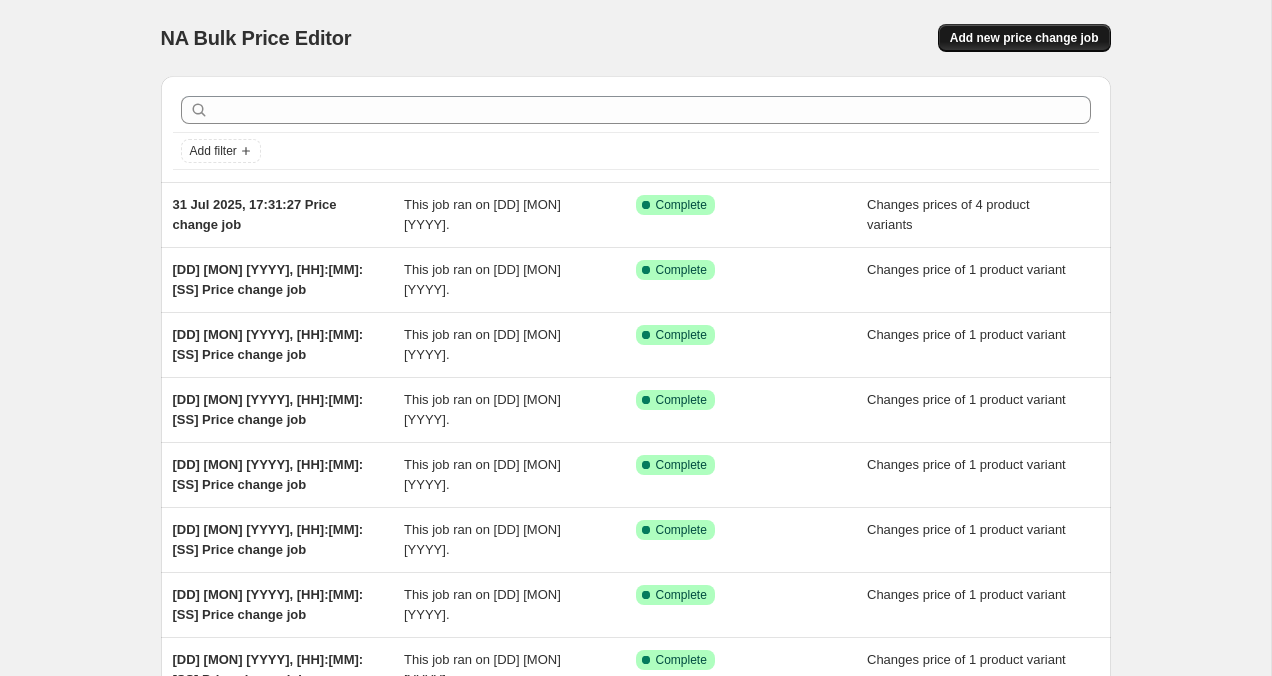 click on "Add new price change job" at bounding box center (1024, 38) 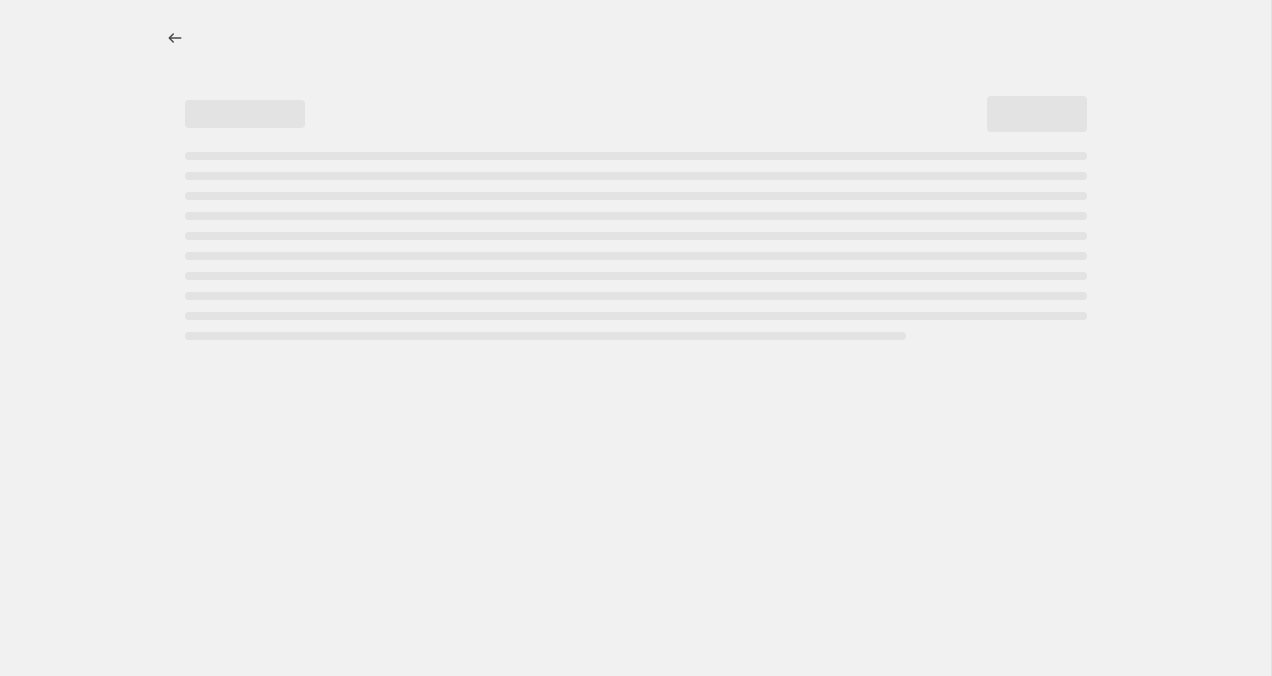 select on "percentage" 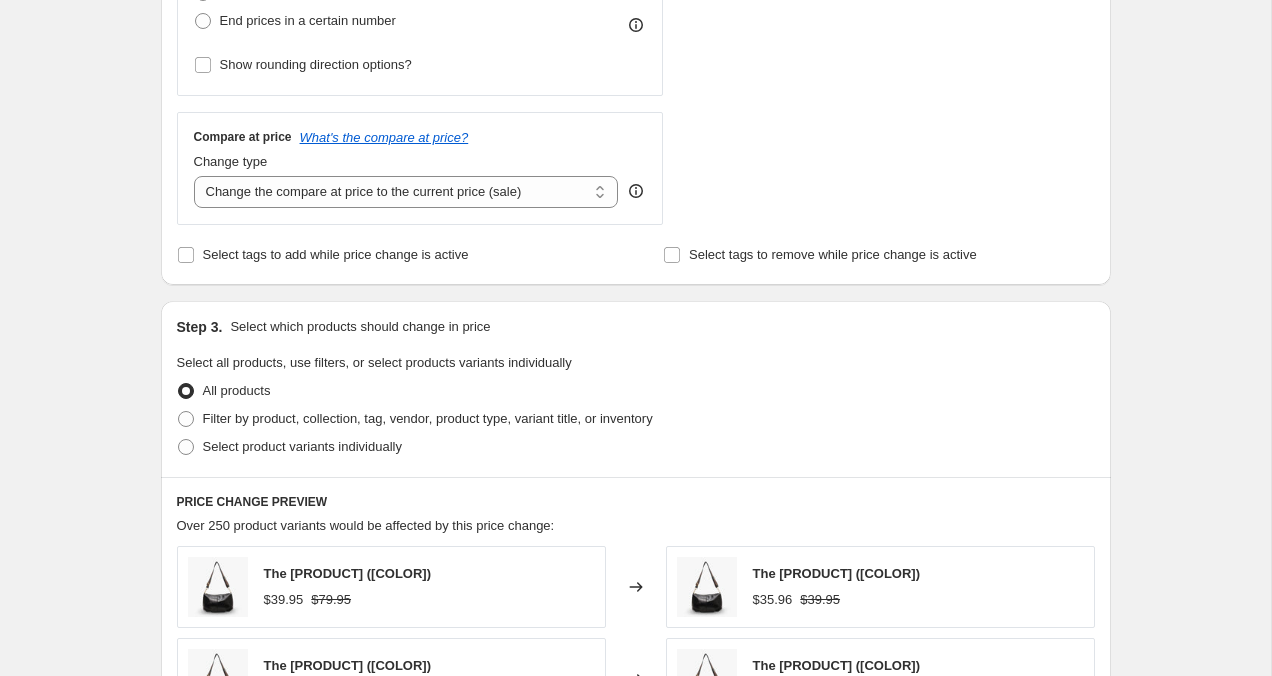 scroll, scrollTop: 634, scrollLeft: 0, axis: vertical 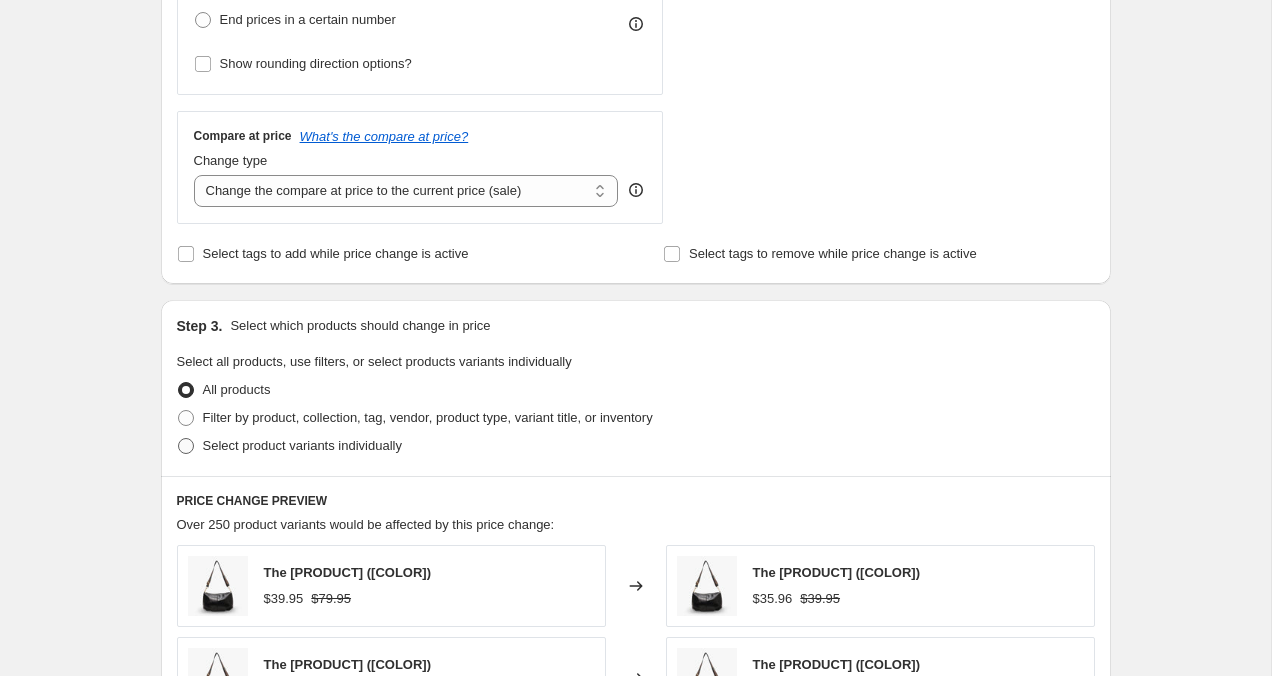 click at bounding box center [186, 446] 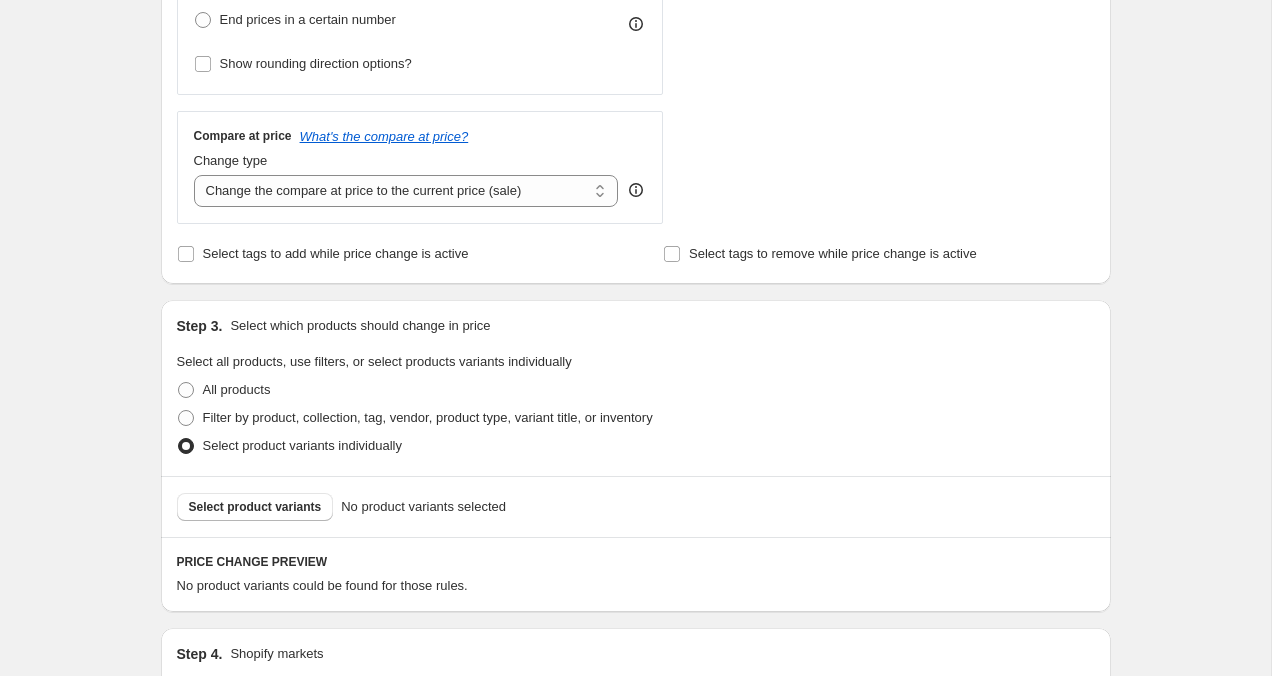 scroll, scrollTop: 992, scrollLeft: 0, axis: vertical 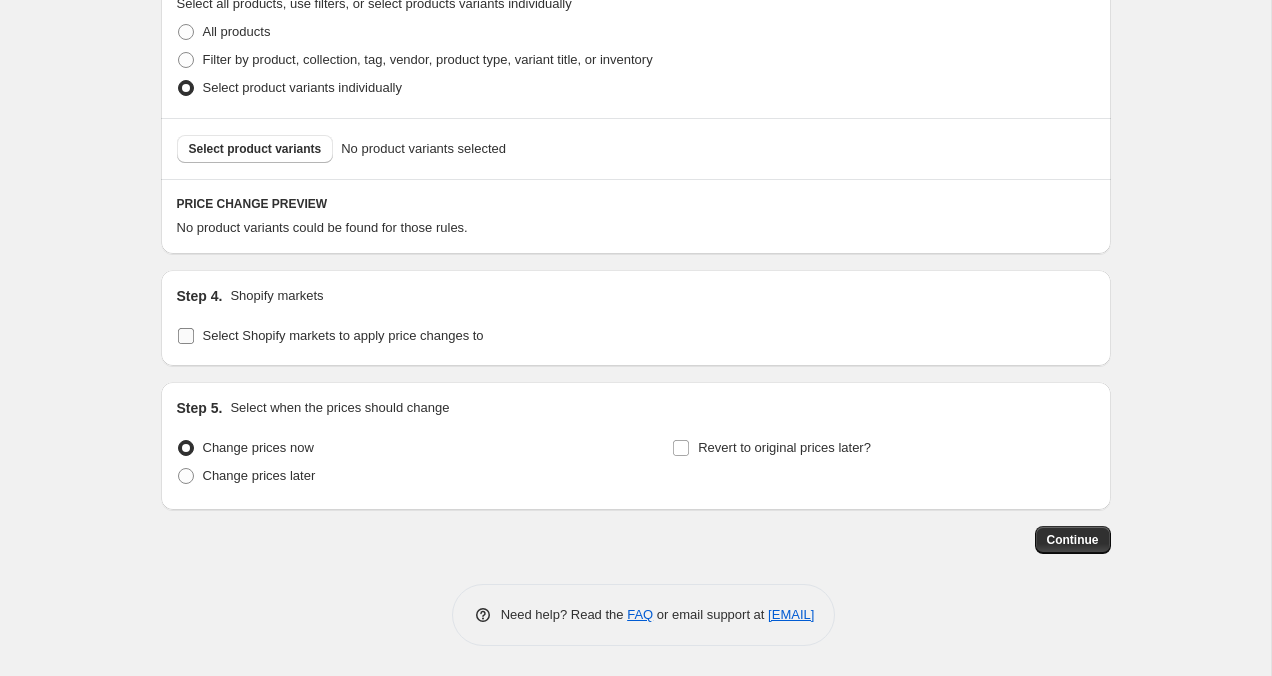 click on "Select Shopify markets to apply price changes to" at bounding box center [186, 336] 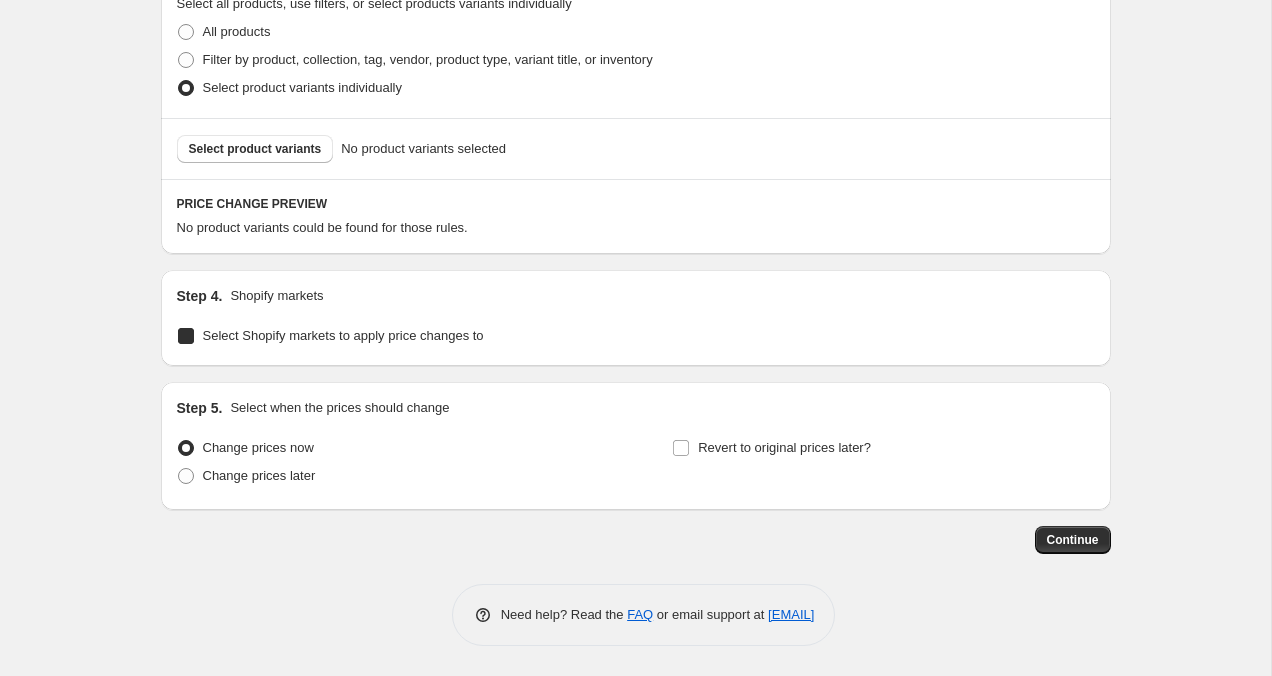 checkbox on "true" 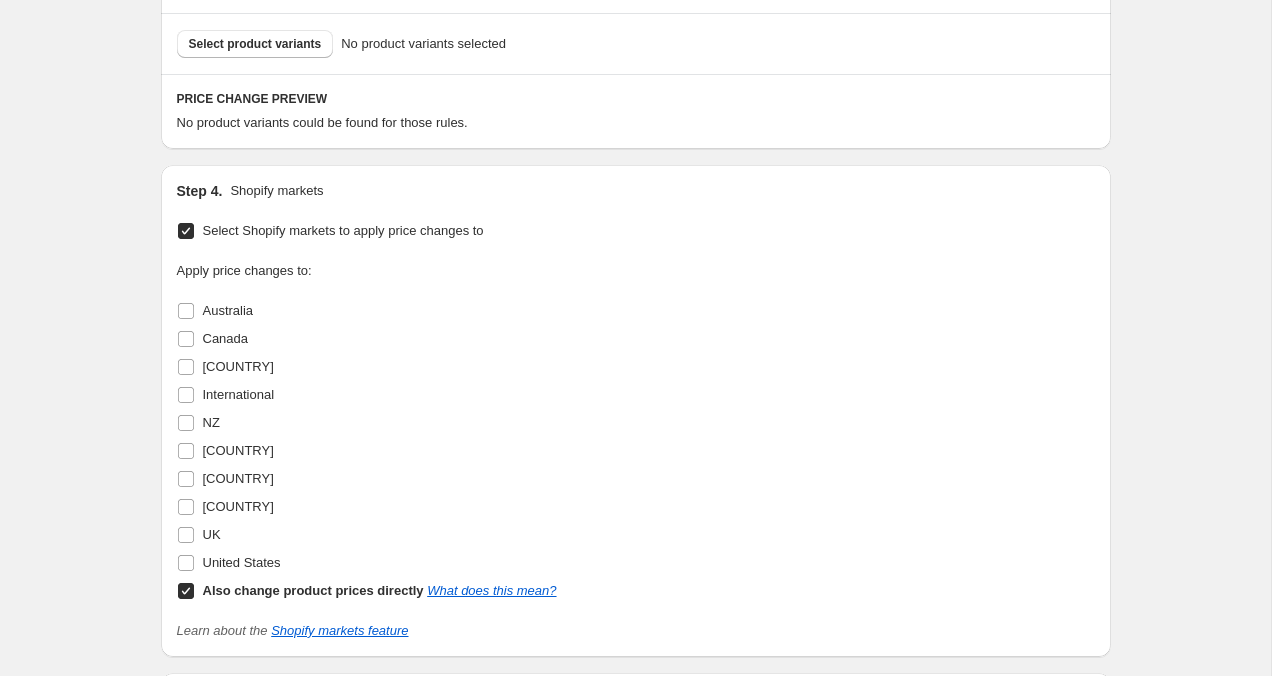 scroll, scrollTop: 1099, scrollLeft: 0, axis: vertical 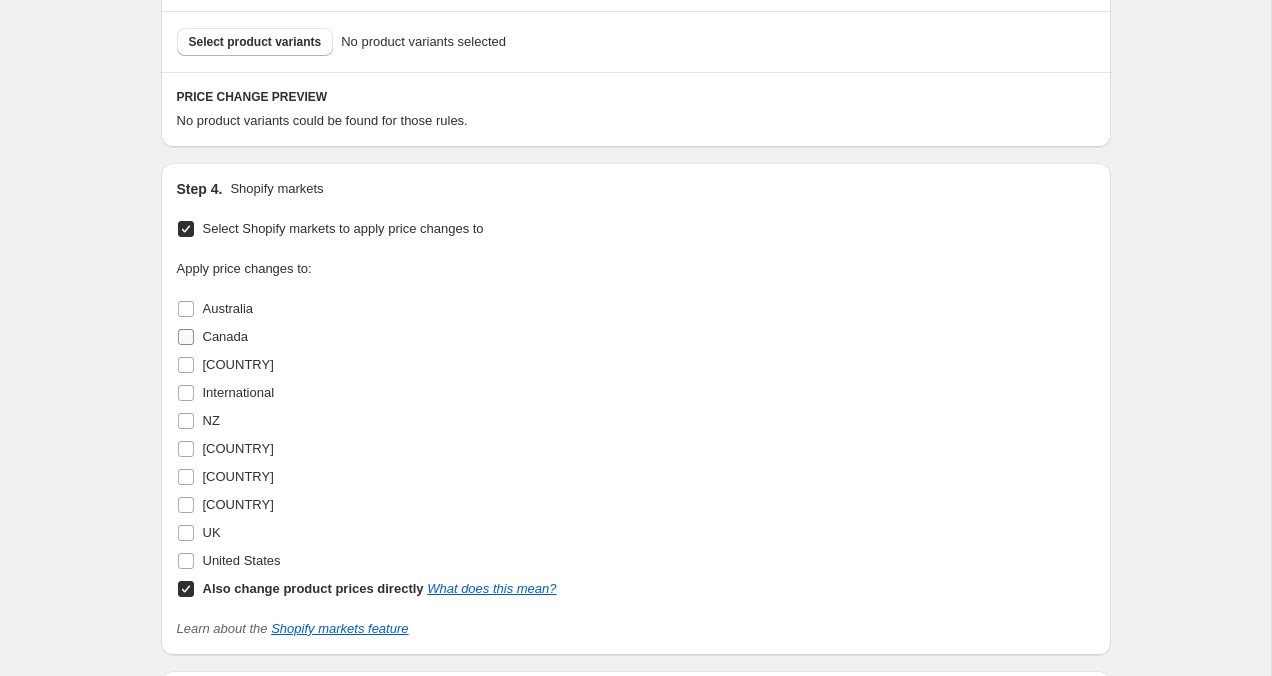 click on "Canada" at bounding box center [186, 337] 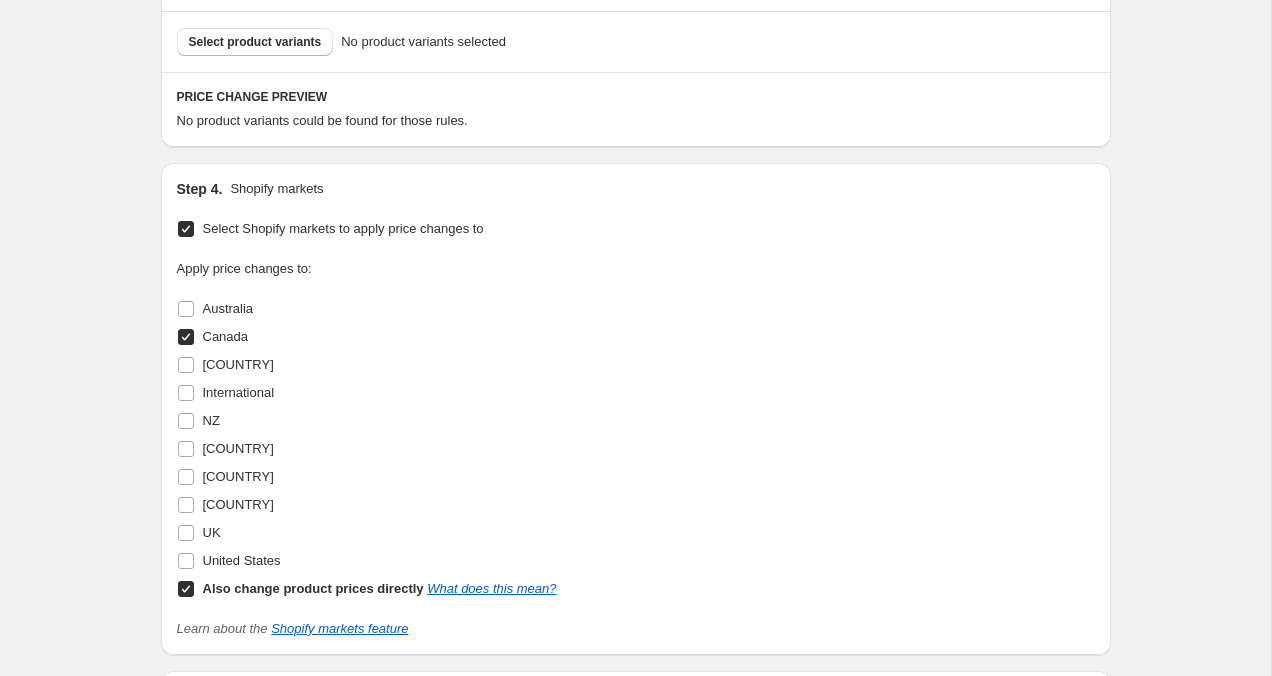 click on "Also change product prices directly   What does this mean?" at bounding box center (186, 589) 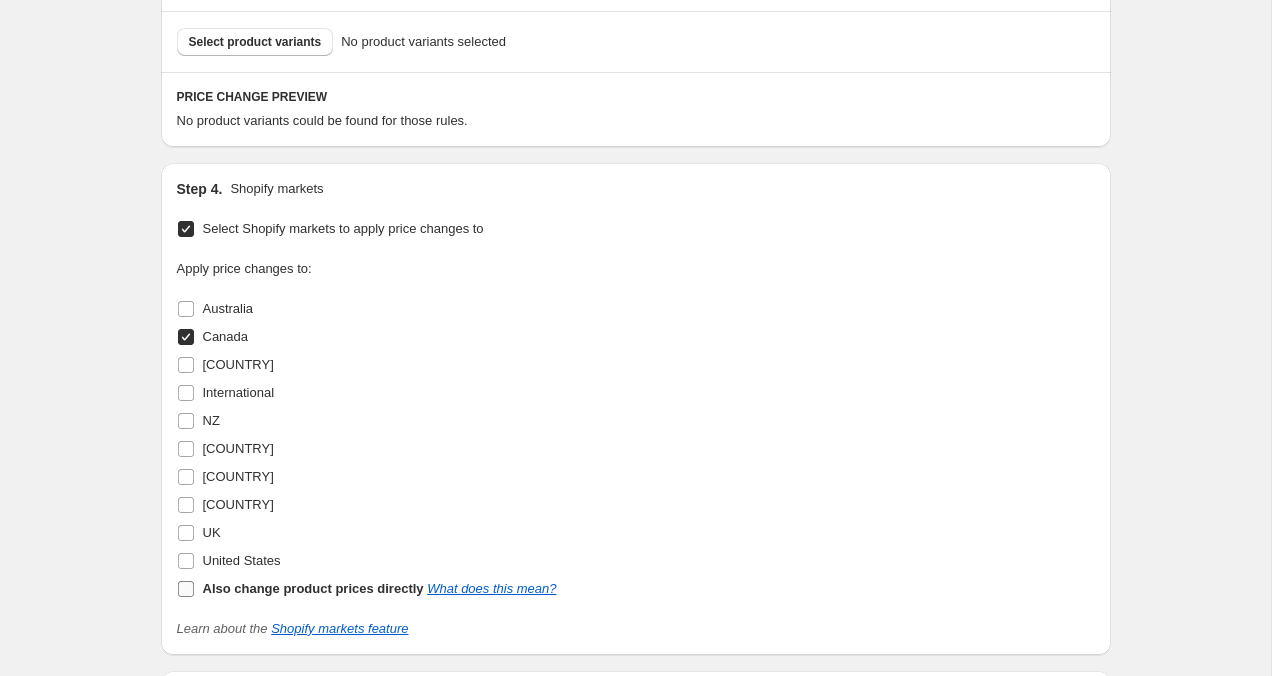 checkbox on "false" 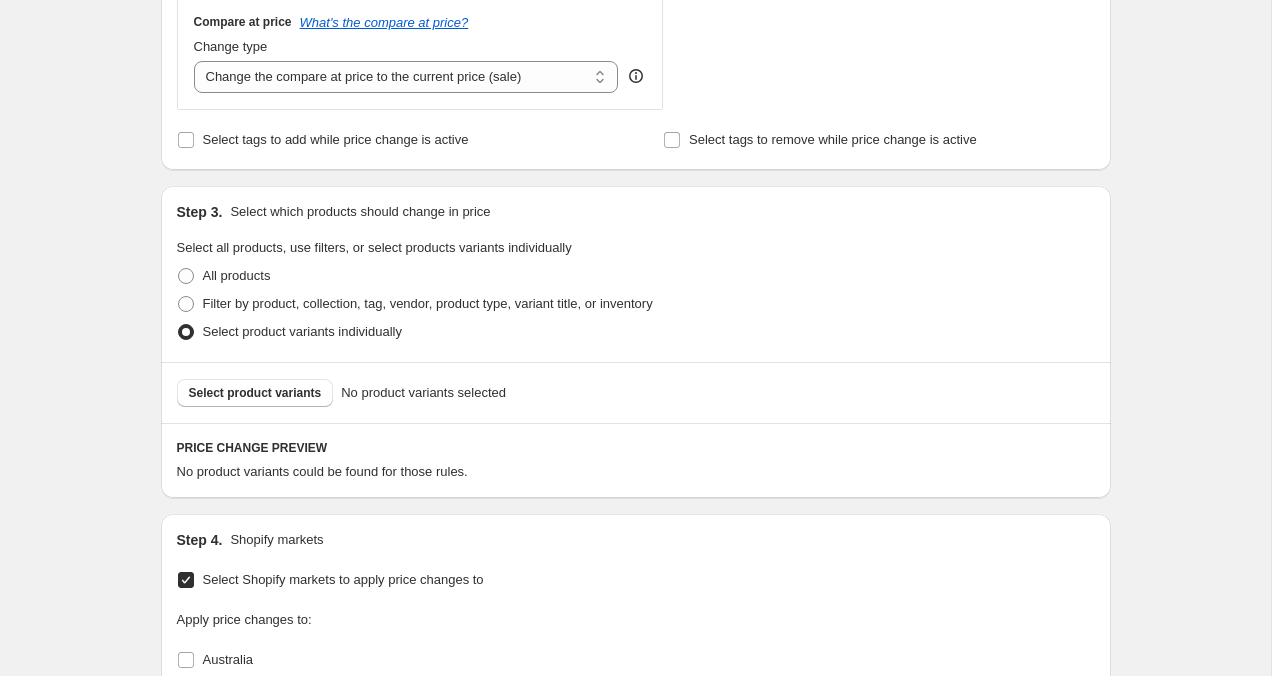 scroll, scrollTop: 523, scrollLeft: 0, axis: vertical 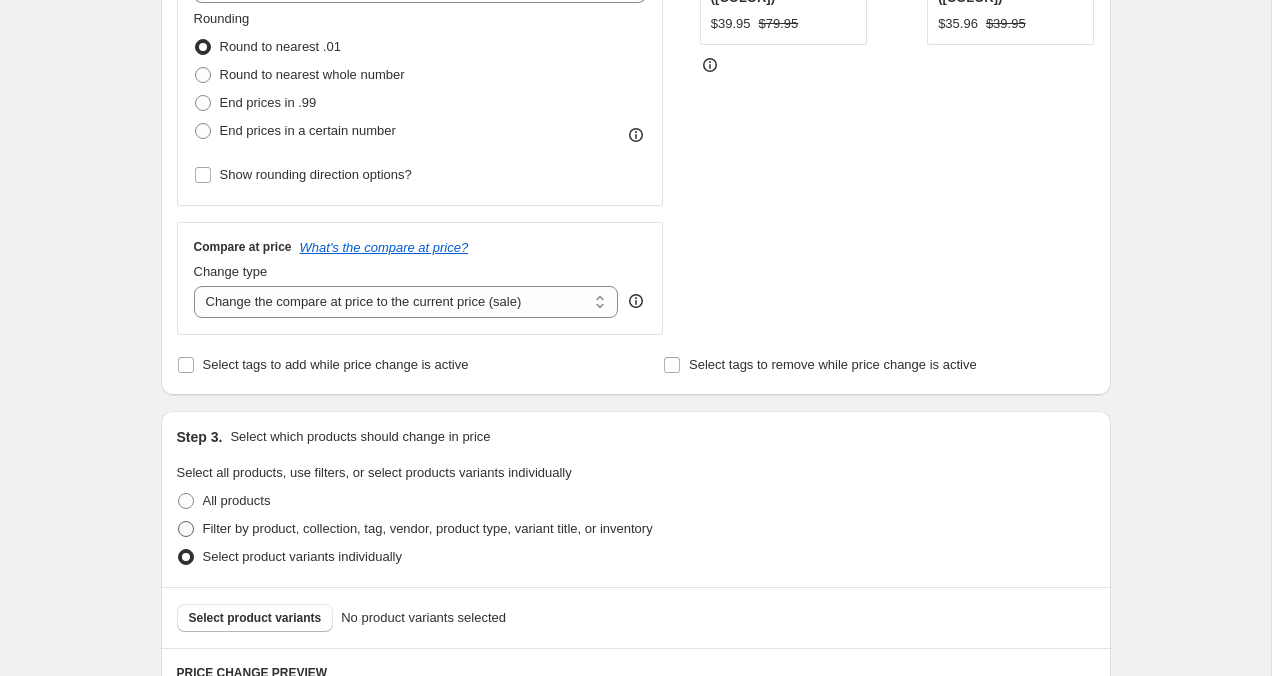 click at bounding box center (186, 529) 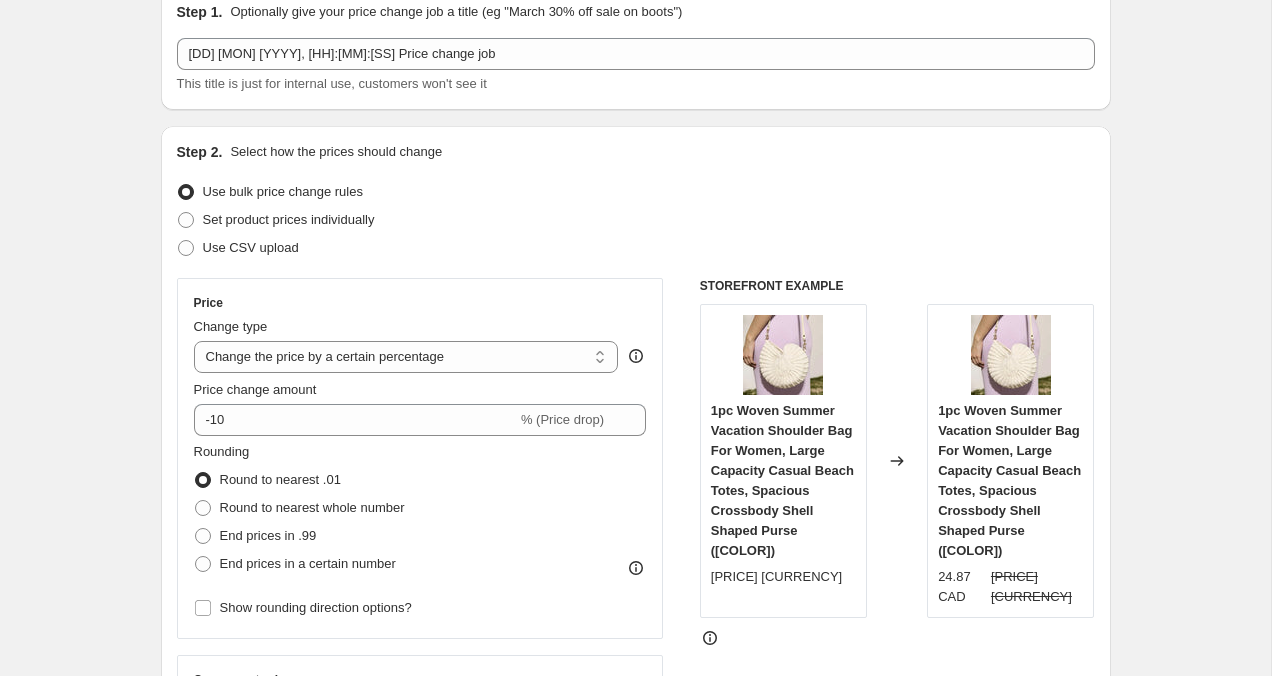 scroll, scrollTop: 98, scrollLeft: 0, axis: vertical 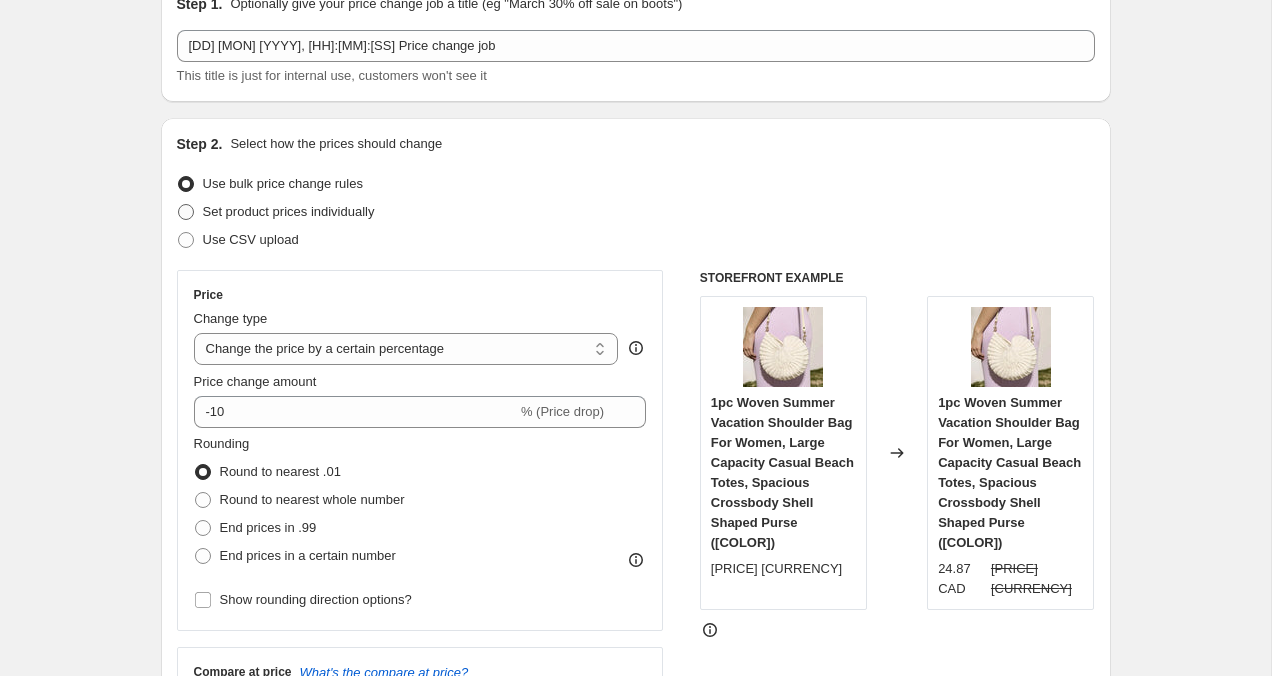 click at bounding box center [186, 212] 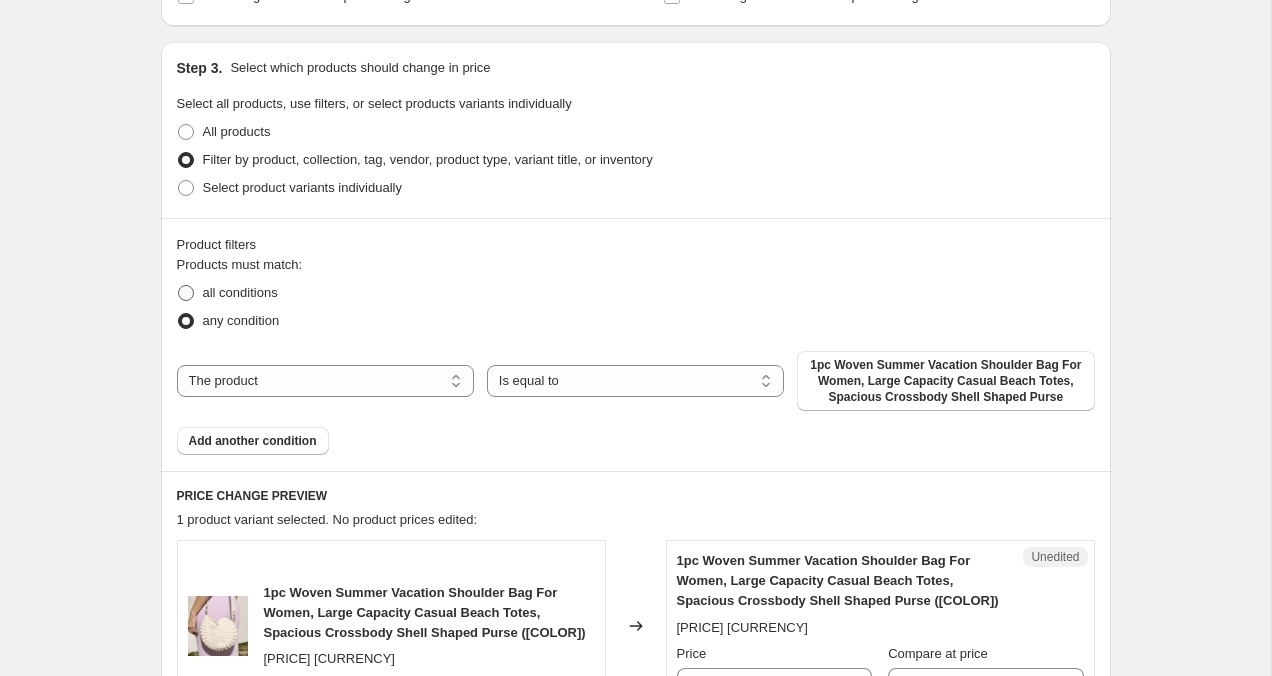scroll, scrollTop: 389, scrollLeft: 0, axis: vertical 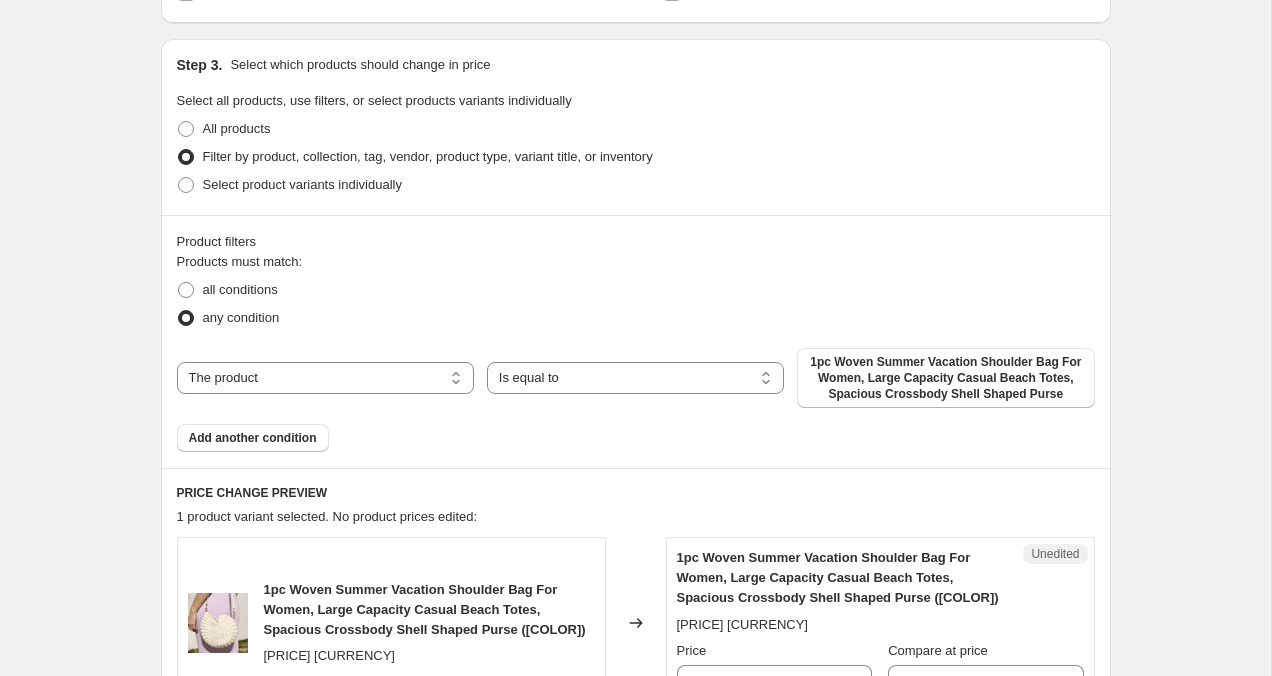 click on "The product The product's collection The product's tag The product's vendor The product's status The variant's title Inventory quantity The product Is equal to Is not equal to Is equal to 1pc Woven Summer Vacation Shoulder Bag For Women, Large Capacity Casual Beach Totes, Spacious Crossbody Shell Shaped Purse" at bounding box center [636, 378] 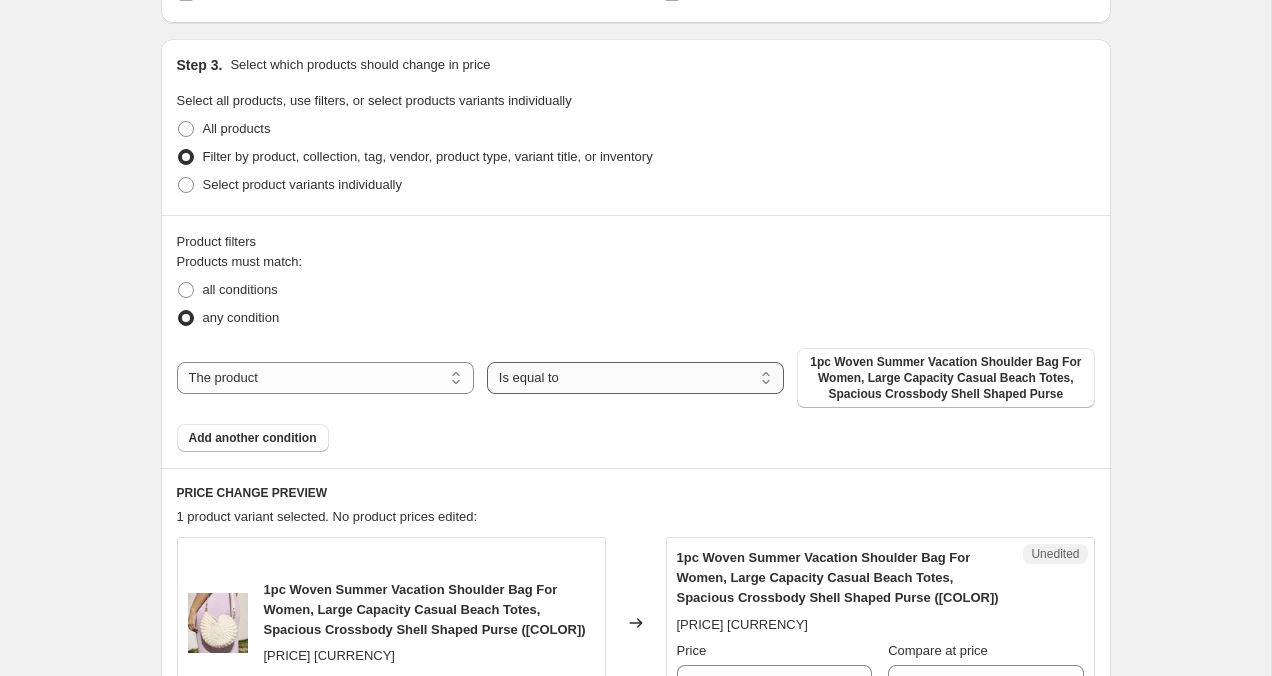 click on "Is equal to Is not equal to" at bounding box center (635, 378) 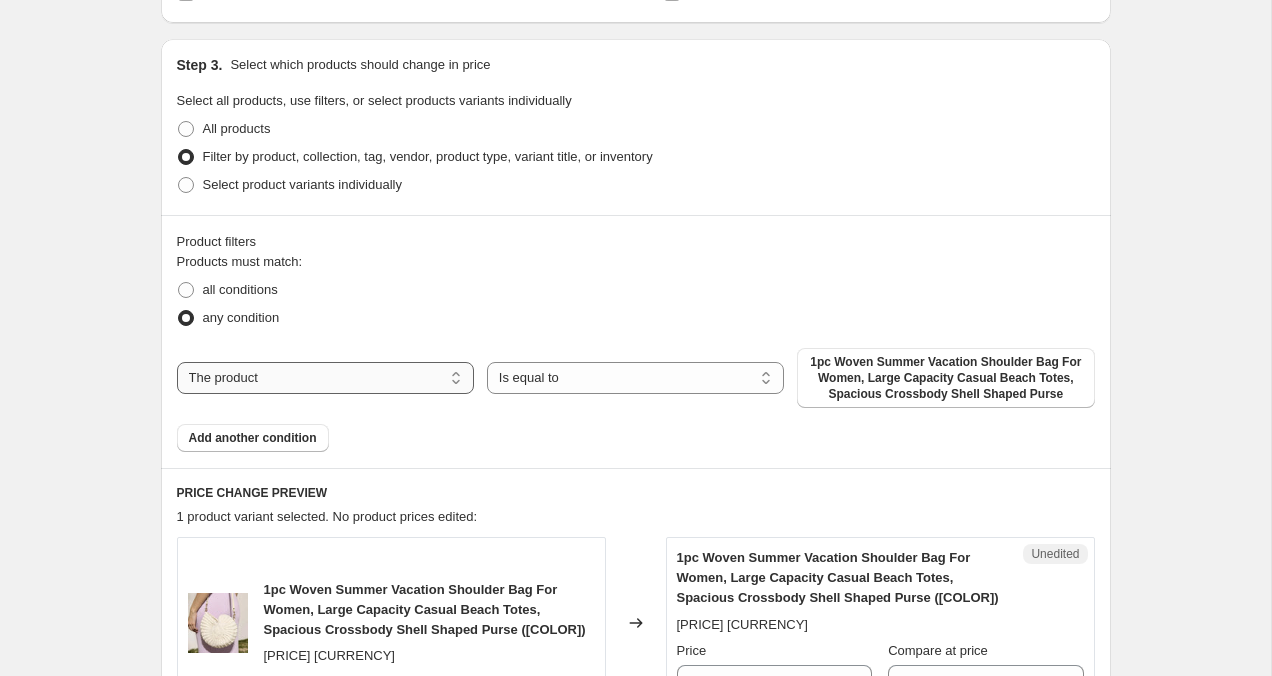 click on "The product The product's collection The product's tag The product's vendor The product's status The variant's title Inventory quantity" at bounding box center (325, 378) 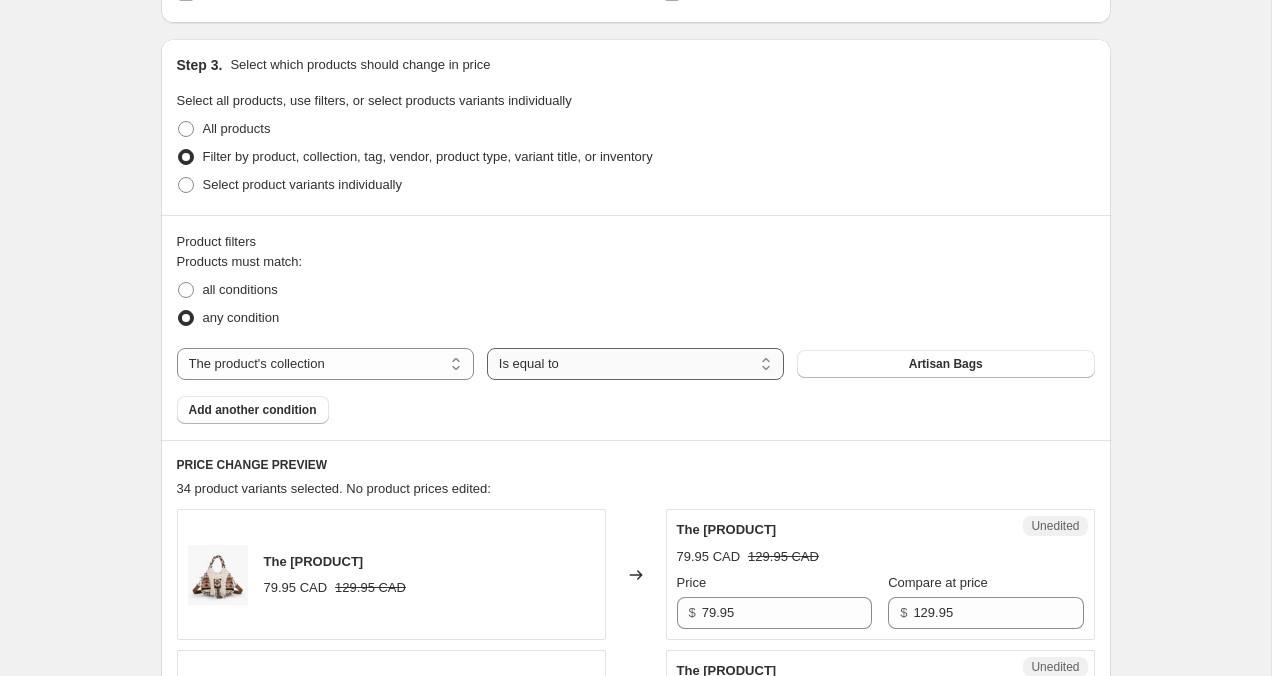 click on "Is equal to Is not equal to" at bounding box center [635, 364] 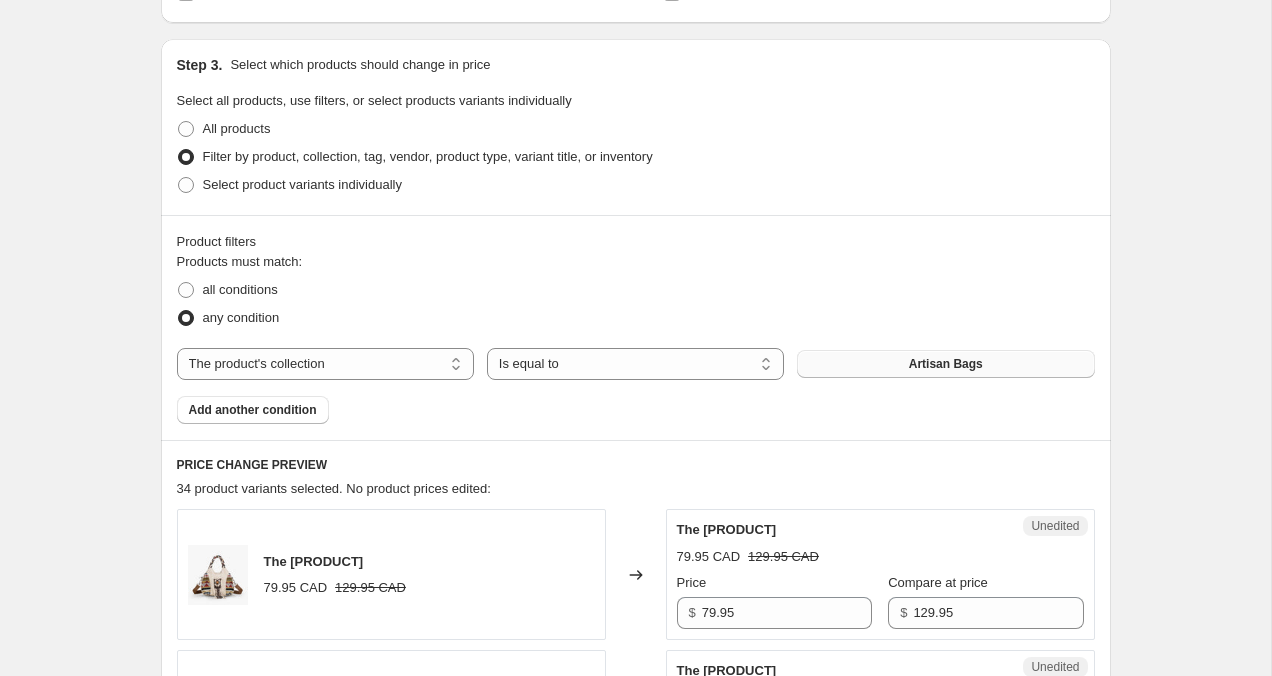 click on "Artisan Bags" at bounding box center [945, 364] 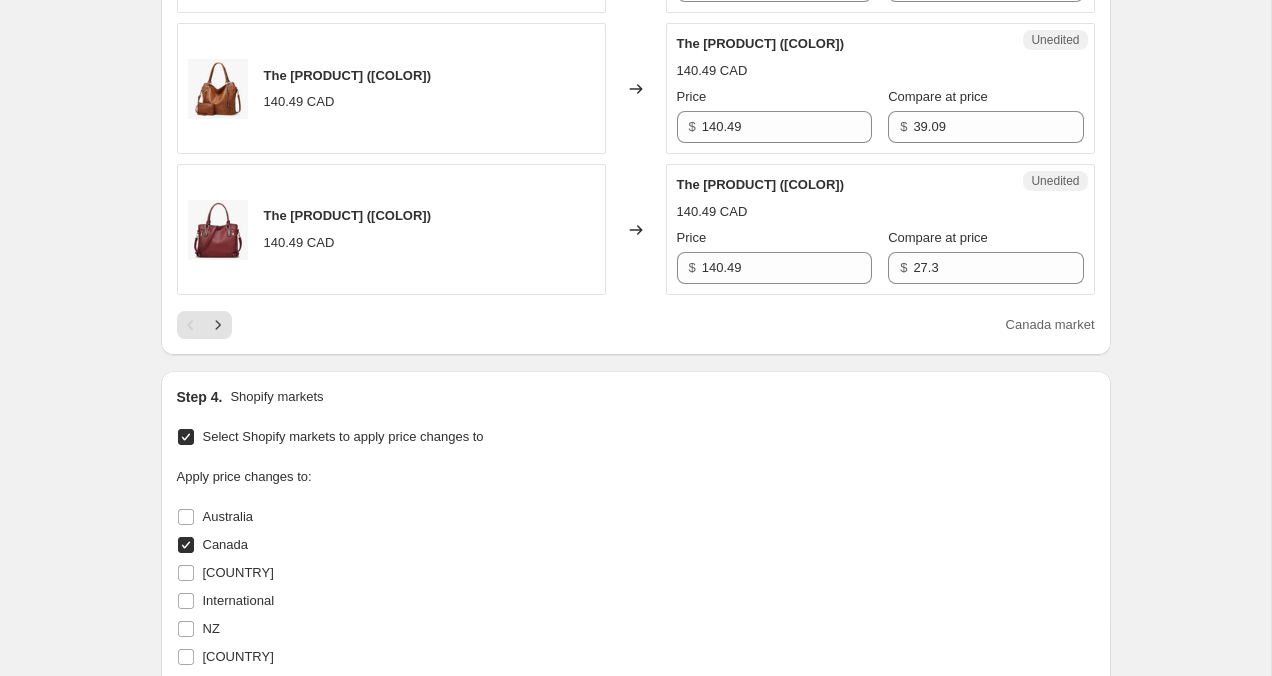 scroll, scrollTop: 3442, scrollLeft: 0, axis: vertical 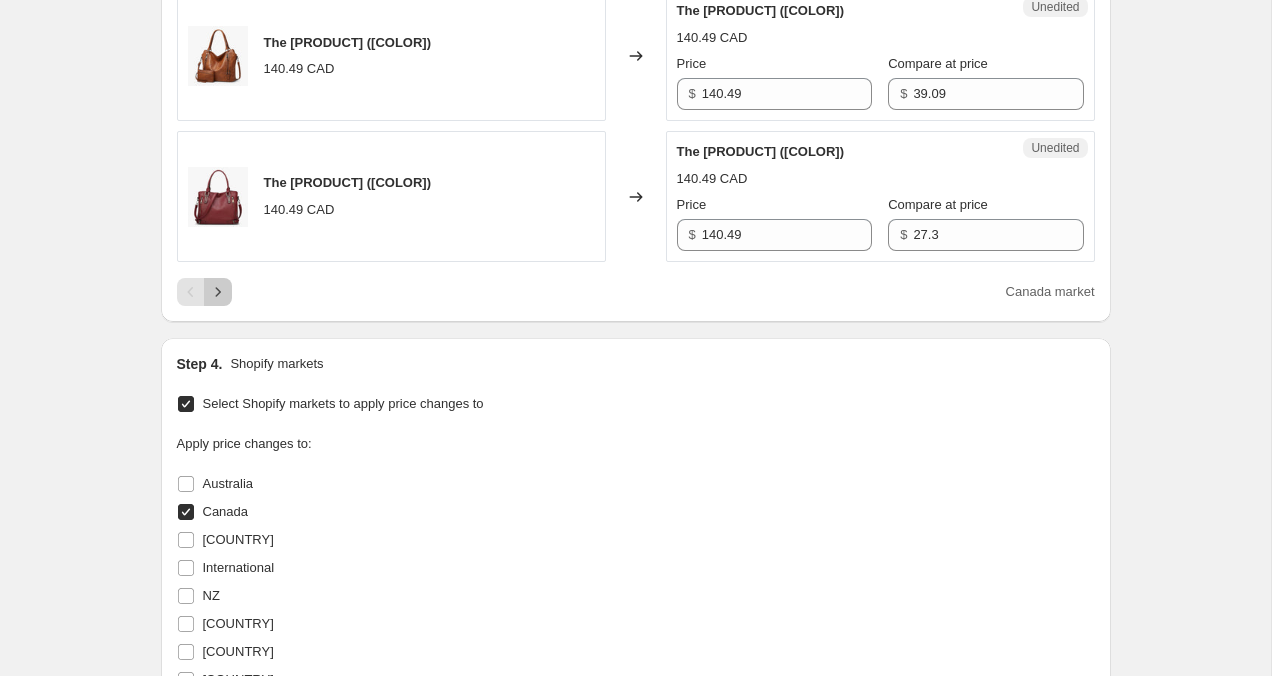 click 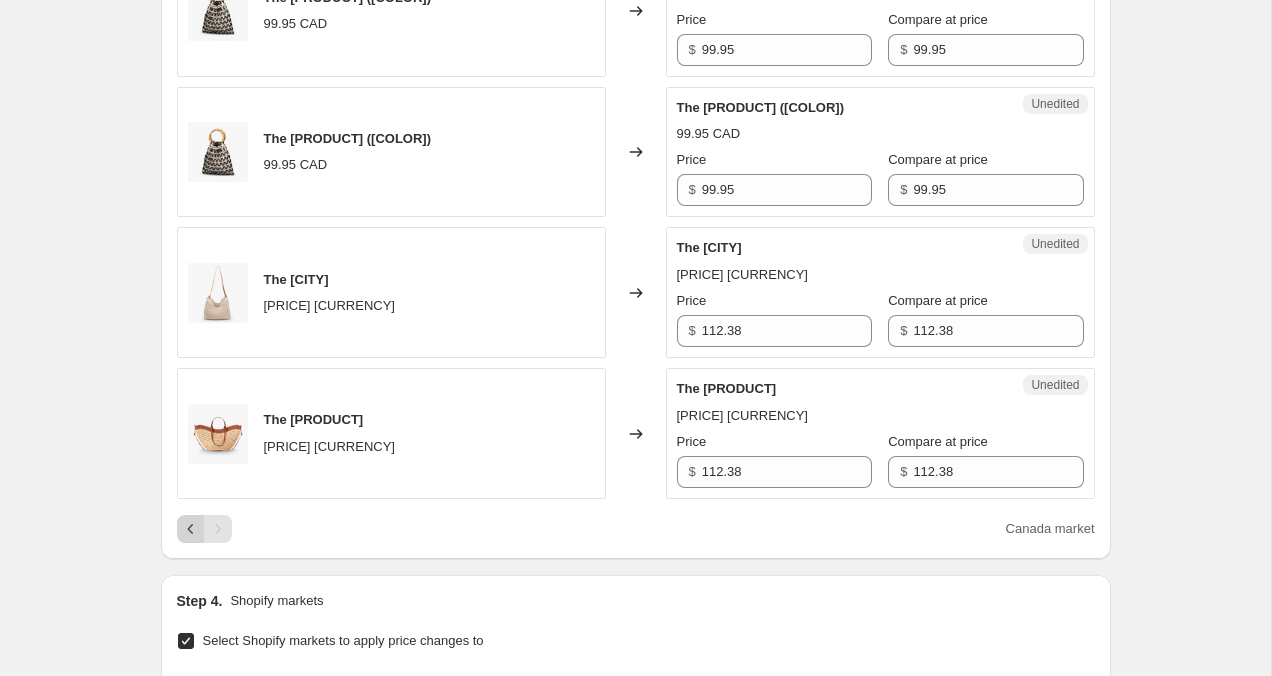 scroll, scrollTop: 3194, scrollLeft: 0, axis: vertical 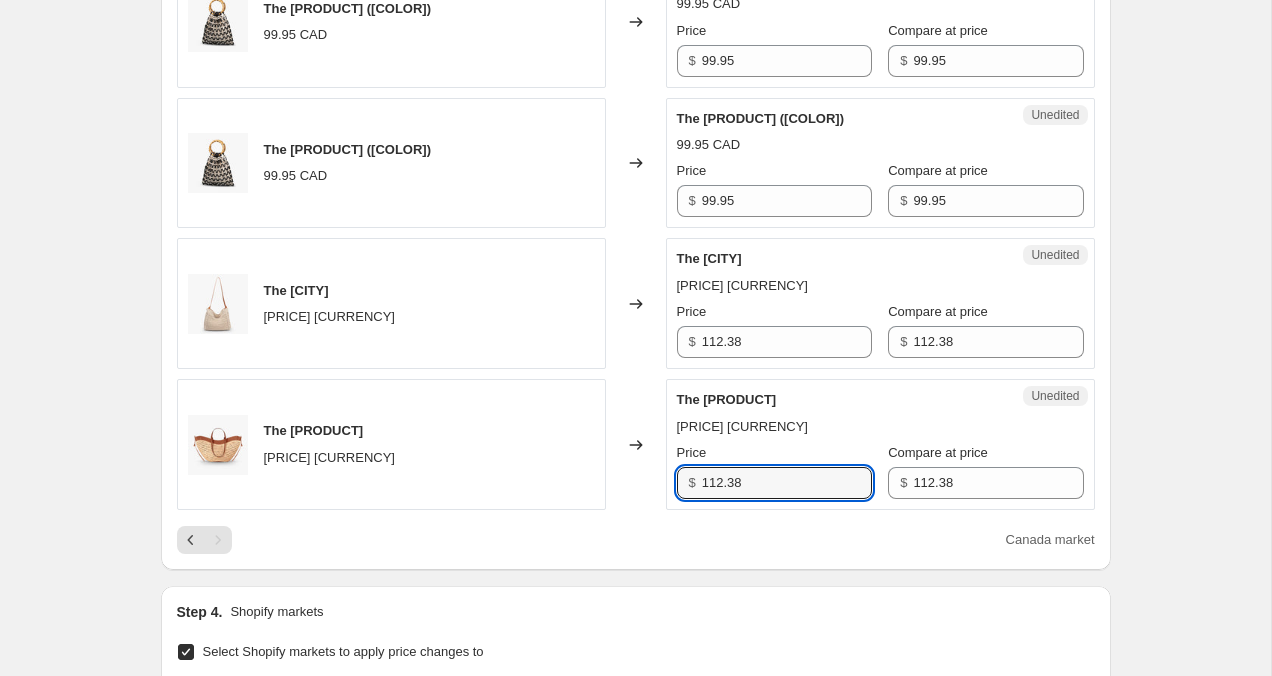 drag, startPoint x: 780, startPoint y: 487, endPoint x: 685, endPoint y: 471, distance: 96.337944 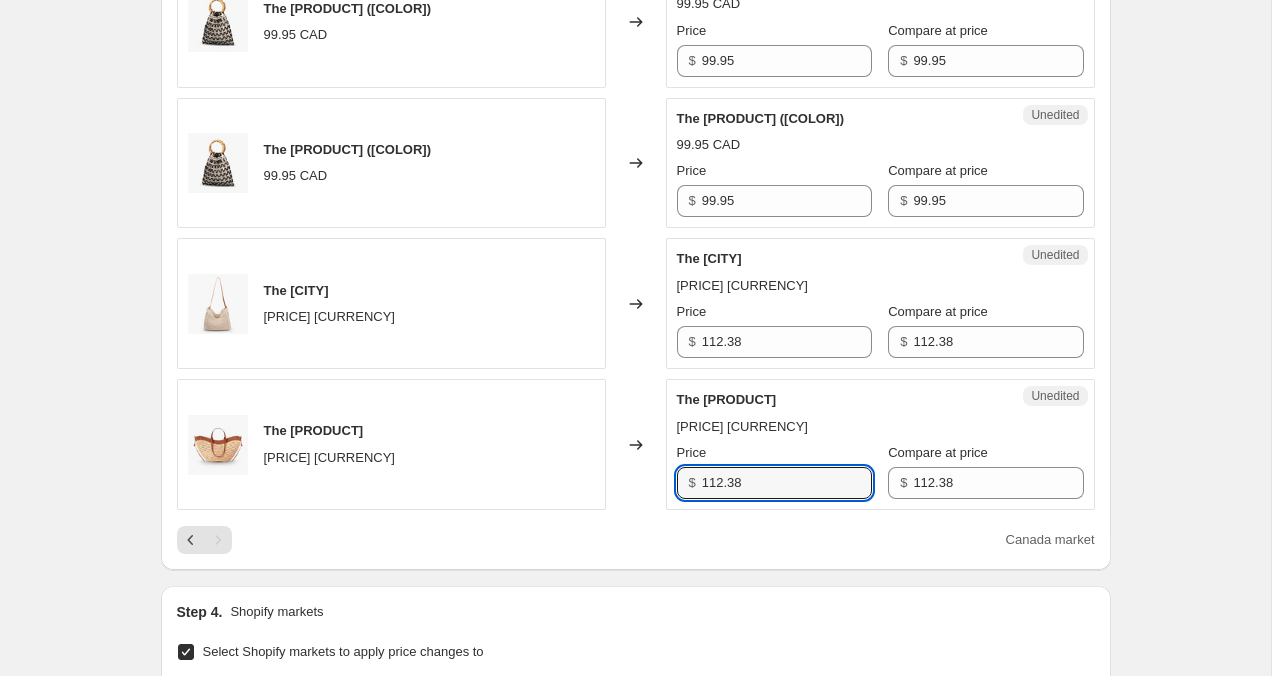 click on "$ [PRICE]" at bounding box center [774, 483] 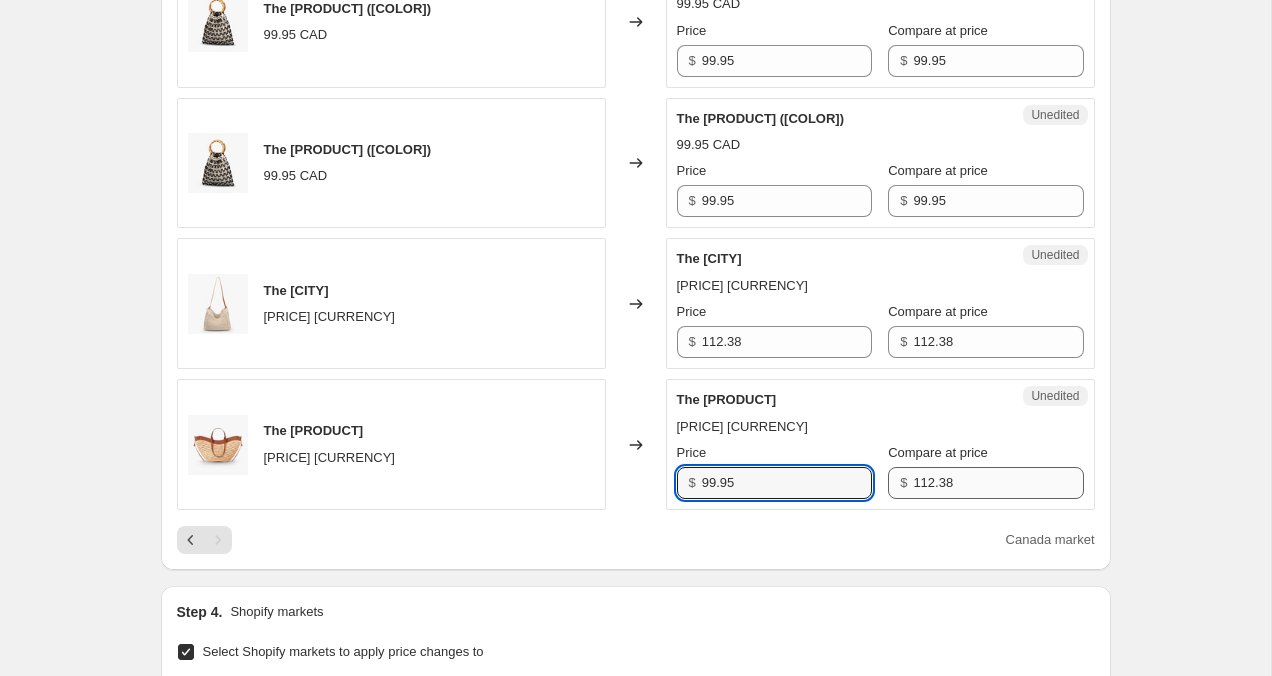 type on "99.95" 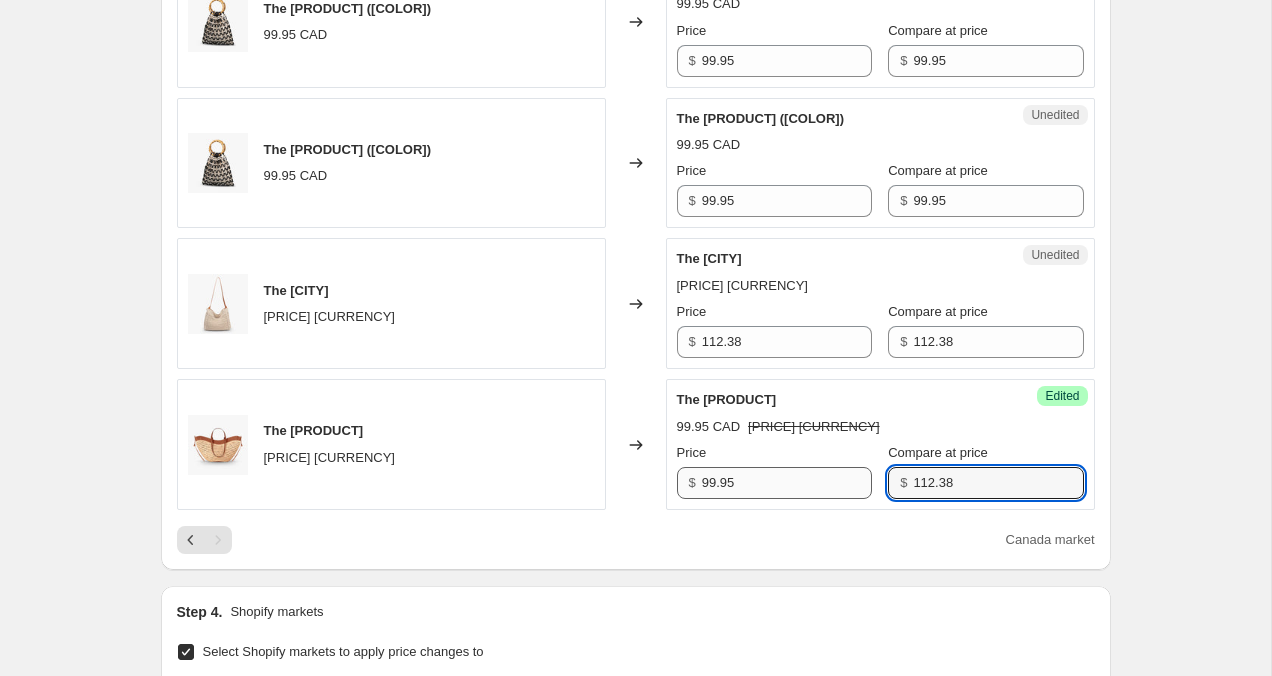 drag, startPoint x: 976, startPoint y: 487, endPoint x: 840, endPoint y: 468, distance: 137.32079 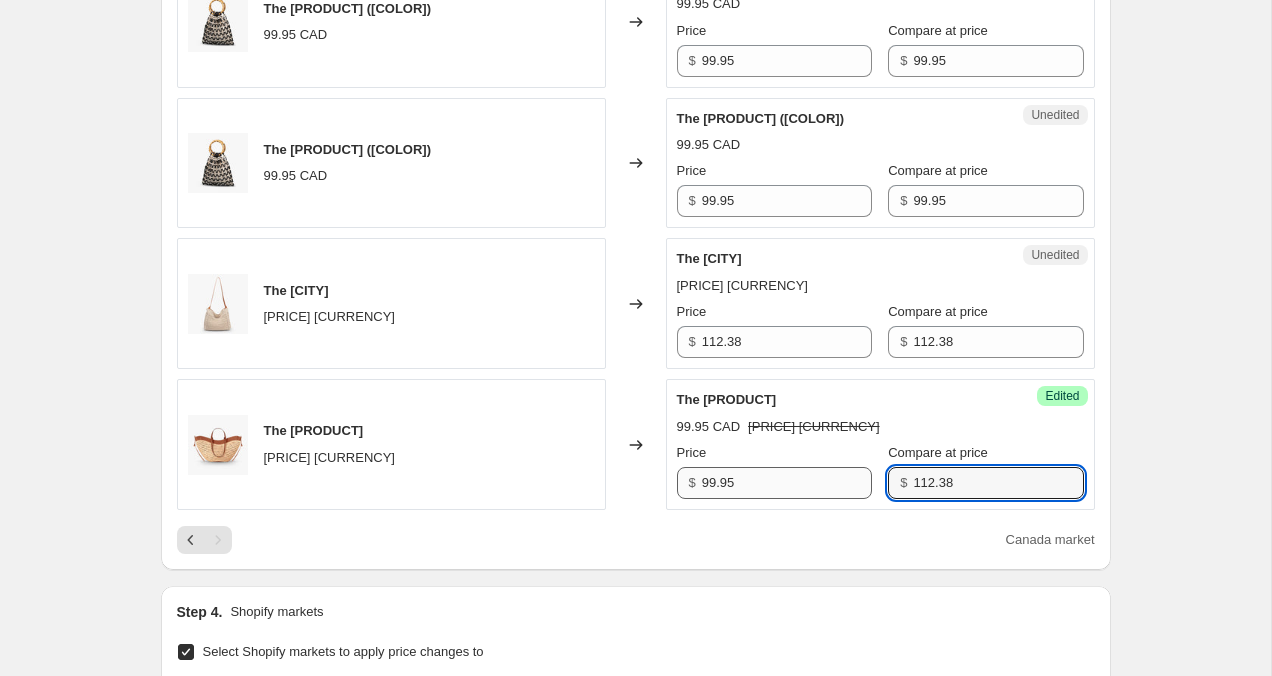 click on "Price $ [PRICE] Compare at price $ [PRICE]" at bounding box center [880, 471] 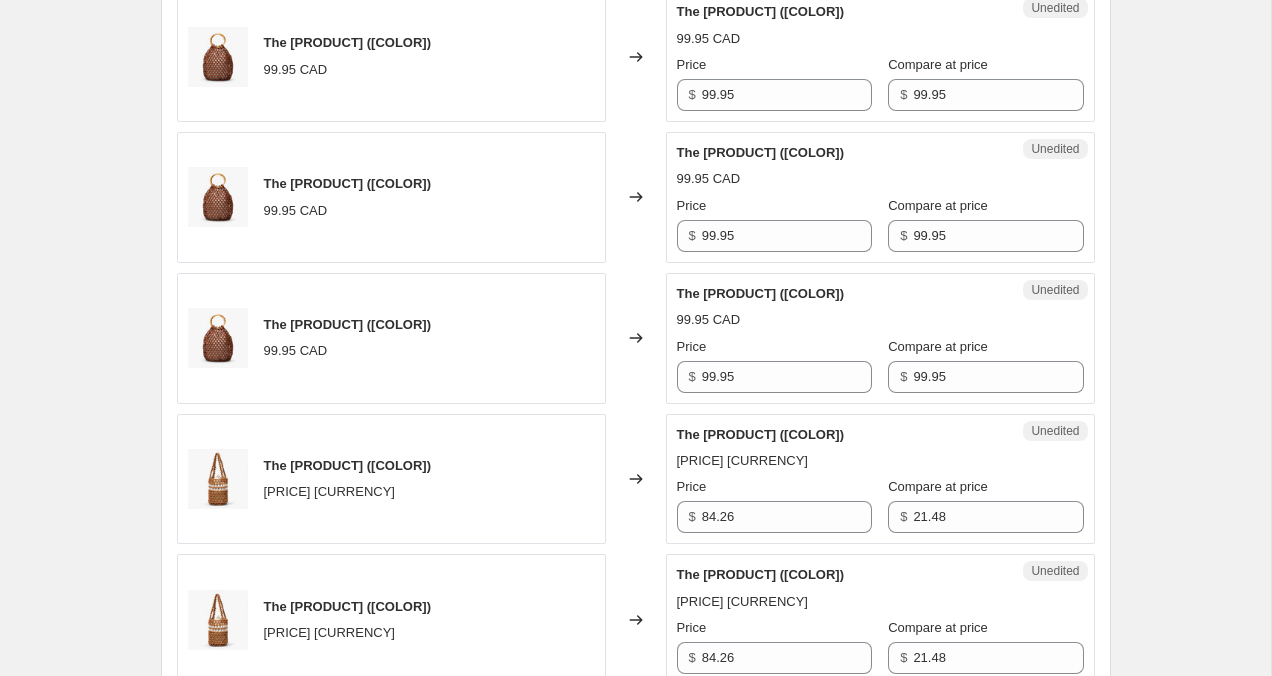 scroll, scrollTop: 2314, scrollLeft: 0, axis: vertical 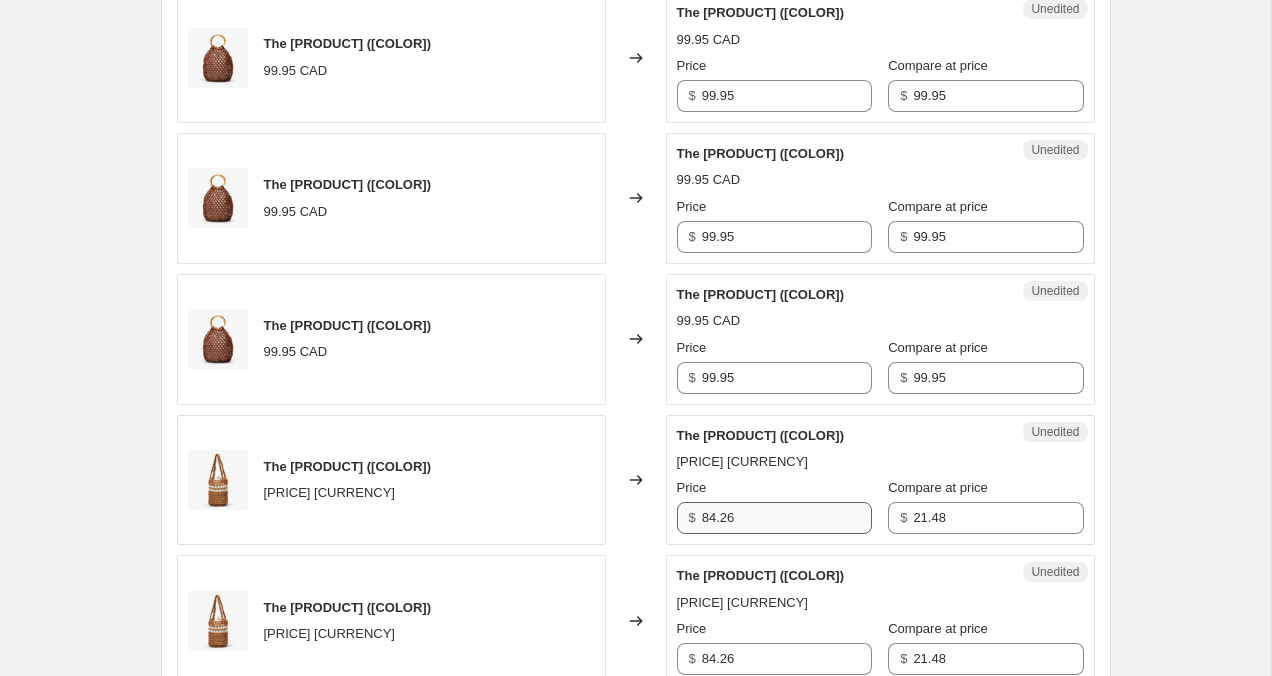 type on "99.95" 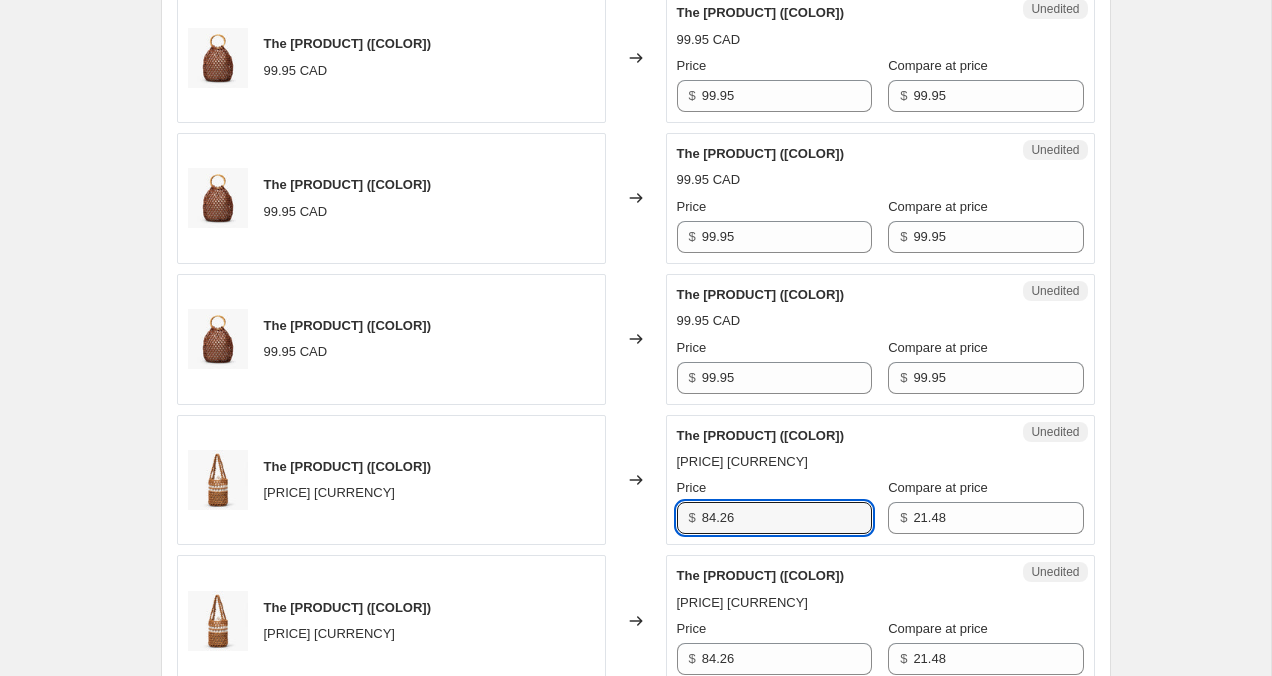 drag, startPoint x: 757, startPoint y: 527, endPoint x: 681, endPoint y: 510, distance: 77.87811 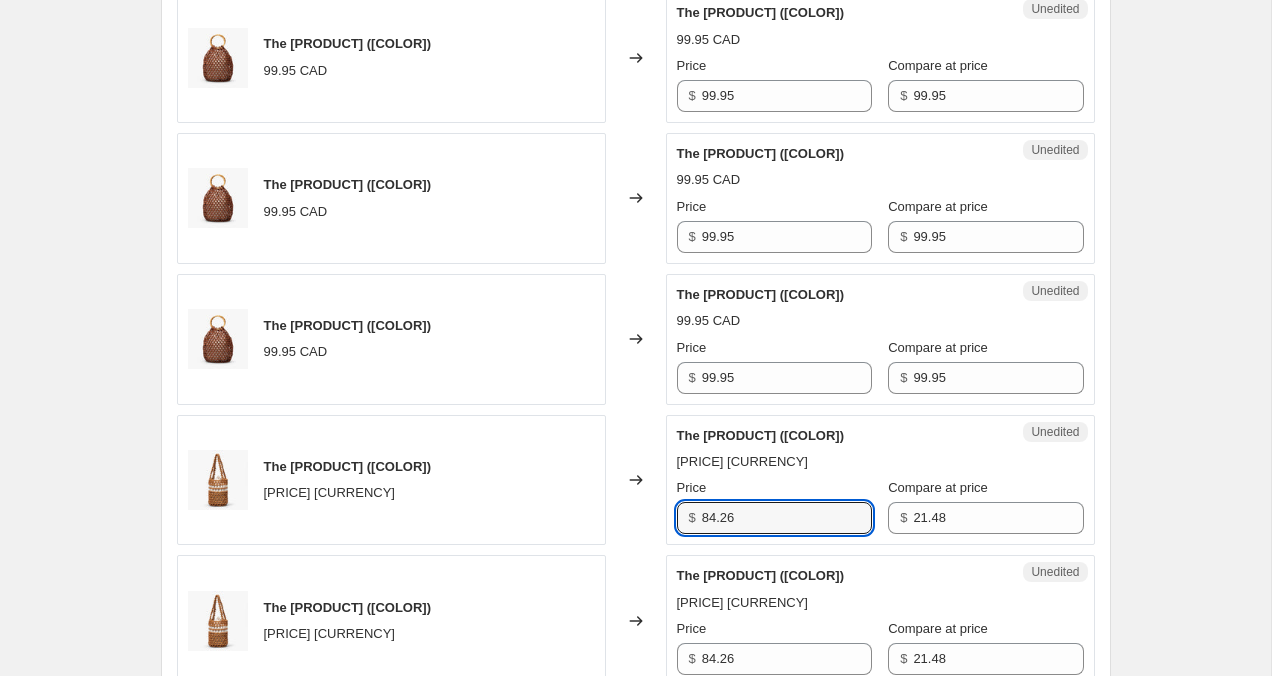 click on "$ 84.26" at bounding box center [774, 518] 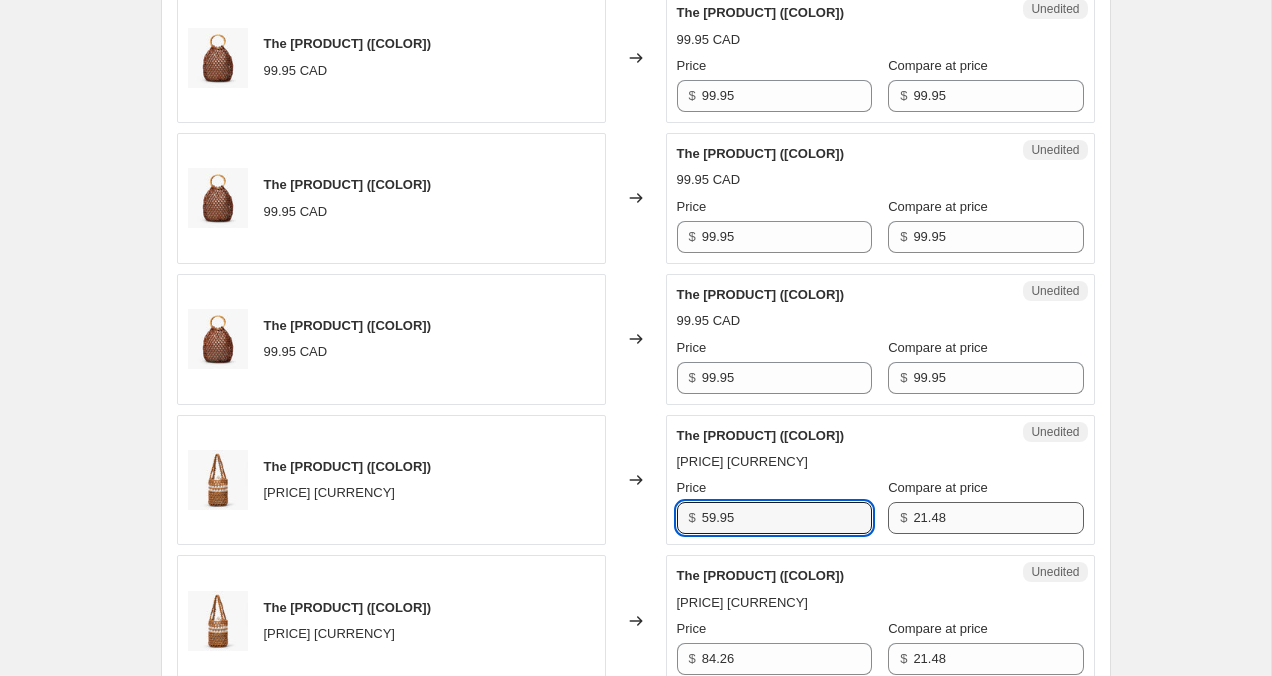 type on "59.95" 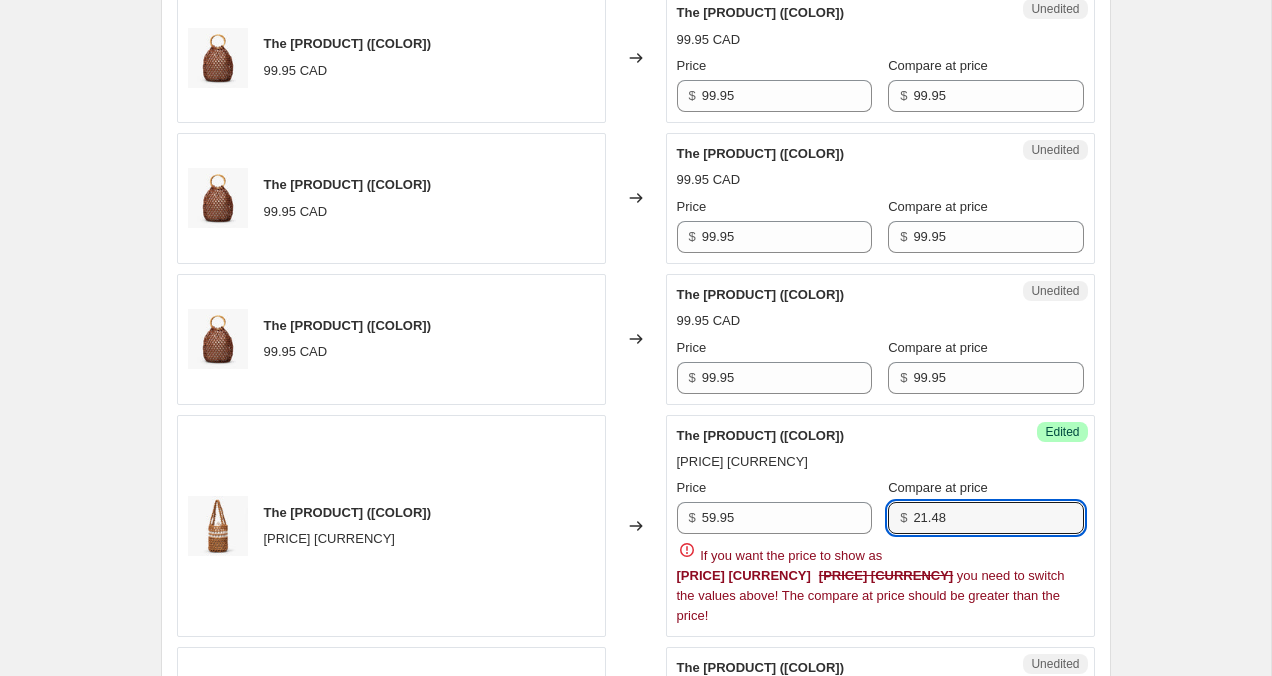 drag, startPoint x: 945, startPoint y: 521, endPoint x: 873, endPoint y: 517, distance: 72.11102 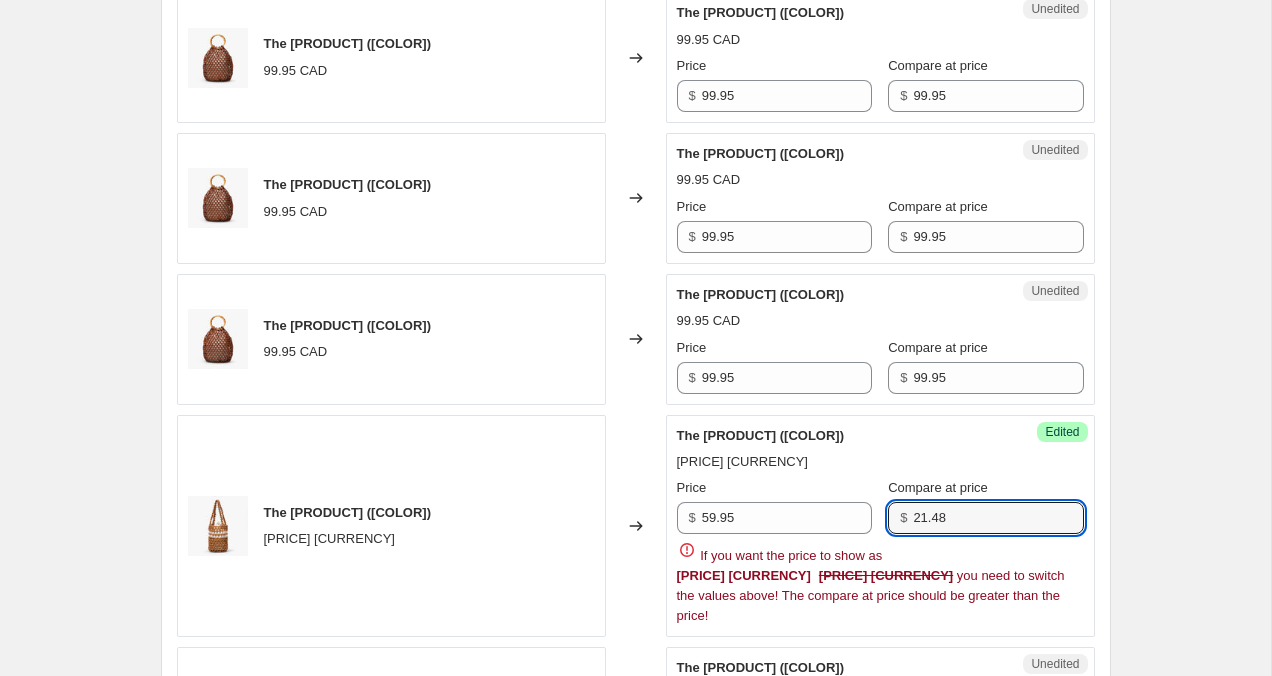 click on "Price $ [PRICE] Compare at price $ [PRICE]" at bounding box center [880, 506] 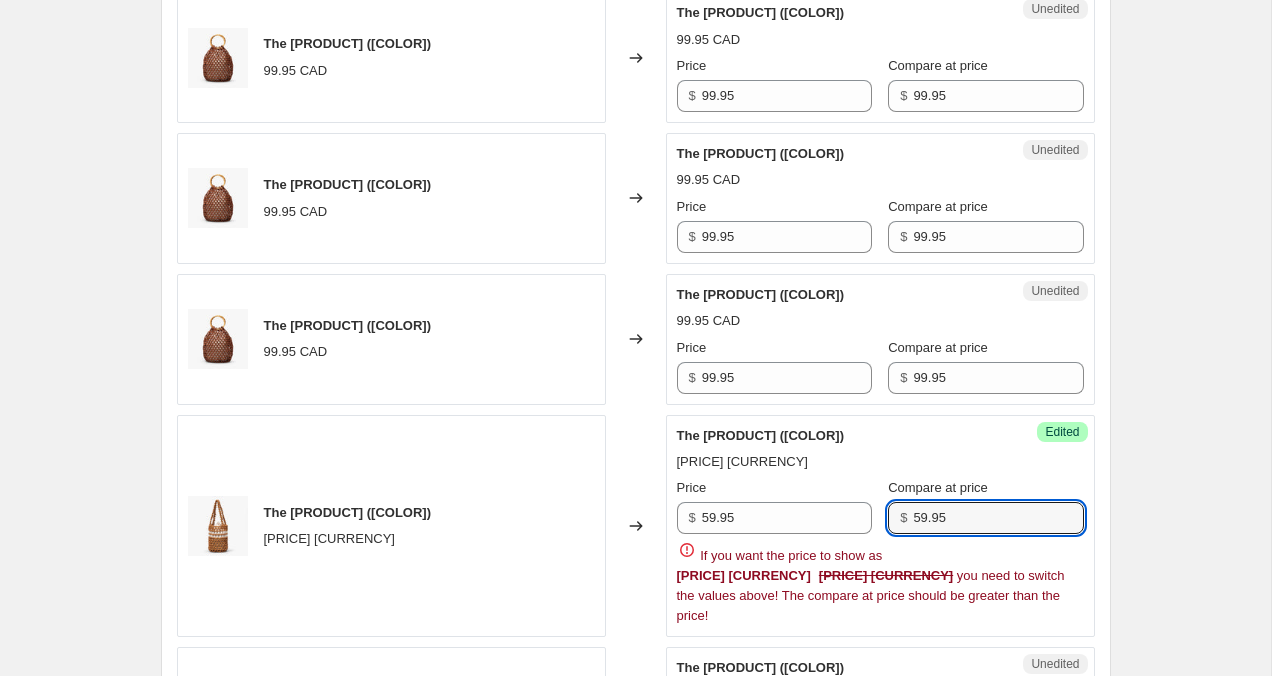 type on "59.95" 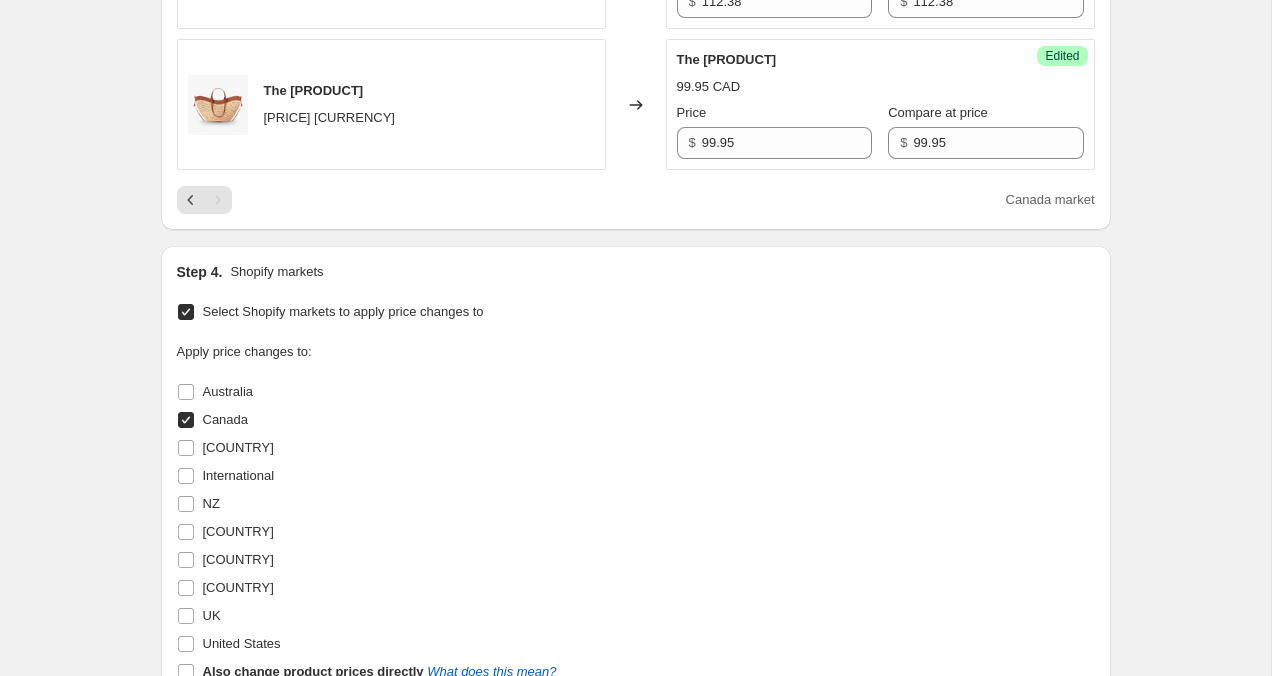 scroll, scrollTop: 3906, scrollLeft: 0, axis: vertical 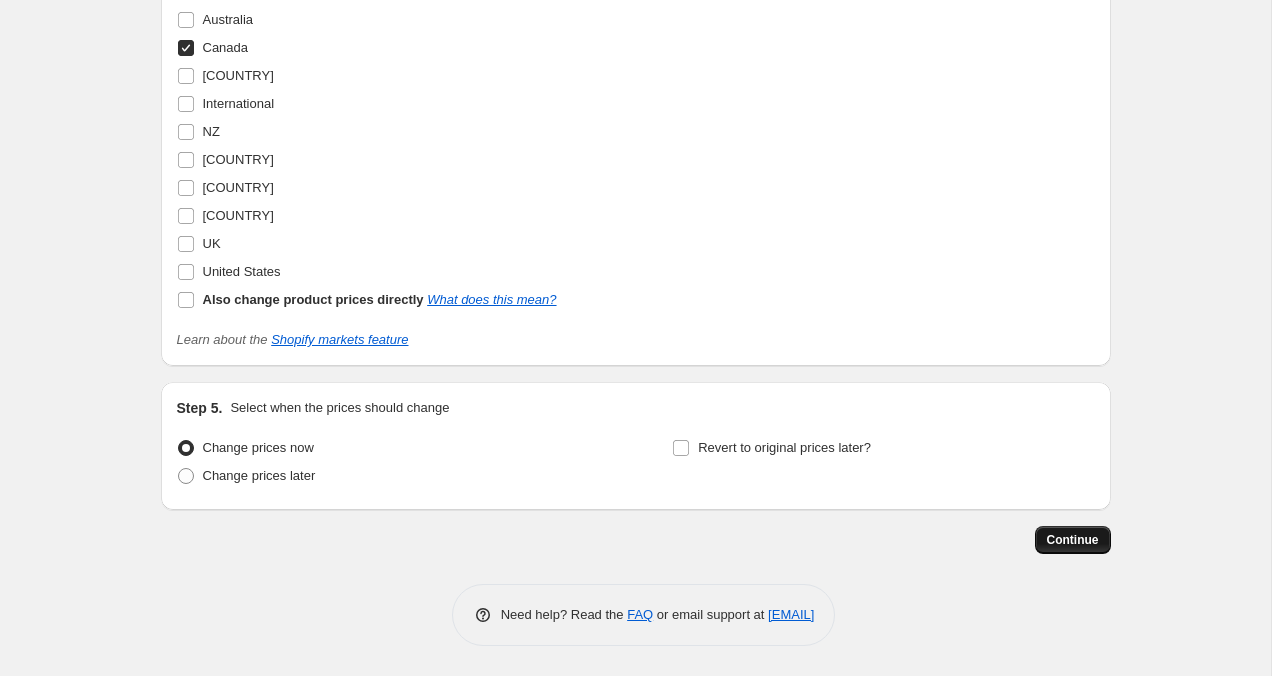 click on "Continue" at bounding box center (1073, 540) 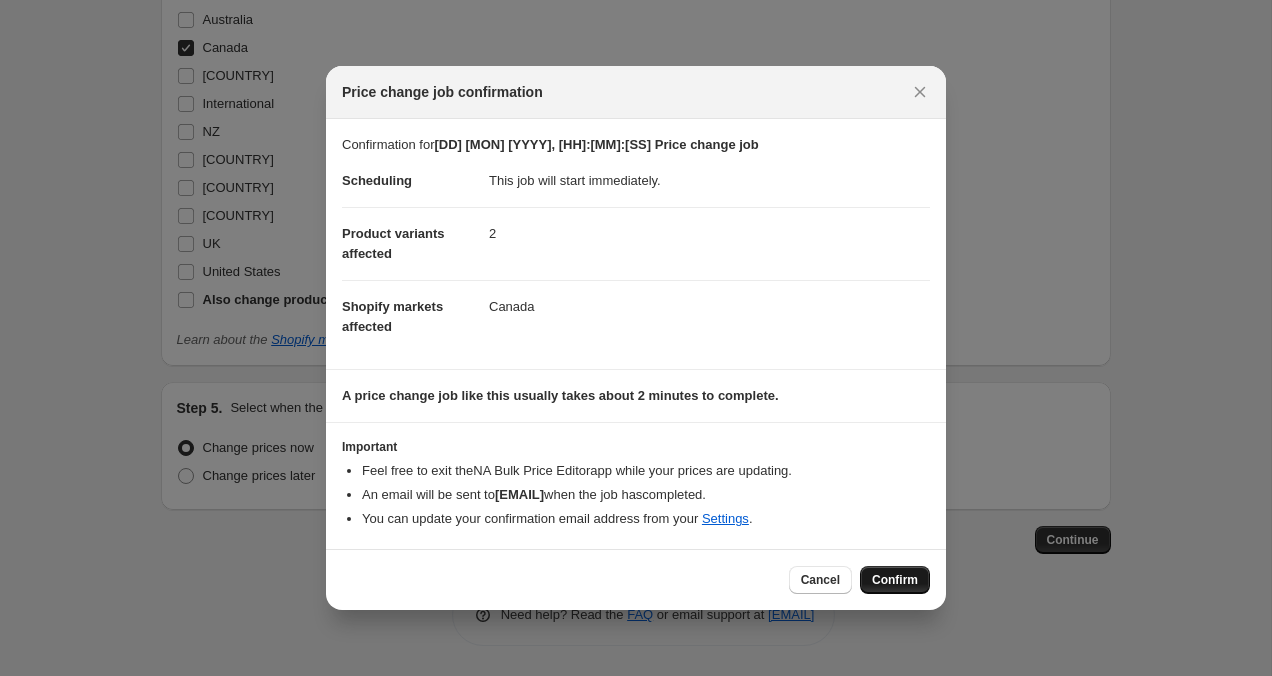 click on "Confirm" at bounding box center (895, 580) 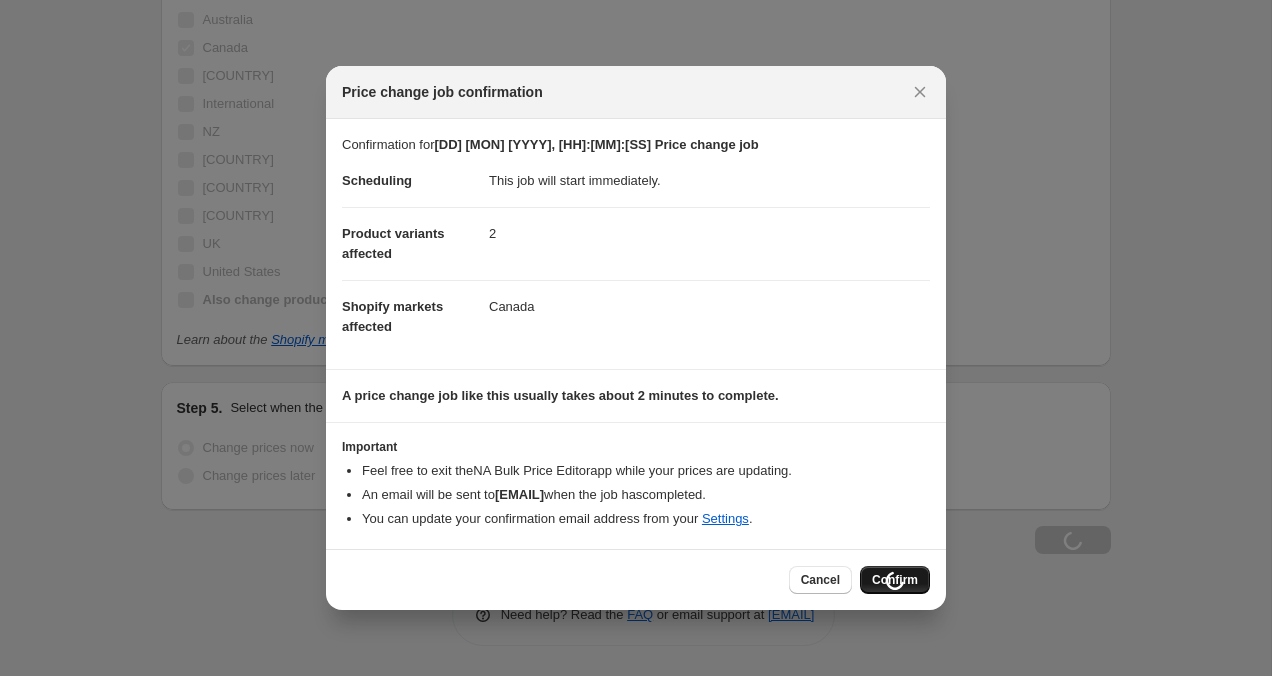scroll, scrollTop: 3974, scrollLeft: 0, axis: vertical 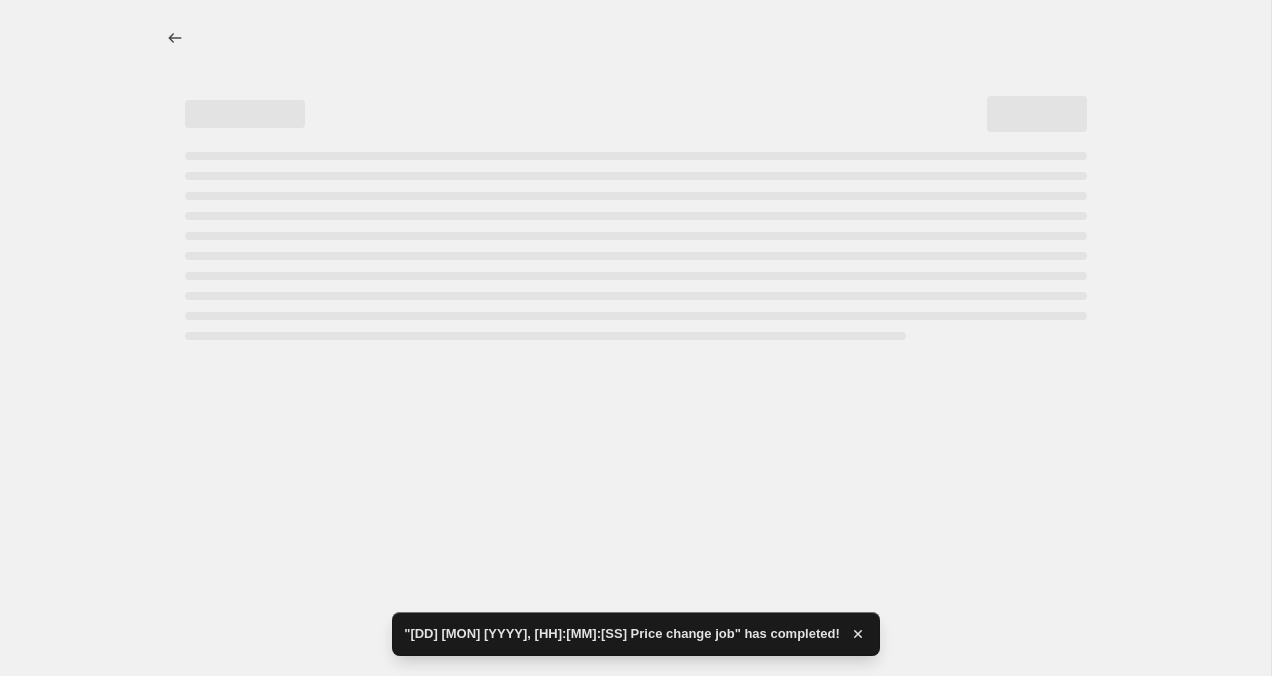 select on "collection" 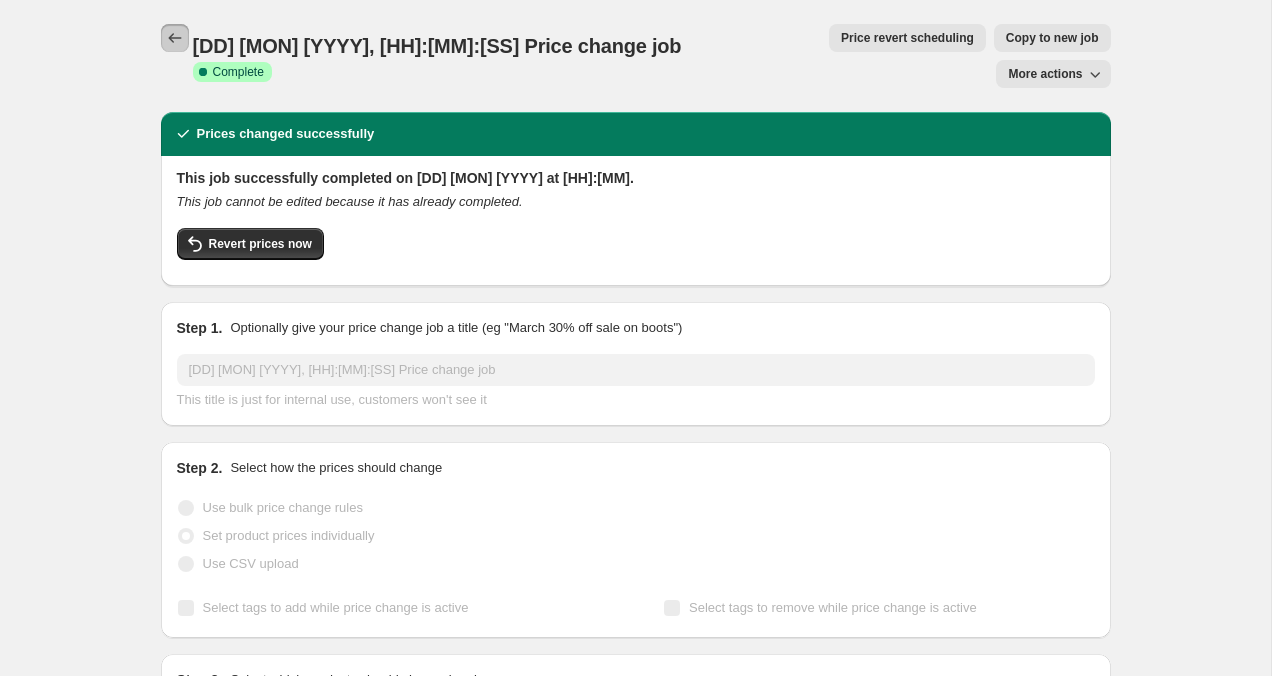 click 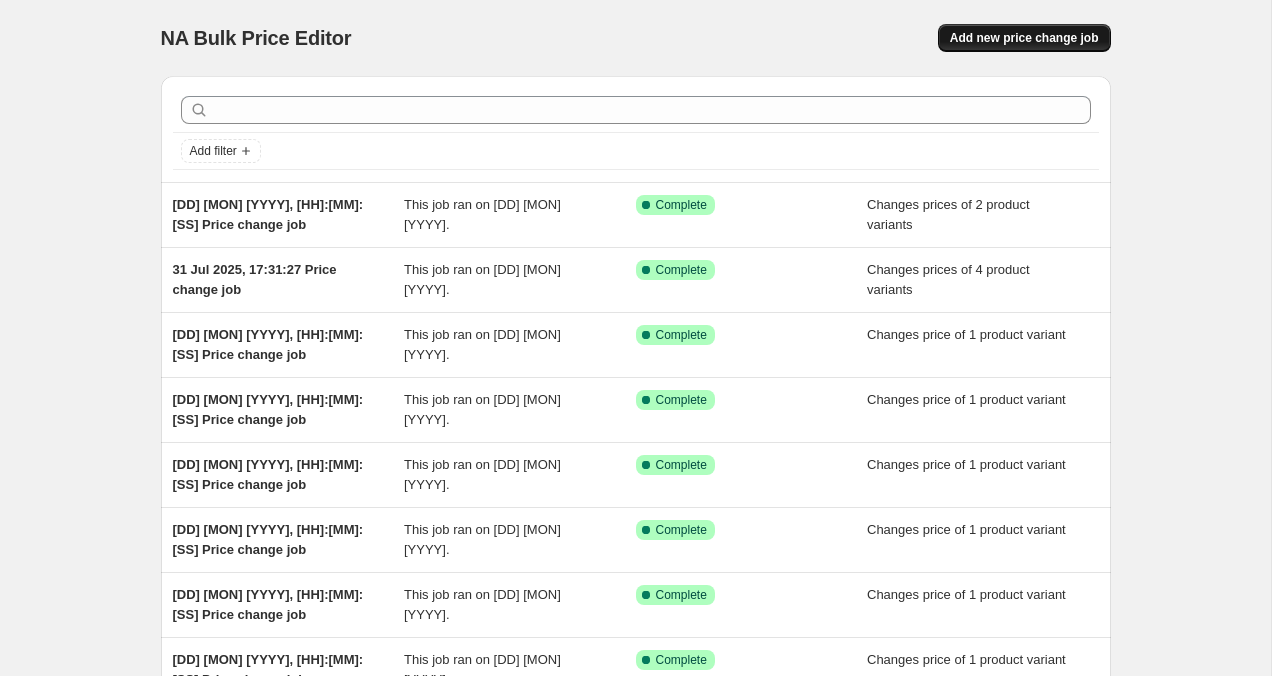 click on "Add new price change job" at bounding box center (1024, 38) 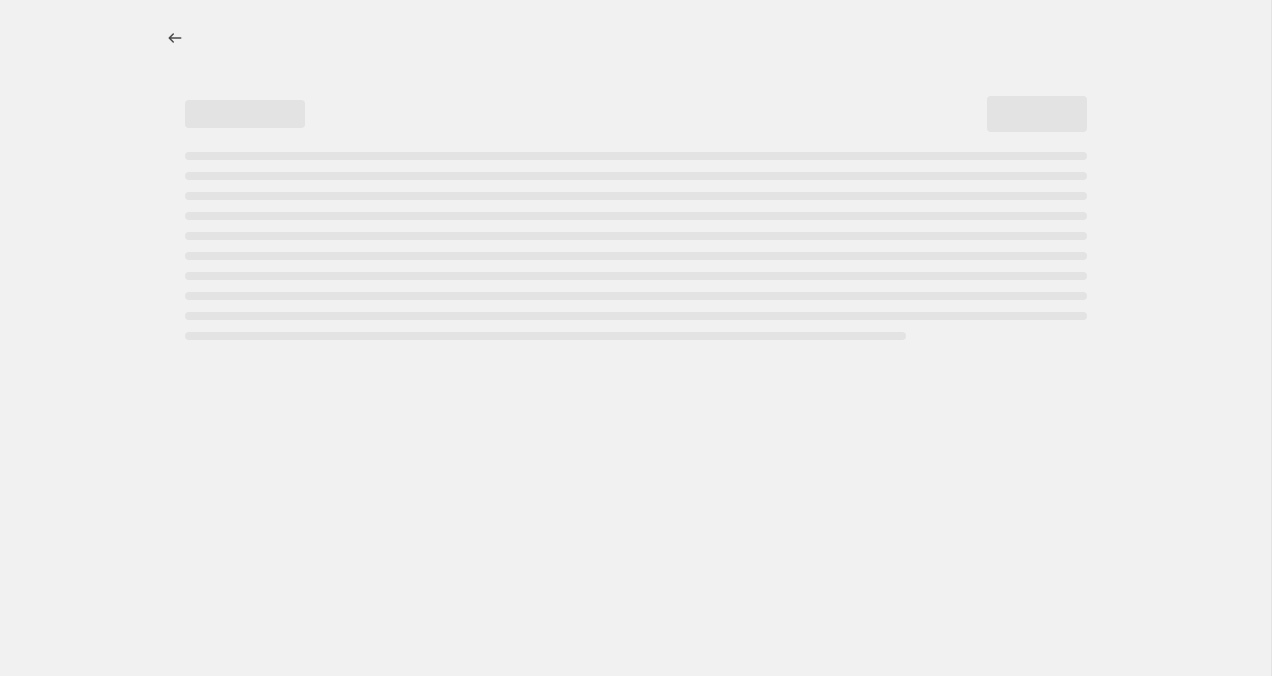 select on "percentage" 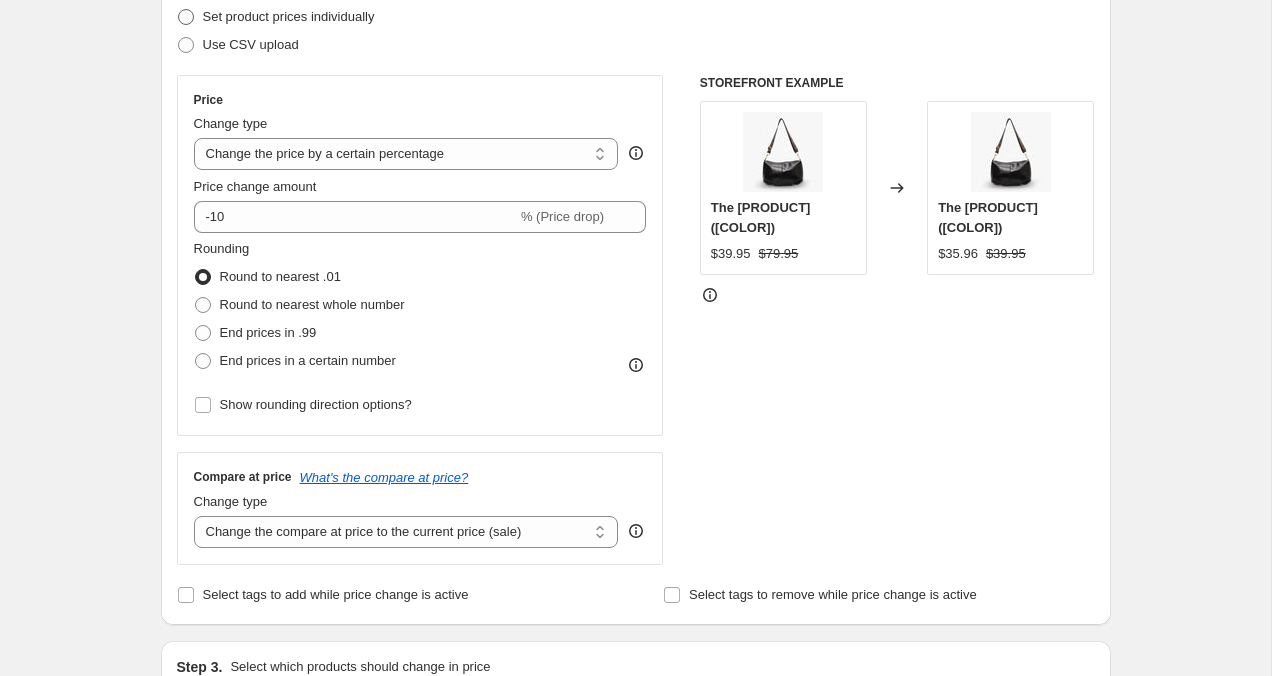 scroll, scrollTop: 269, scrollLeft: 0, axis: vertical 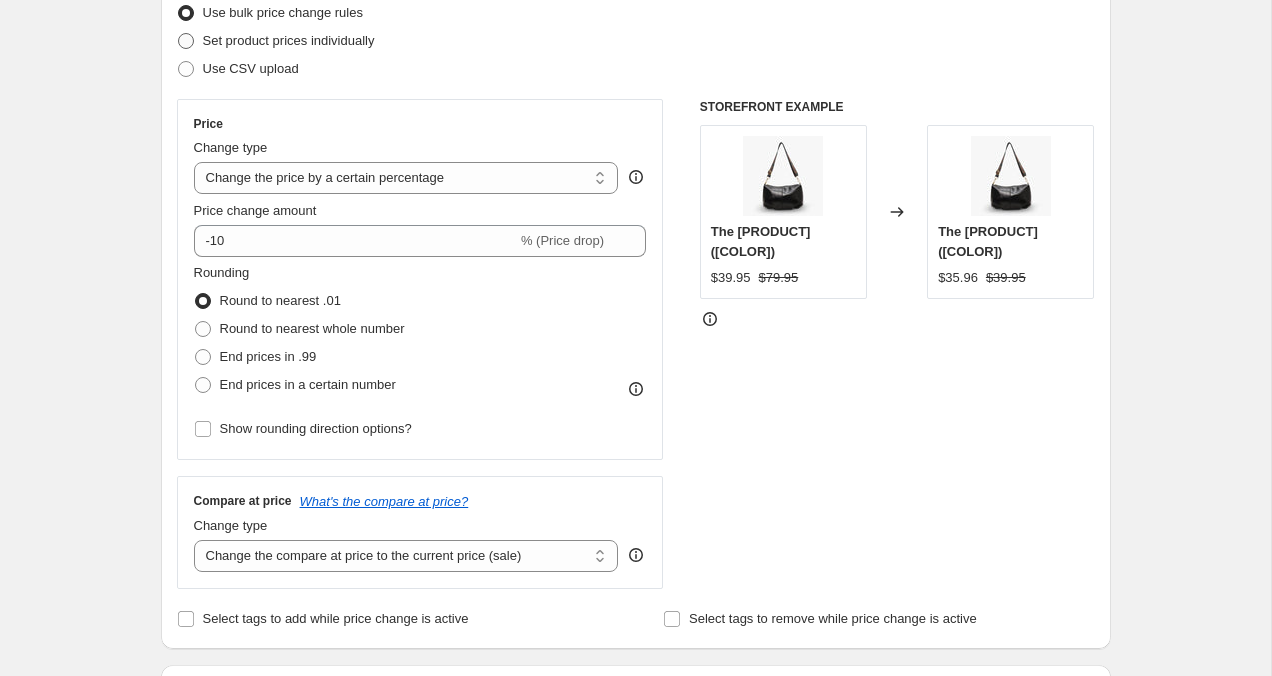 click at bounding box center (186, 41) 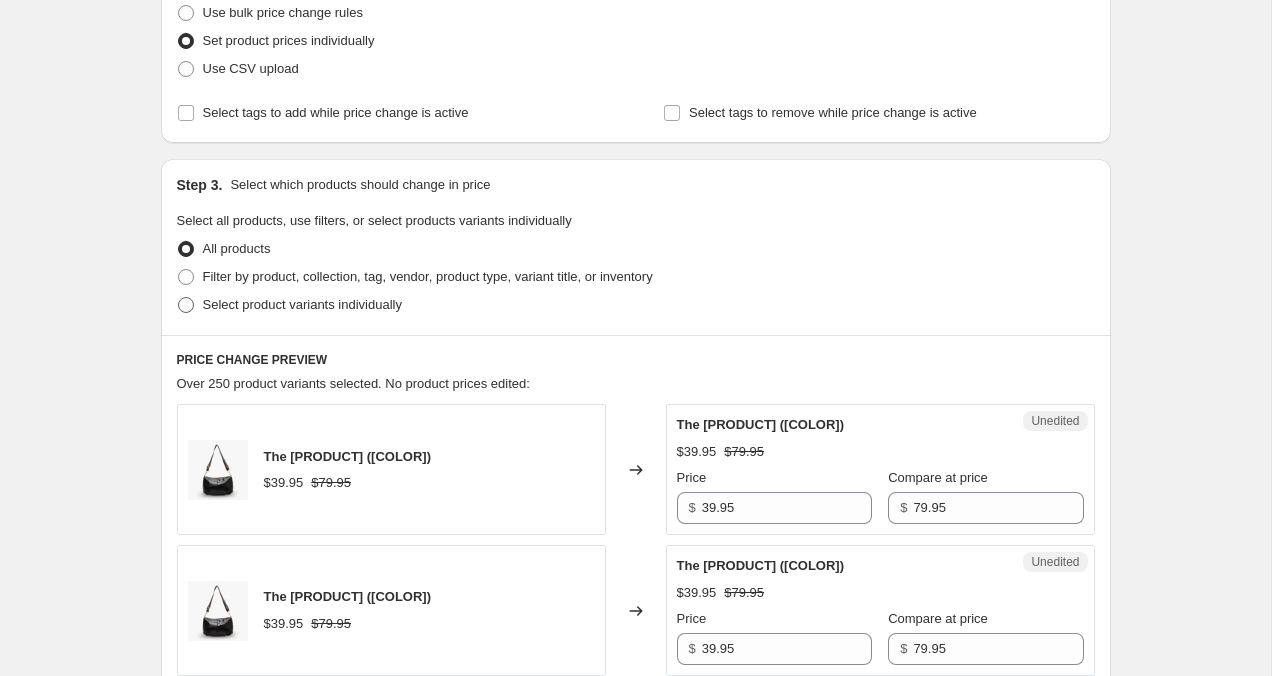 click on "Select product variants individually" at bounding box center [289, 305] 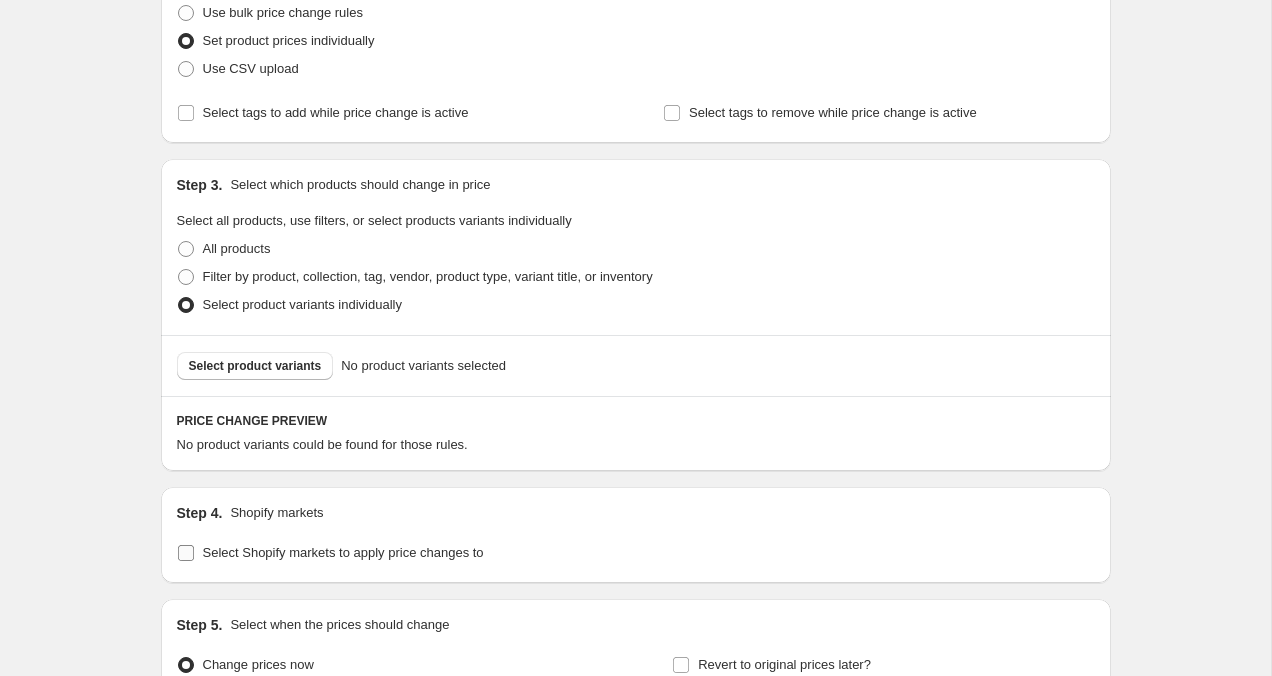 click on "Select Shopify markets to apply price changes to" at bounding box center (186, 553) 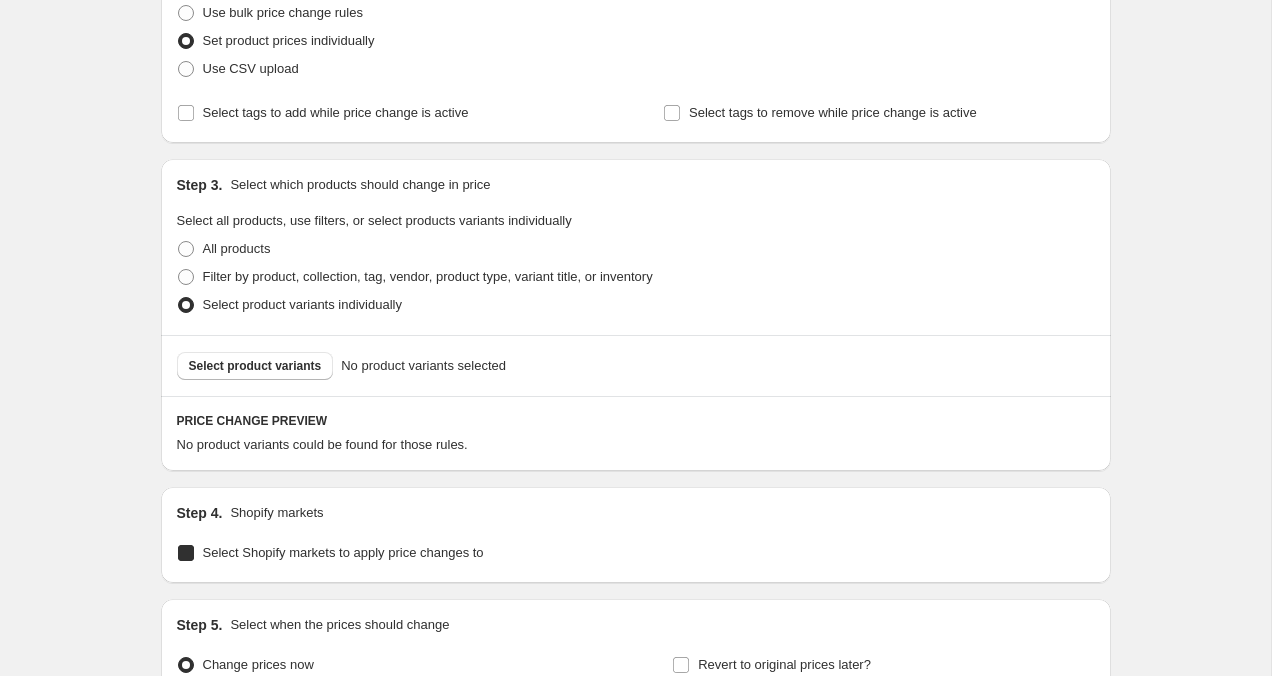 checkbox on "true" 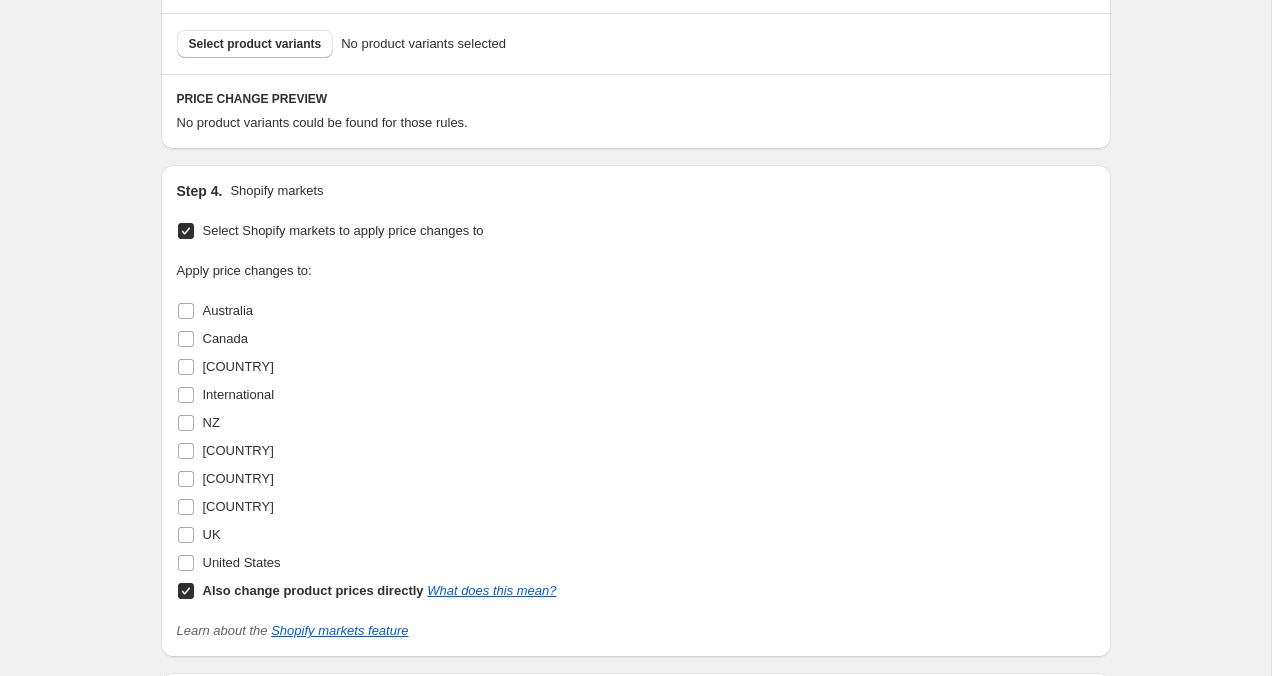 scroll, scrollTop: 644, scrollLeft: 0, axis: vertical 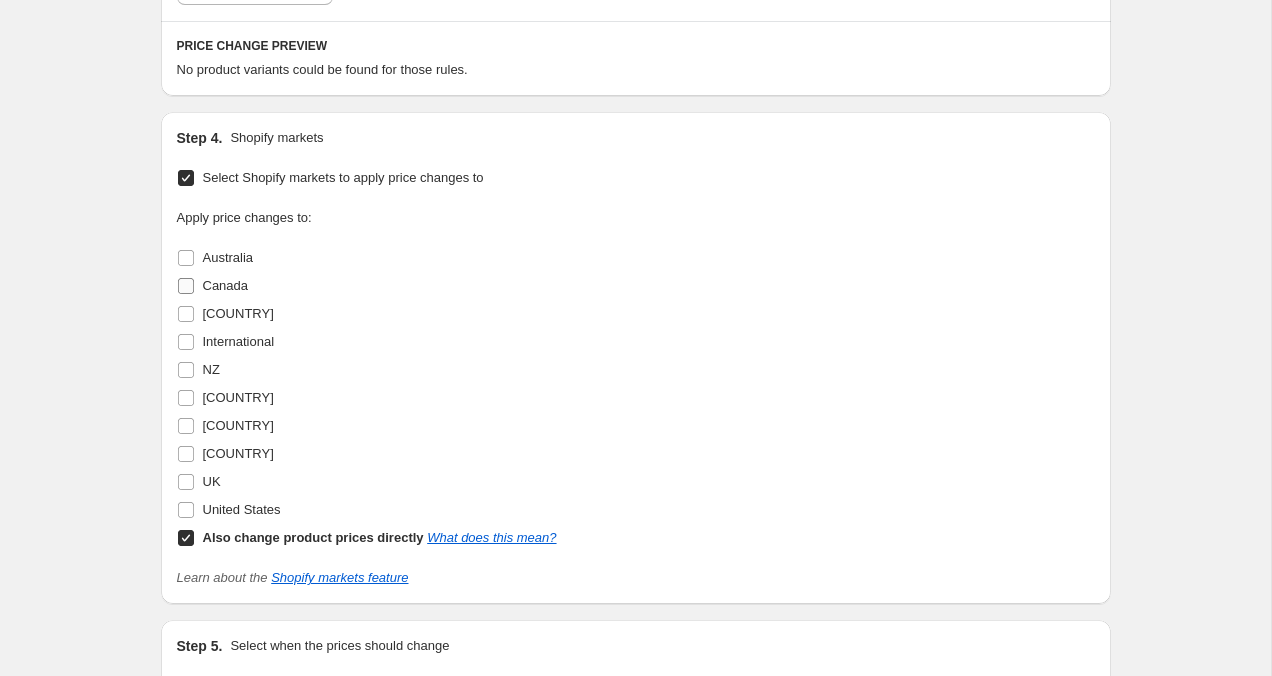 click on "Canada" at bounding box center (186, 286) 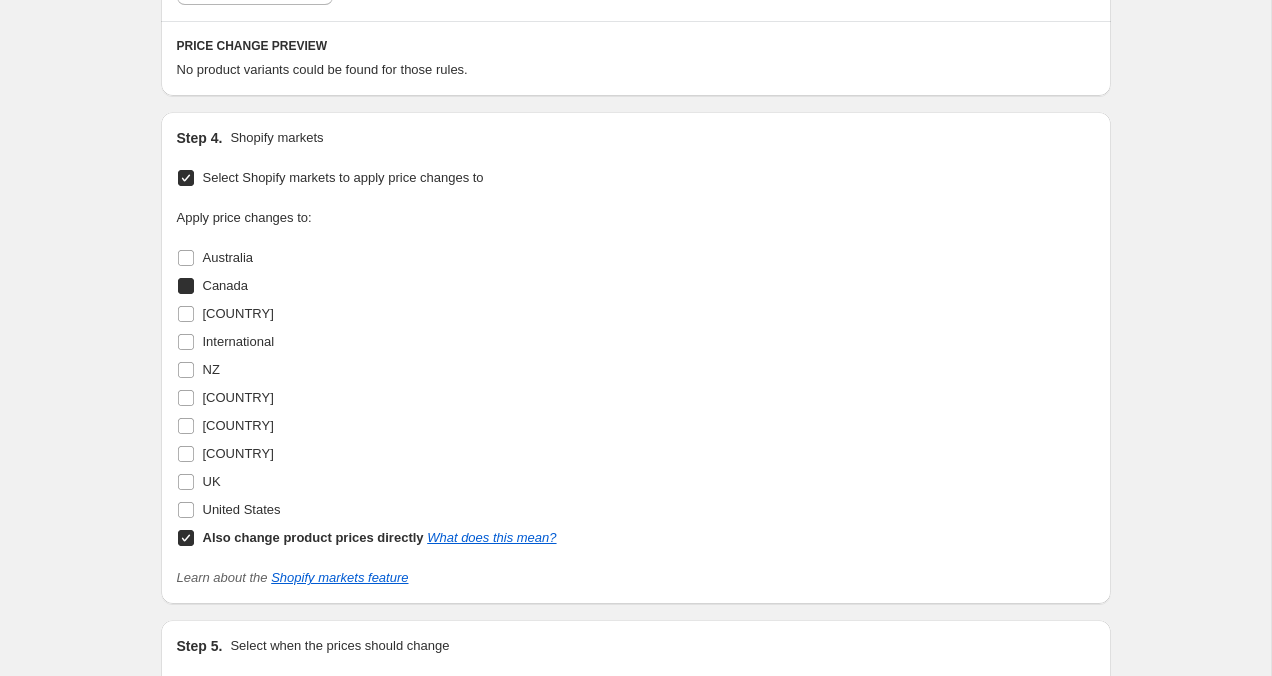 checkbox on "true" 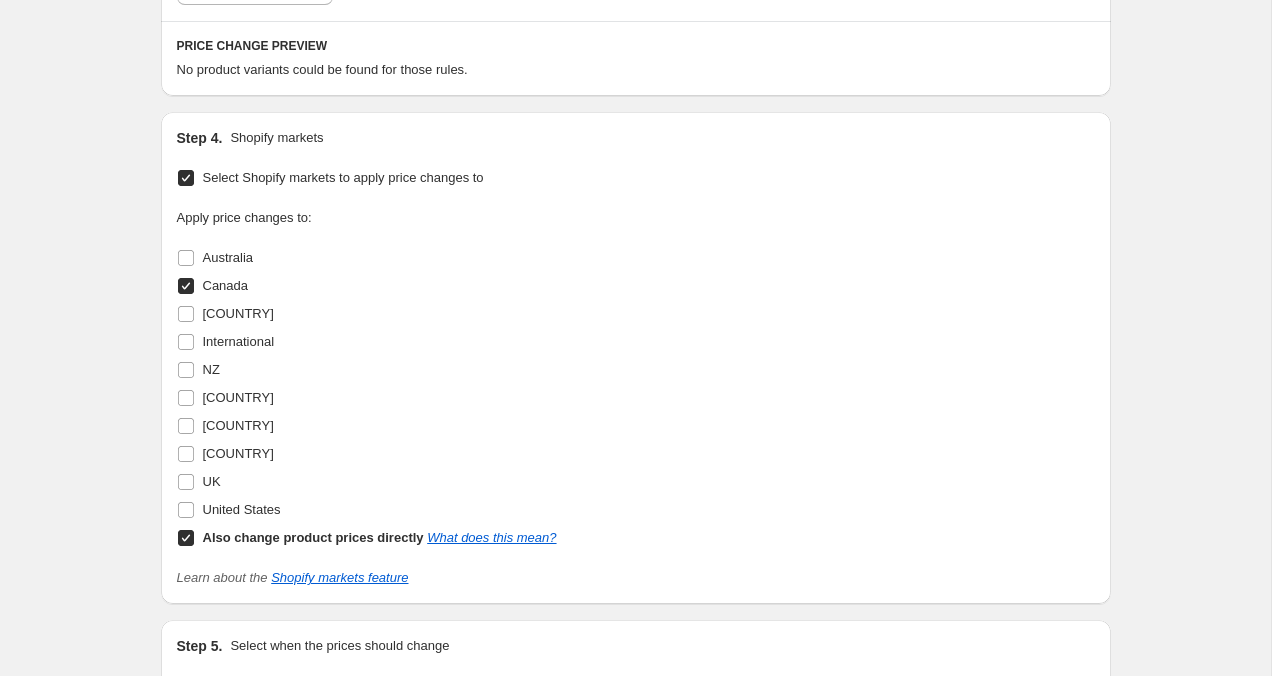 click on "Also change product prices directly   What does this mean?" at bounding box center (186, 538) 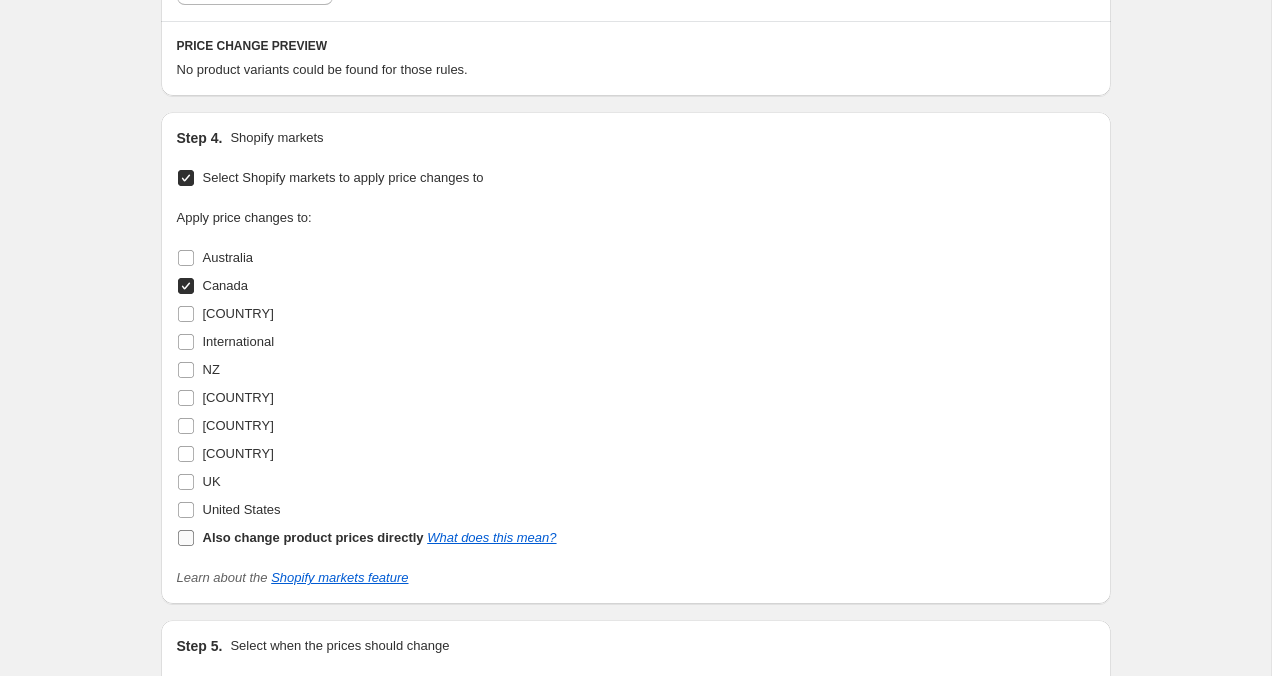 checkbox on "false" 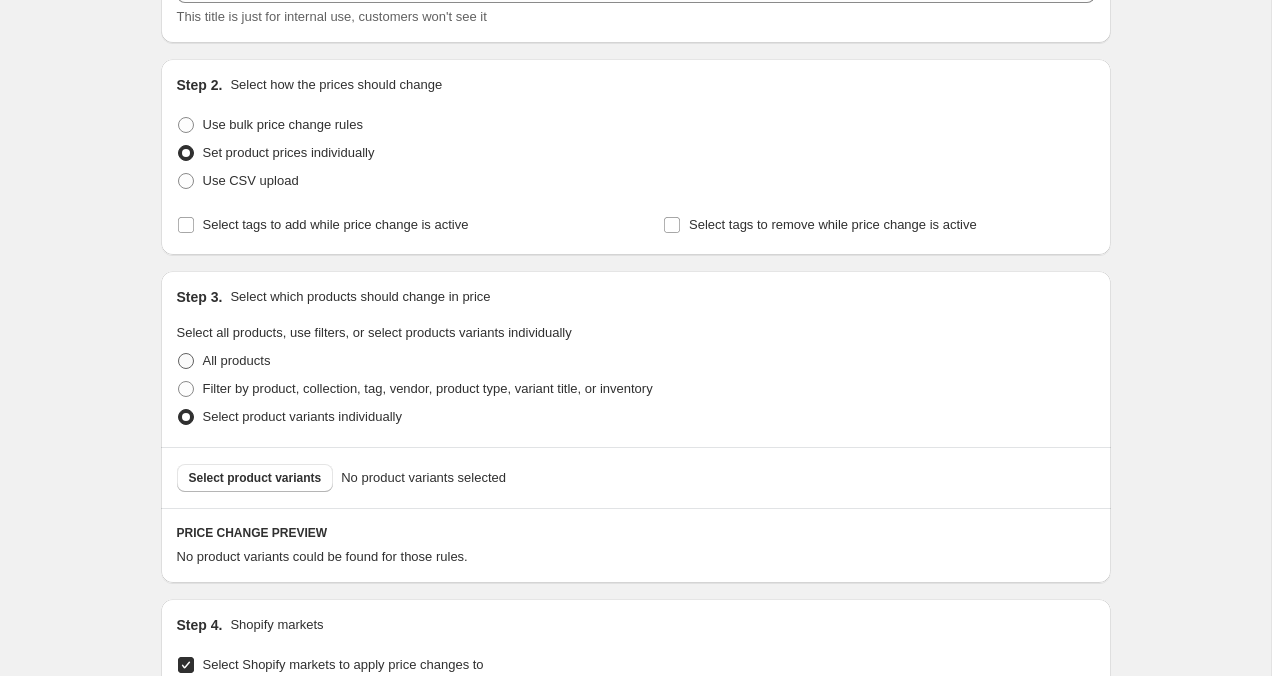 scroll, scrollTop: 163, scrollLeft: 0, axis: vertical 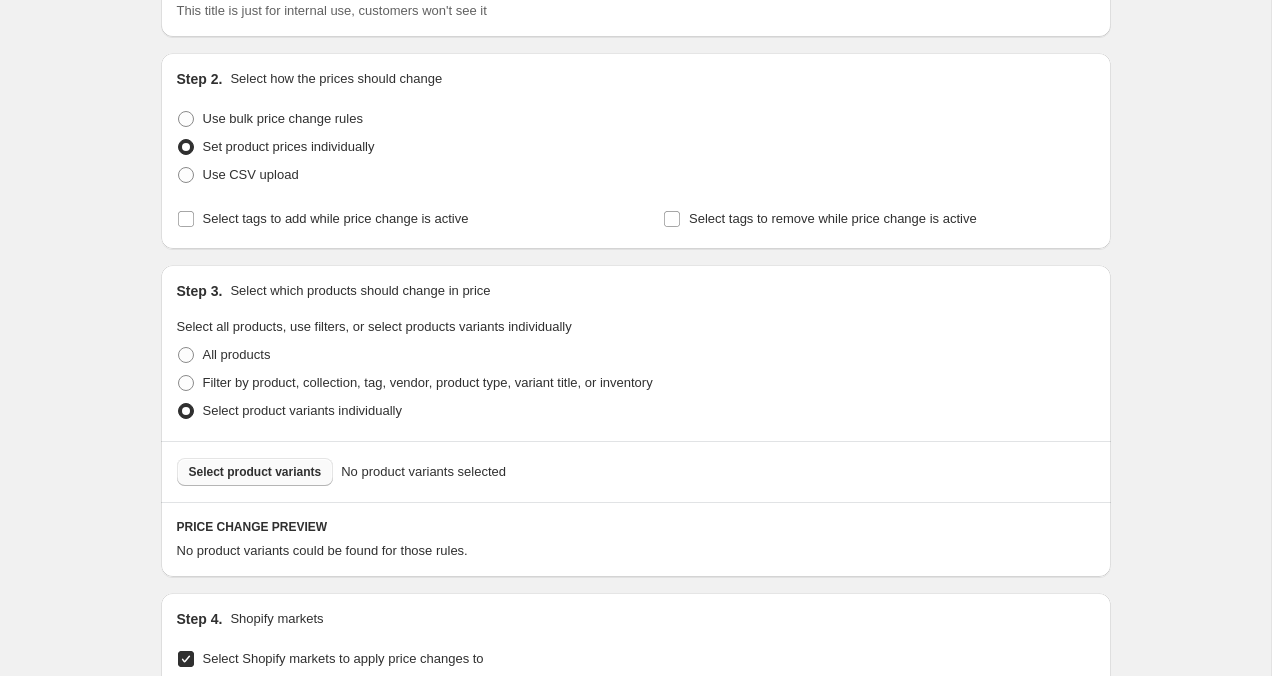 click on "Select product variants" at bounding box center (255, 472) 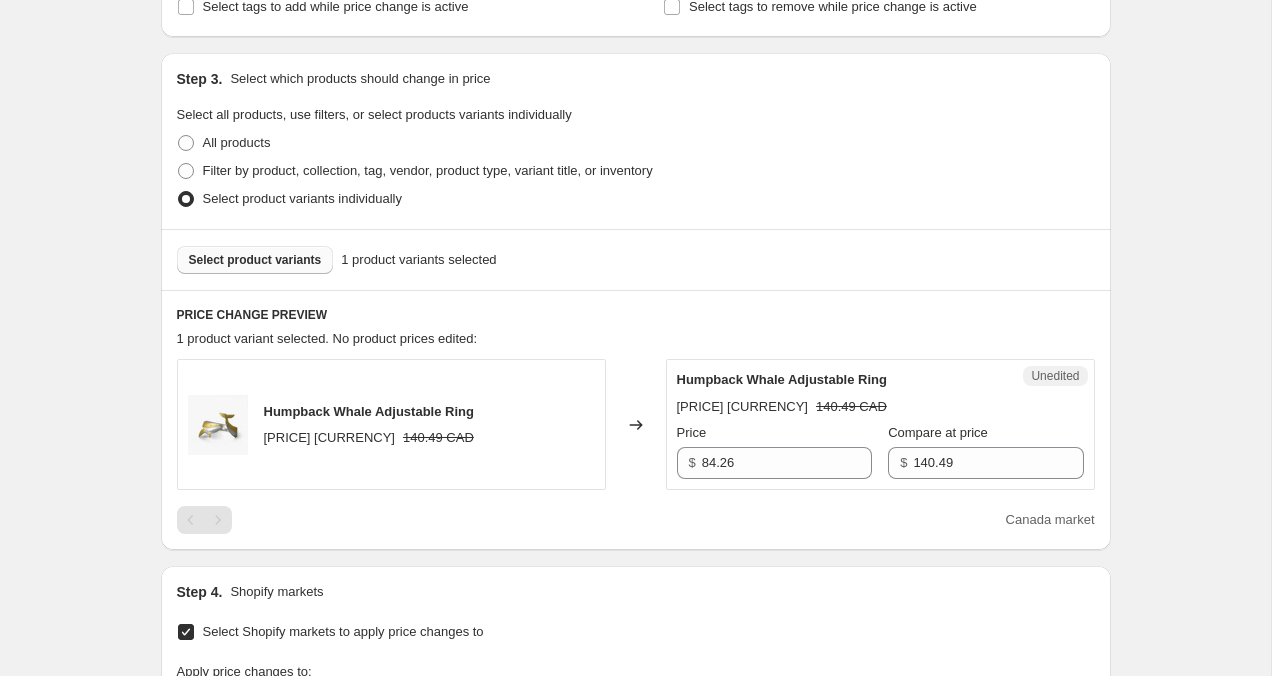 scroll, scrollTop: 442, scrollLeft: 0, axis: vertical 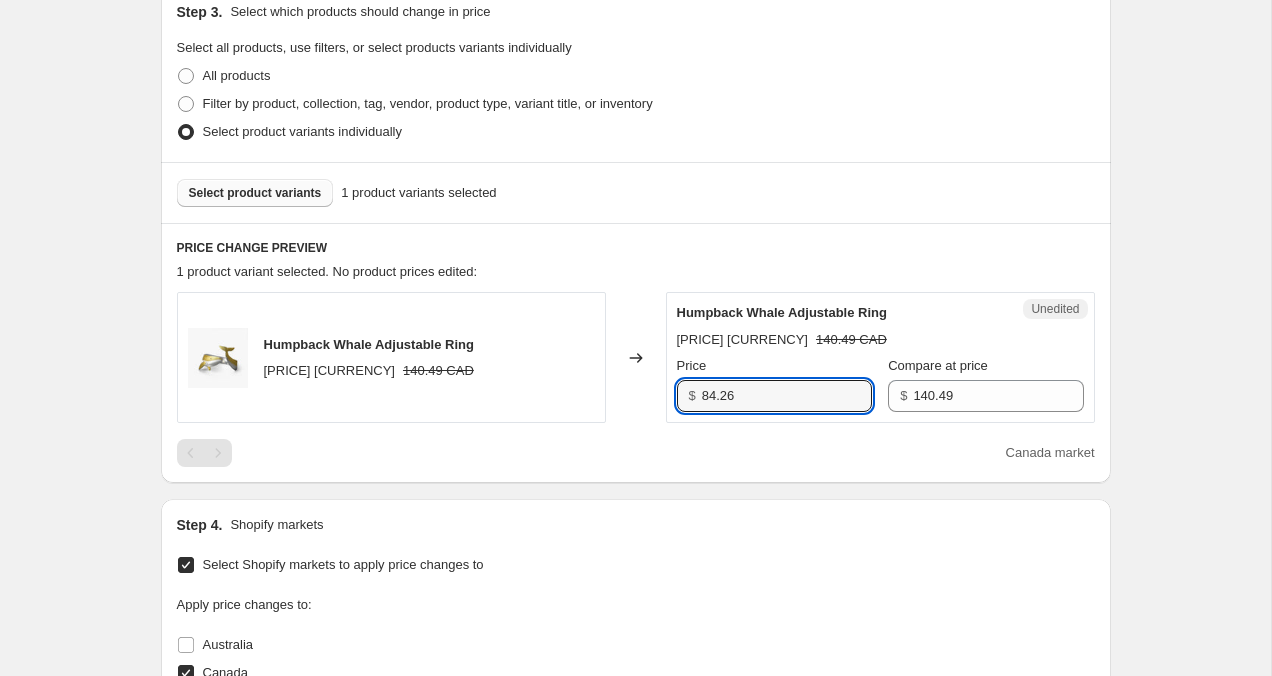 drag, startPoint x: 769, startPoint y: 400, endPoint x: 691, endPoint y: 396, distance: 78.10249 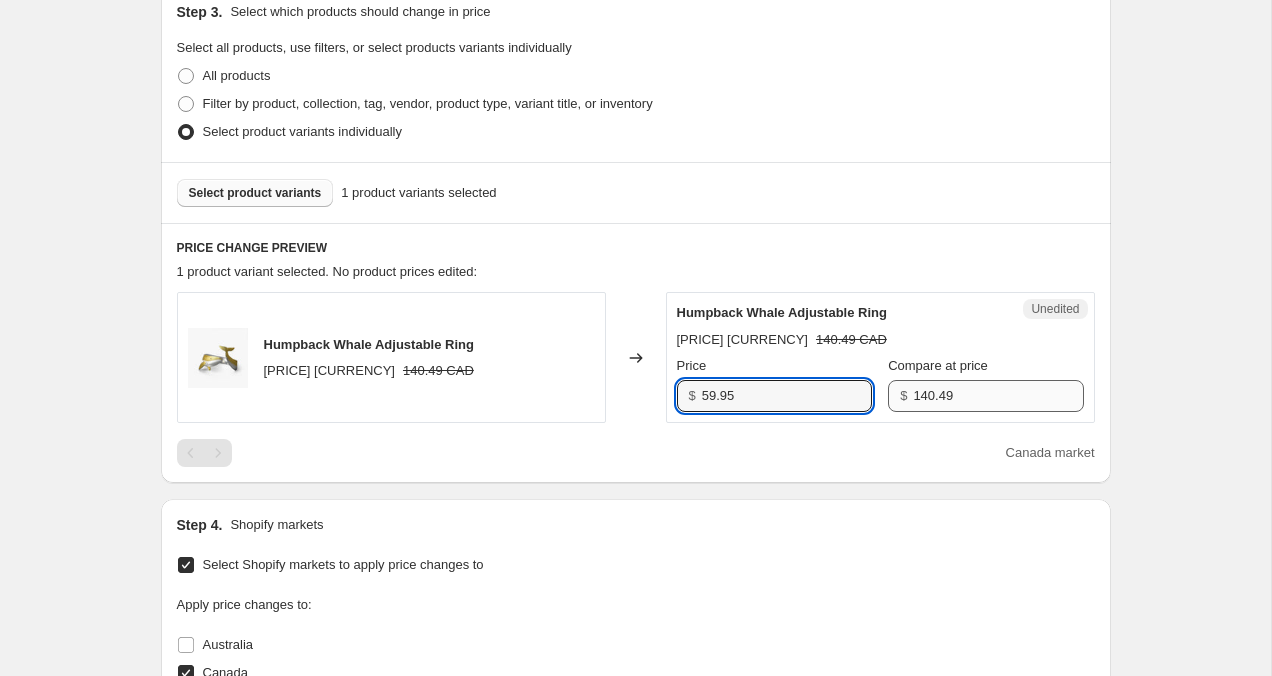type on "59.95" 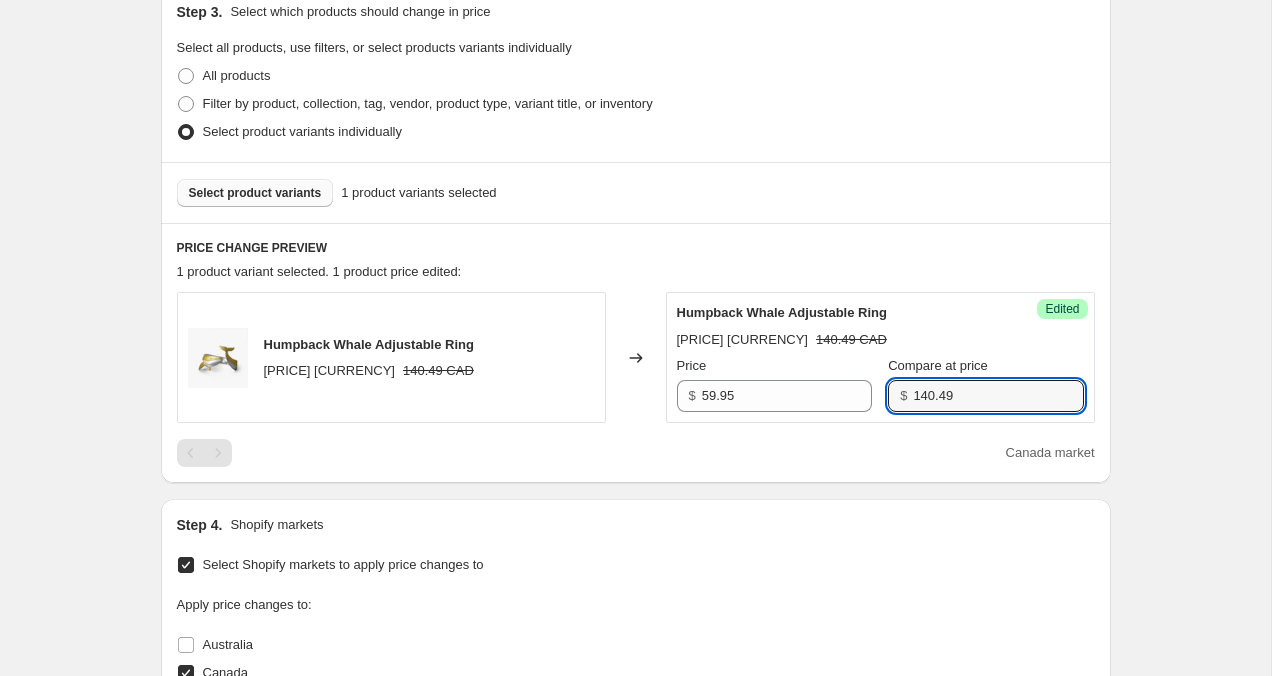 drag, startPoint x: 1006, startPoint y: 400, endPoint x: 853, endPoint y: 384, distance: 153.83432 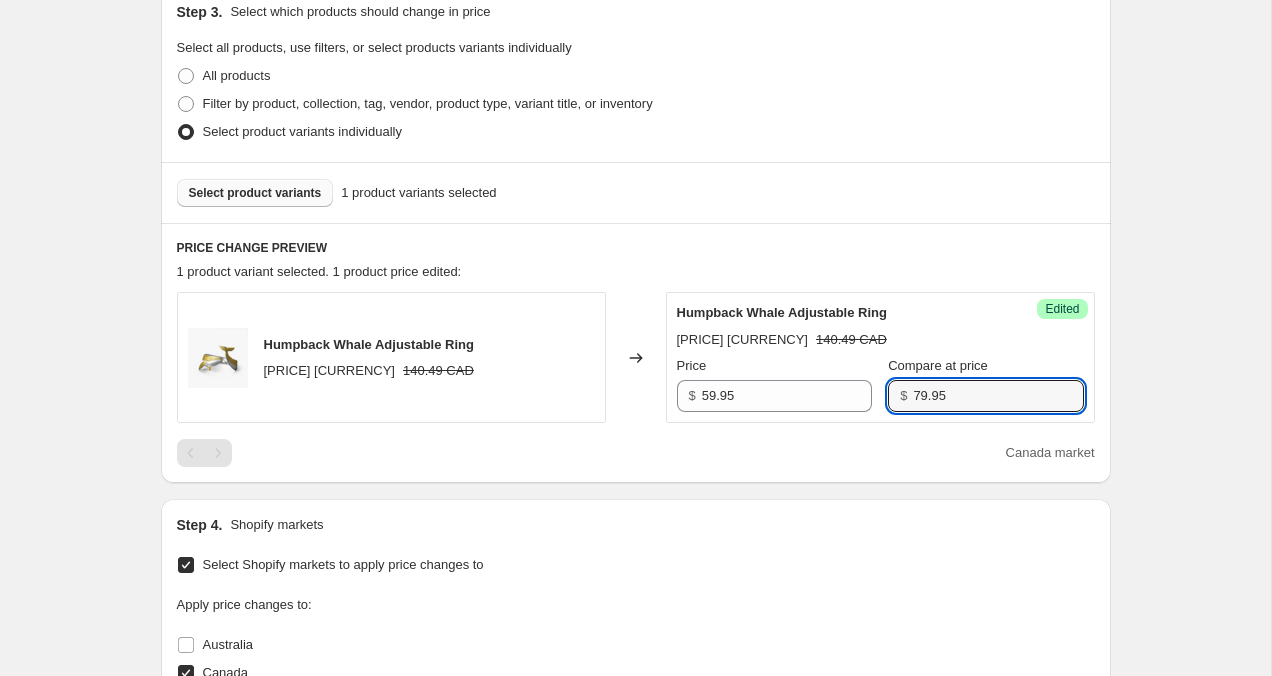type on "79.95" 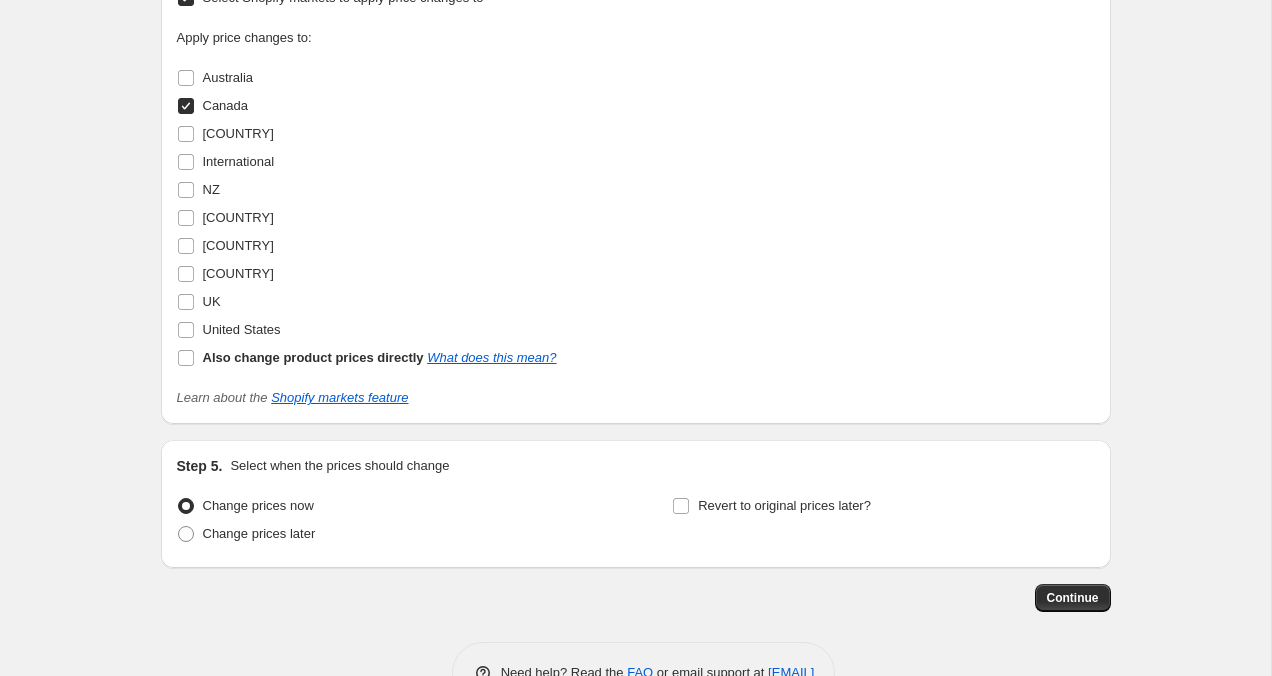 scroll, scrollTop: 1067, scrollLeft: 0, axis: vertical 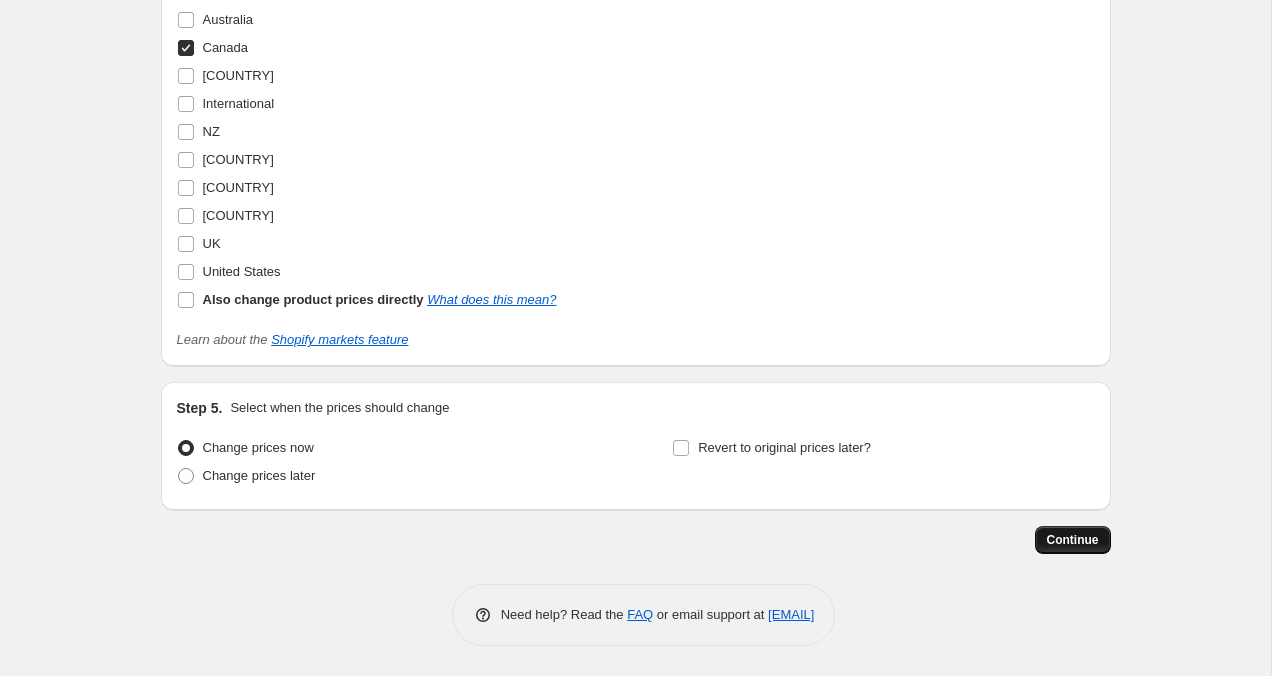 click on "Continue" at bounding box center [1073, 540] 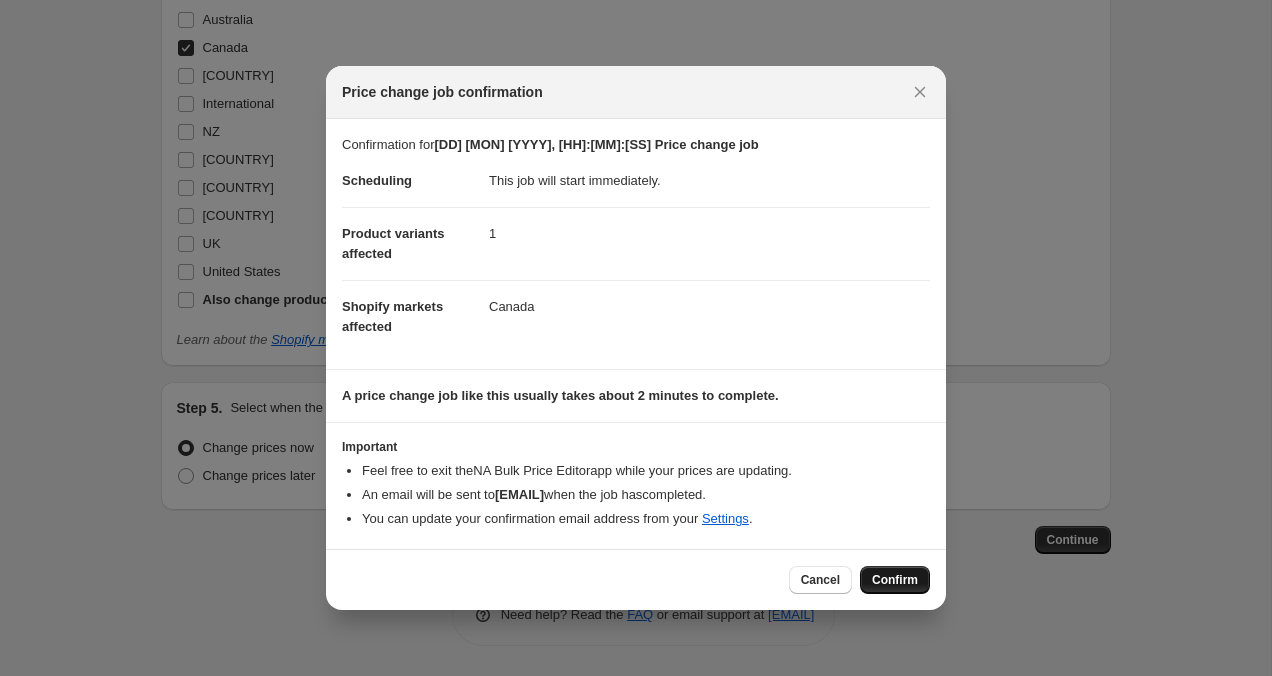 click on "Confirm" at bounding box center (895, 580) 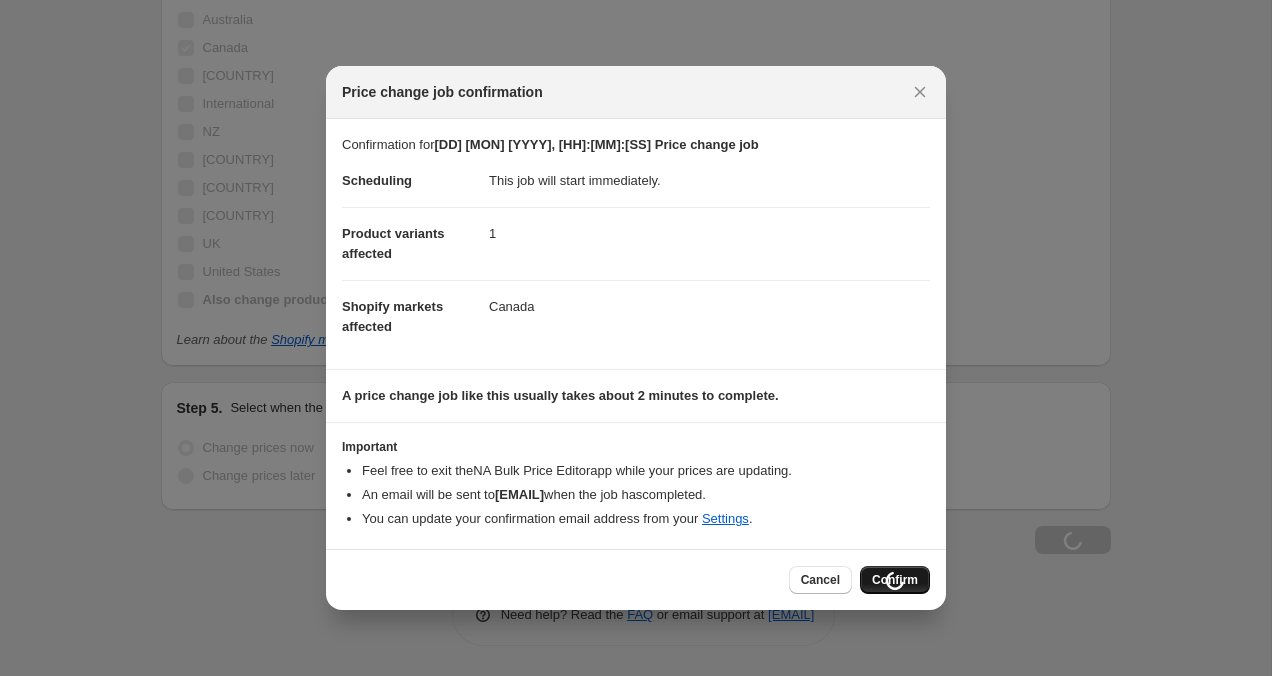 scroll, scrollTop: 1135, scrollLeft: 0, axis: vertical 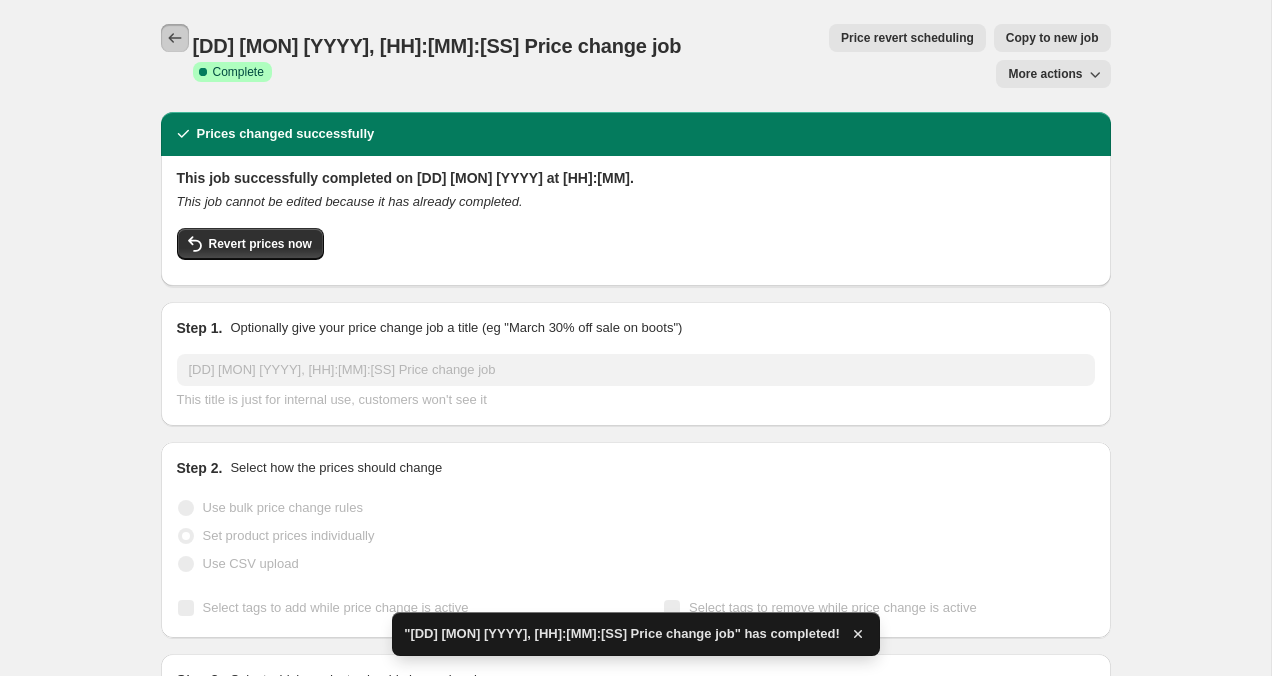 click 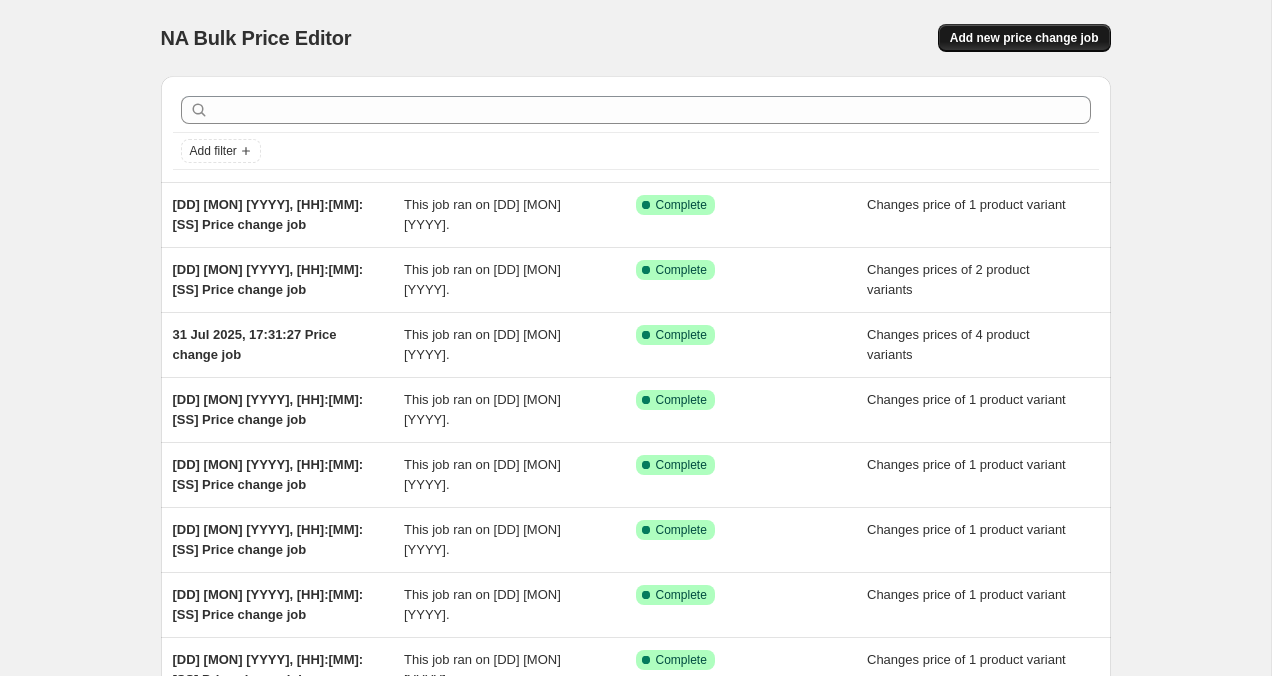 click on "Add new price change job" at bounding box center [1024, 38] 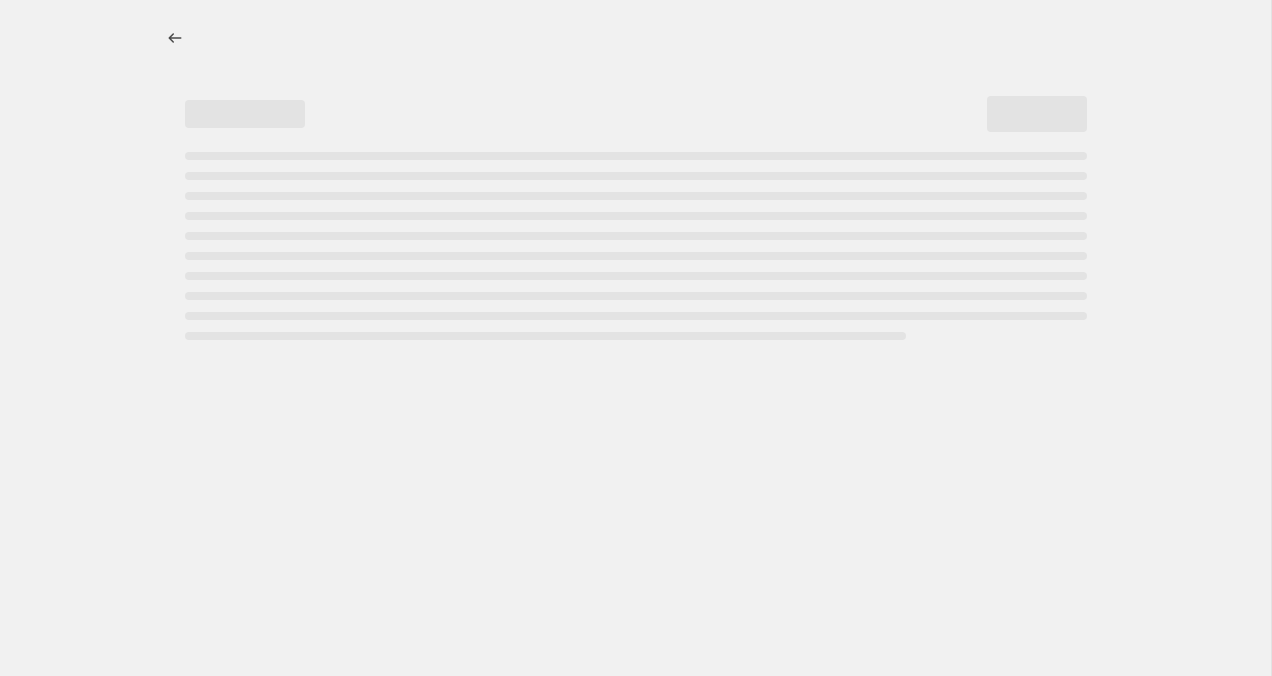 select on "percentage" 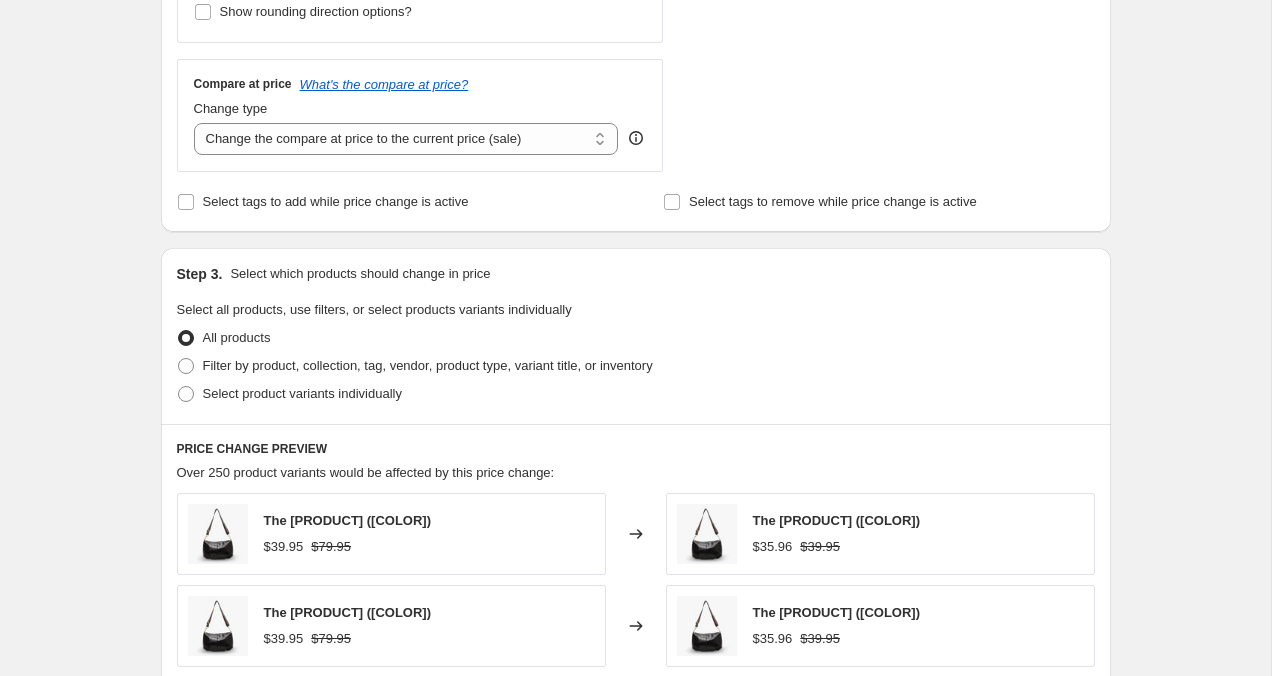 scroll, scrollTop: 688, scrollLeft: 0, axis: vertical 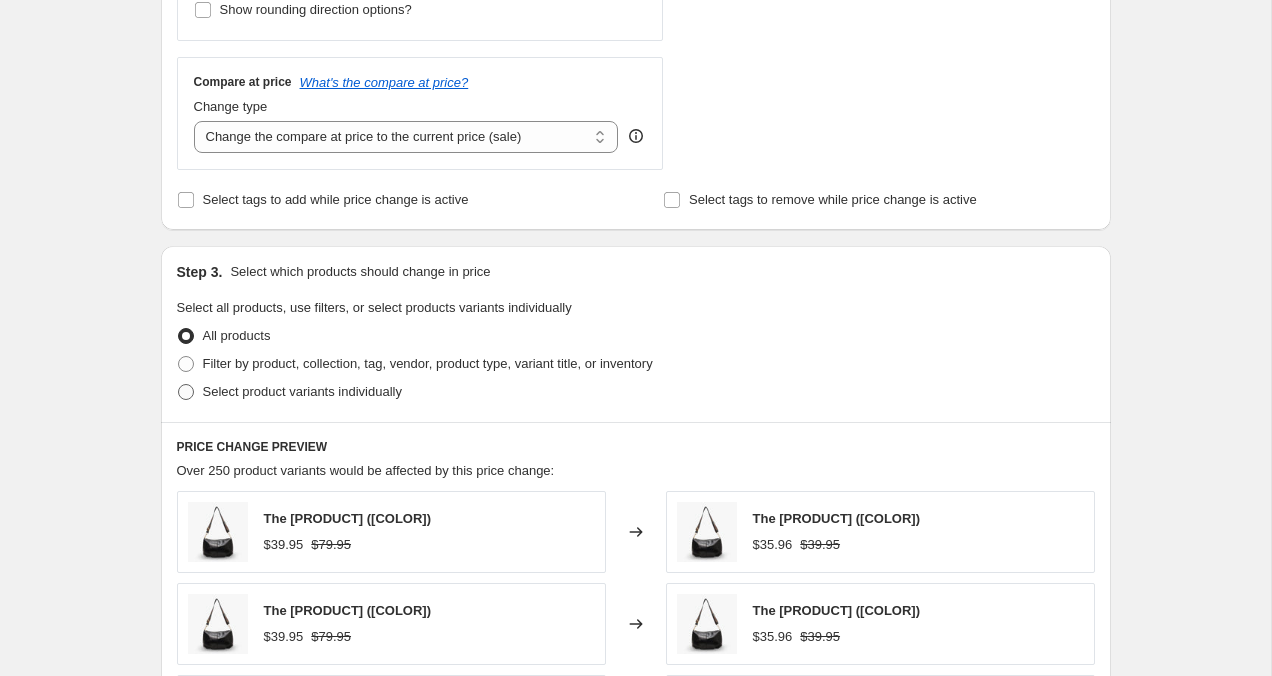 click at bounding box center (186, 392) 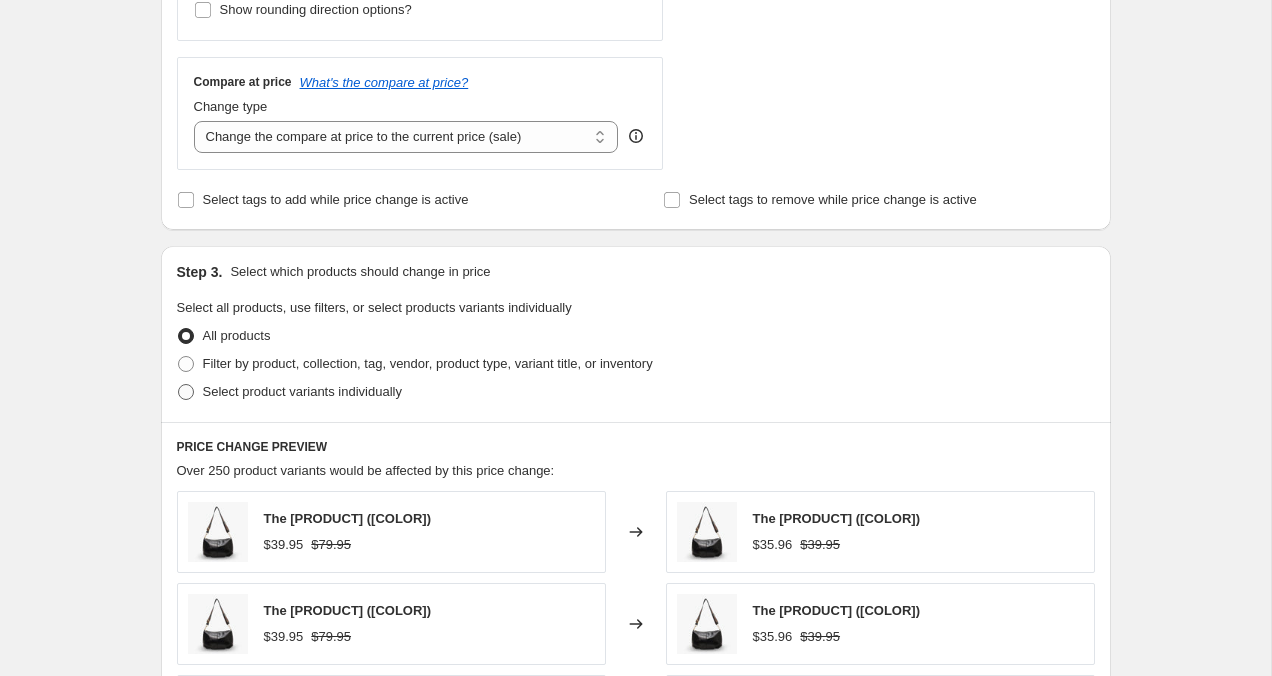 radio on "true" 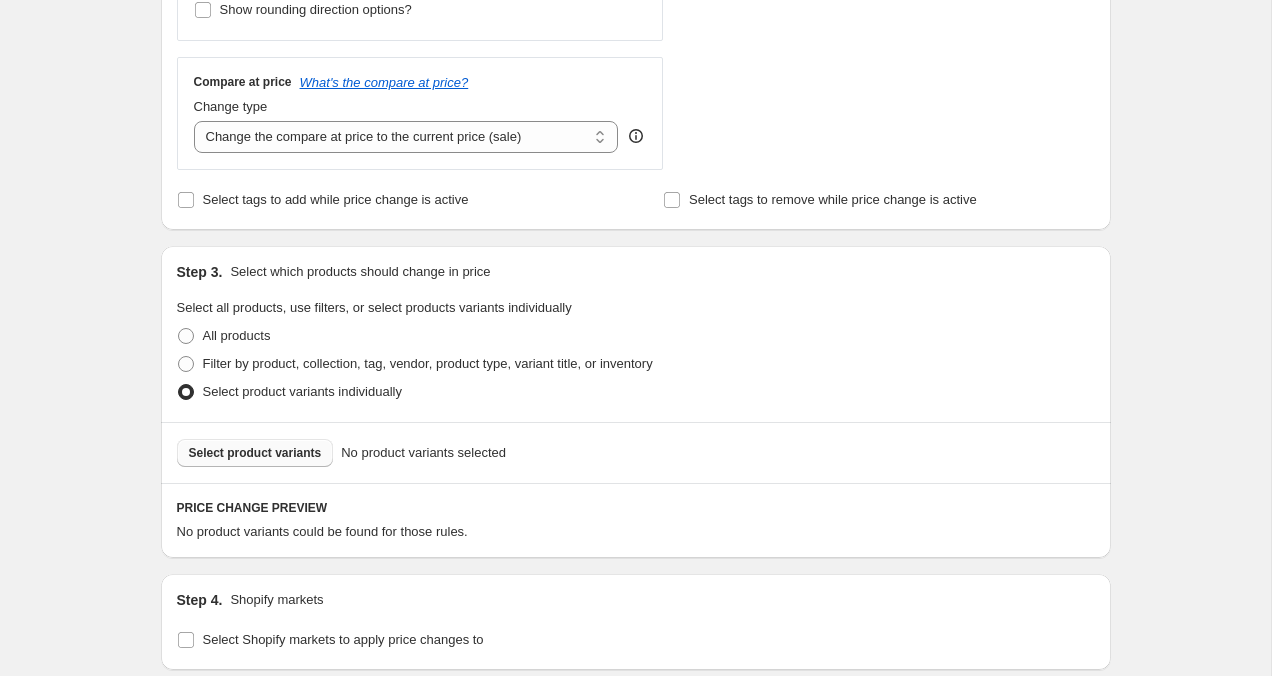 click on "Select product variants" at bounding box center (255, 453) 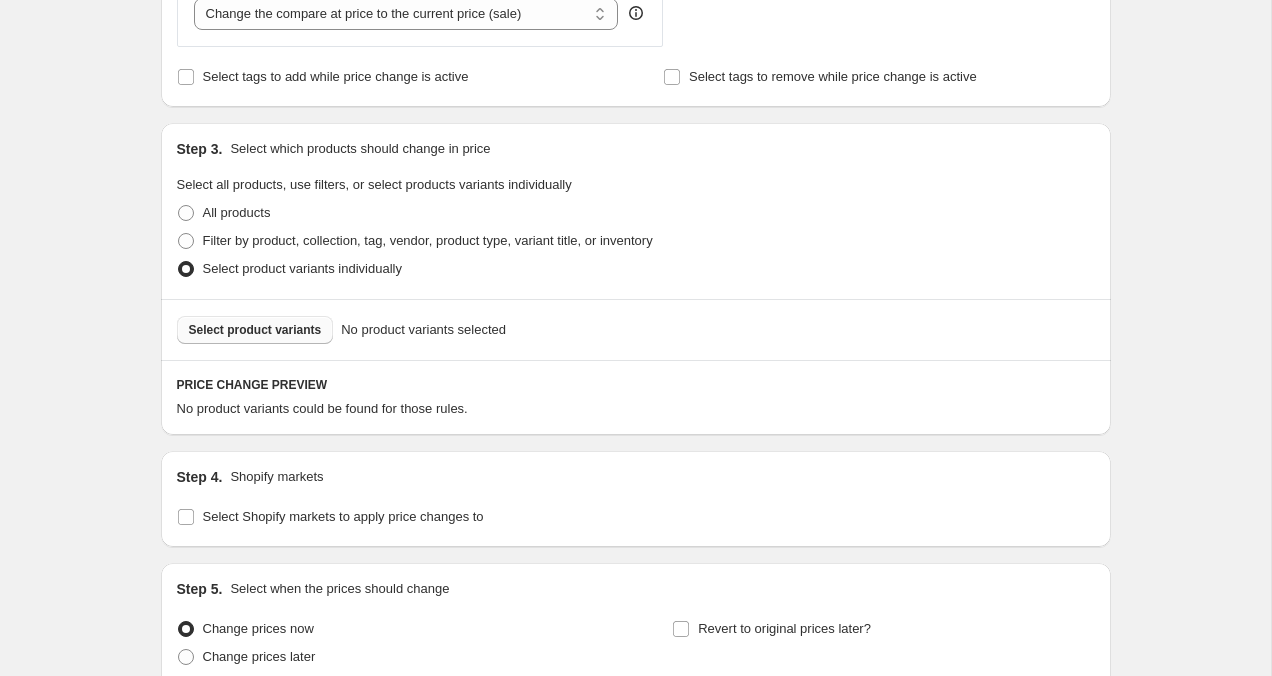 scroll, scrollTop: 818, scrollLeft: 0, axis: vertical 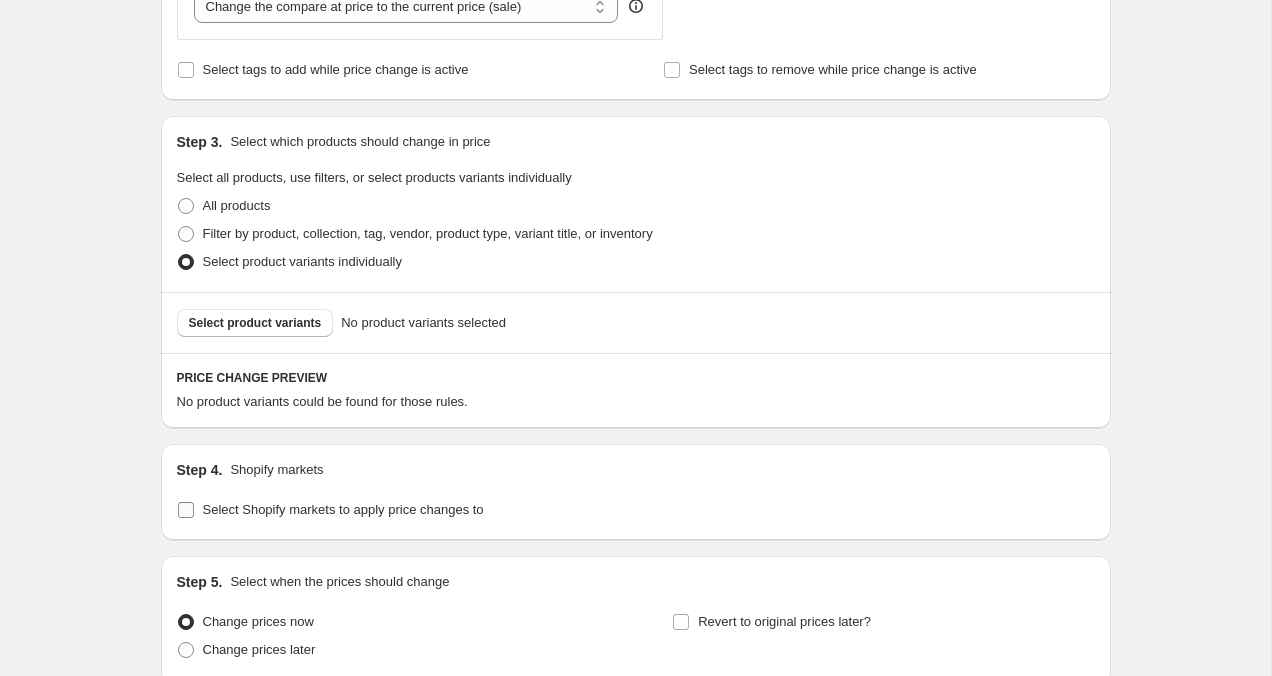 click on "Select Shopify markets to apply price changes to" at bounding box center (186, 510) 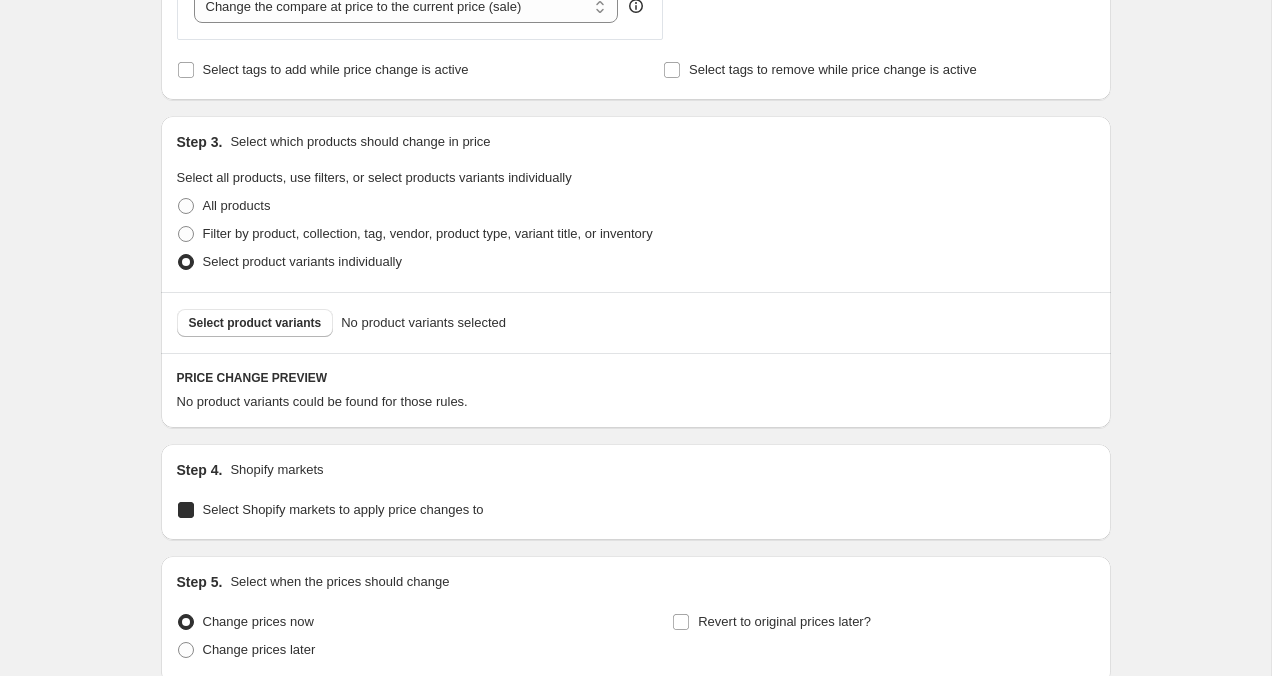 checkbox on "true" 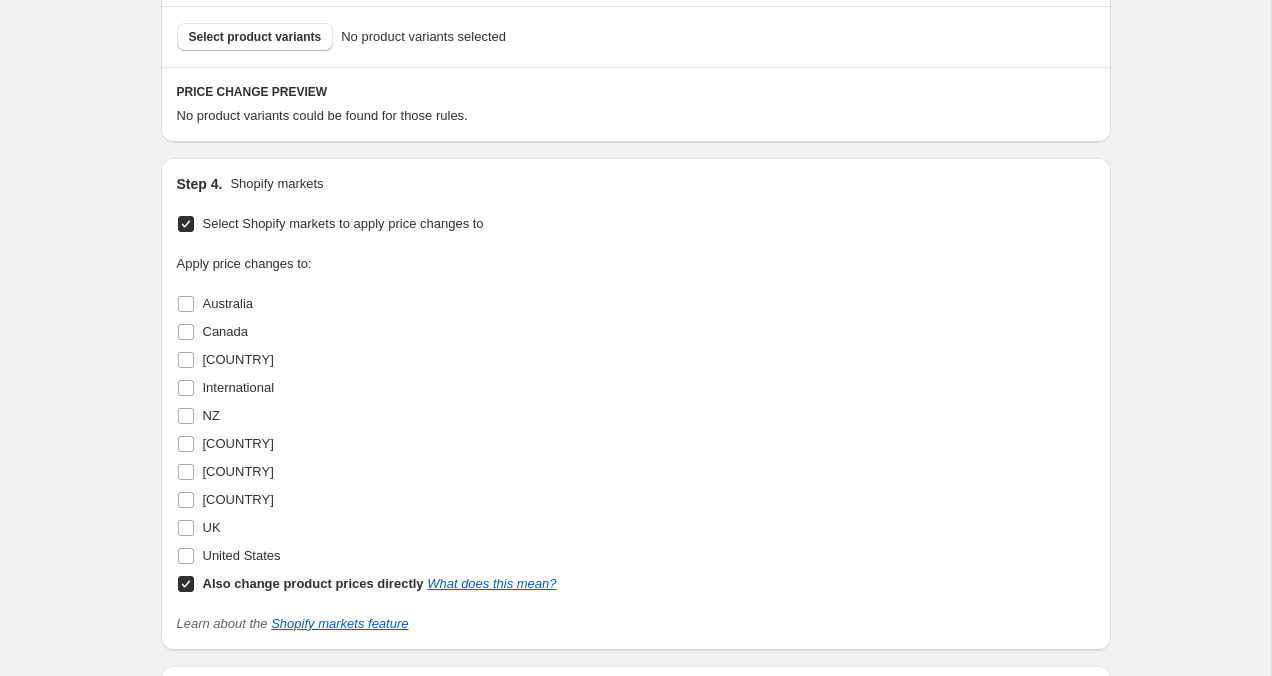 scroll, scrollTop: 1249, scrollLeft: 0, axis: vertical 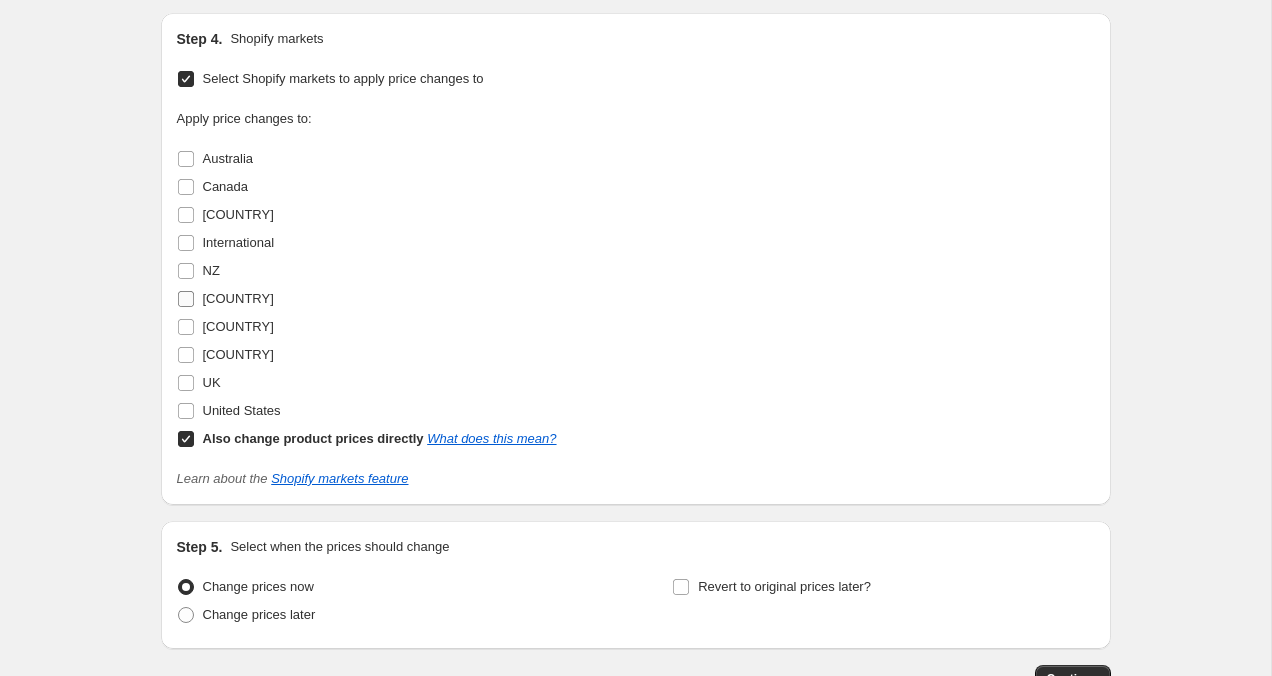 click on "[COUNTRY]" at bounding box center (186, 299) 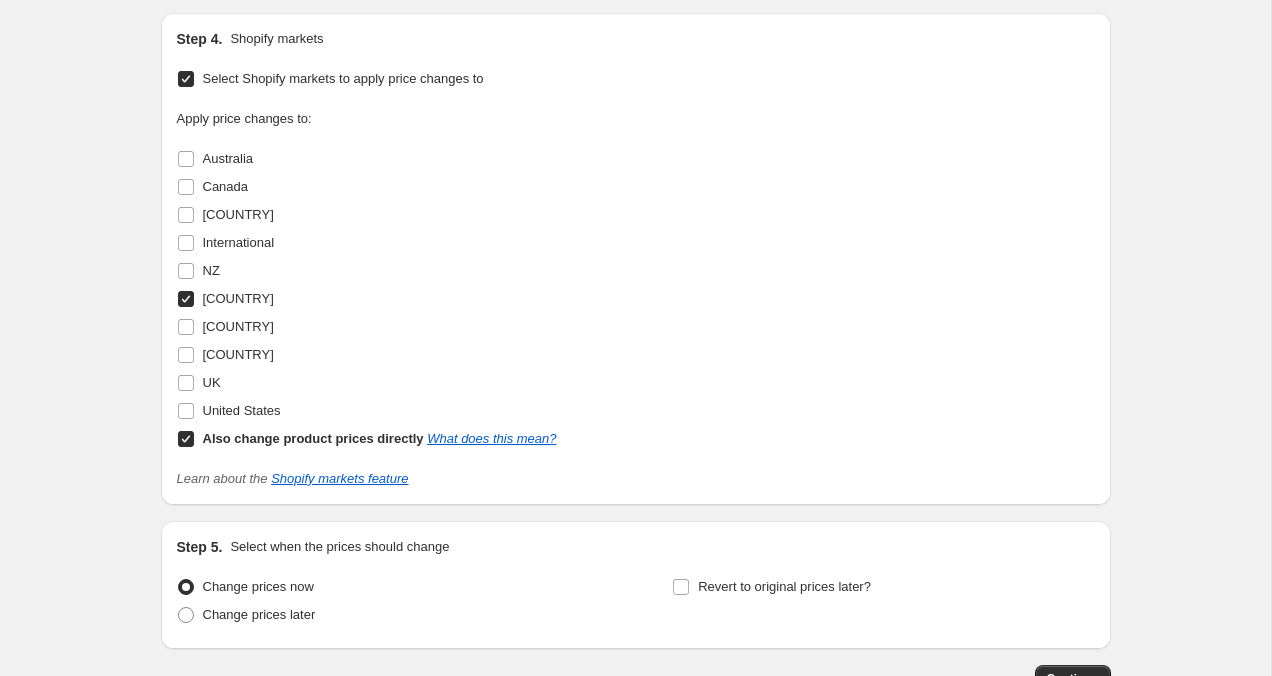 click on "Also change product prices directly   What does this mean?" at bounding box center (186, 439) 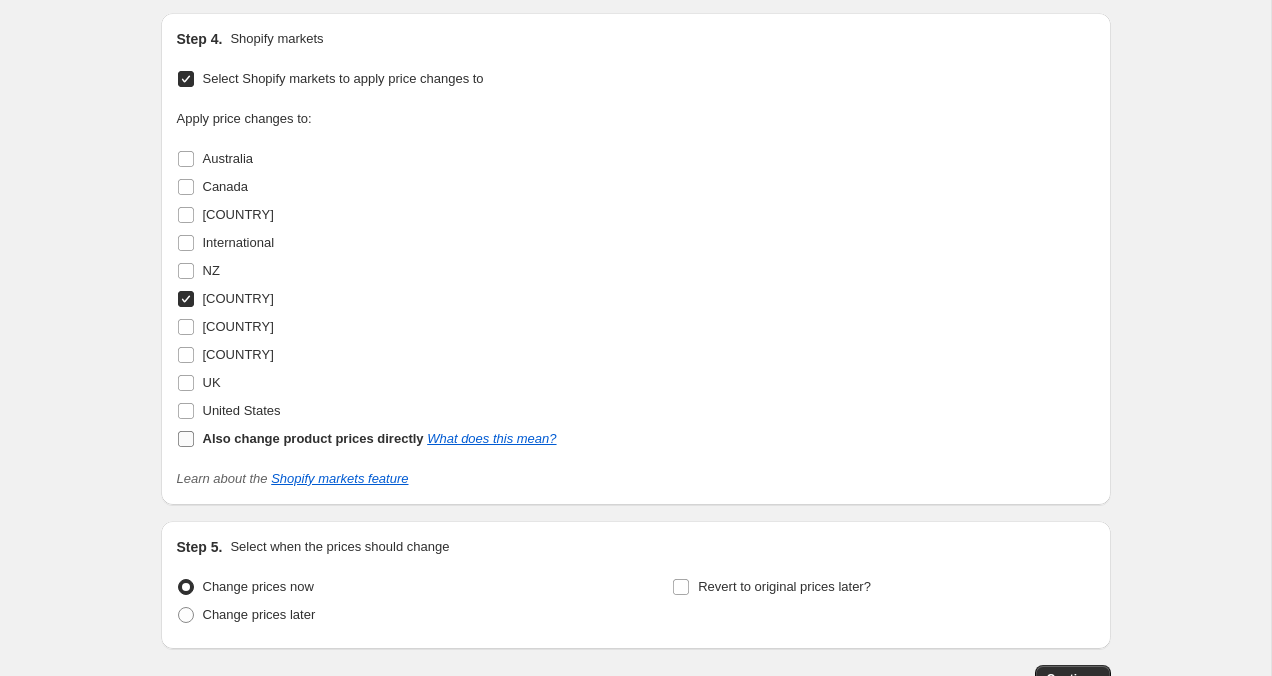 checkbox on "false" 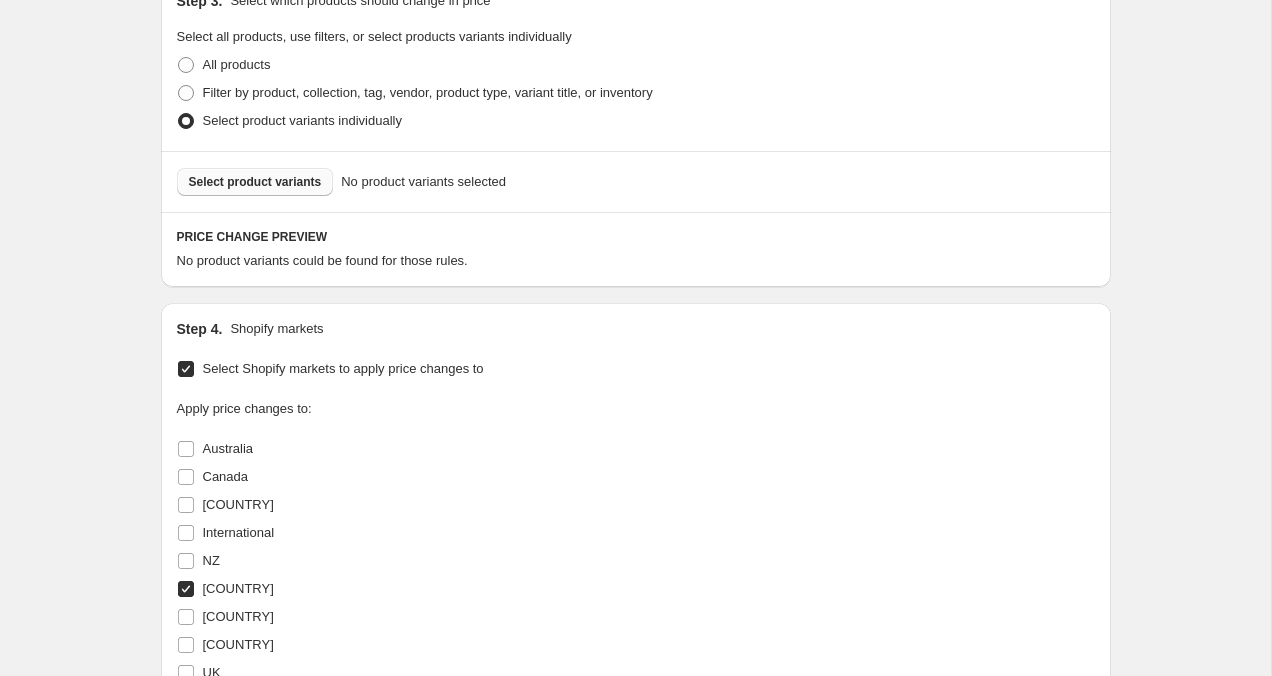 scroll, scrollTop: 957, scrollLeft: 0, axis: vertical 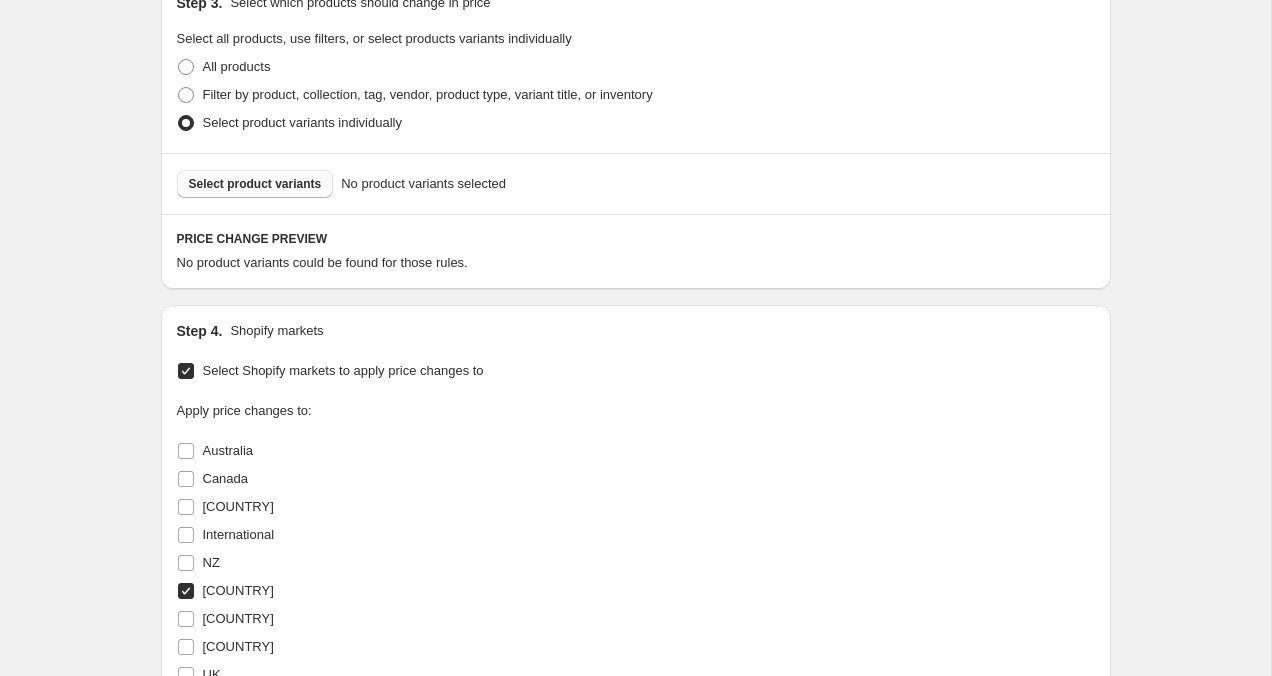 click on "Select product variants" at bounding box center (255, 184) 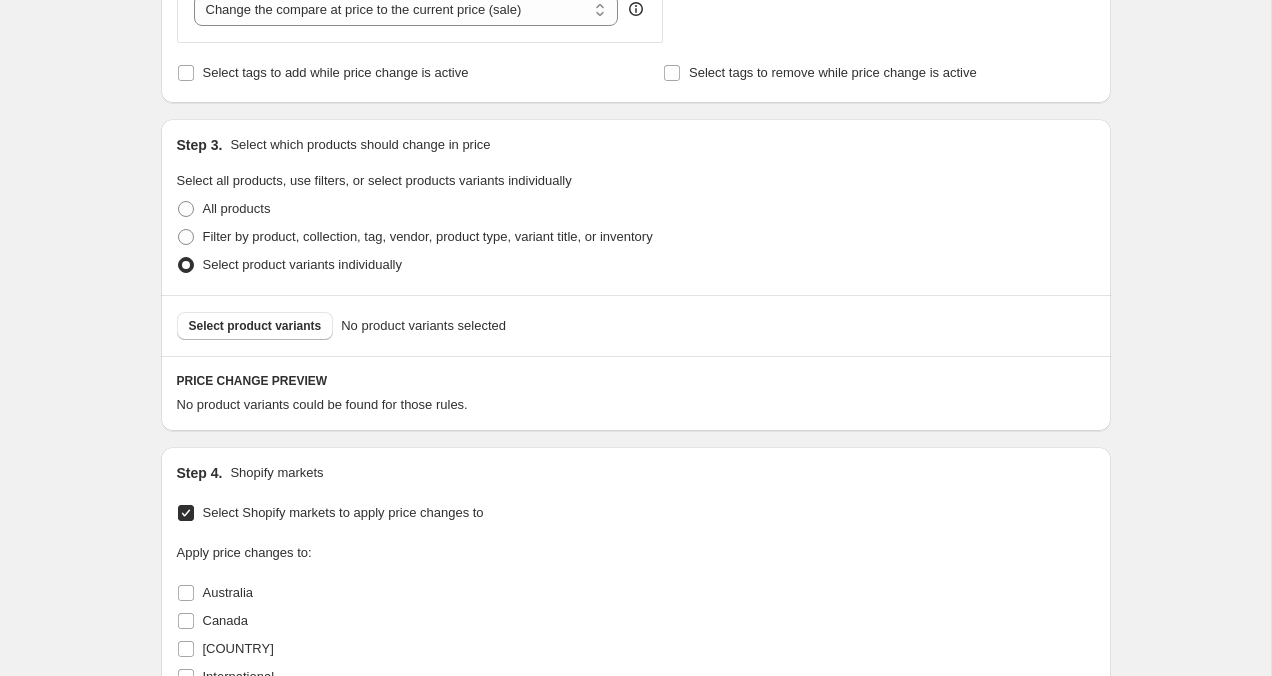 scroll, scrollTop: 729, scrollLeft: 0, axis: vertical 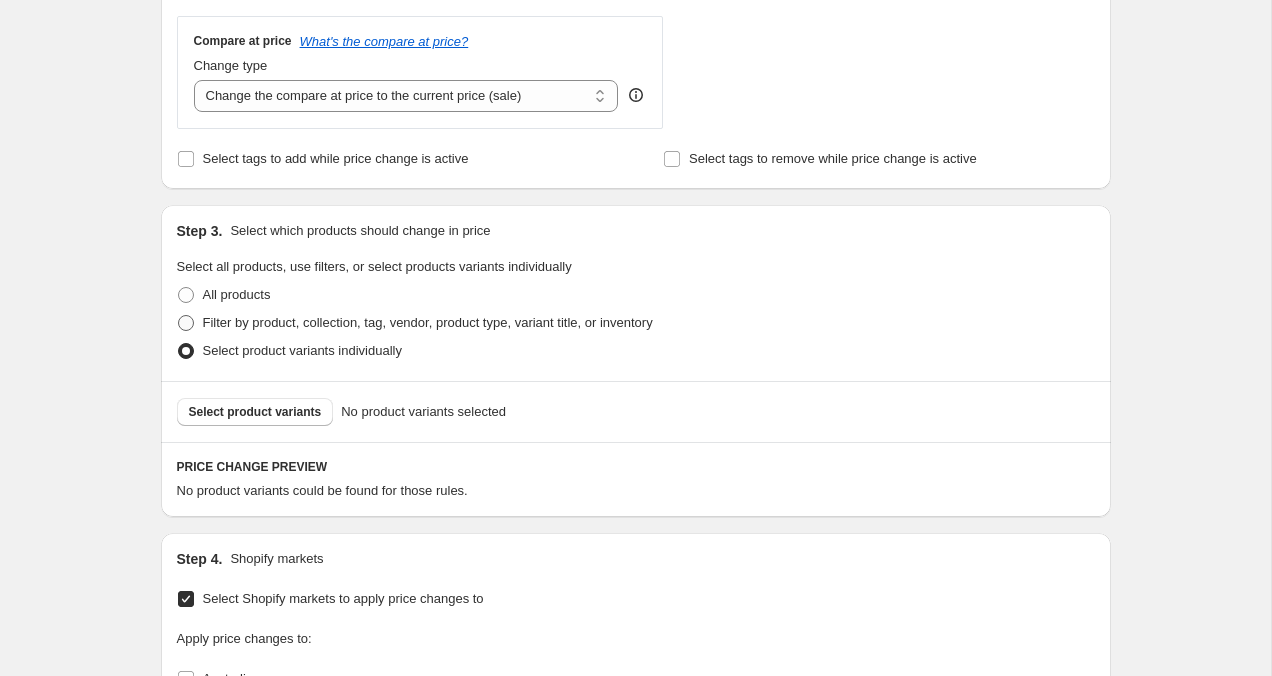 click at bounding box center (186, 323) 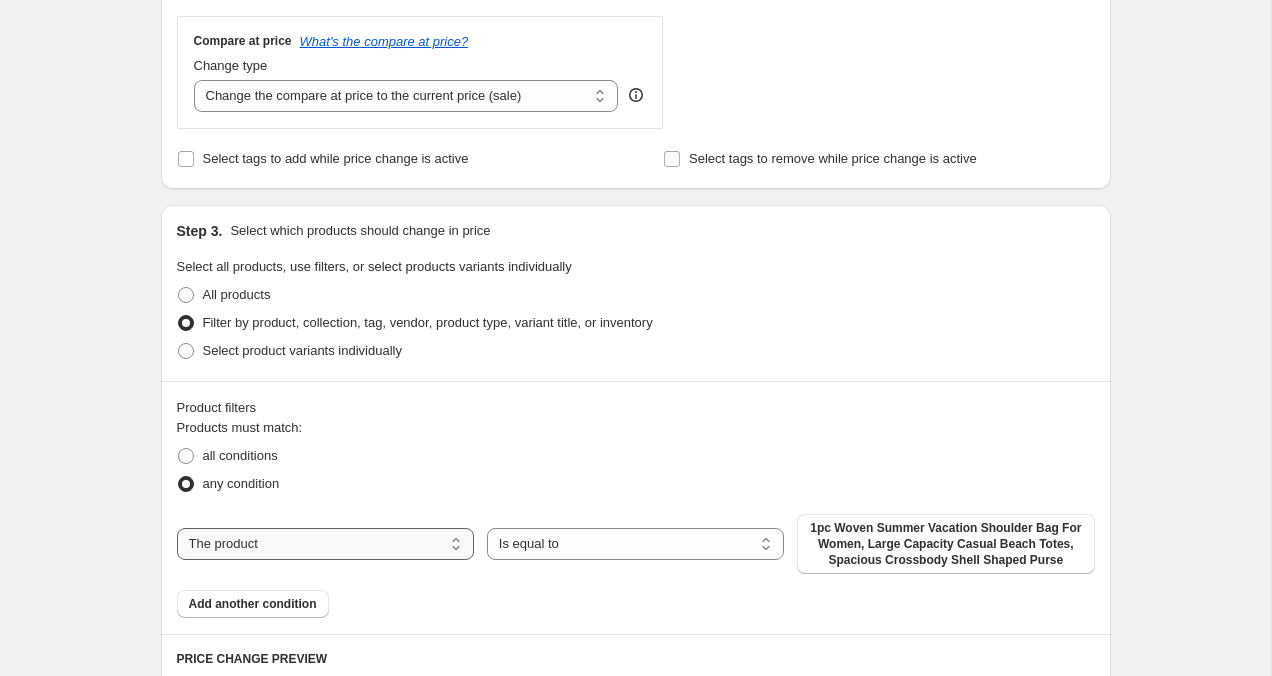 click on "The product The product's collection The product's tag The product's vendor The product's status The variant's title Inventory quantity" at bounding box center (325, 544) 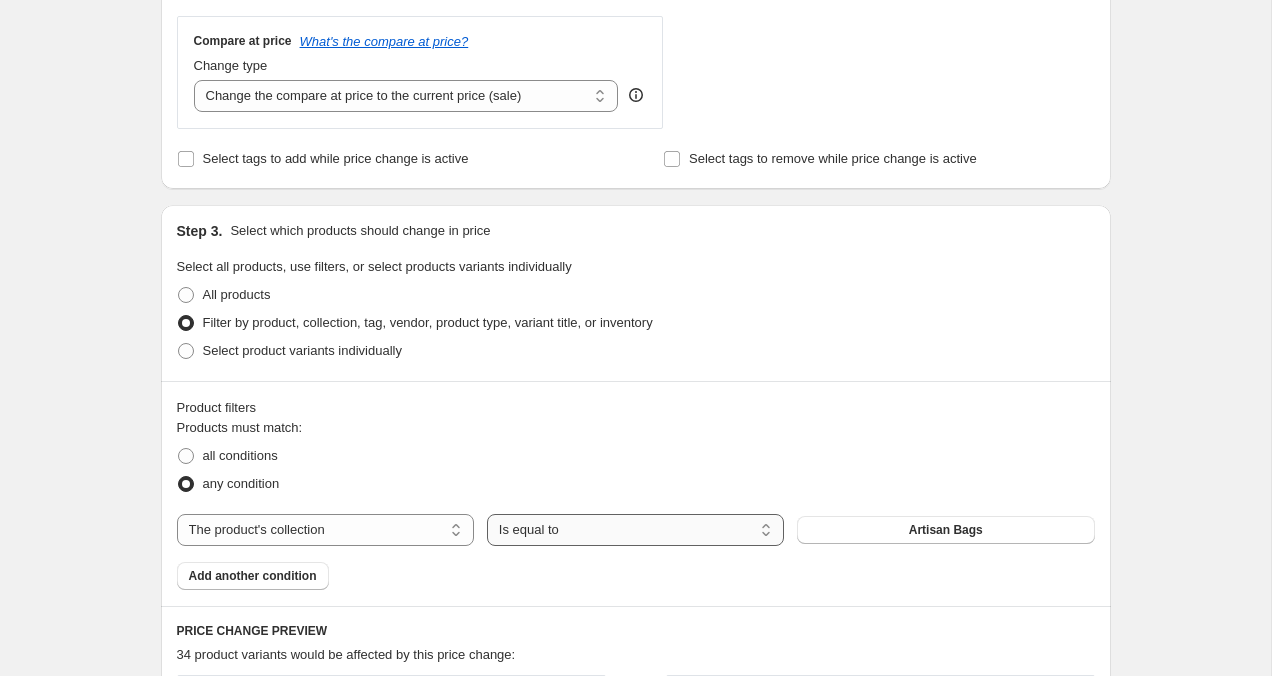 click on "Is equal to Is not equal to" at bounding box center [635, 530] 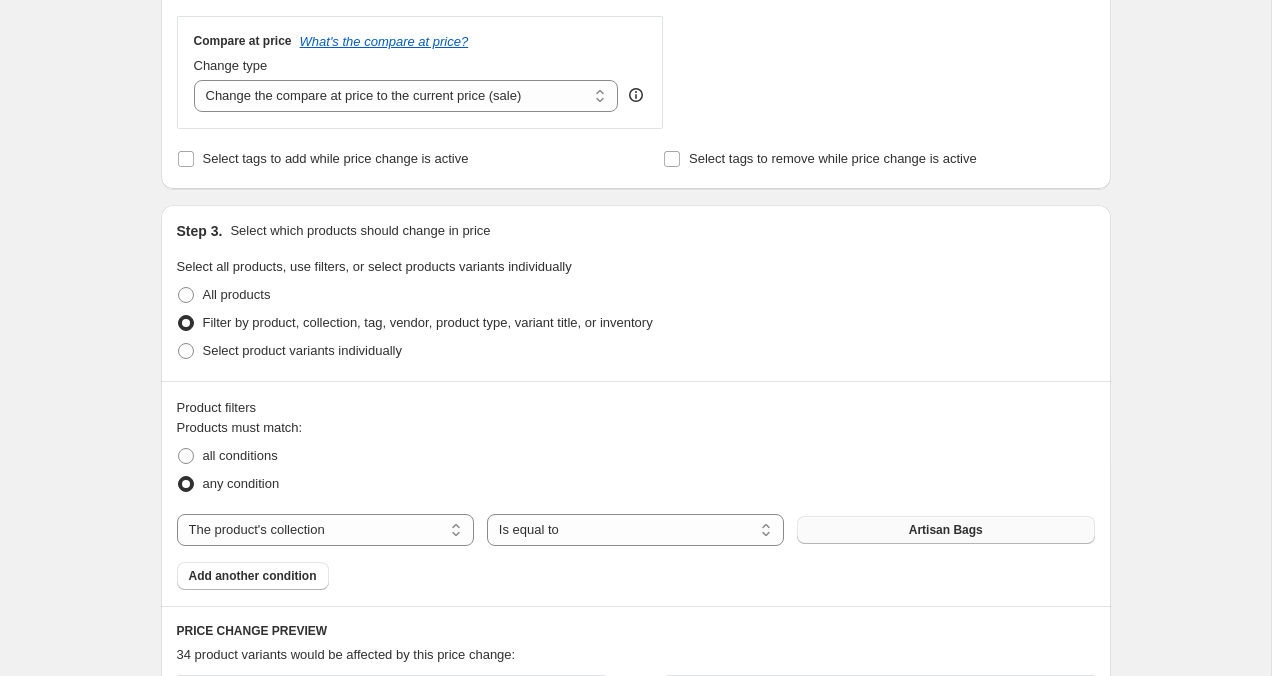click on "Artisan Bags" at bounding box center [945, 530] 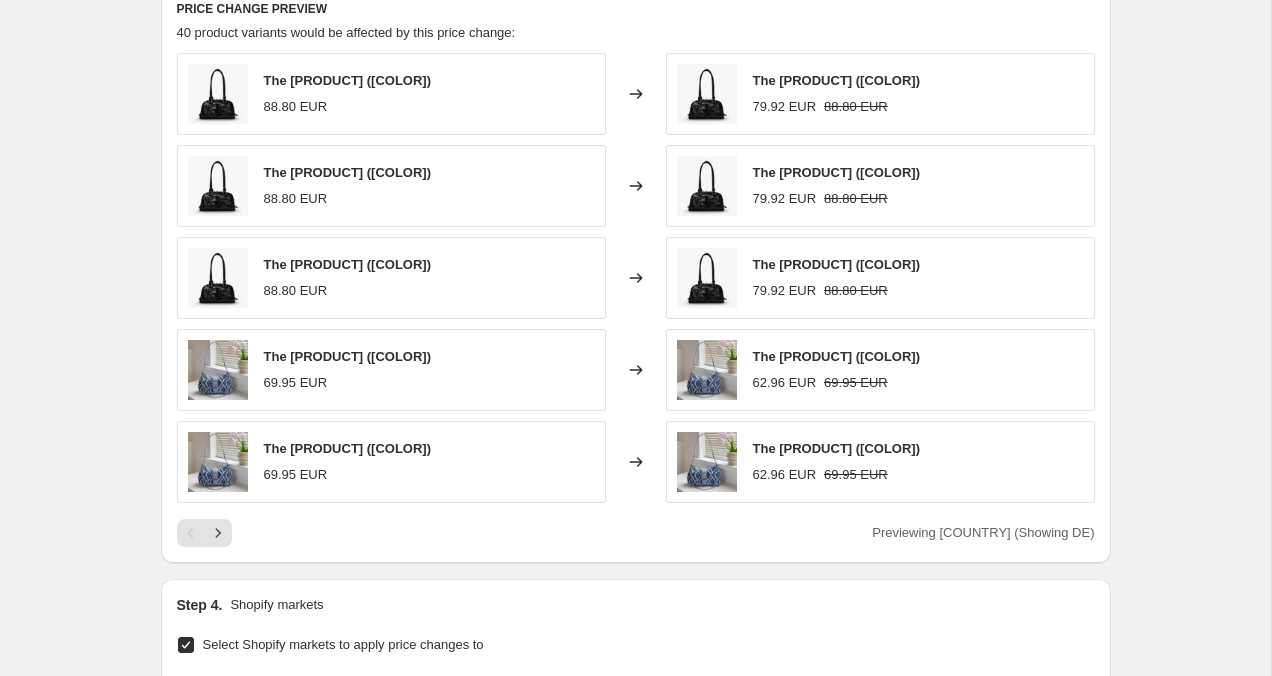 scroll, scrollTop: 1352, scrollLeft: 0, axis: vertical 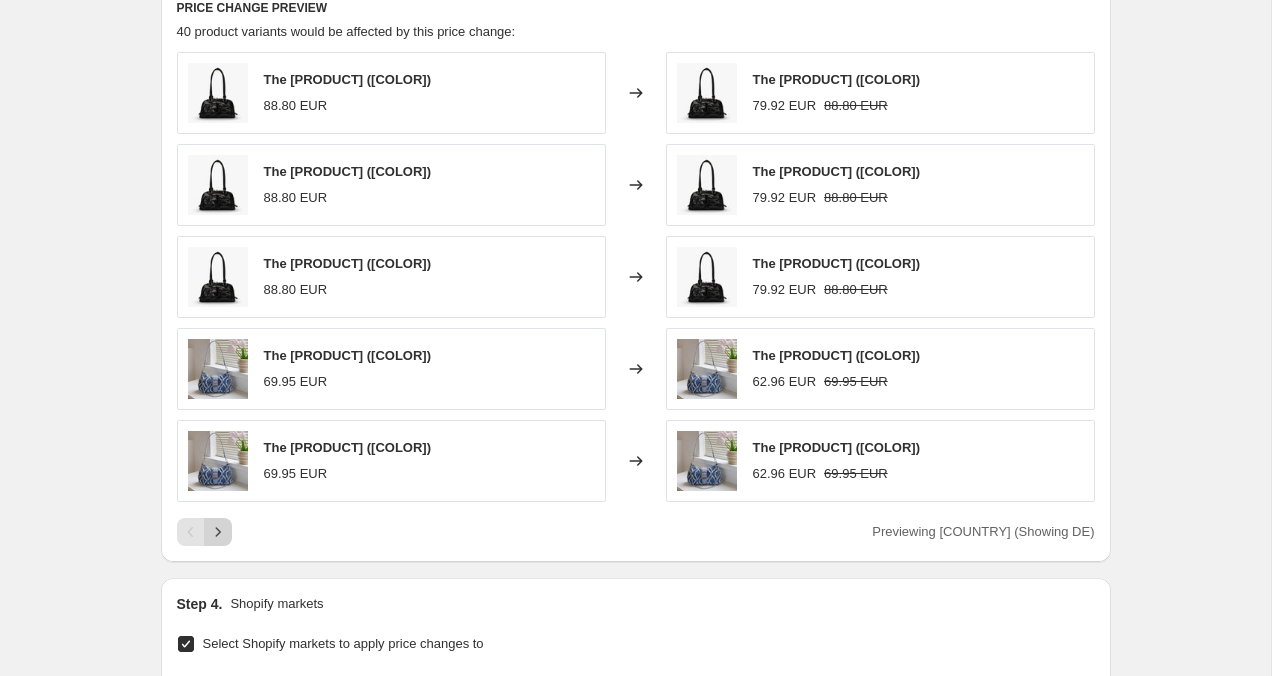 click at bounding box center (218, 532) 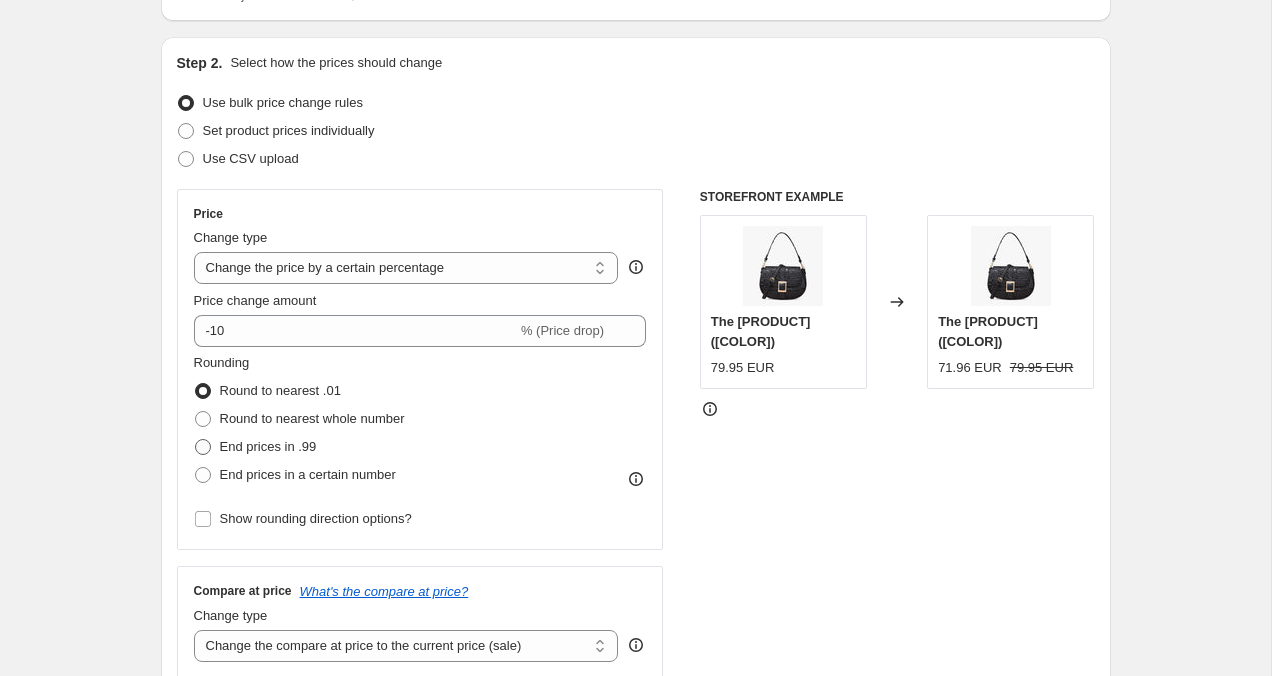 scroll, scrollTop: 67, scrollLeft: 0, axis: vertical 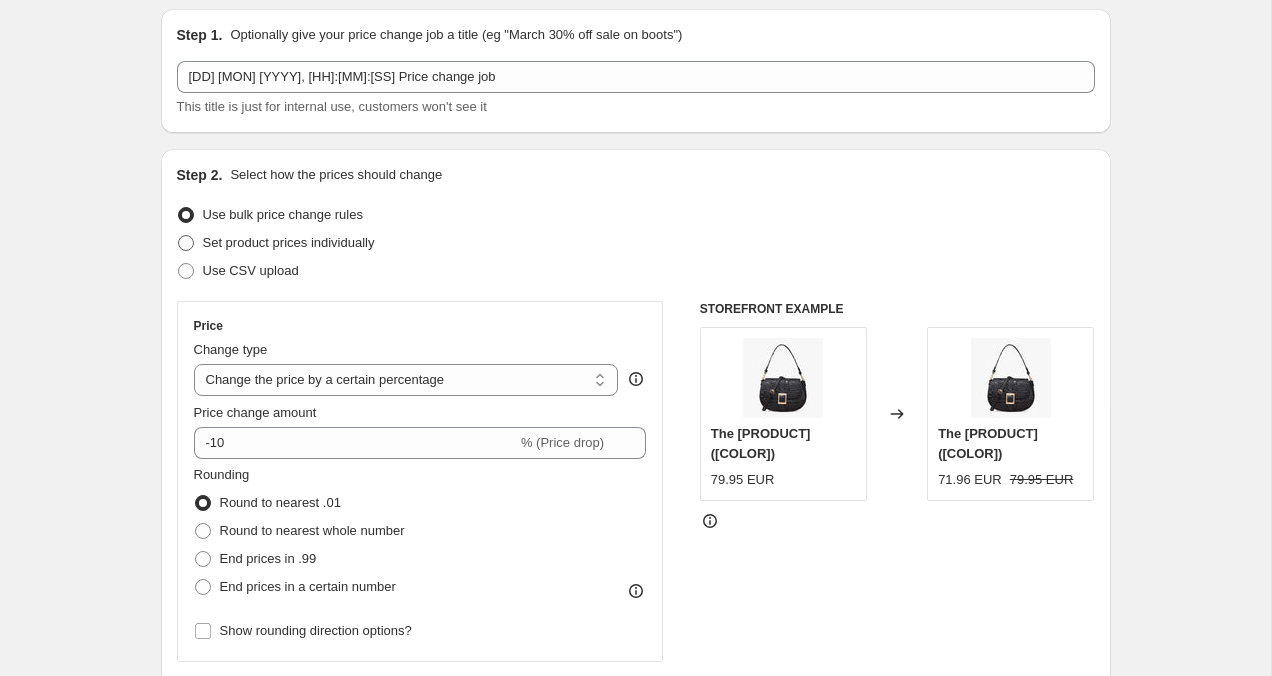 click at bounding box center (186, 243) 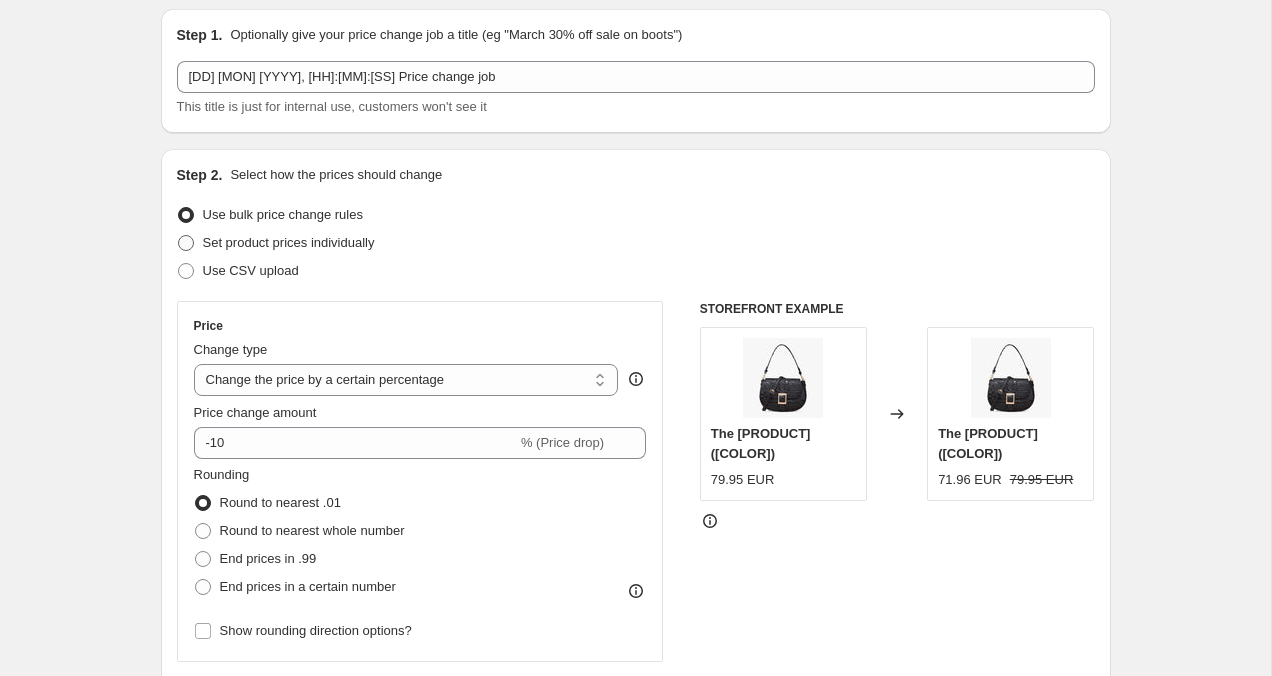 radio on "true" 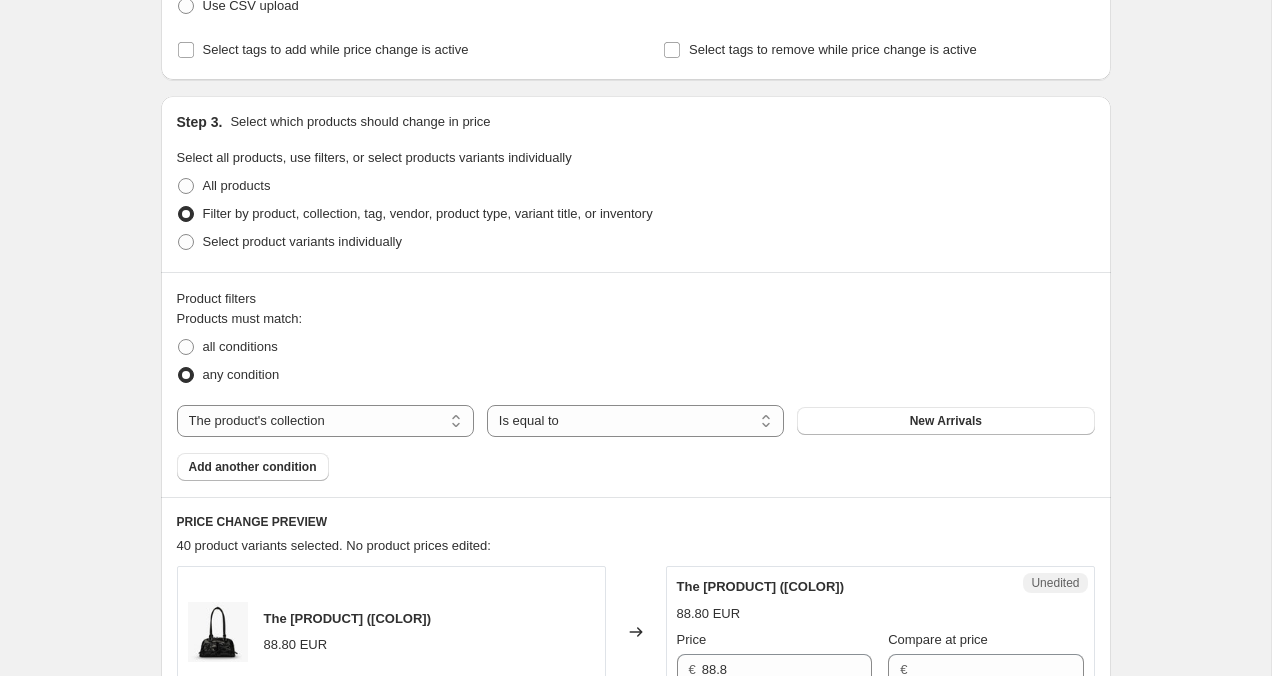 scroll, scrollTop: 0, scrollLeft: 0, axis: both 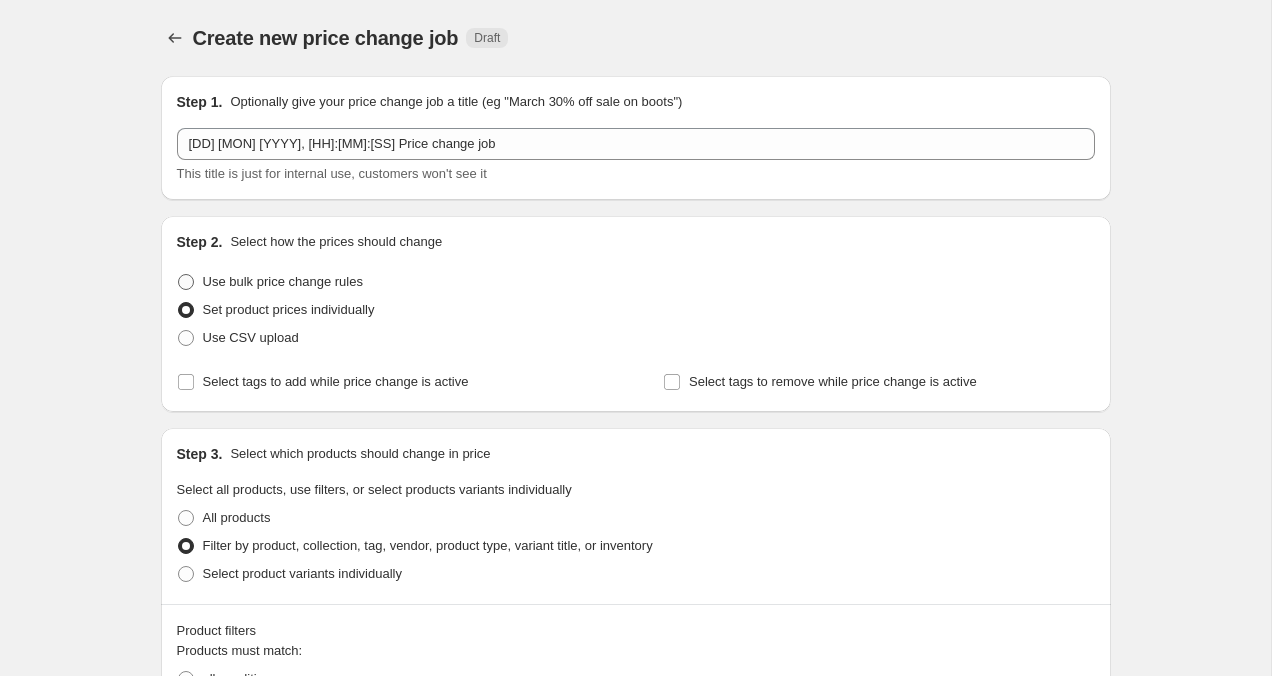 click at bounding box center [186, 282] 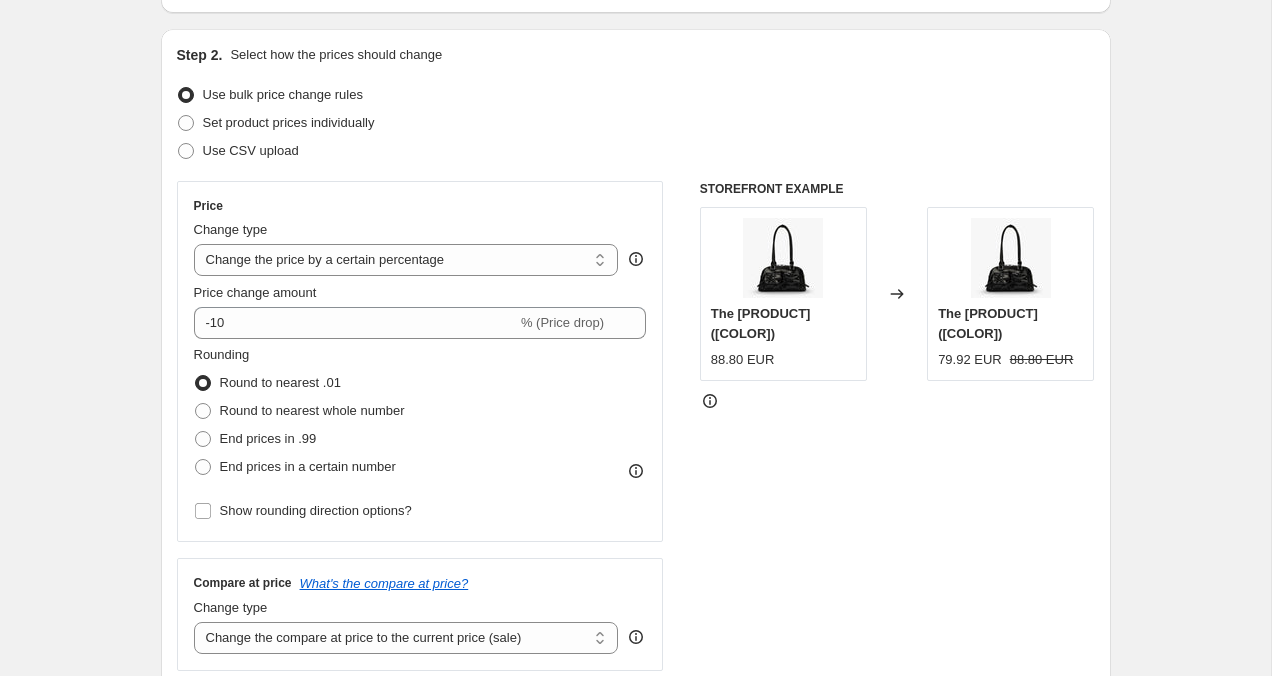 scroll, scrollTop: 195, scrollLeft: 0, axis: vertical 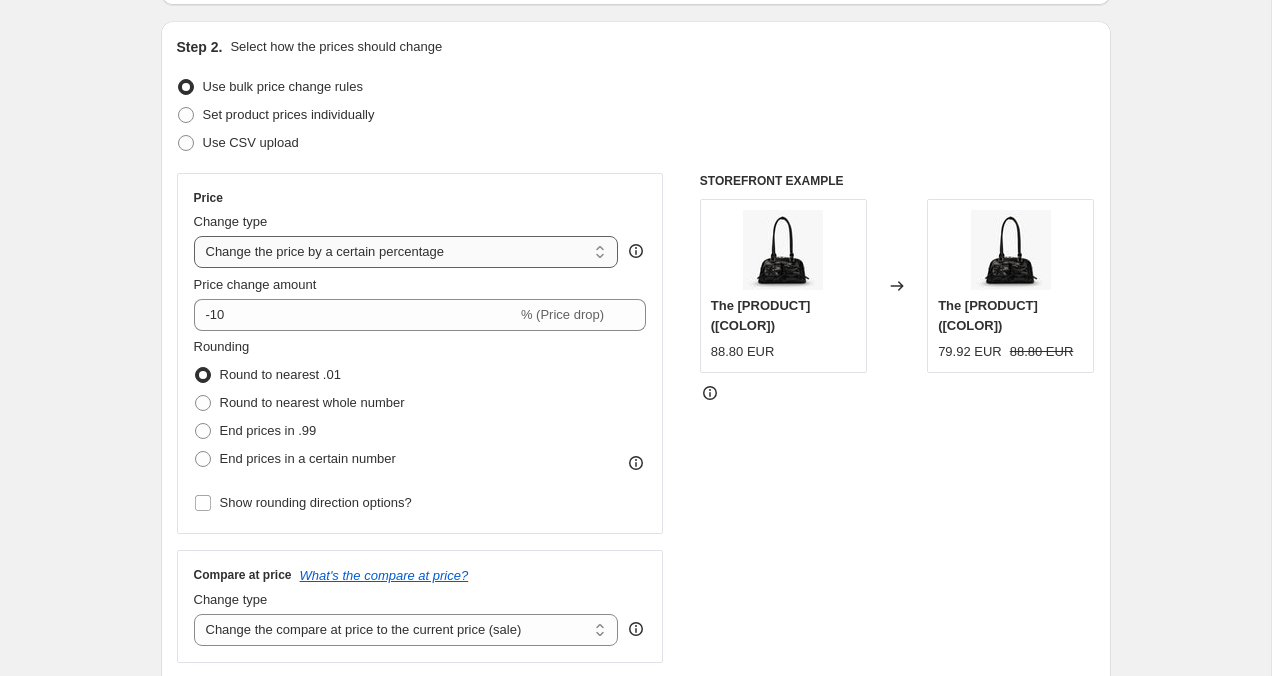 click on "Change the price to a certain amount Change the price by a certain amount Change the price by a certain percentage Change the price to the current compare at price (price before sale) Change the price by a certain amount relative to the compare at price Change the price by a certain percentage relative to the compare at price Don't change the price Change the price by a certain percentage relative to the cost per item Change price to certain cost margin" at bounding box center (406, 252) 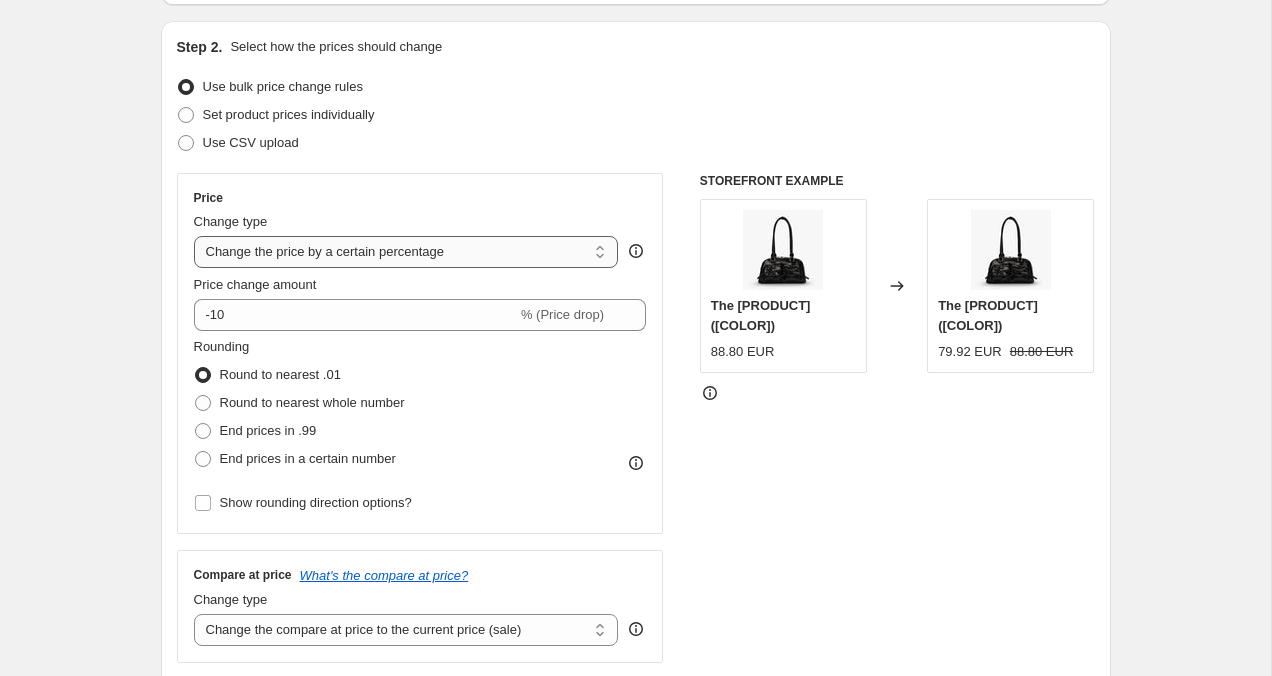 select on "by" 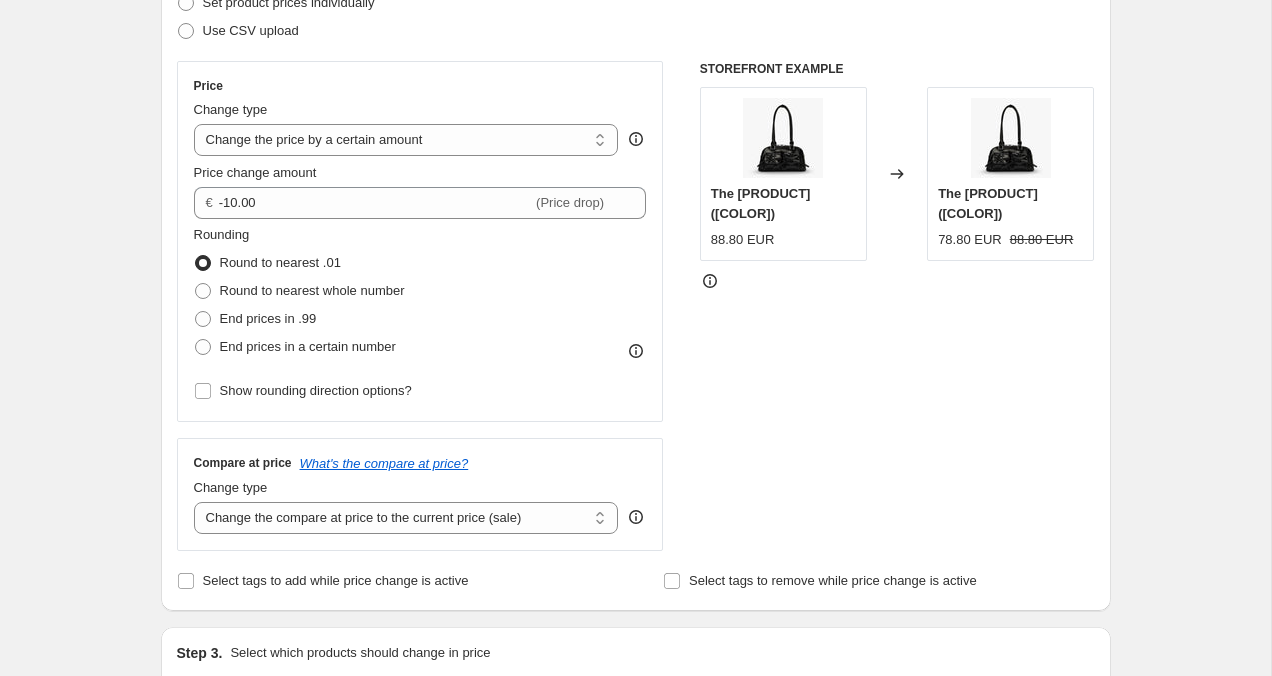 scroll, scrollTop: 320, scrollLeft: 0, axis: vertical 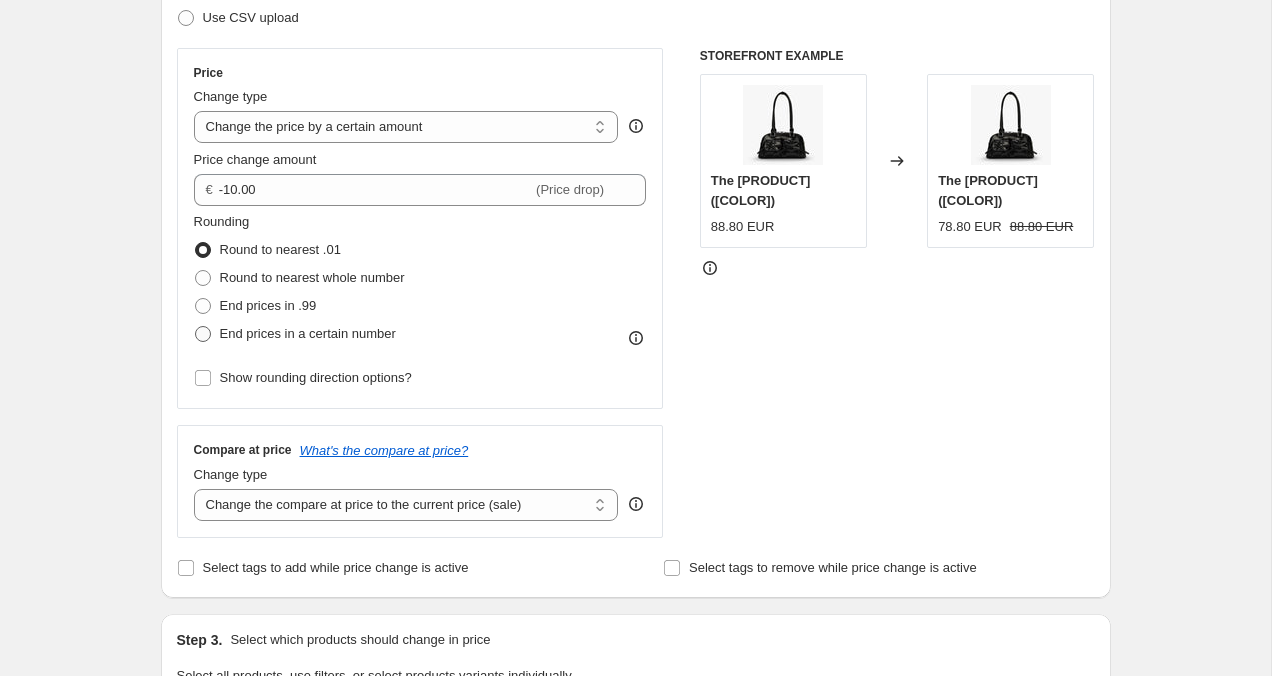 click at bounding box center (203, 334) 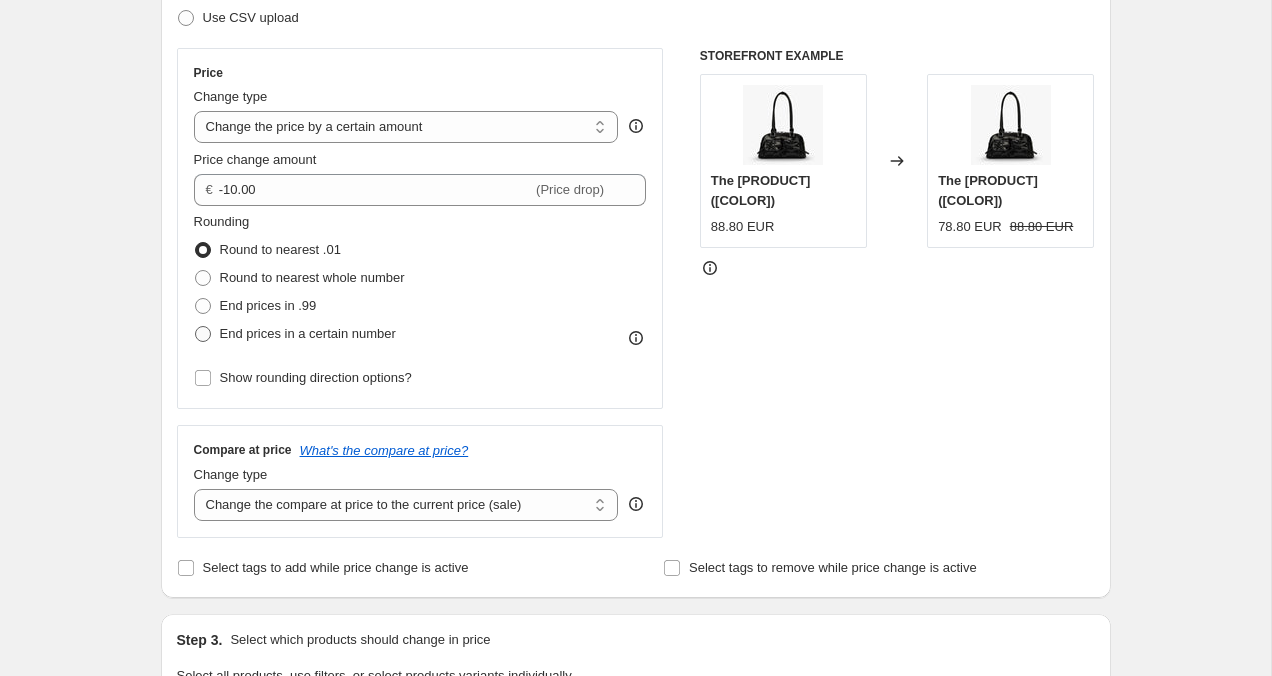 radio on "true" 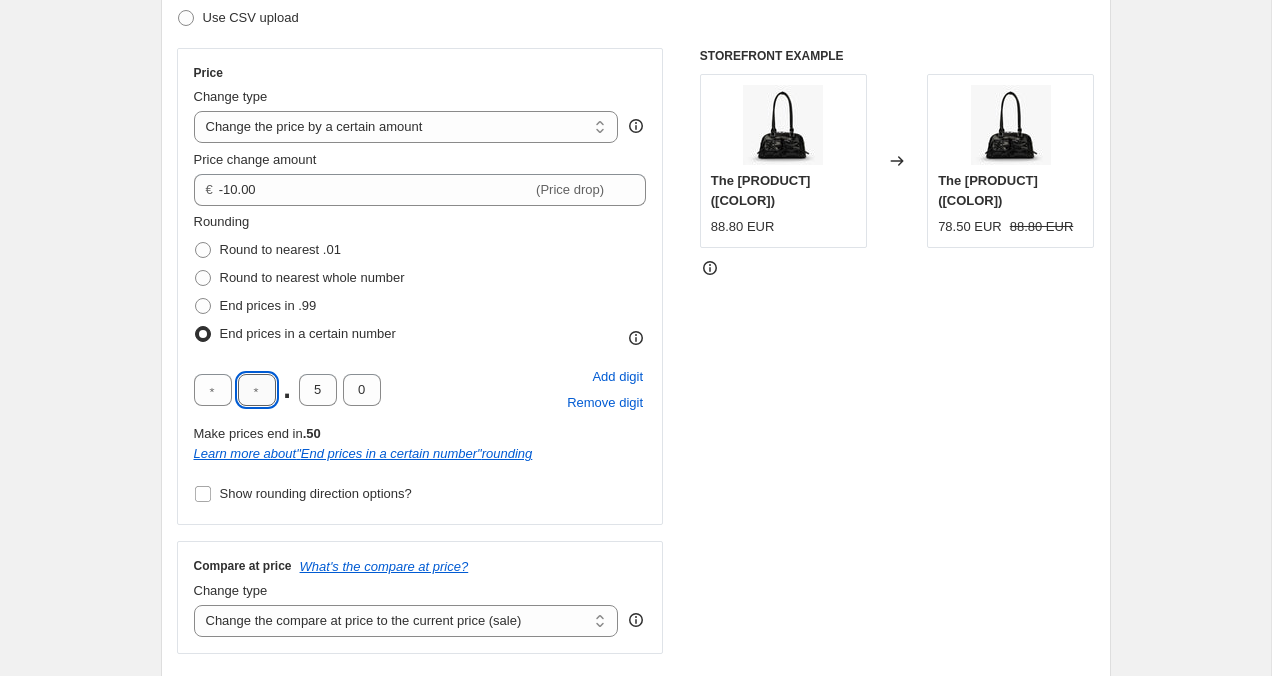 click at bounding box center [257, 390] 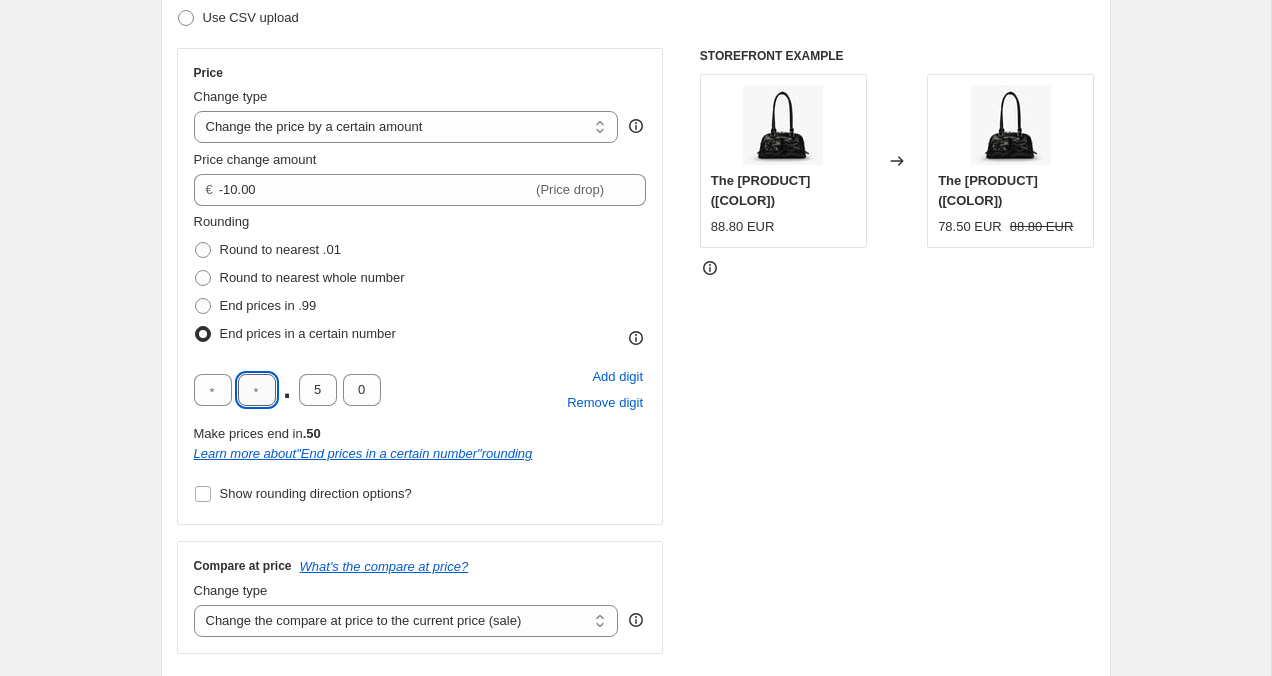 type on "9" 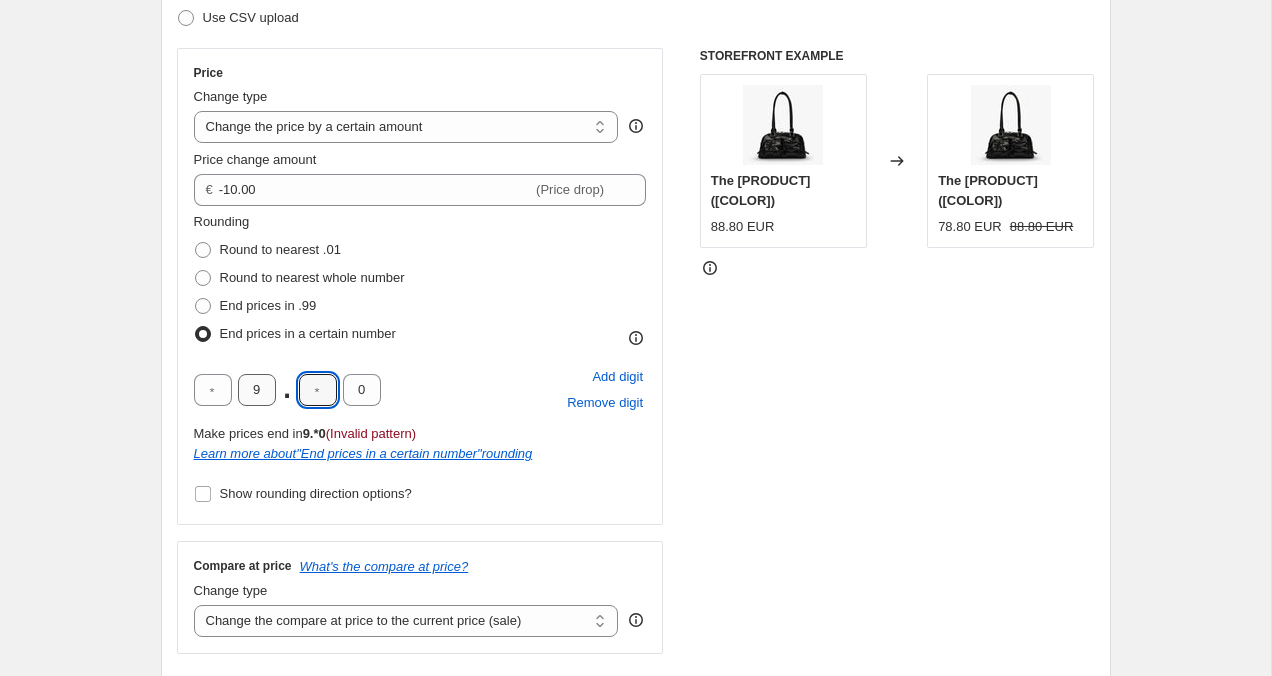type on "9" 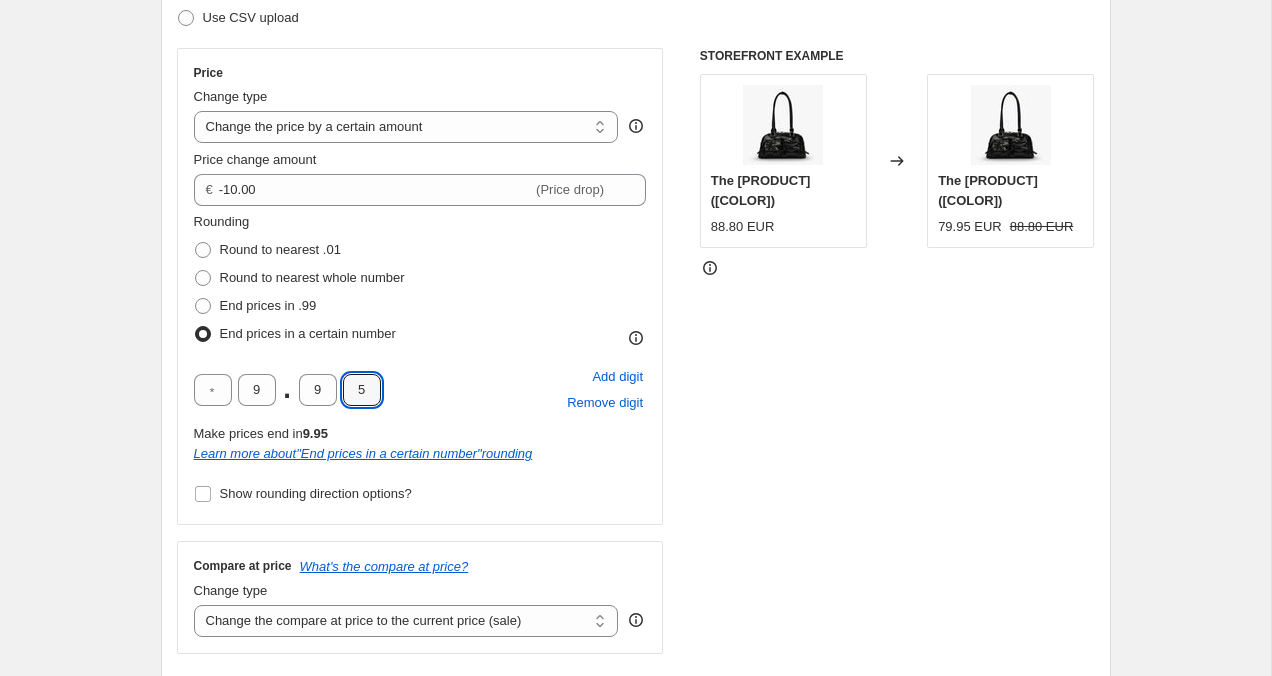 type on "5" 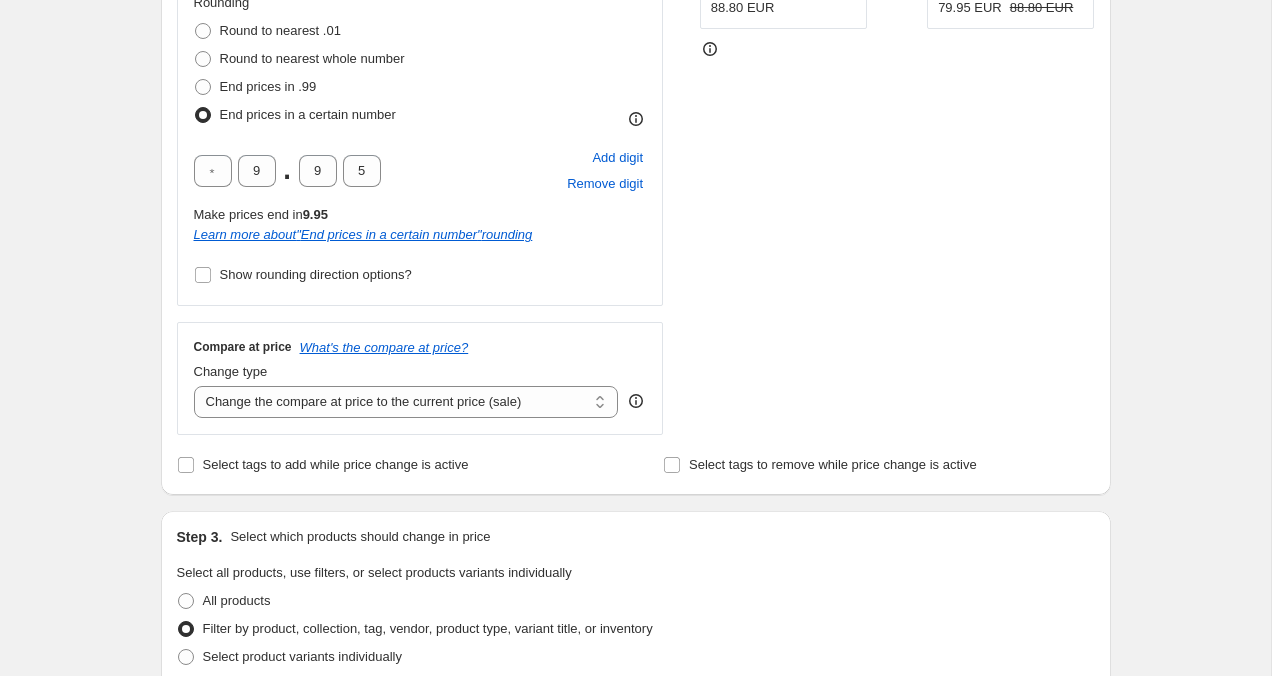 scroll, scrollTop: 550, scrollLeft: 0, axis: vertical 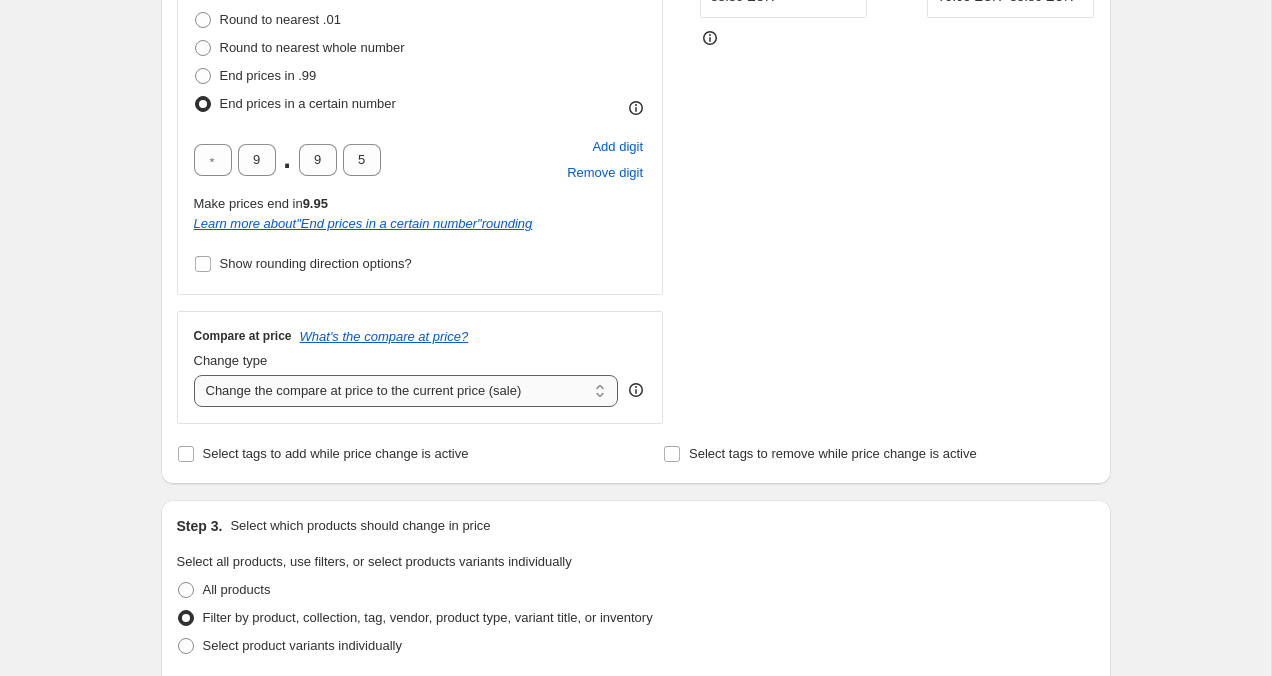click on "Change the compare at price to the current price (sale) Change the compare at price to a certain amount Change the compare at price by a certain amount Change the compare at price by a certain percentage Change the compare at price by a certain amount relative to the actual price Change the compare at price by a certain percentage relative to the actual price Don't change the compare at price Remove the compare at price" at bounding box center (406, 391) 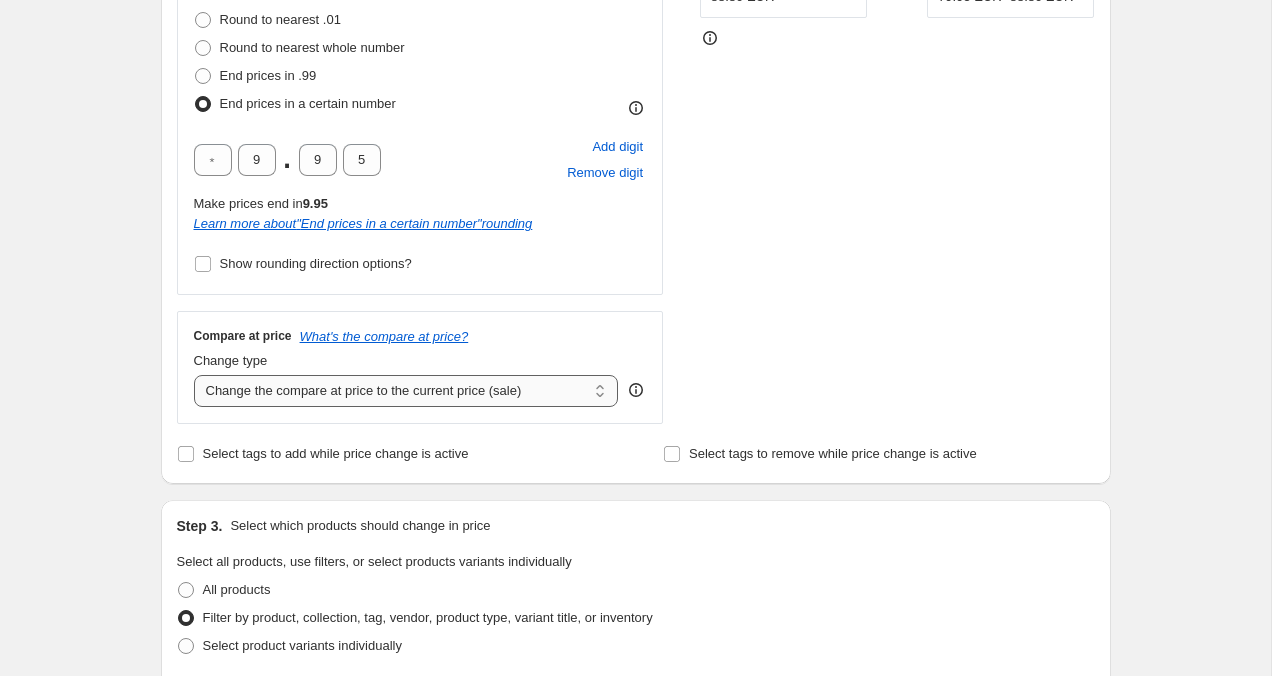 select on "by" 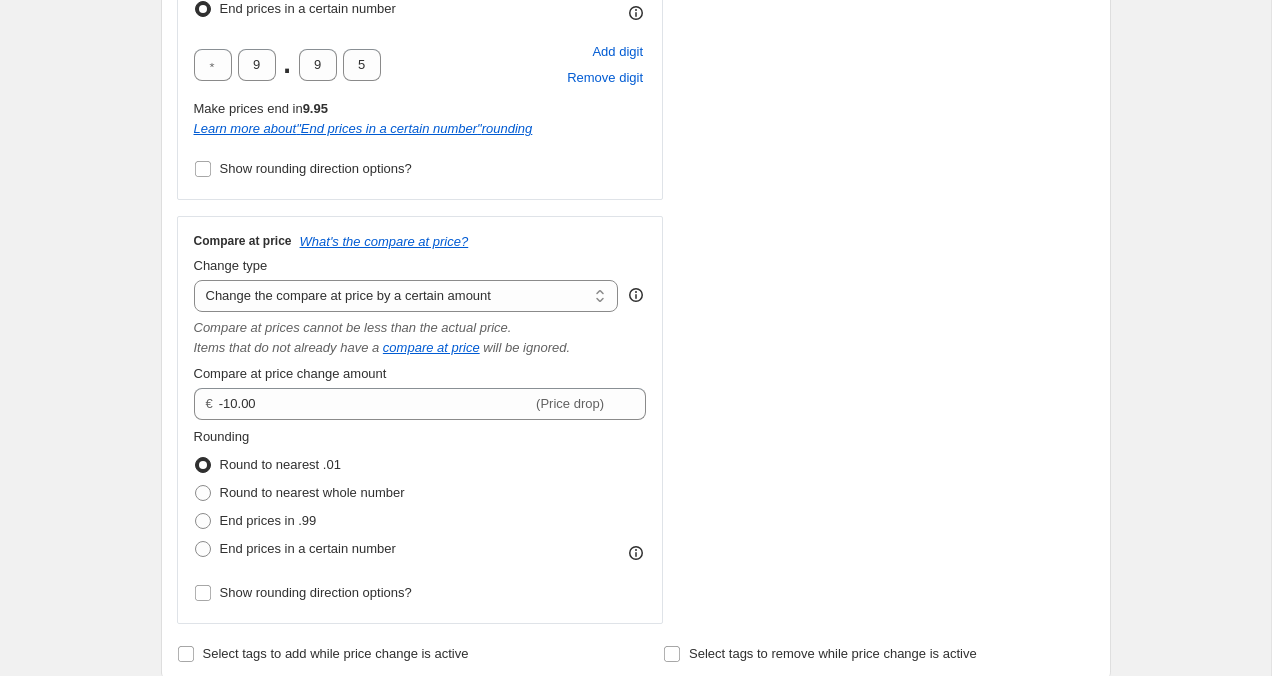 scroll, scrollTop: 652, scrollLeft: 0, axis: vertical 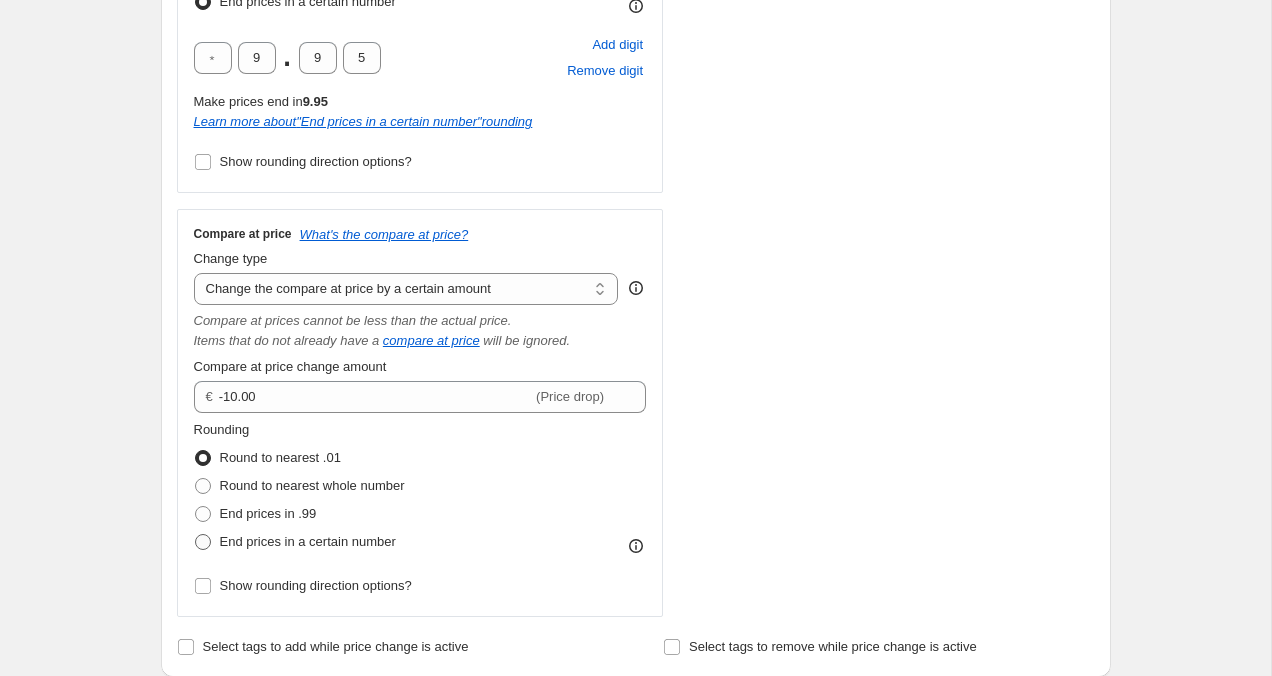 click at bounding box center [203, 542] 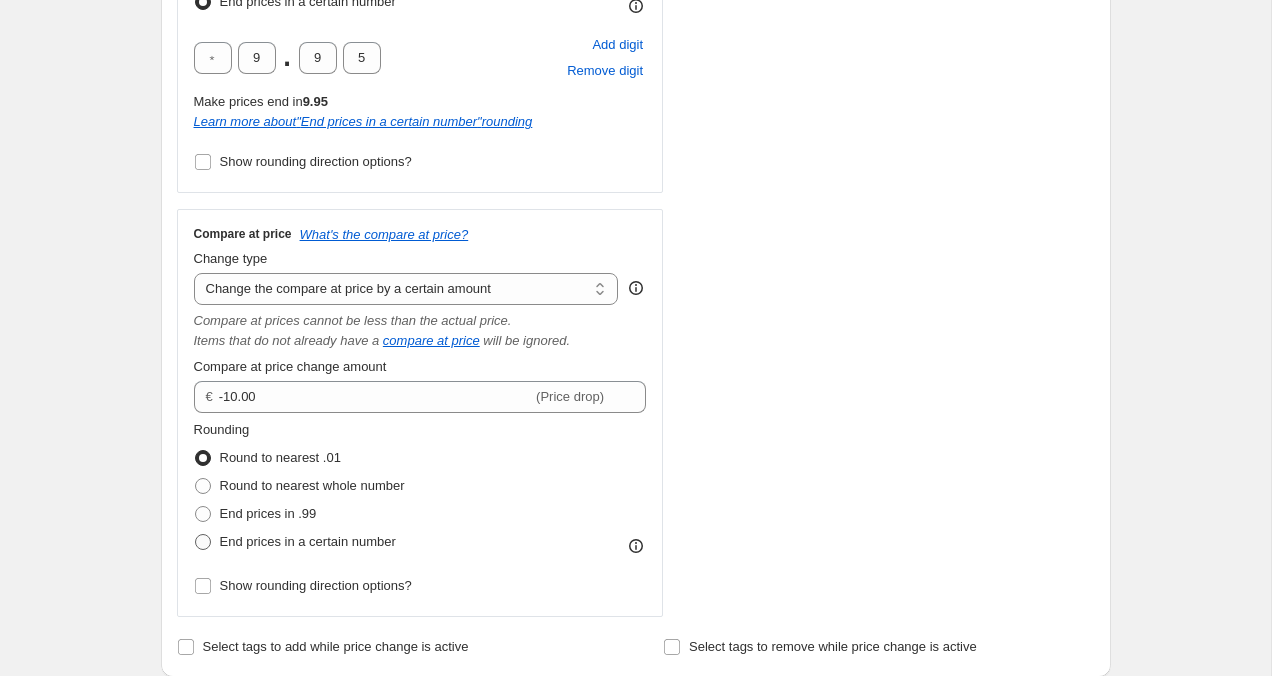 radio on "true" 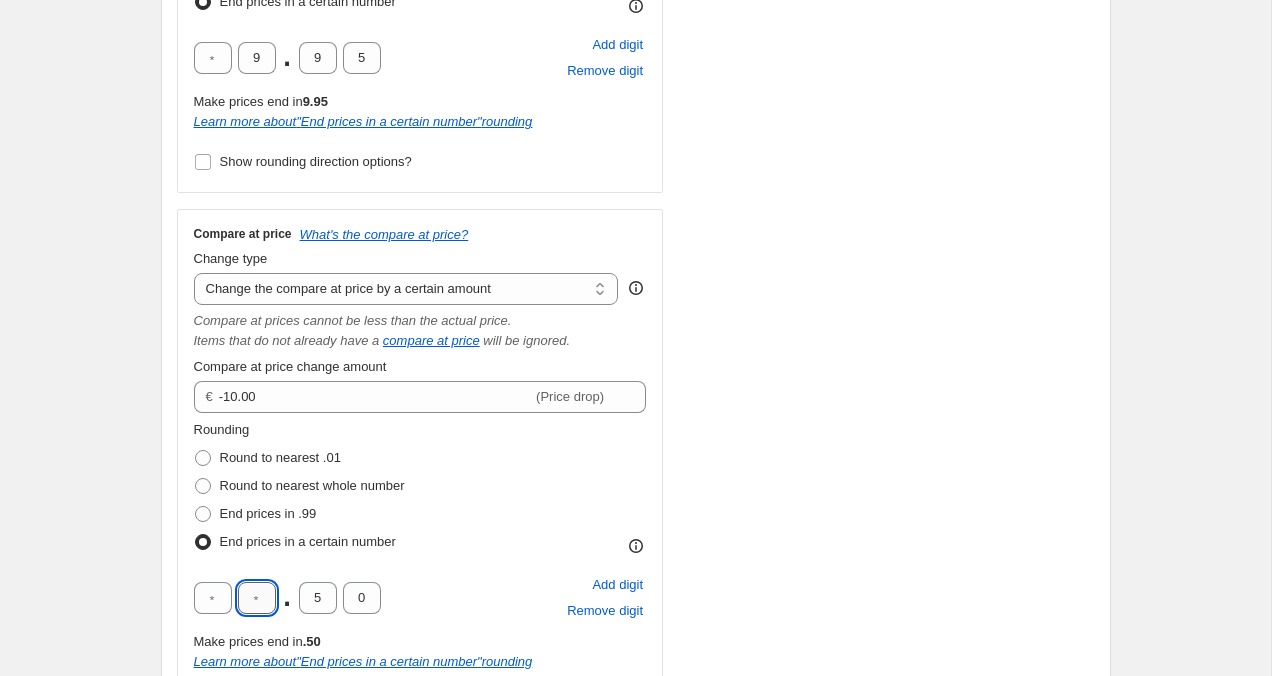 click at bounding box center [257, 598] 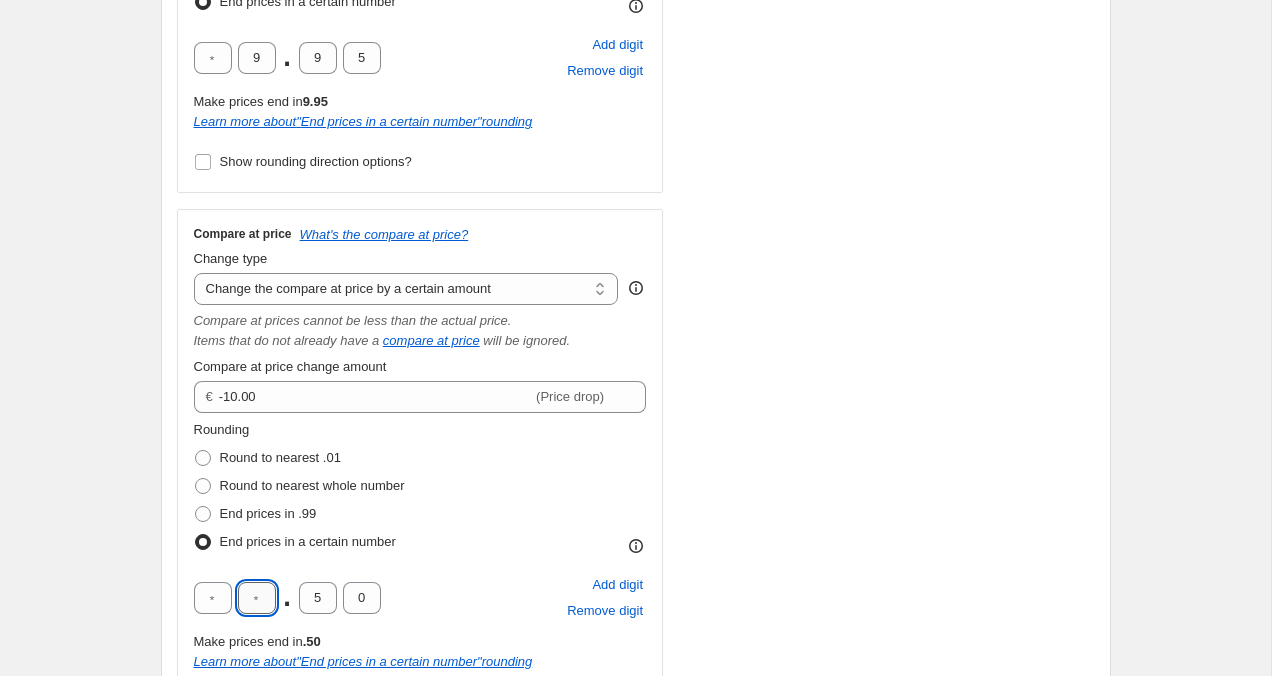 type on "9" 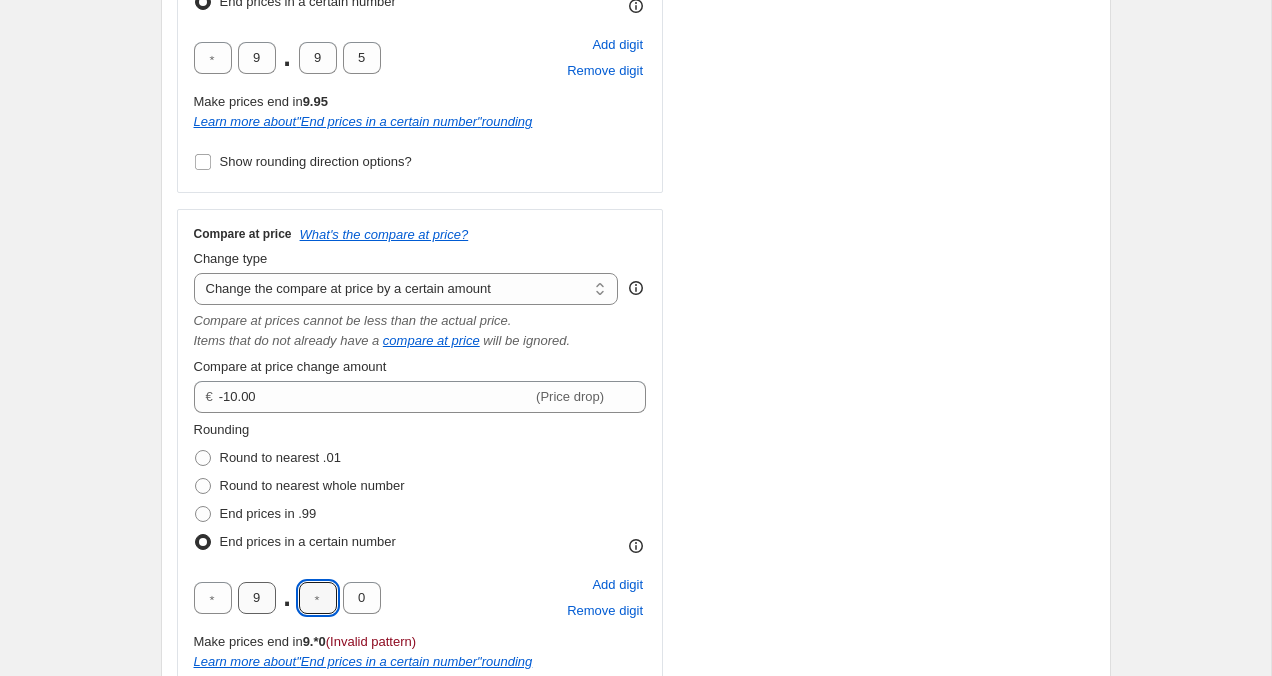 type on "9" 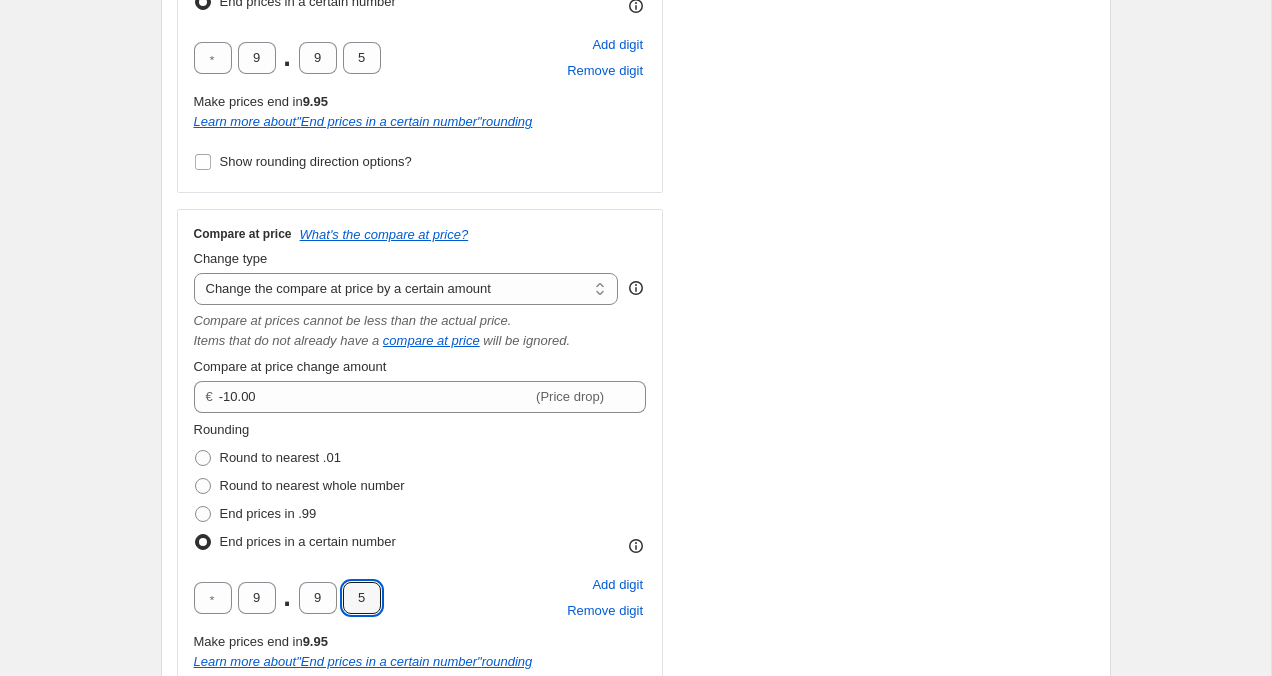 type on "5" 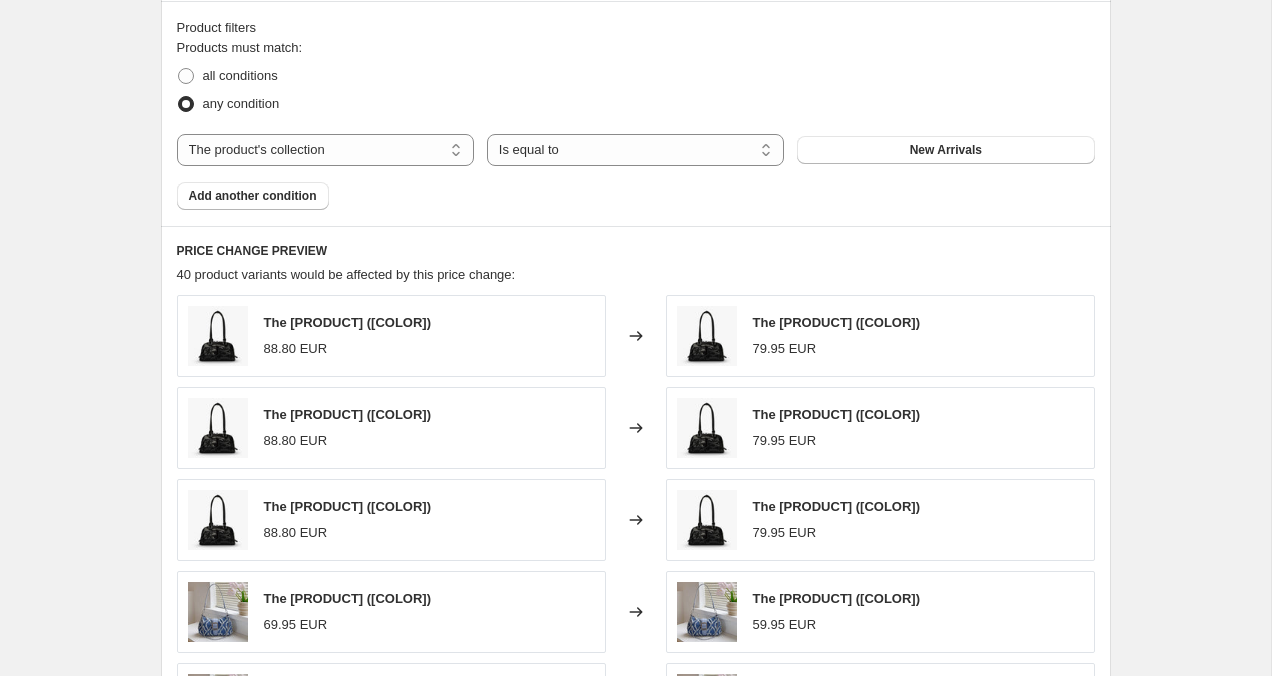 scroll, scrollTop: 1532, scrollLeft: 0, axis: vertical 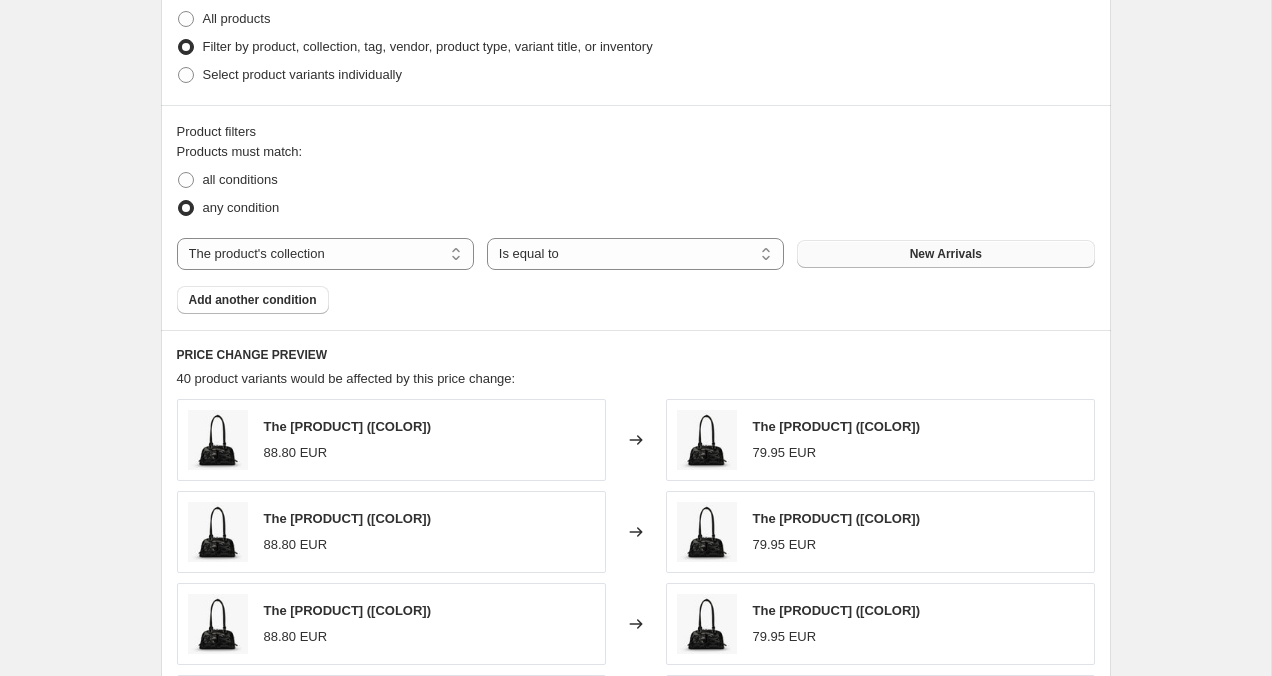 click on "New Arrivals" at bounding box center [946, 254] 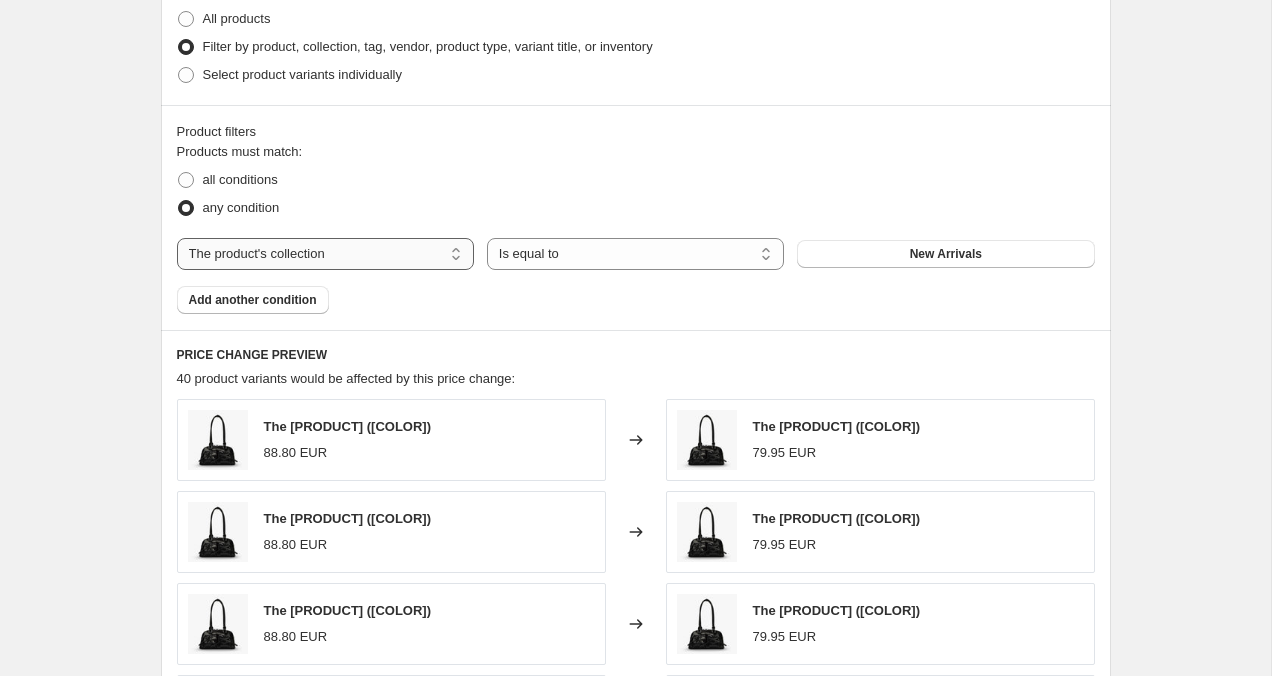 click on "The product The product's collection The product's tag The product's vendor The product's status The variant's title Inventory quantity" at bounding box center [325, 254] 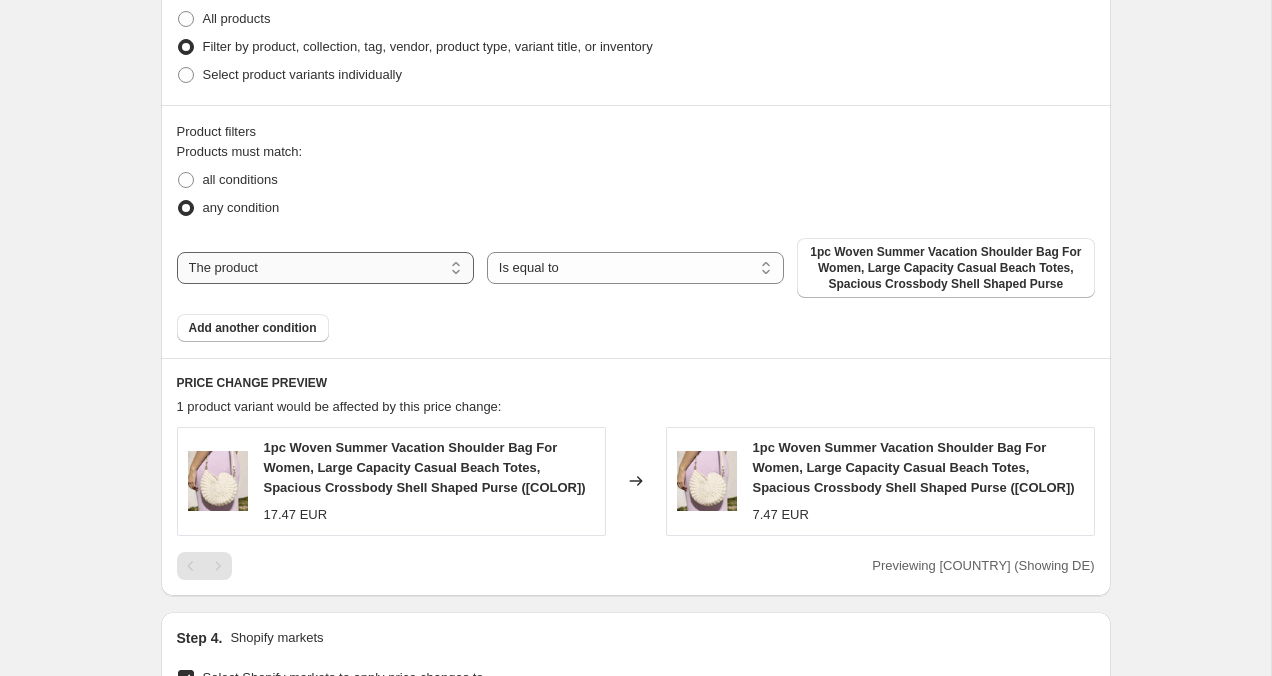 click on "The product The product's collection The product's tag The product's vendor The product's status The variant's title Inventory quantity" at bounding box center [325, 268] 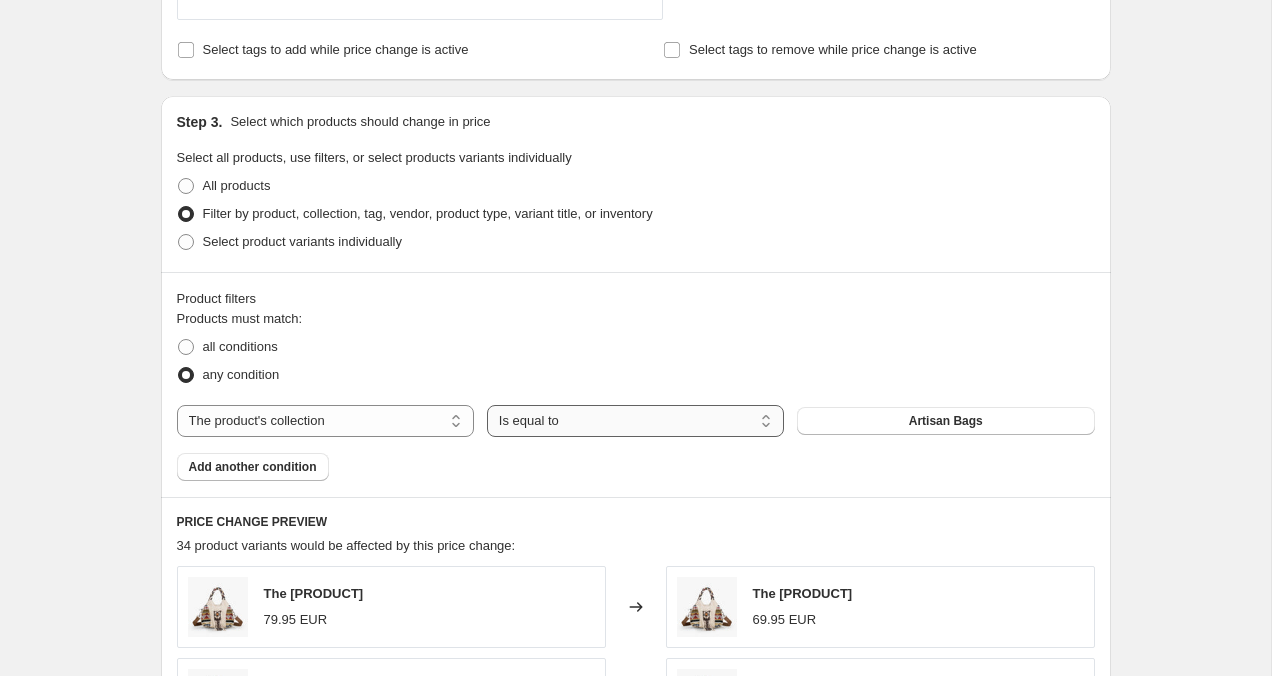 scroll, scrollTop: 1395, scrollLeft: 0, axis: vertical 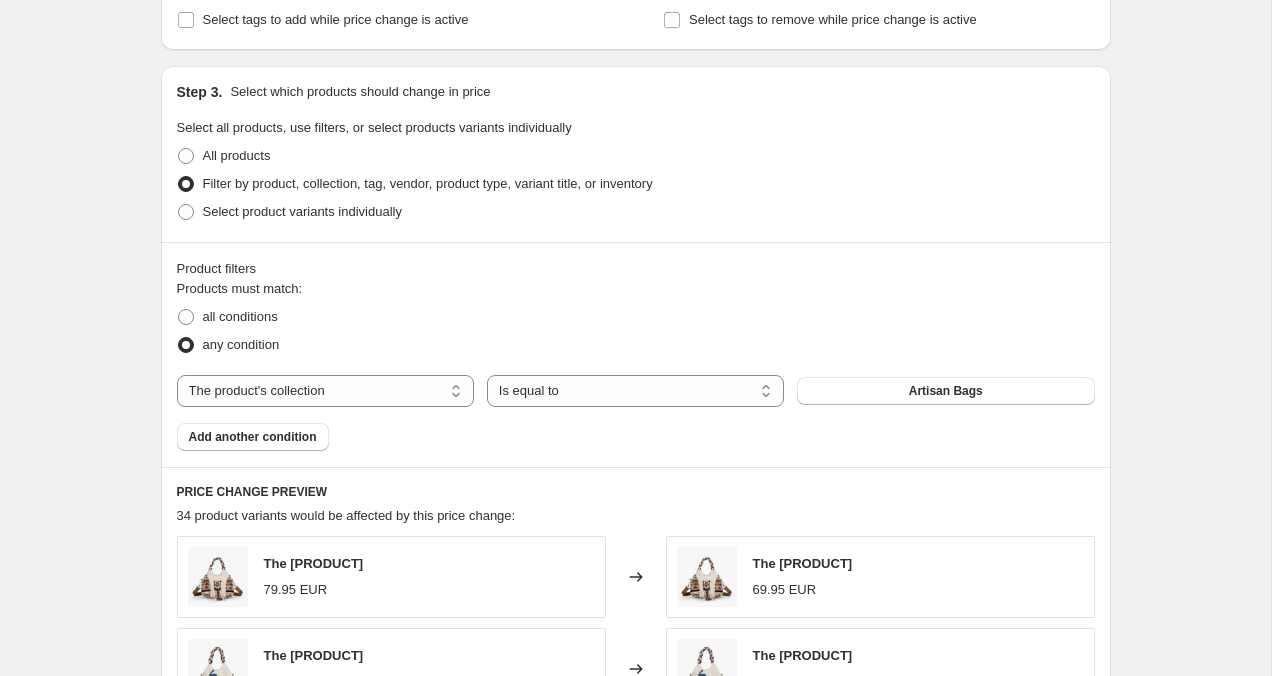 click on "Product filters Products must match: all conditions any condition The product The product's collection The product's tag The product's vendor The product's status The variant's title Inventory quantity The product's collection Is equal to Is not equal to Is equal to Artisan Bags Add another condition" at bounding box center (636, 354) 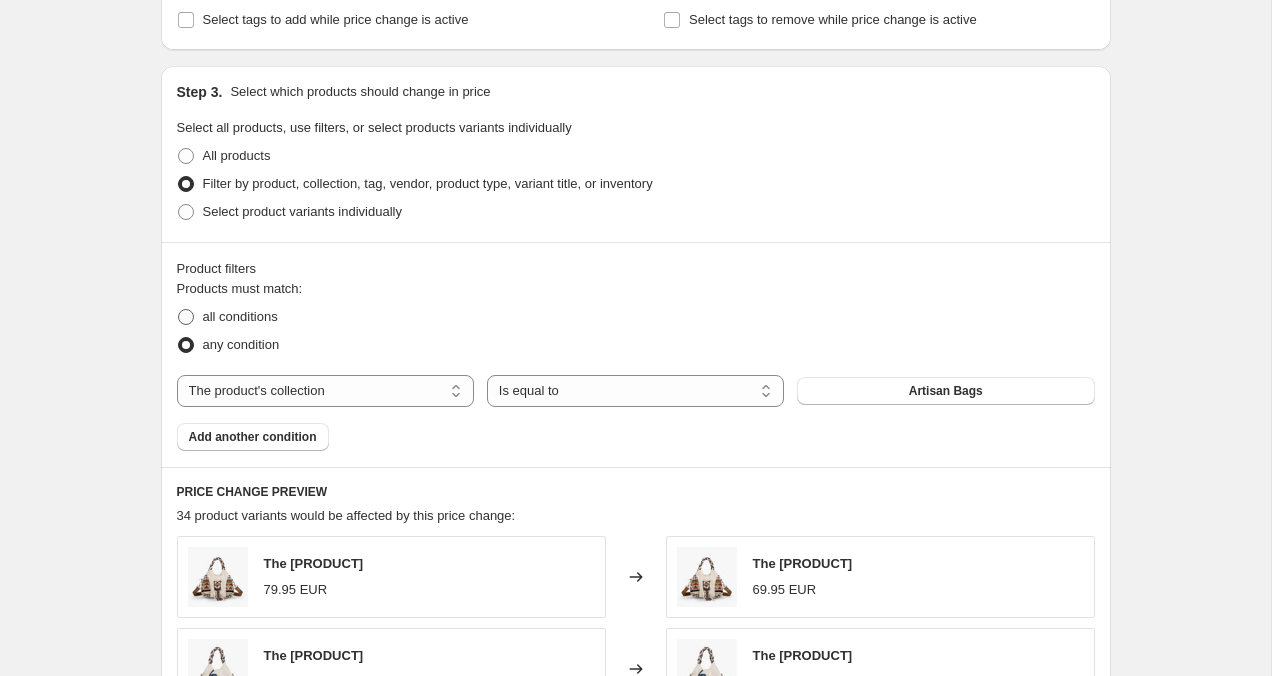 click at bounding box center [186, 317] 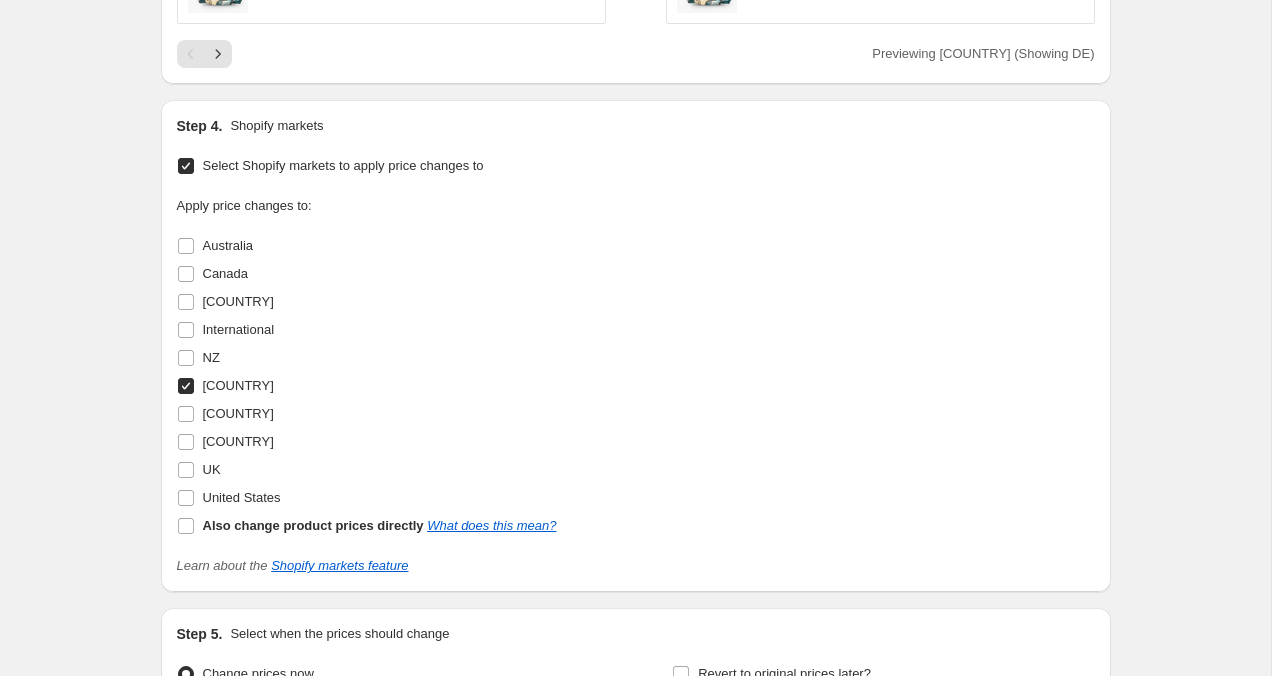 scroll, scrollTop: 2583, scrollLeft: 0, axis: vertical 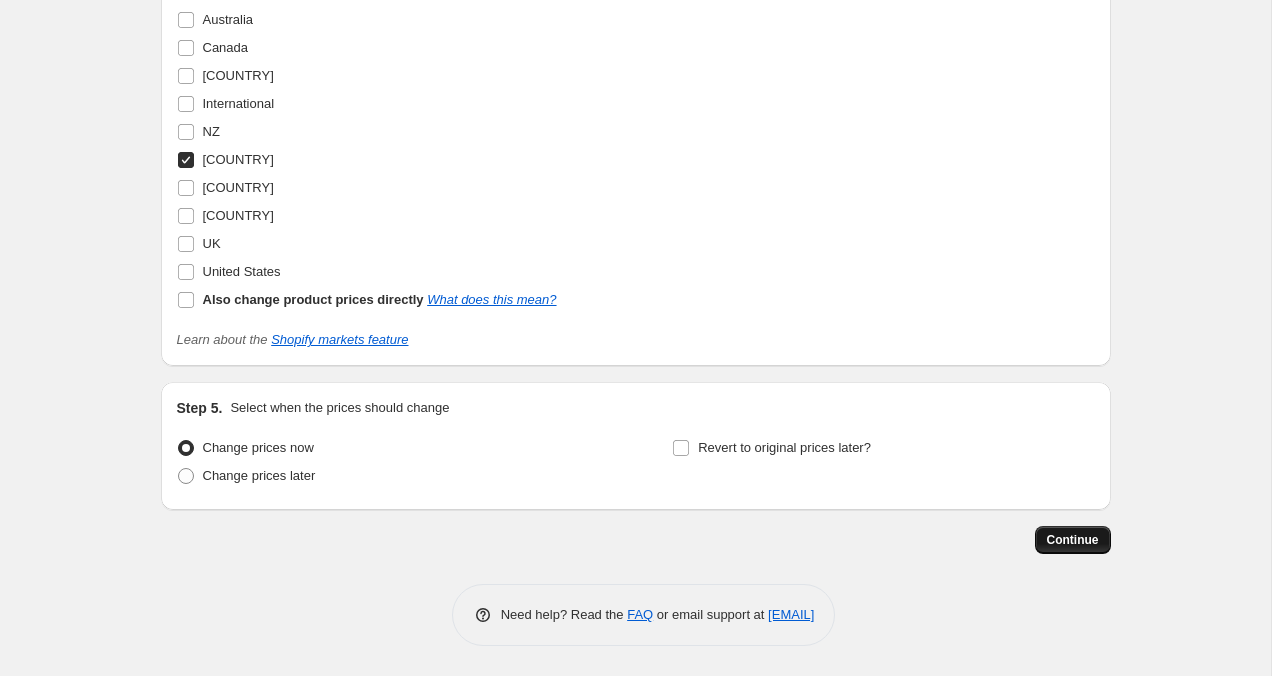 click on "Continue" at bounding box center (1073, 540) 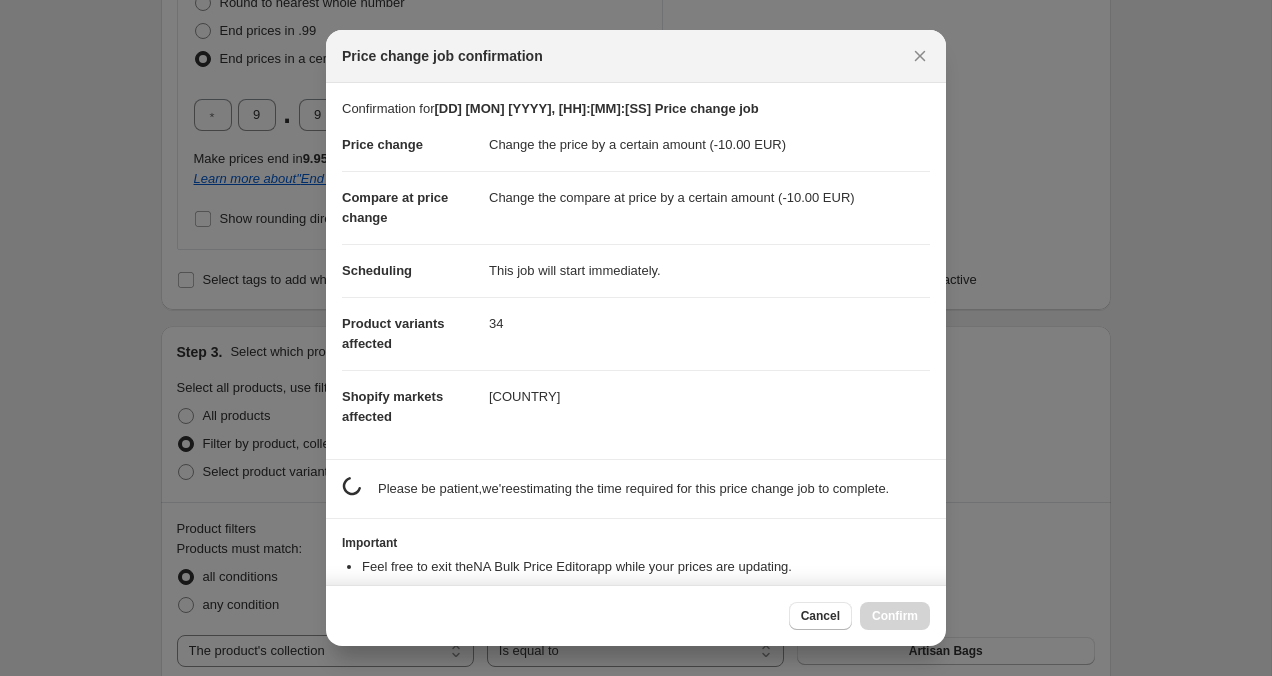 scroll, scrollTop: 0, scrollLeft: 0, axis: both 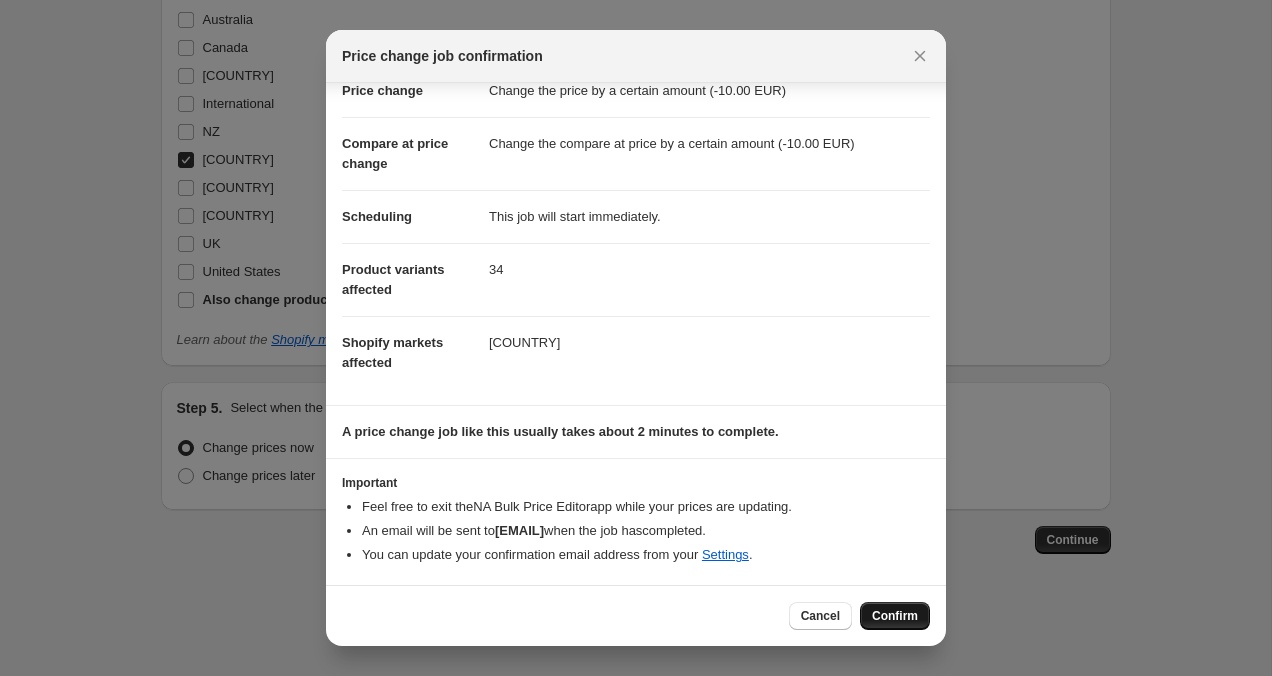 click on "Confirm" at bounding box center [895, 616] 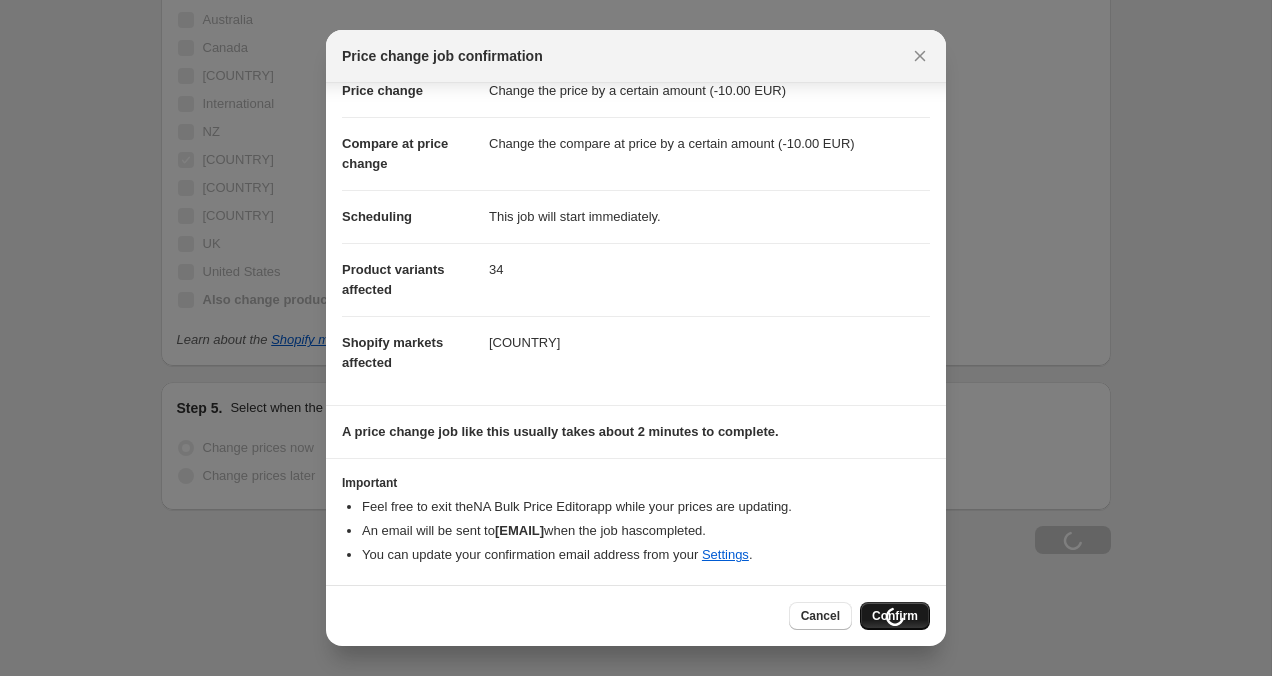 scroll, scrollTop: 2651, scrollLeft: 0, axis: vertical 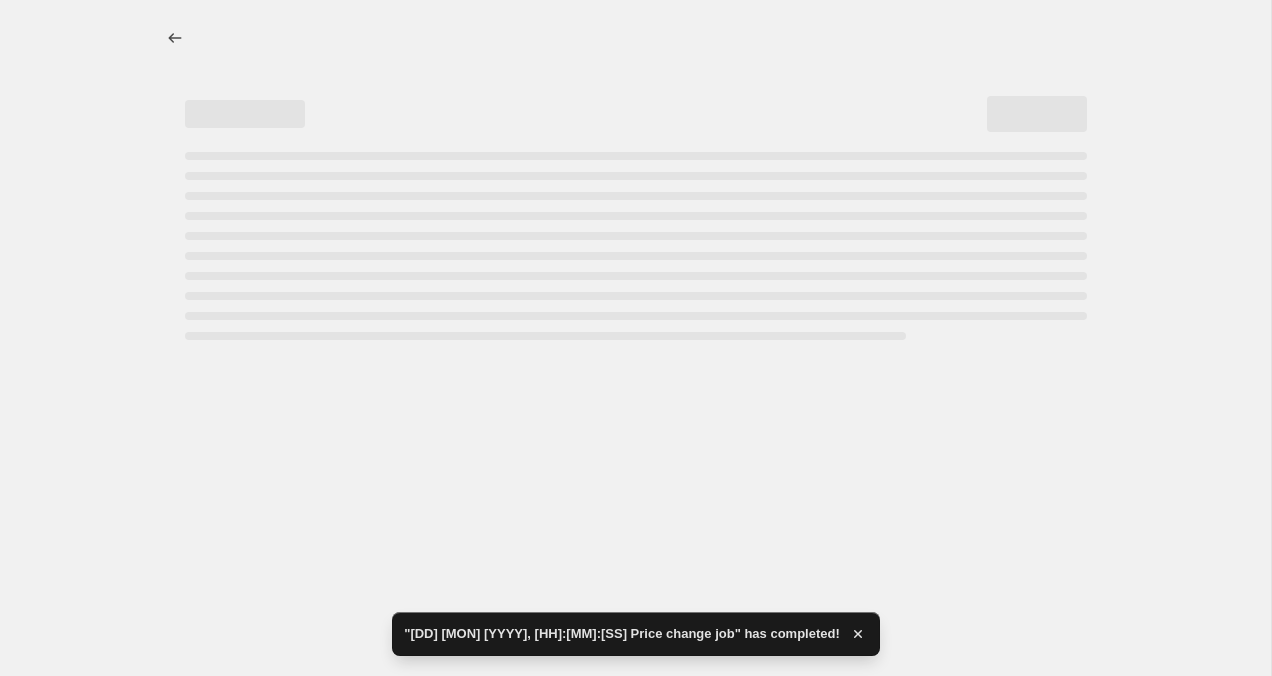 select on "by" 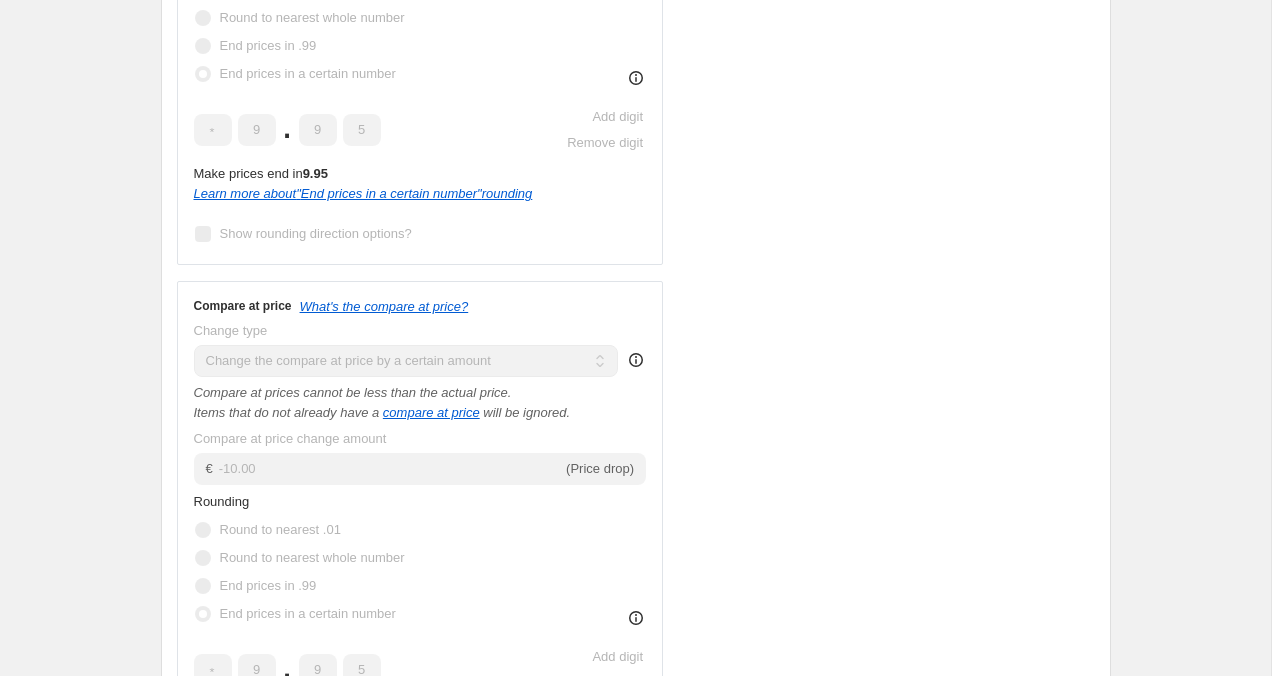 scroll, scrollTop: 0, scrollLeft: 0, axis: both 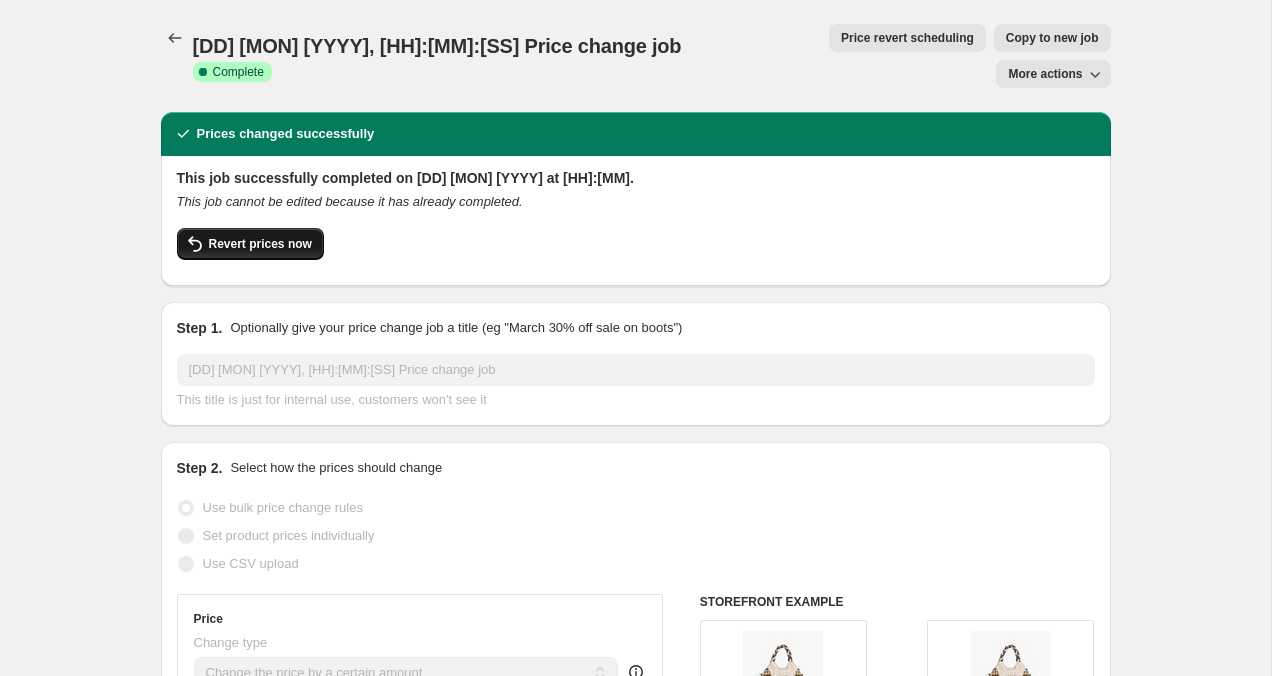 click on "Revert prices now" at bounding box center (250, 244) 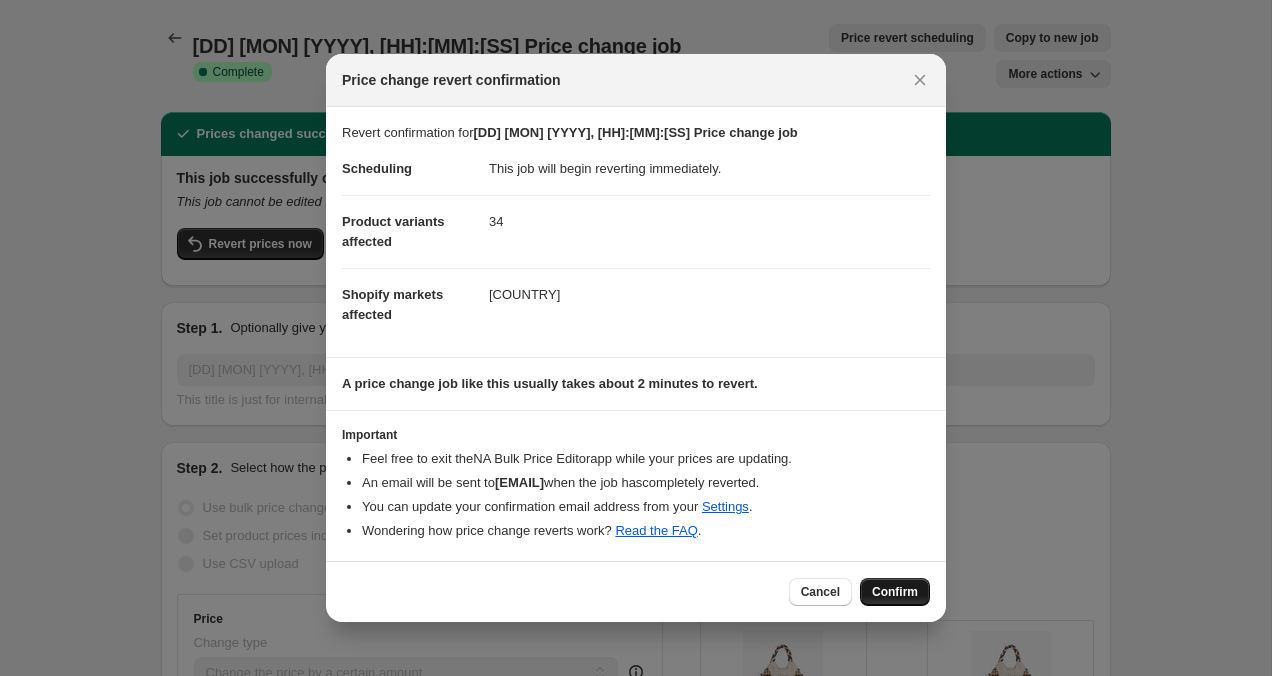 click on "Confirm" at bounding box center [895, 592] 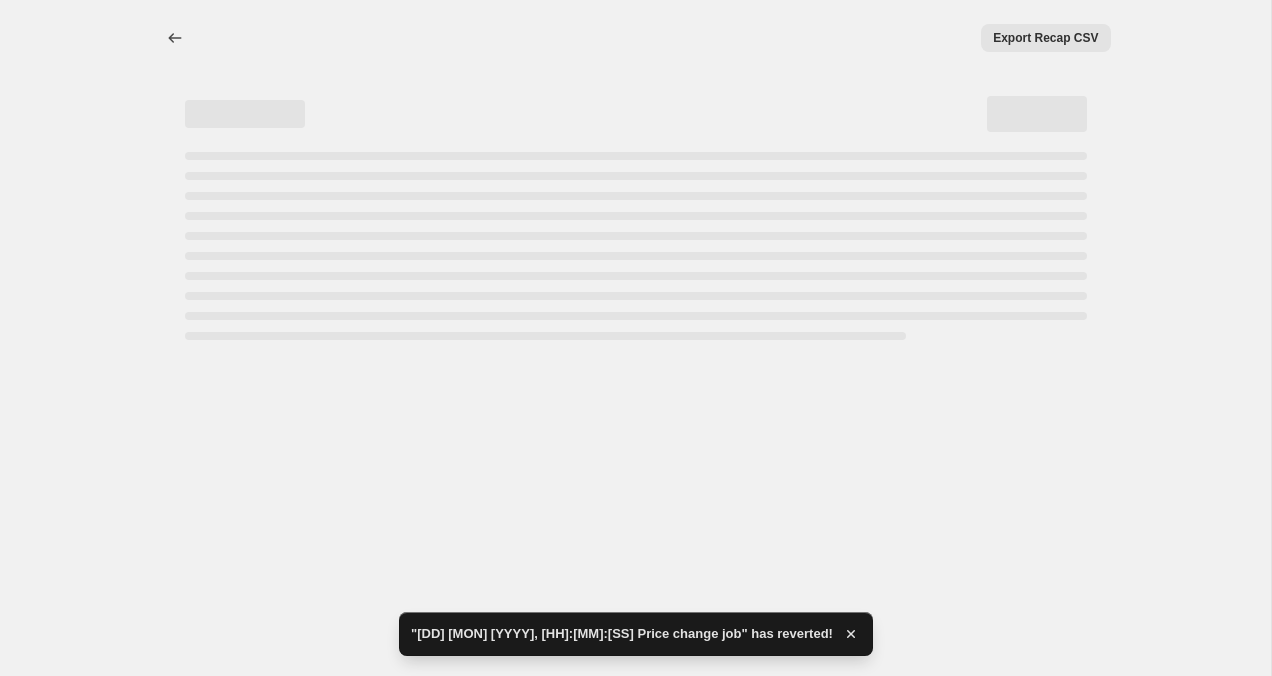 select on "by" 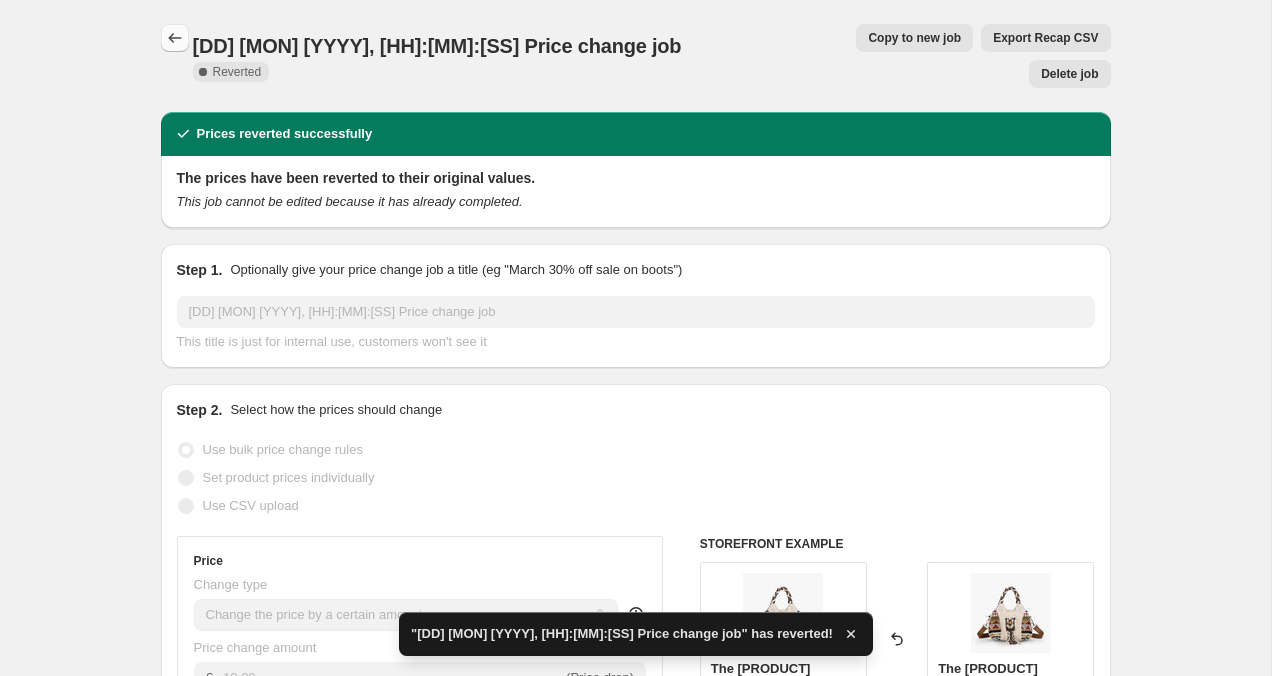 click 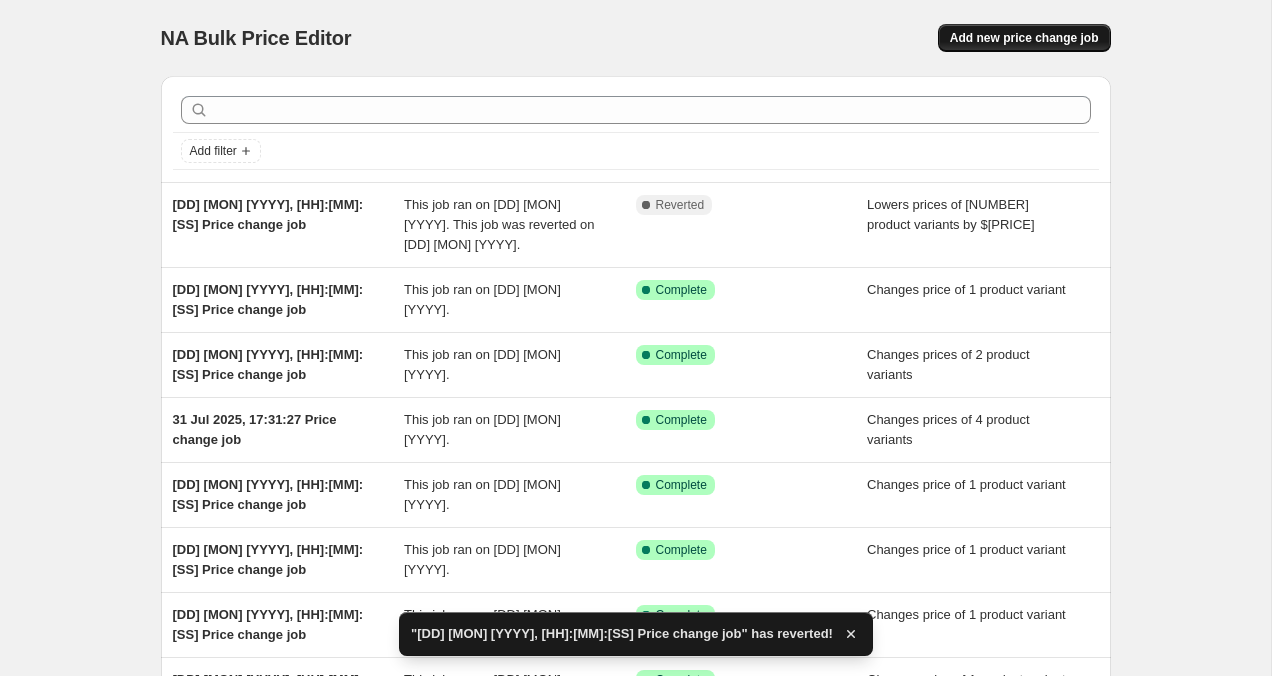 click on "Add new price change job" at bounding box center [1024, 38] 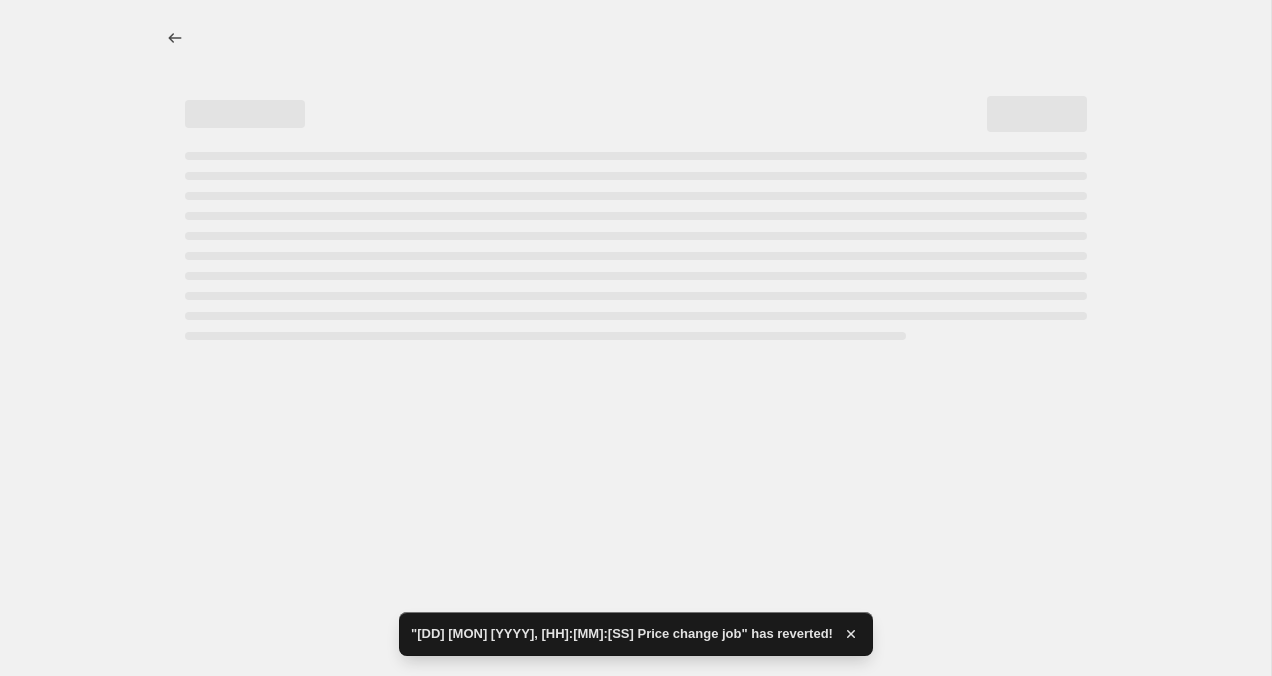 select on "percentage" 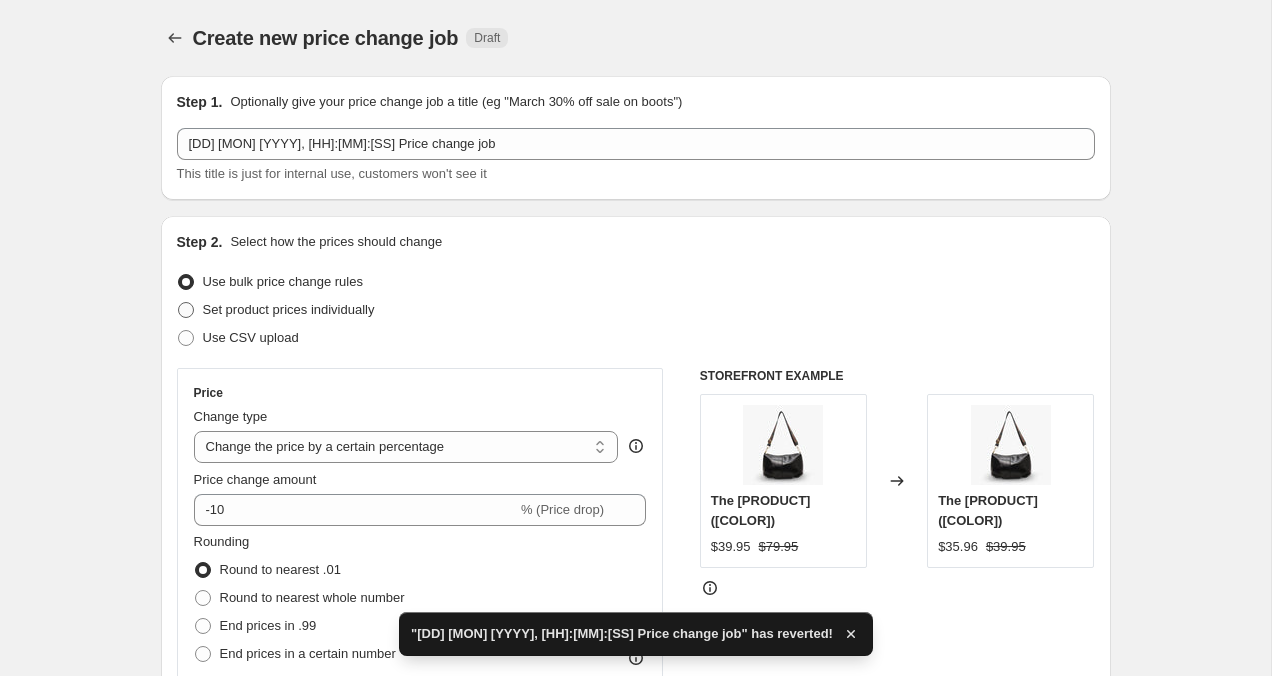 click at bounding box center [186, 310] 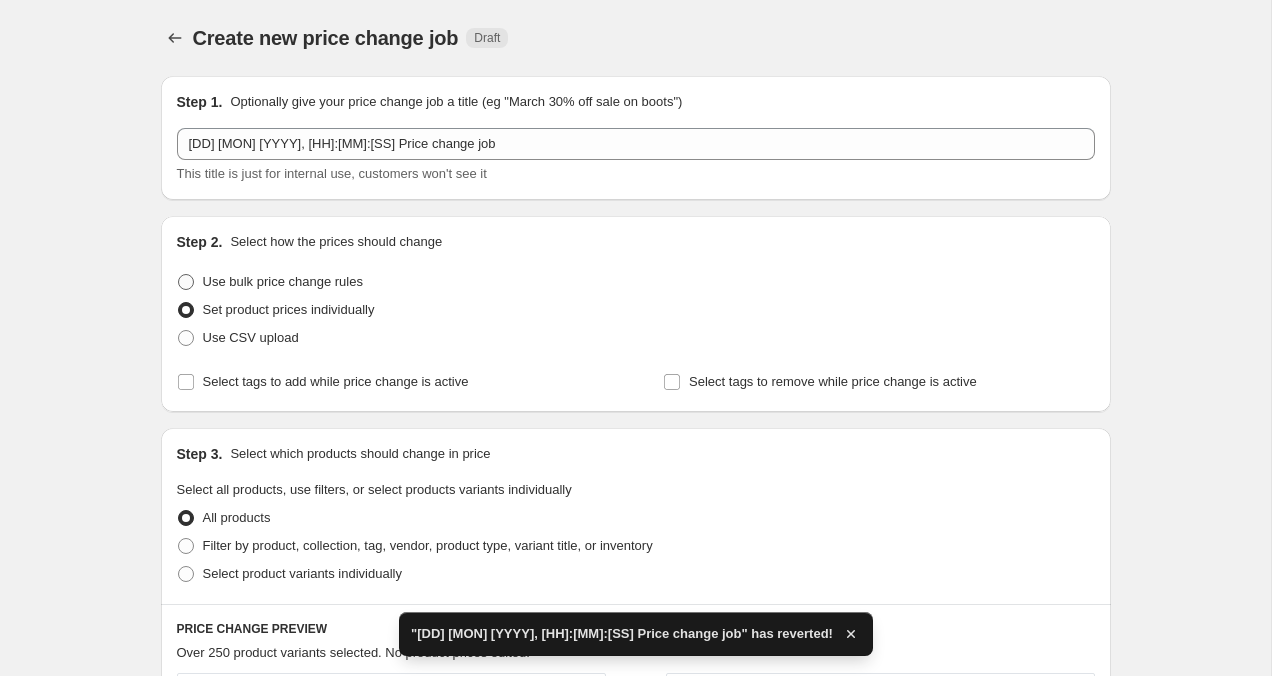 click at bounding box center (186, 282) 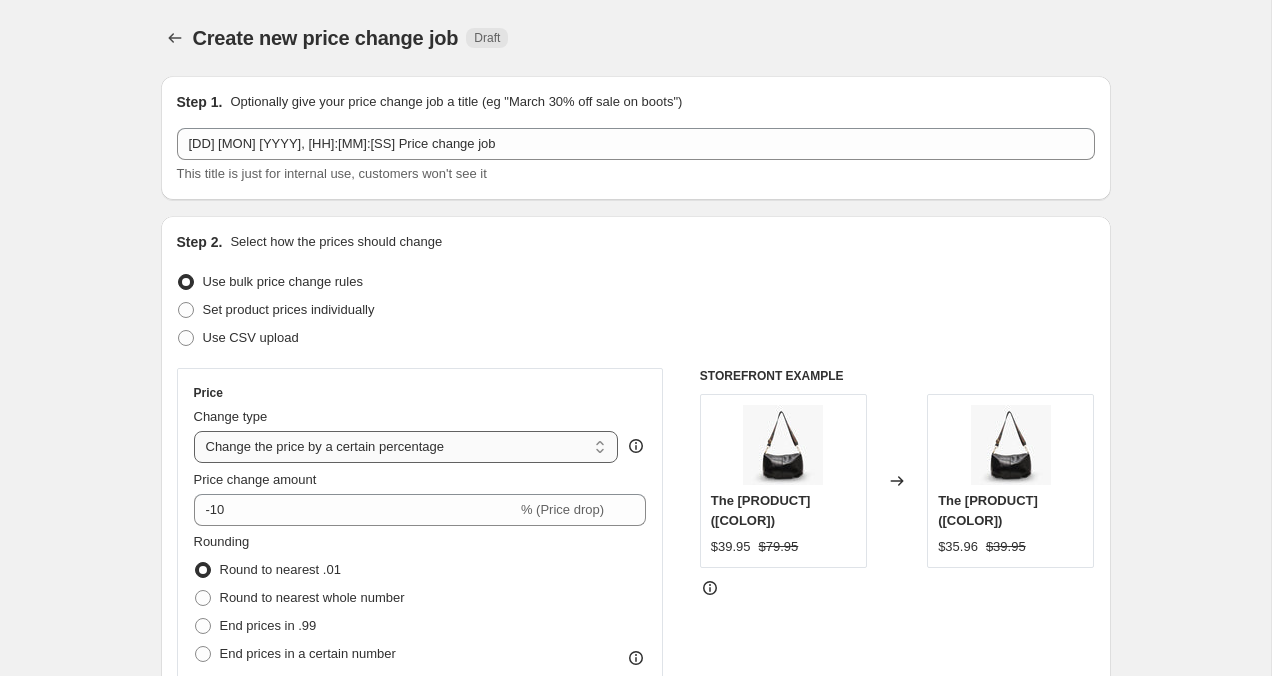 click on "Change the price to a certain amount Change the price by a certain amount Change the price by a certain percentage Change the price to the current compare at price (price before sale) Change the price by a certain amount relative to the compare at price Change the price by a certain percentage relative to the compare at price Don't change the price Change the price by a certain percentage relative to the cost per item Change price to certain cost margin" at bounding box center (406, 447) 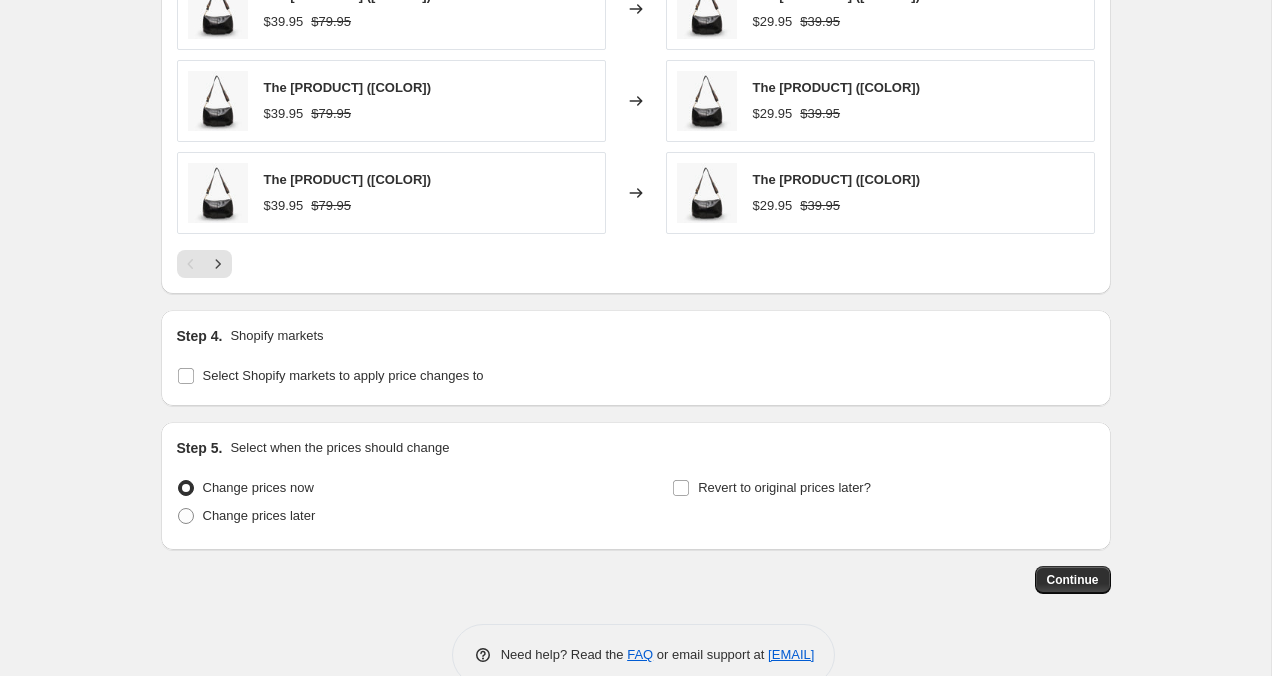 scroll, scrollTop: 1435, scrollLeft: 0, axis: vertical 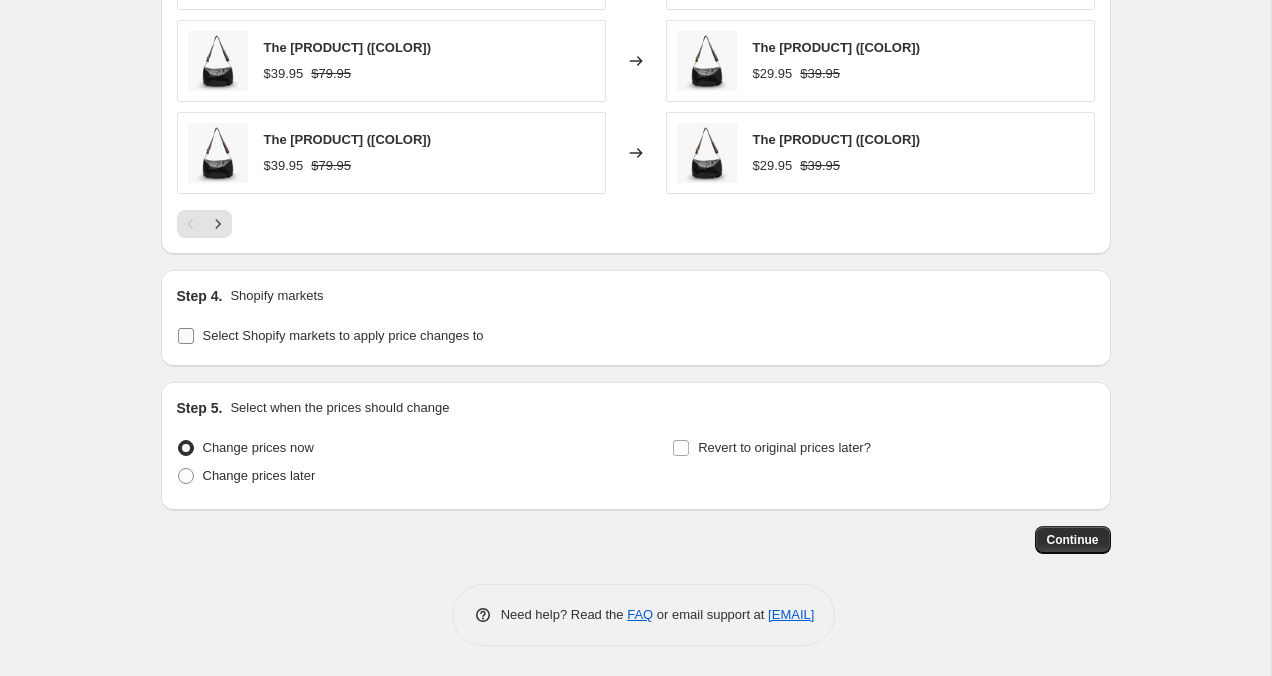 click on "Select Shopify markets to apply price changes to" at bounding box center (186, 336) 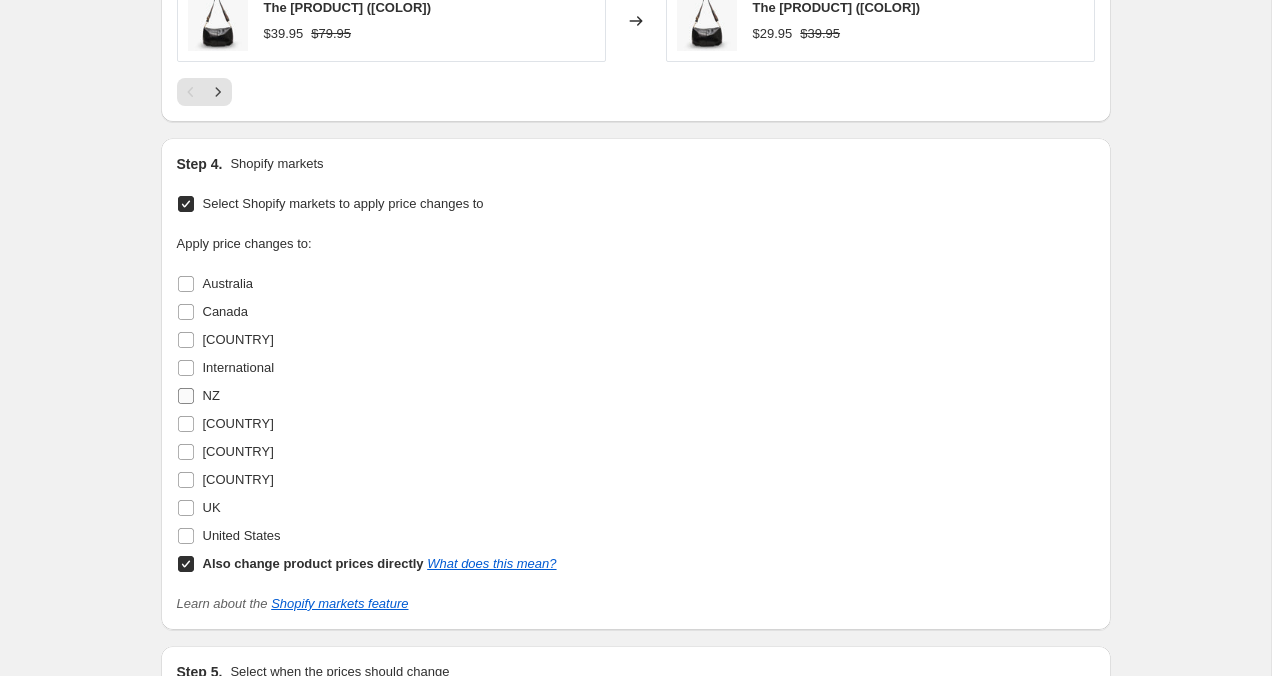 scroll, scrollTop: 1570, scrollLeft: 0, axis: vertical 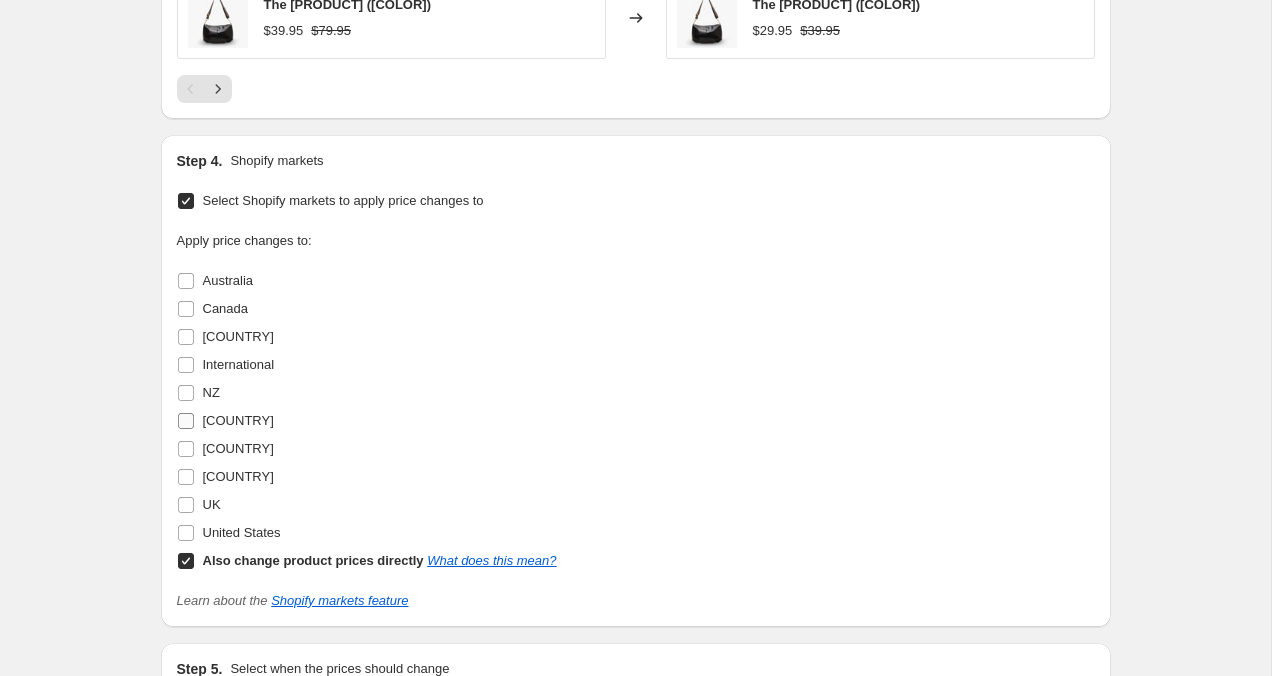click on "[COUNTRY]" at bounding box center [186, 421] 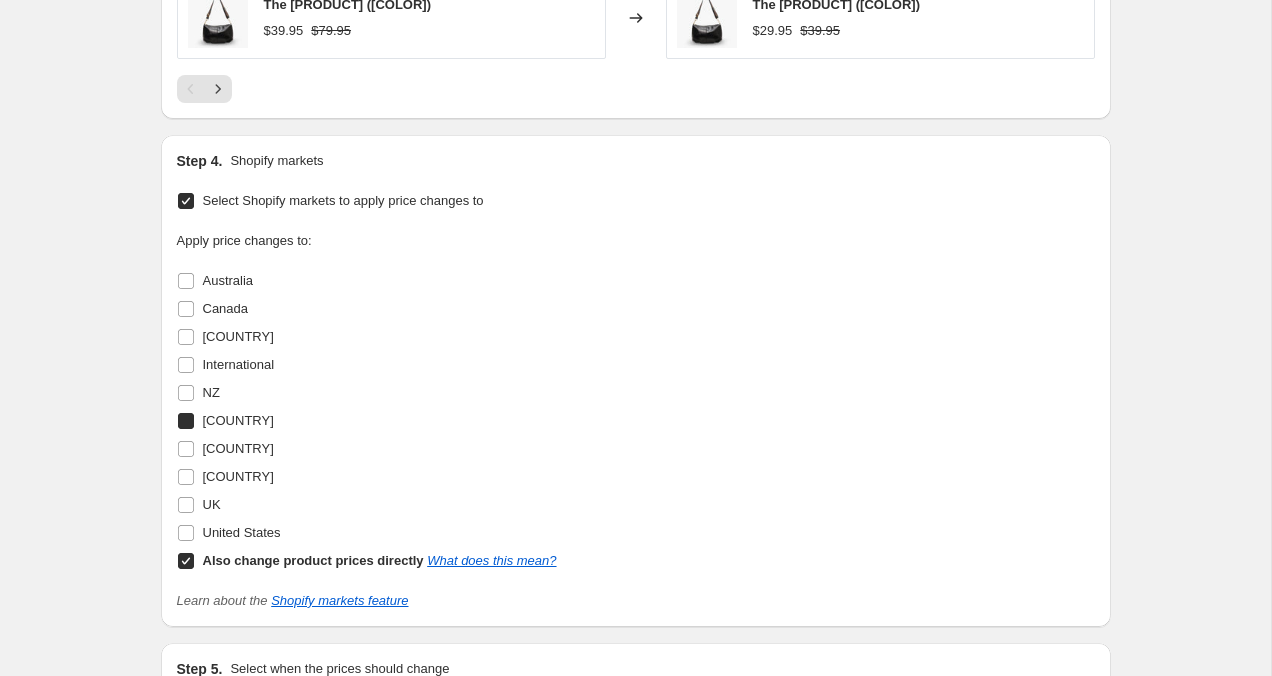 checkbox on "true" 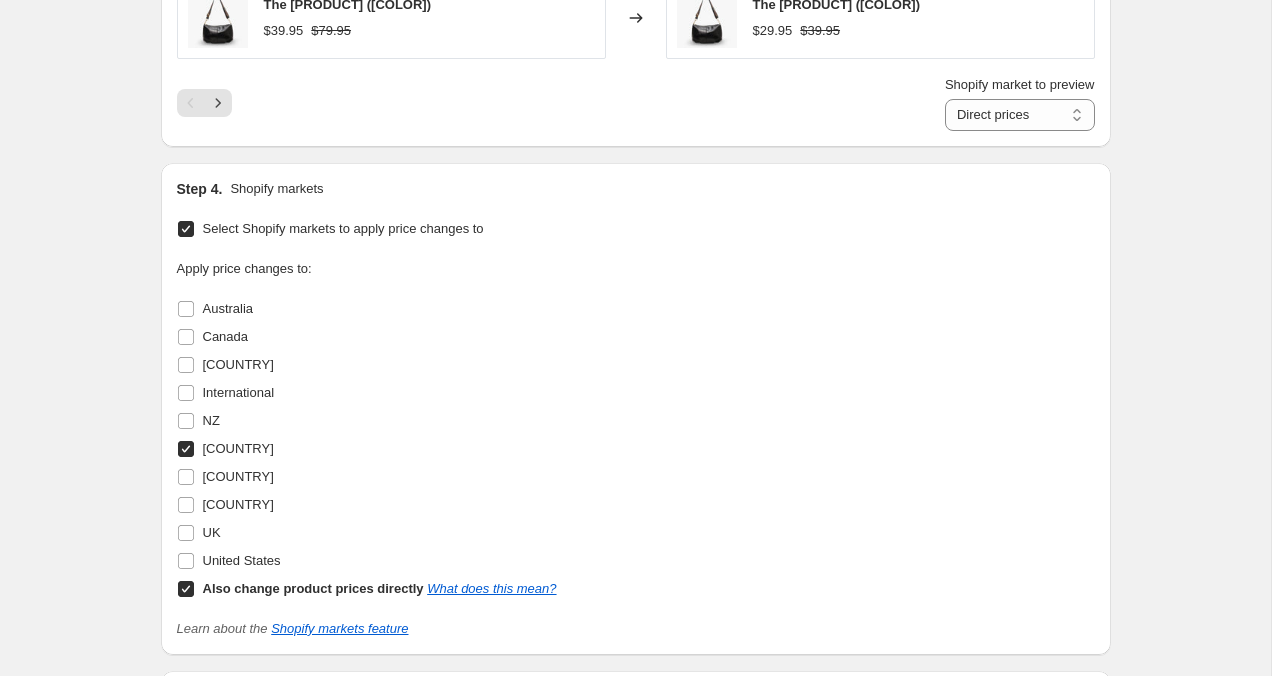 click on "Also change product prices directly   What does this mean?" at bounding box center [186, 589] 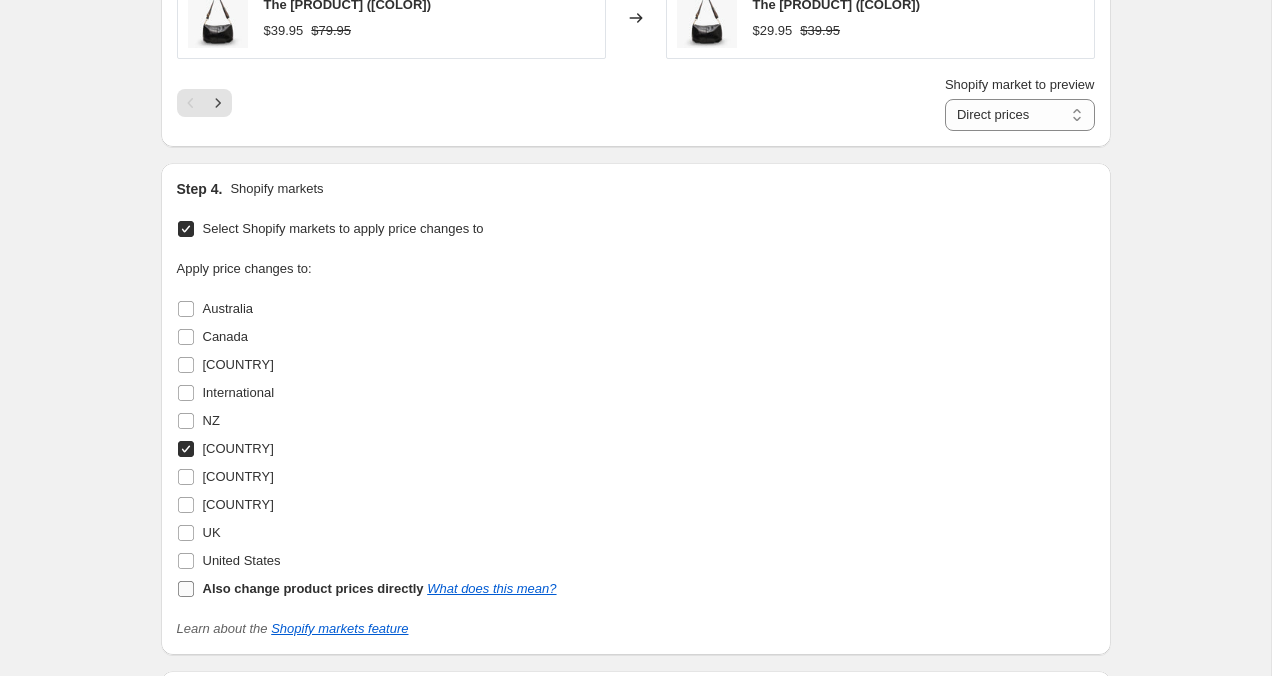 checkbox on "false" 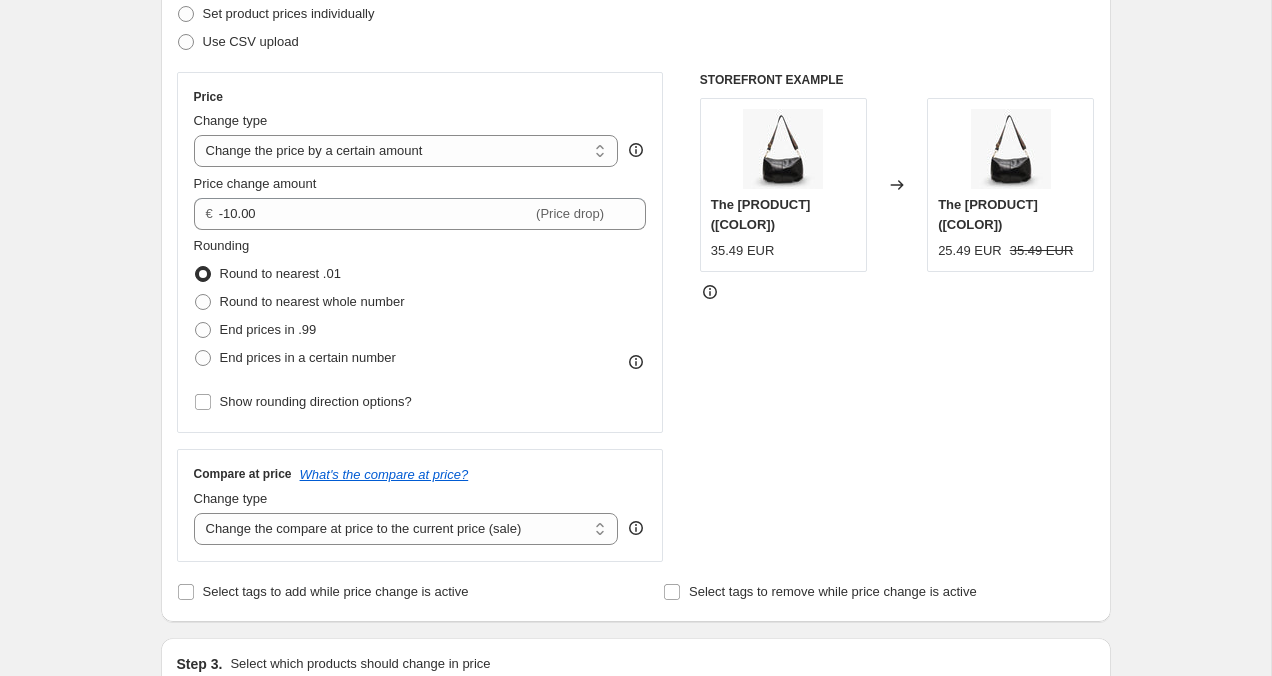 scroll, scrollTop: 227, scrollLeft: 0, axis: vertical 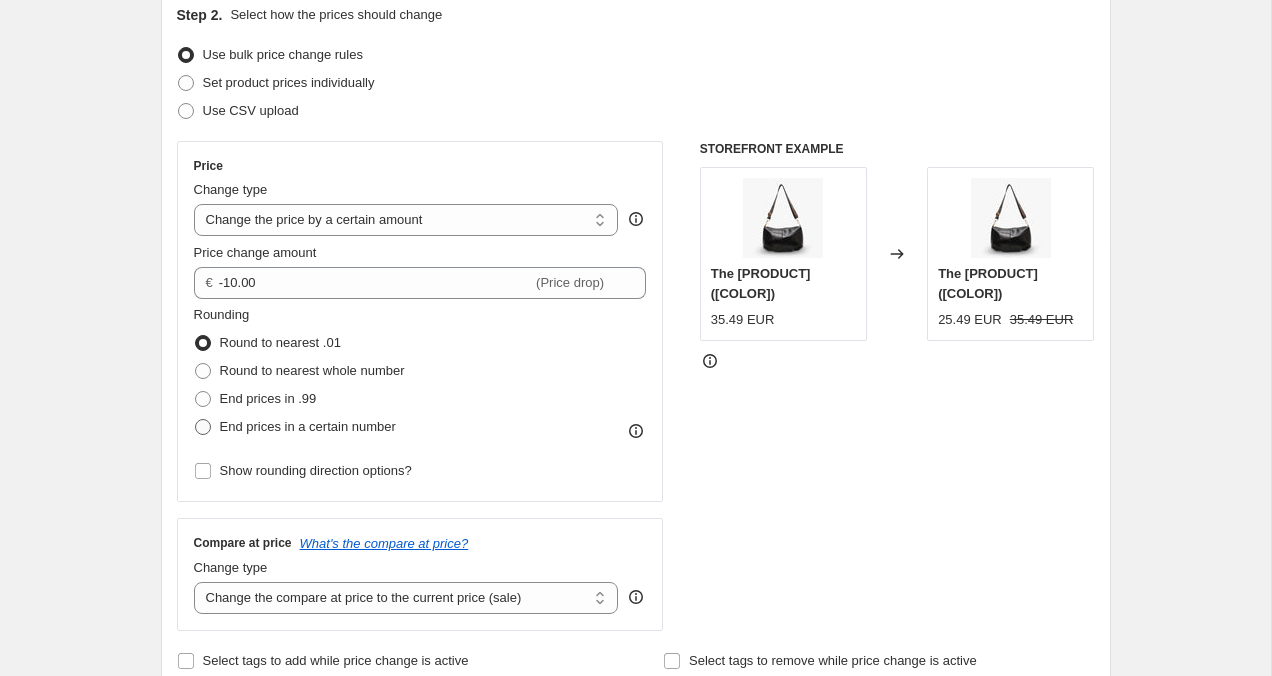 click at bounding box center (203, 427) 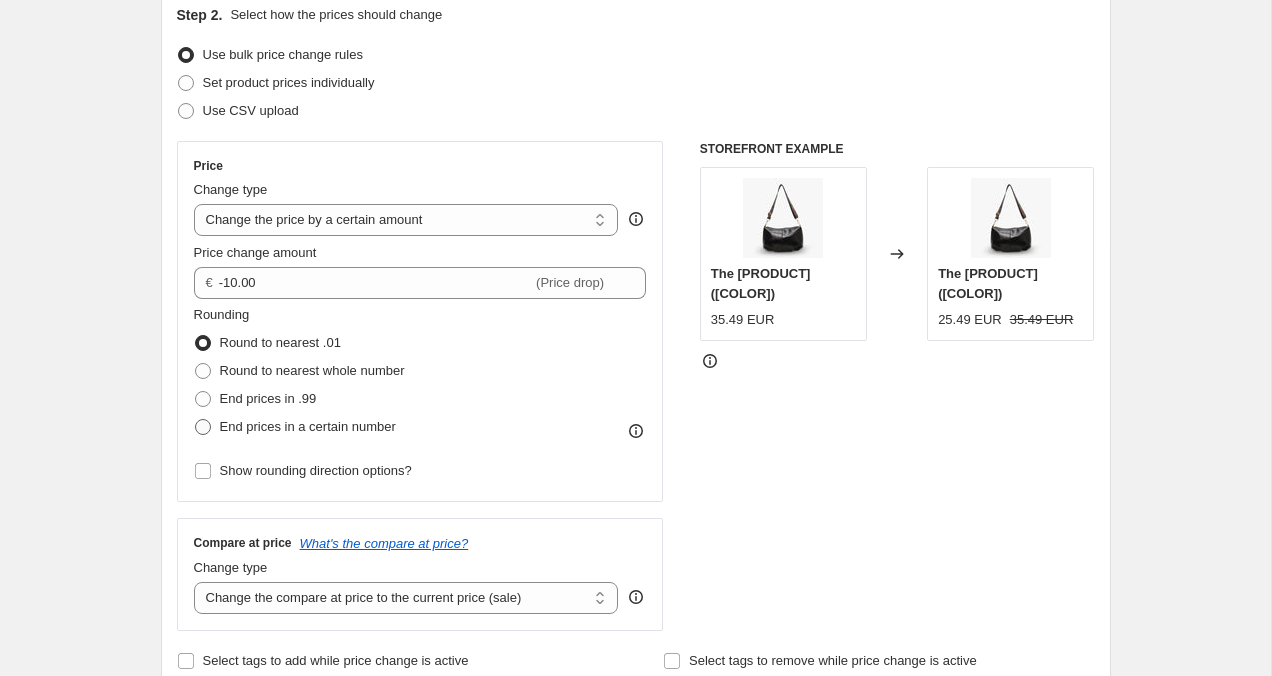 radio on "true" 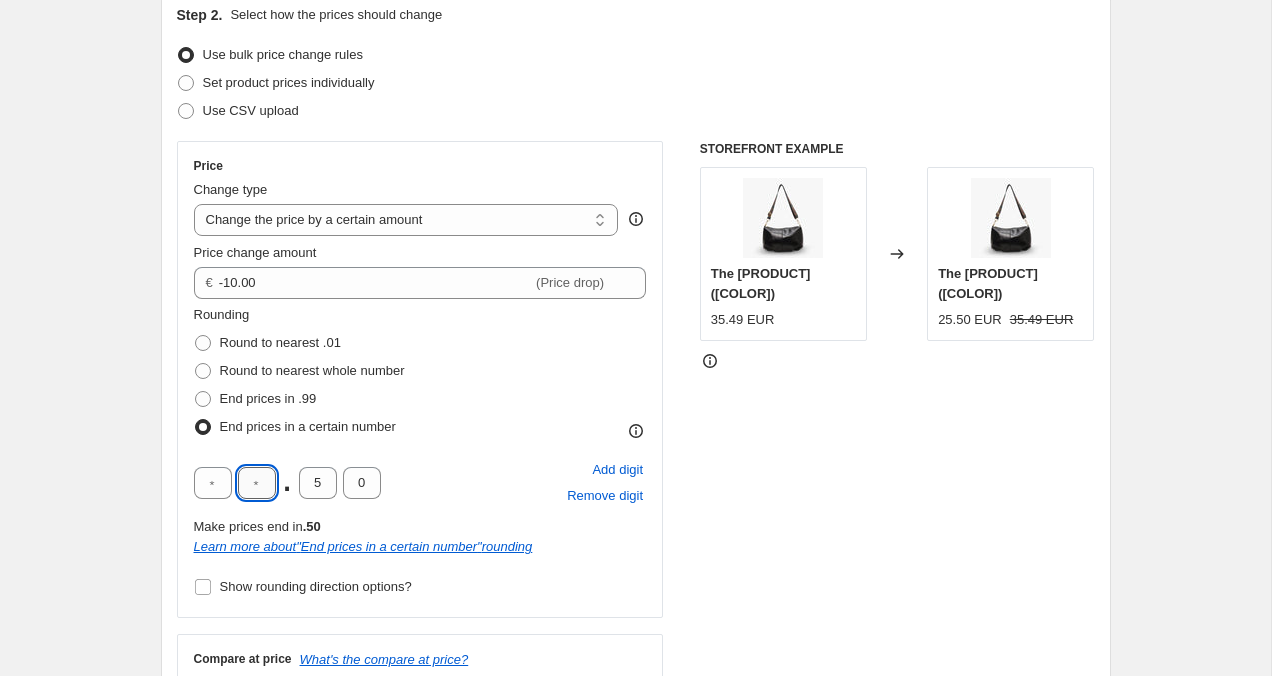 click at bounding box center (257, 483) 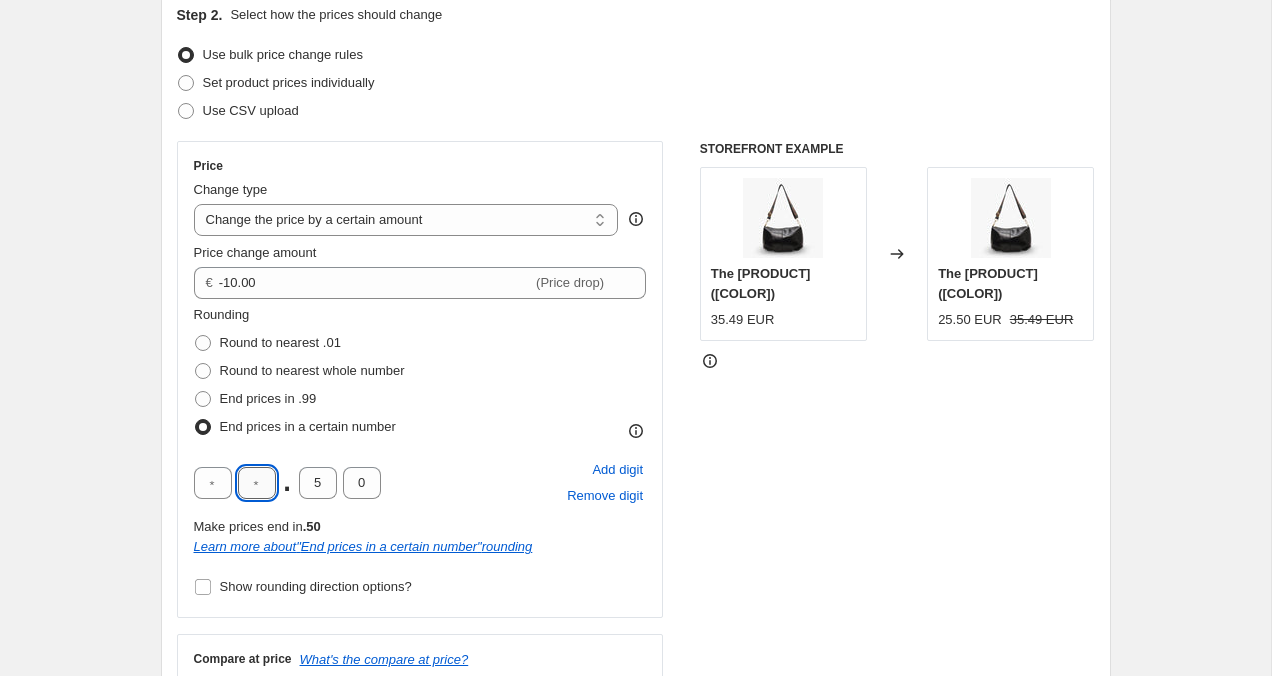 type on "9" 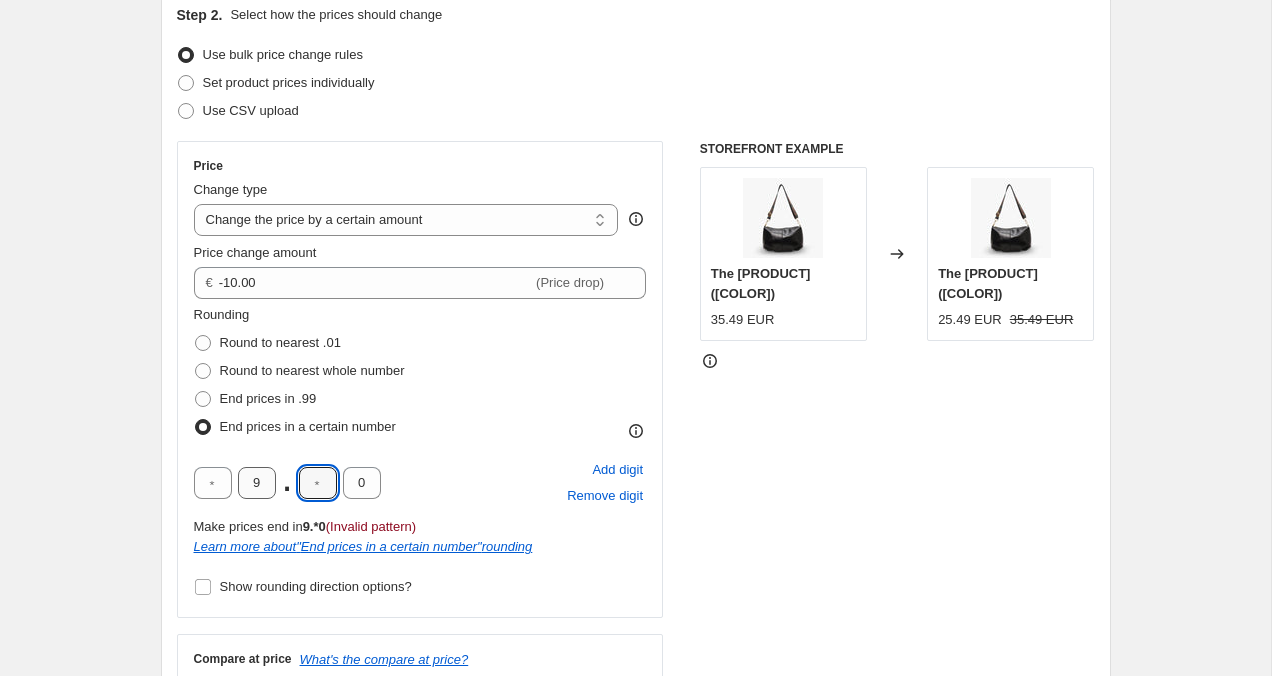 type on "9" 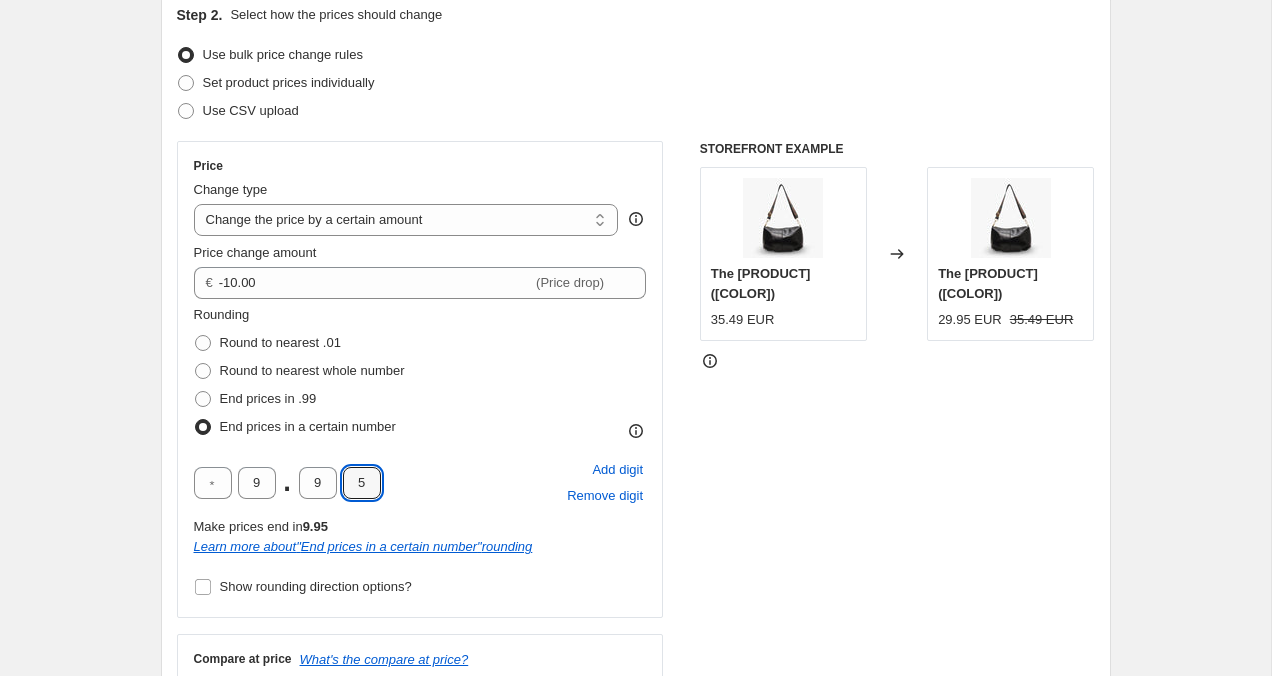 type on "5" 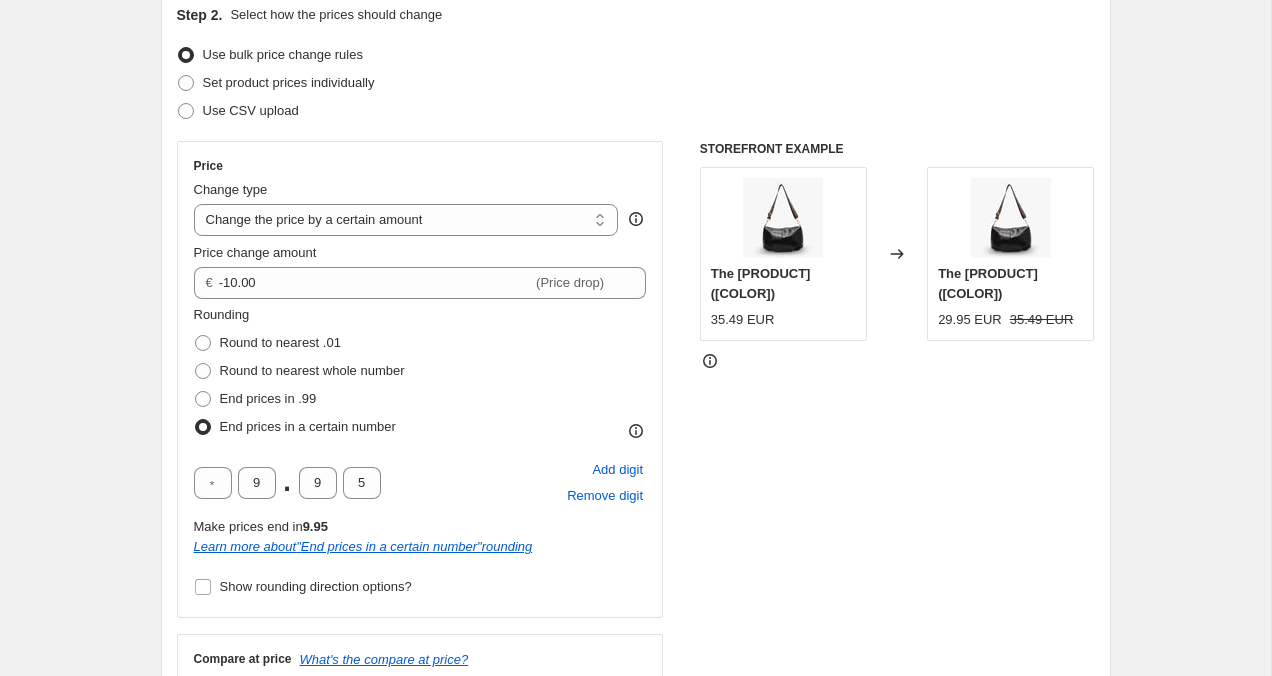 click on "Create new price change job. This page is ready Create new price change job Draft Step 1. Optionally give your price change job a title (eg "March 30% off sale on boots") [DD] [MON] [YYYY], [HH]:[MM]:[SS] Price change job This title is just for internal use, customers won't see it Step 2. Select how the prices should change Use bulk price change rules Set product prices individually Use CSV upload Price Change type Change the price to a certain amount Change the price by a certain amount Change the price by a certain percentage Change the price to the current compare at price (price before sale) Change the price by a certain amount relative to the compare at price Change the price by a certain percentage relative to the compare at price Don't change the price Change the price by a certain percentage relative to the cost per item Change price to certain cost margin Change the price by a certain amount Price change amount € -10.00  (Price drop) Rounding Round to nearest .01 Round to nearest whole number End prices in .99" at bounding box center [635, 1084] 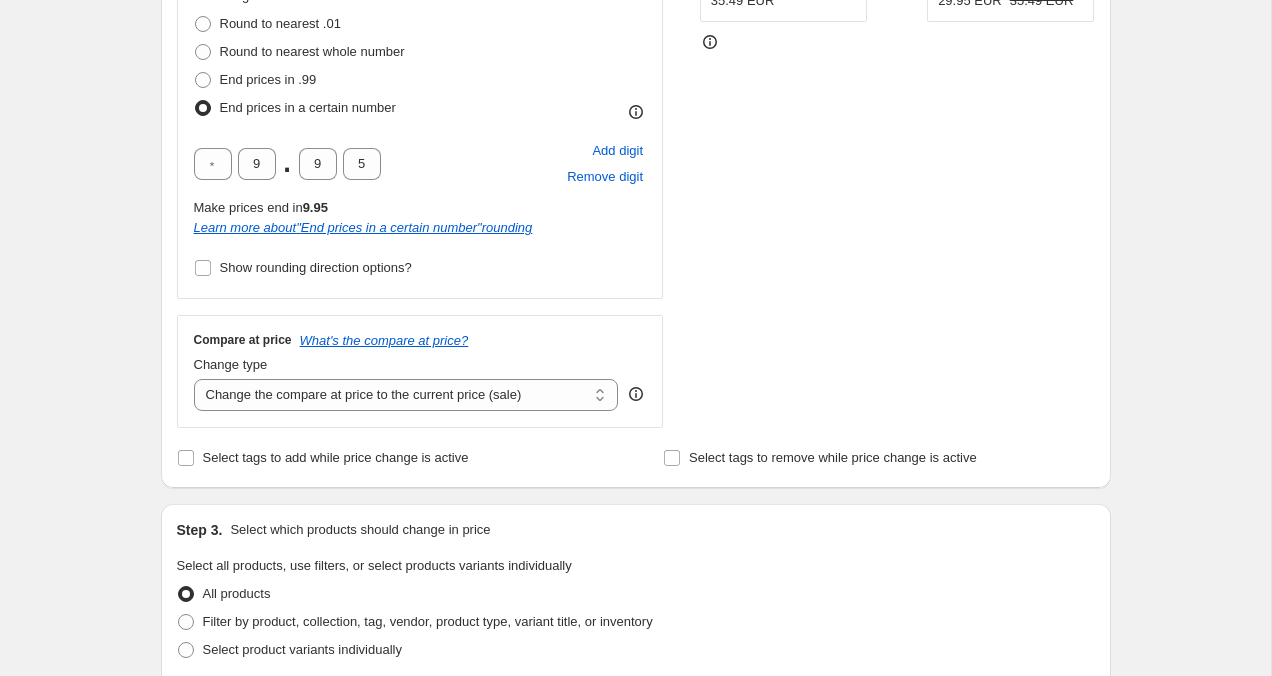 scroll, scrollTop: 557, scrollLeft: 0, axis: vertical 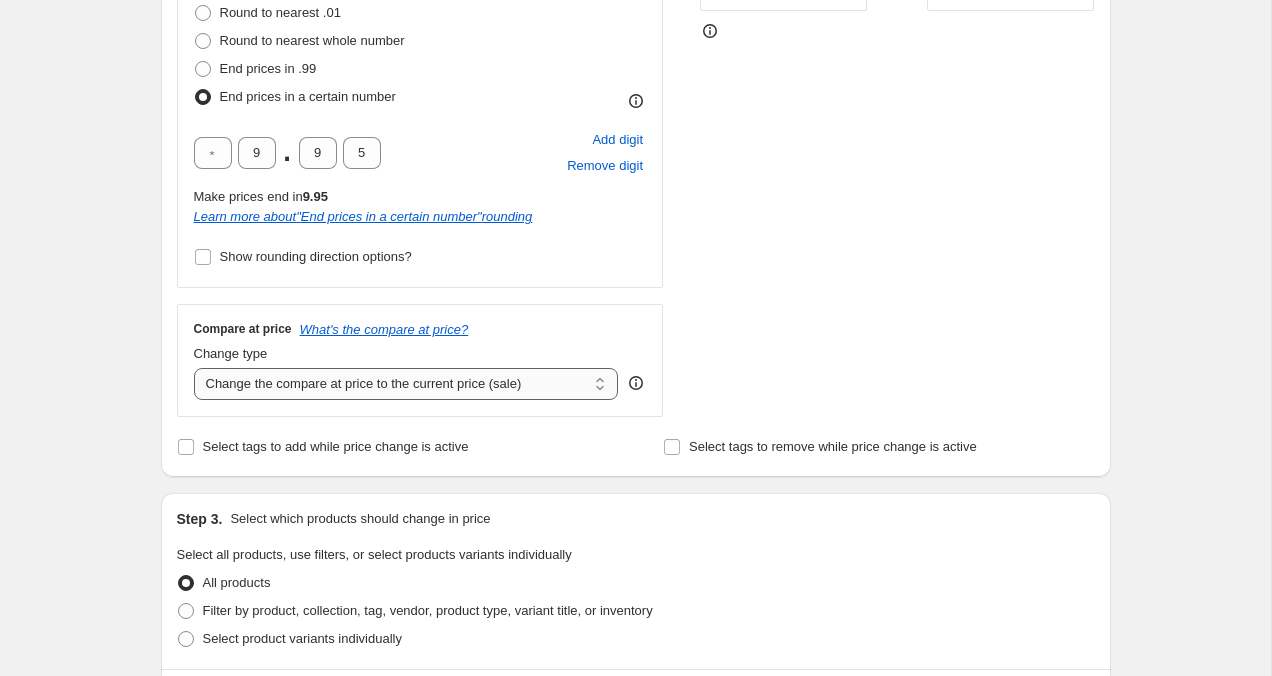 click on "Change the compare at price to the current price (sale) Change the compare at price to a certain amount Change the compare at price by a certain amount Change the compare at price by a certain percentage Change the compare at price by a certain amount relative to the actual price Change the compare at price by a certain percentage relative to the actual price Don't change the compare at price Remove the compare at price" at bounding box center [406, 384] 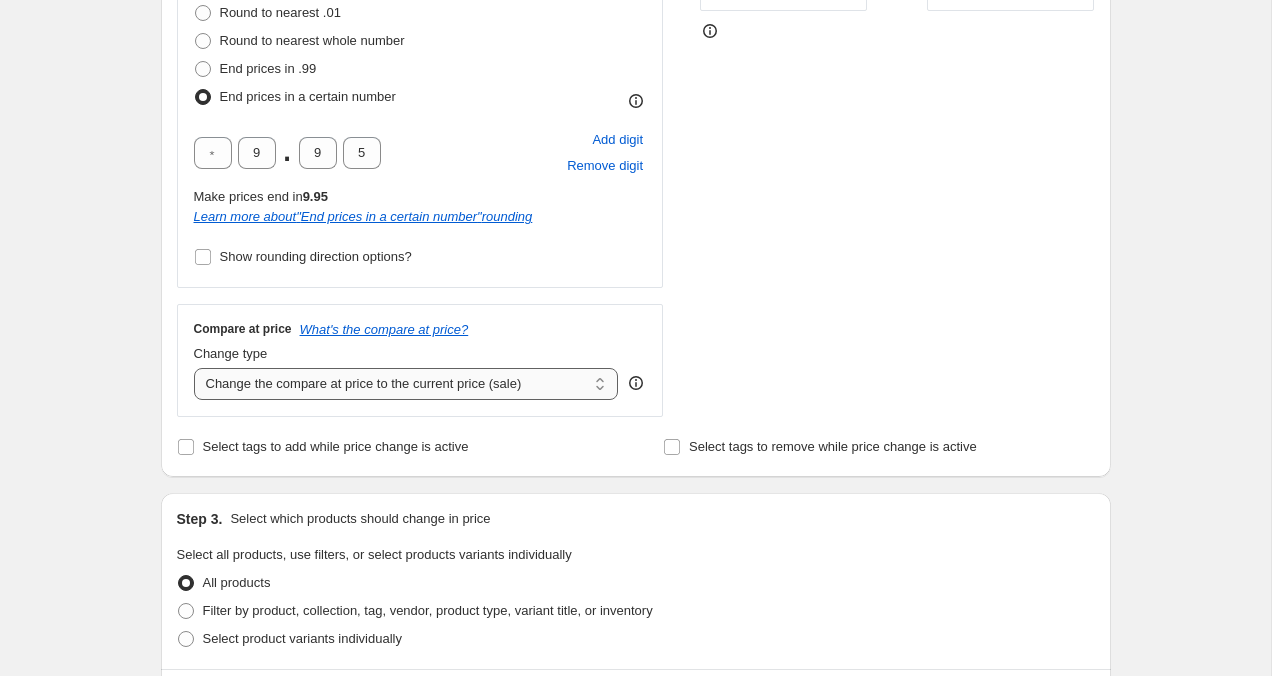 select on "by" 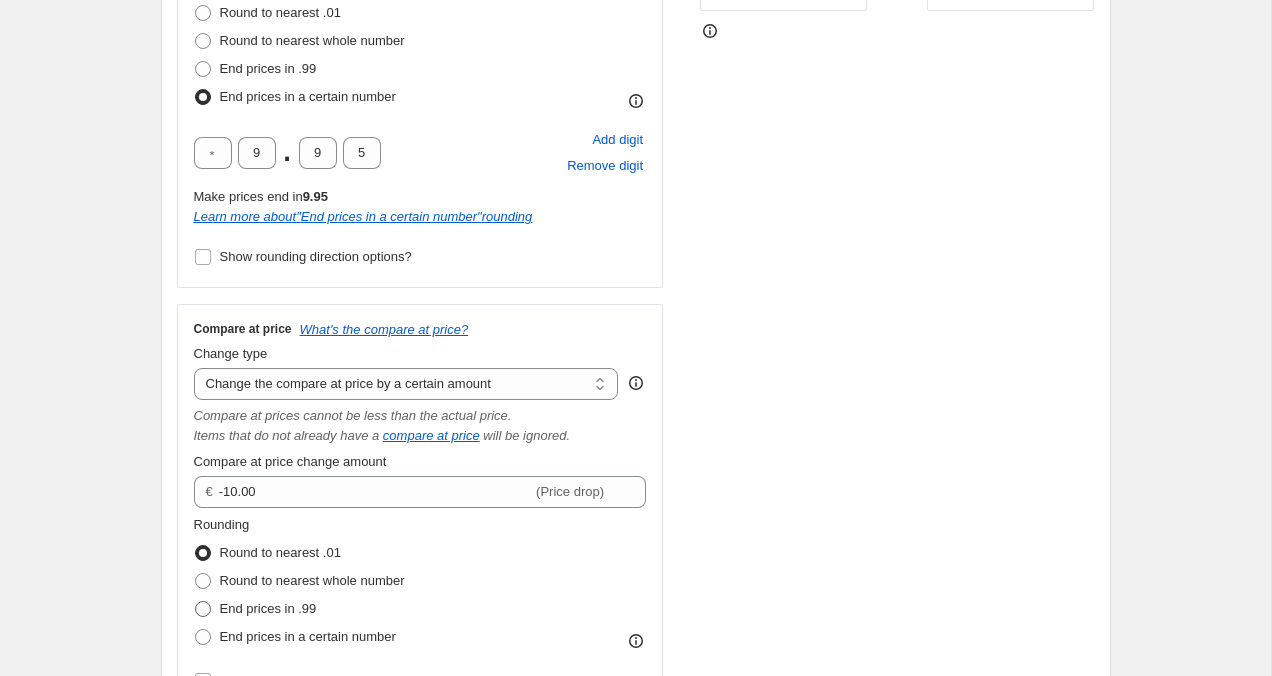 click at bounding box center [203, 609] 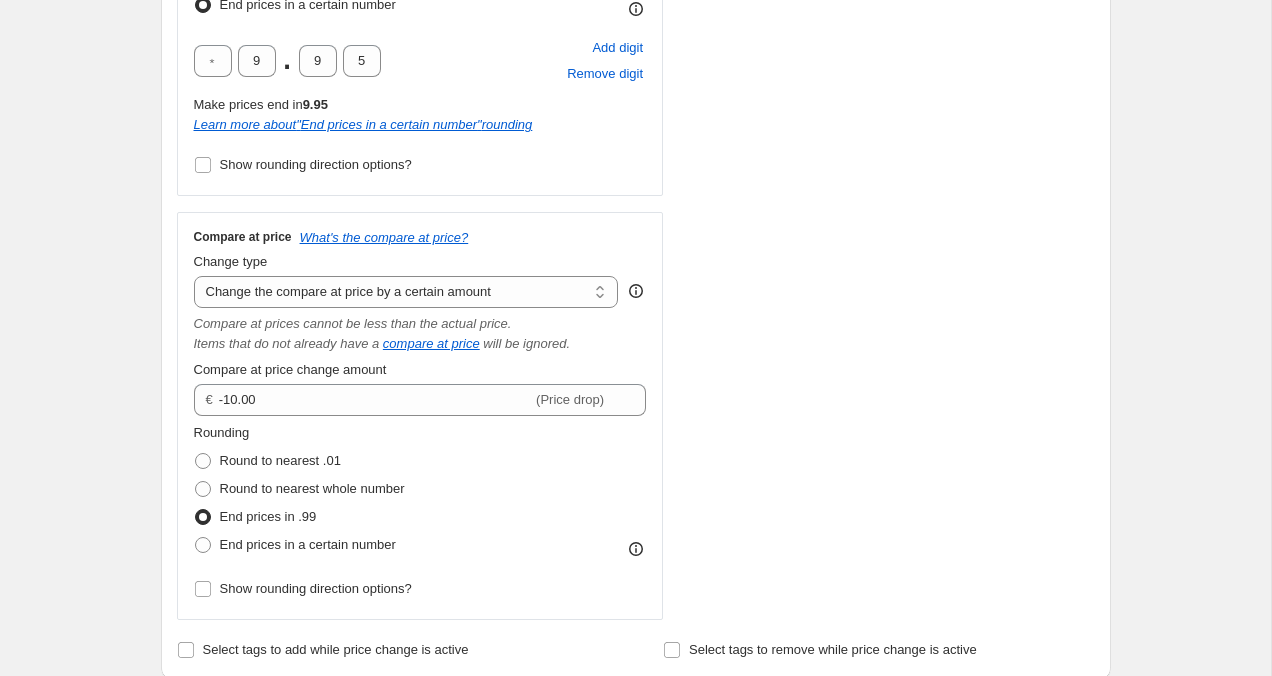 scroll, scrollTop: 654, scrollLeft: 0, axis: vertical 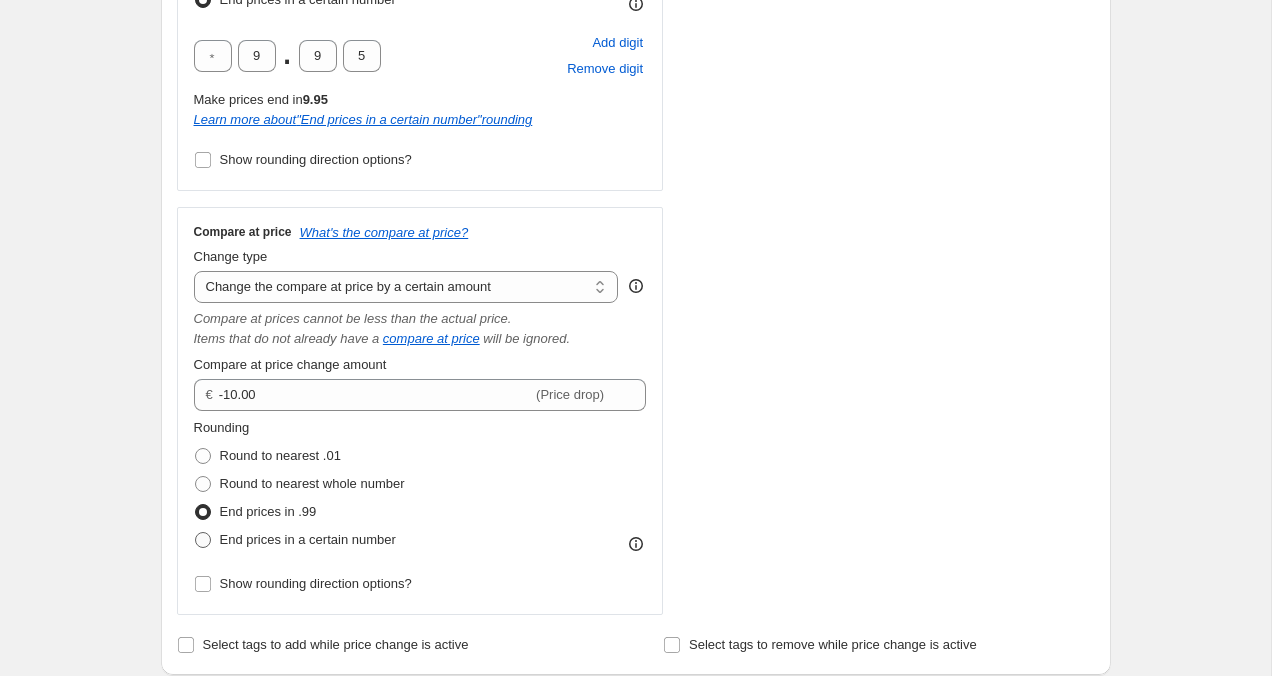 click at bounding box center (203, 540) 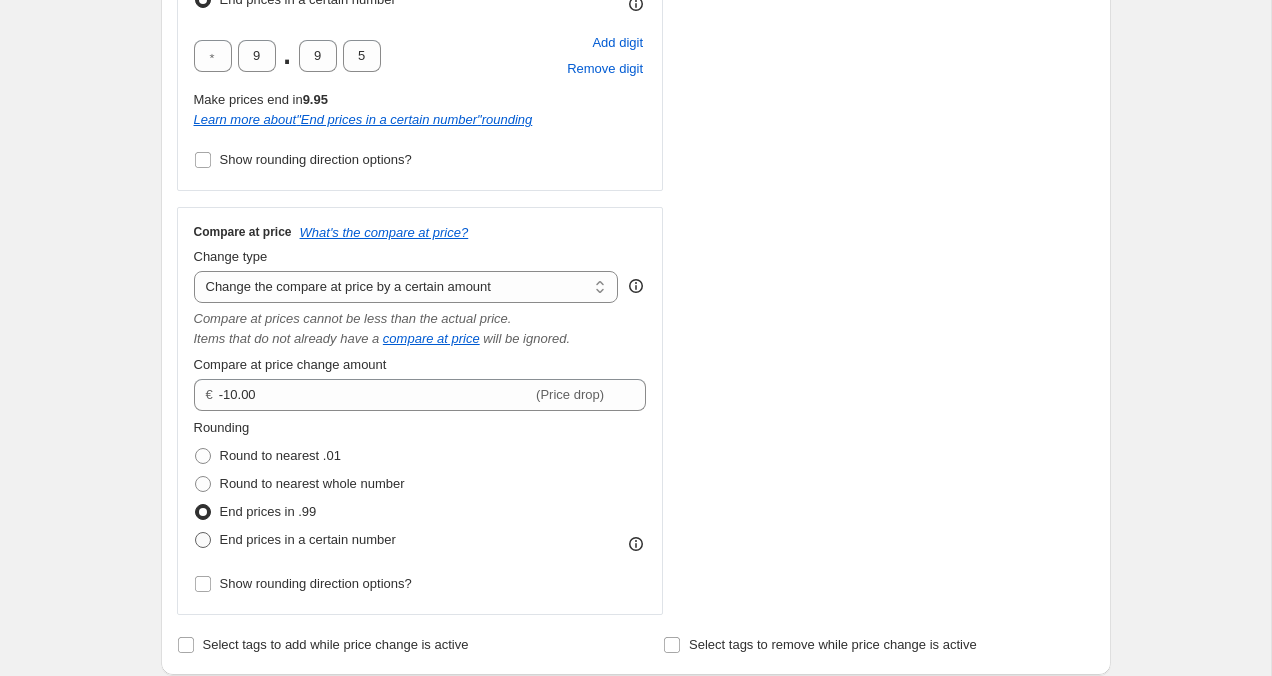 radio on "true" 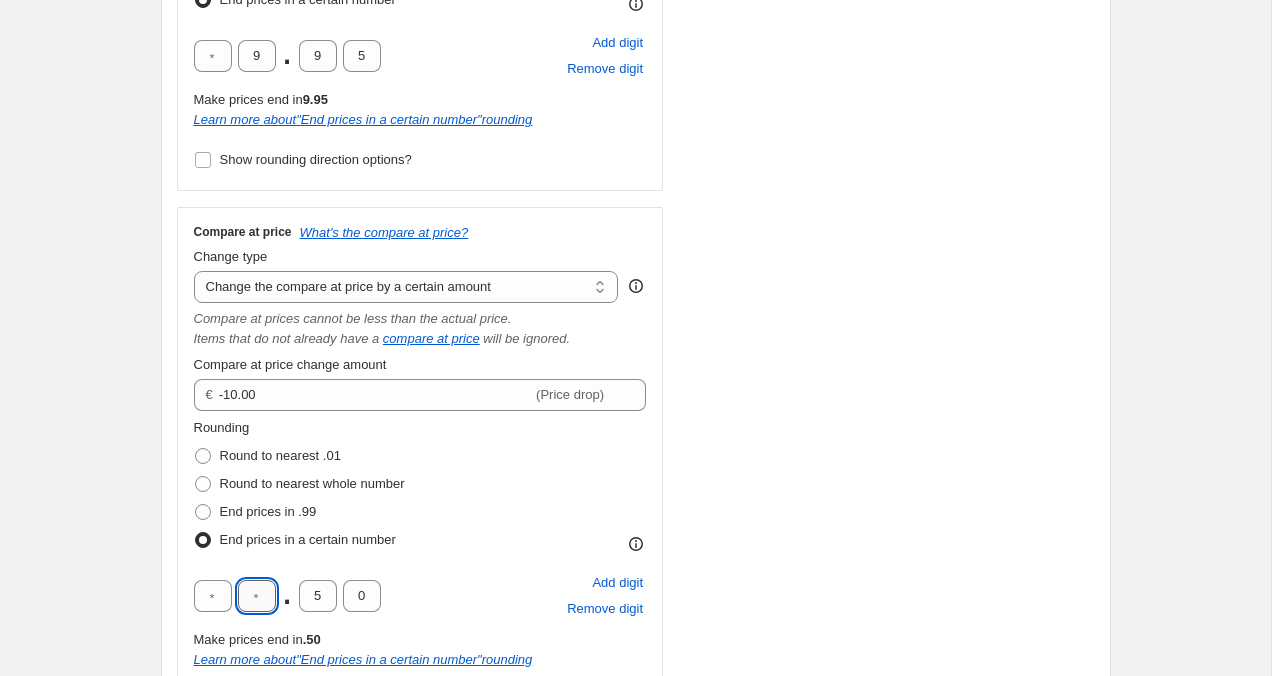 click at bounding box center [257, 596] 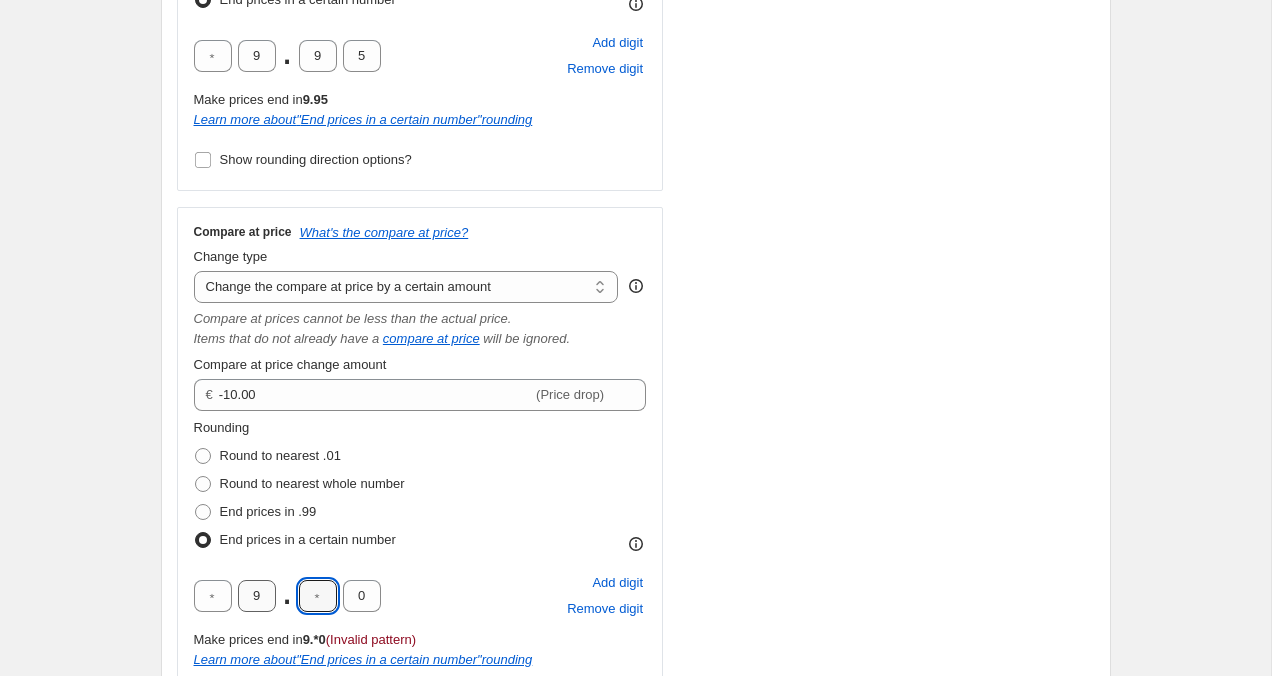 type on "9" 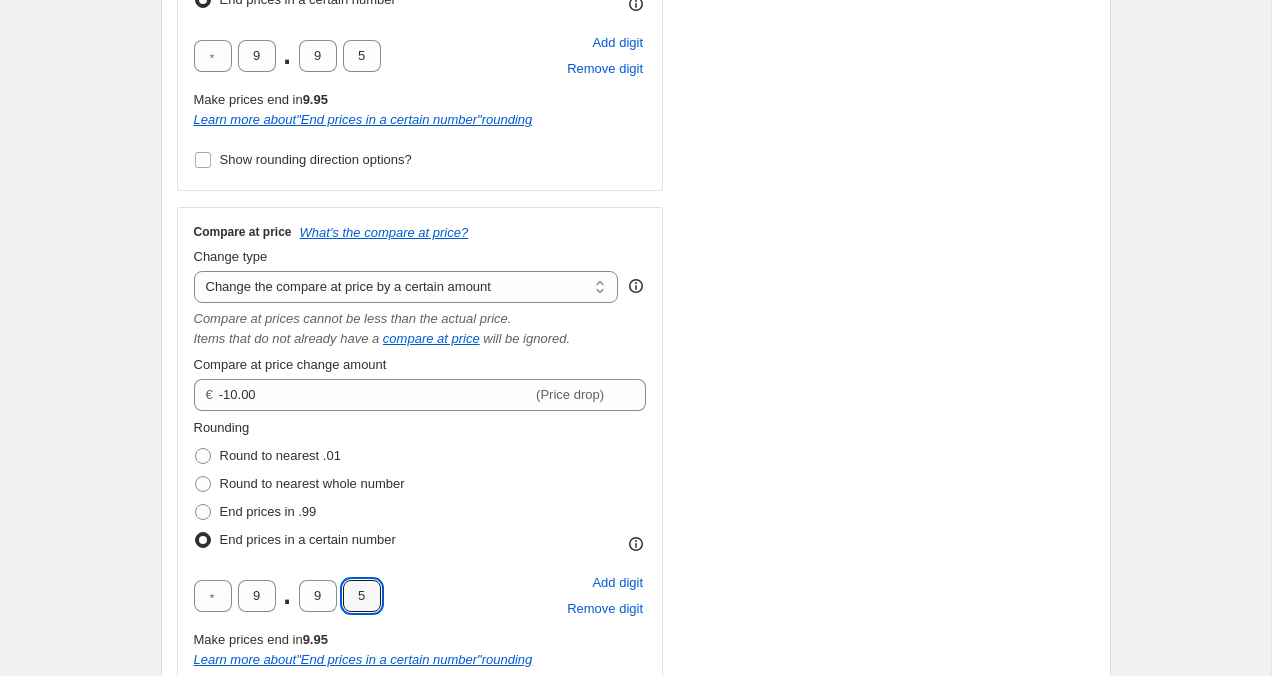 type on "5" 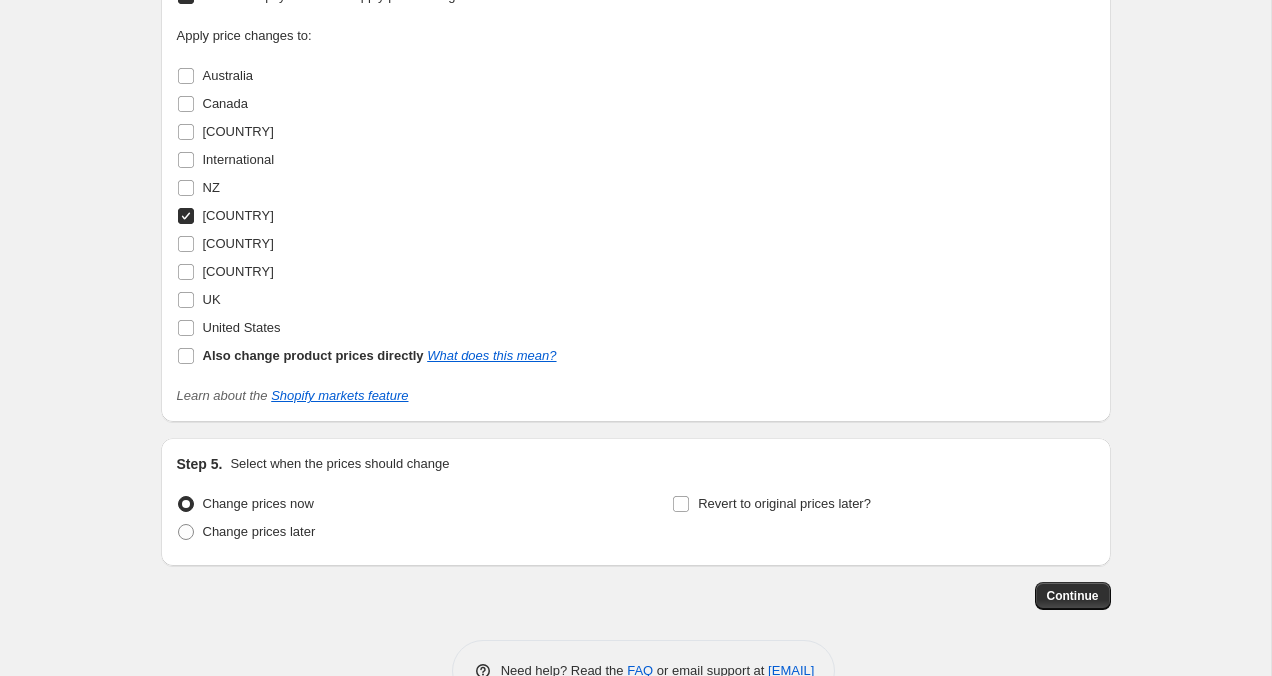 scroll, scrollTop: 2358, scrollLeft: 0, axis: vertical 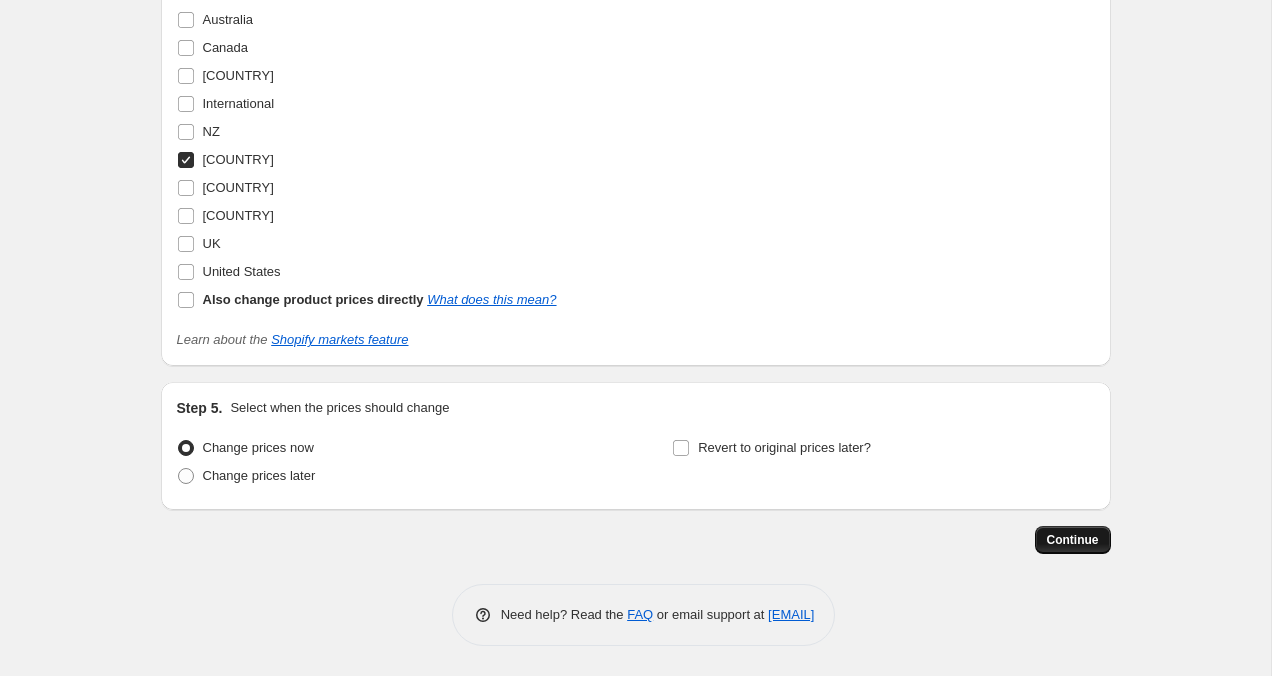 click on "Continue" at bounding box center [1073, 540] 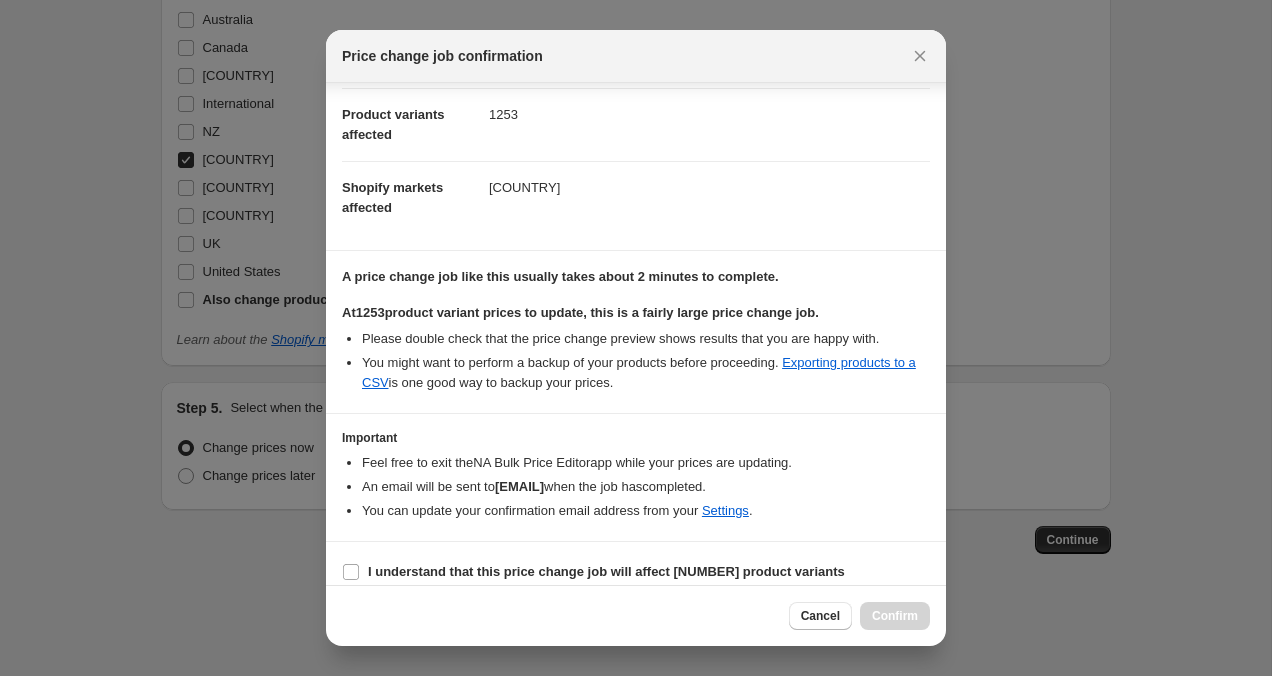 scroll, scrollTop: 226, scrollLeft: 0, axis: vertical 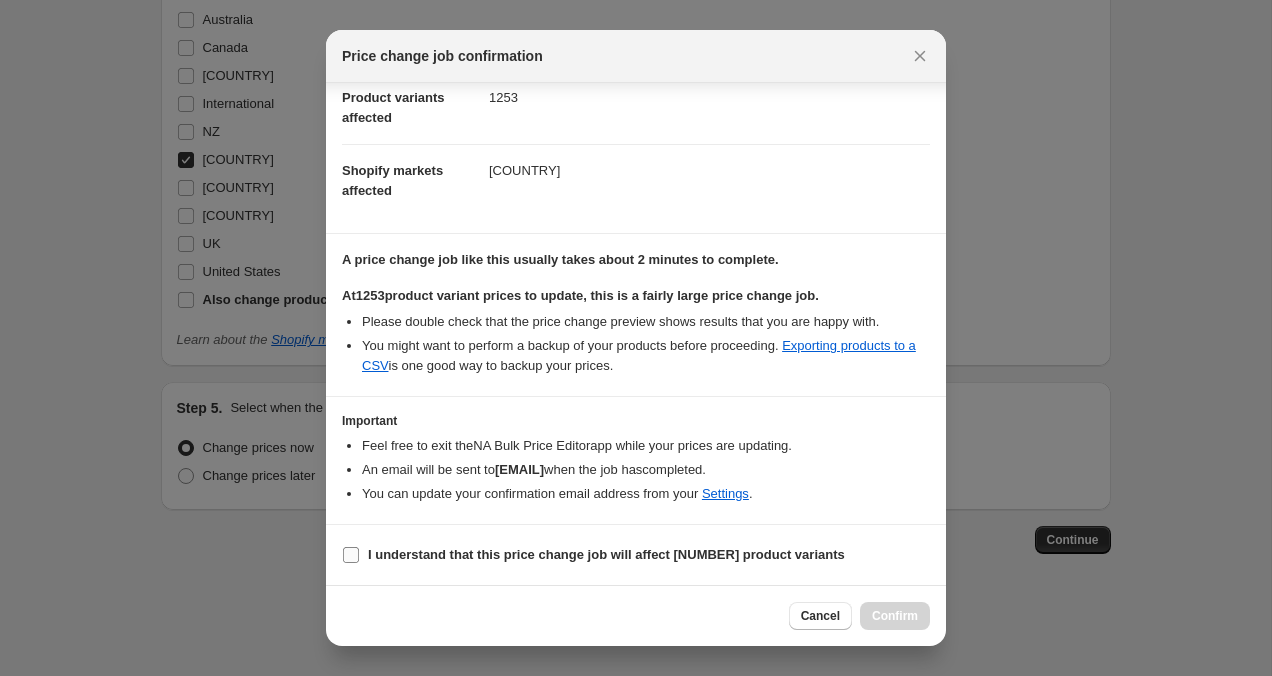 click on "I understand that this price change job will affect [NUMBER] product variants" at bounding box center [351, 555] 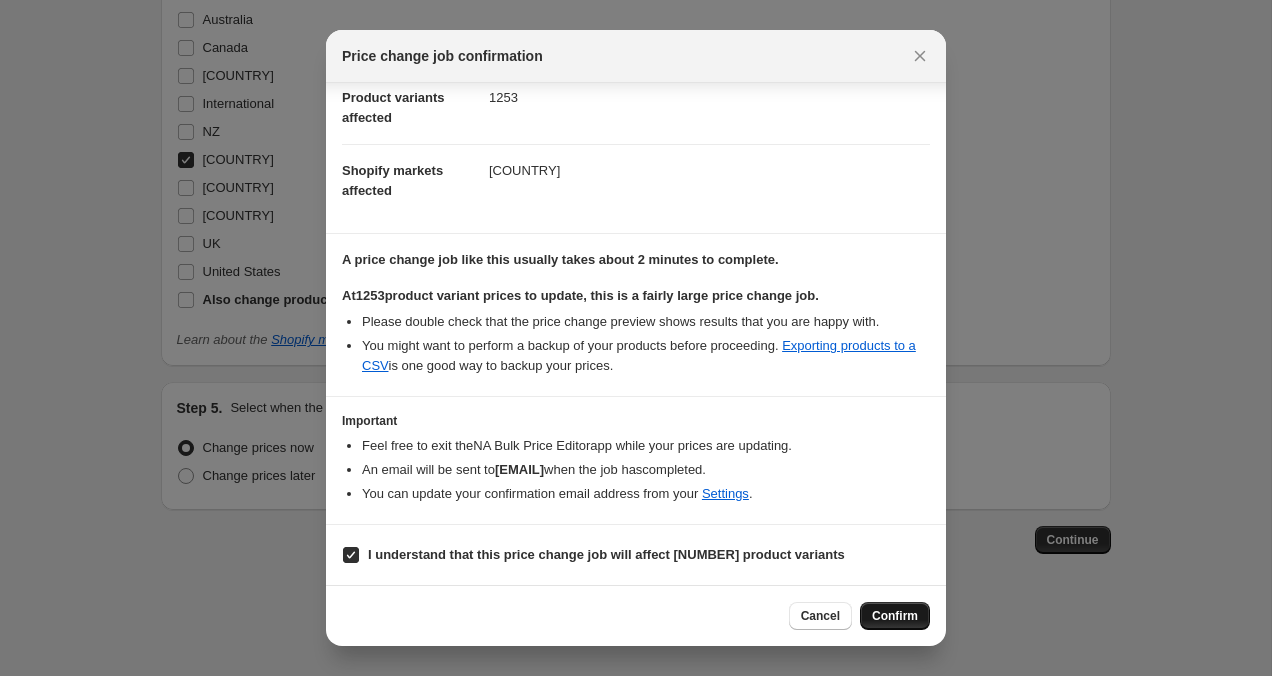click on "Confirm" at bounding box center [895, 616] 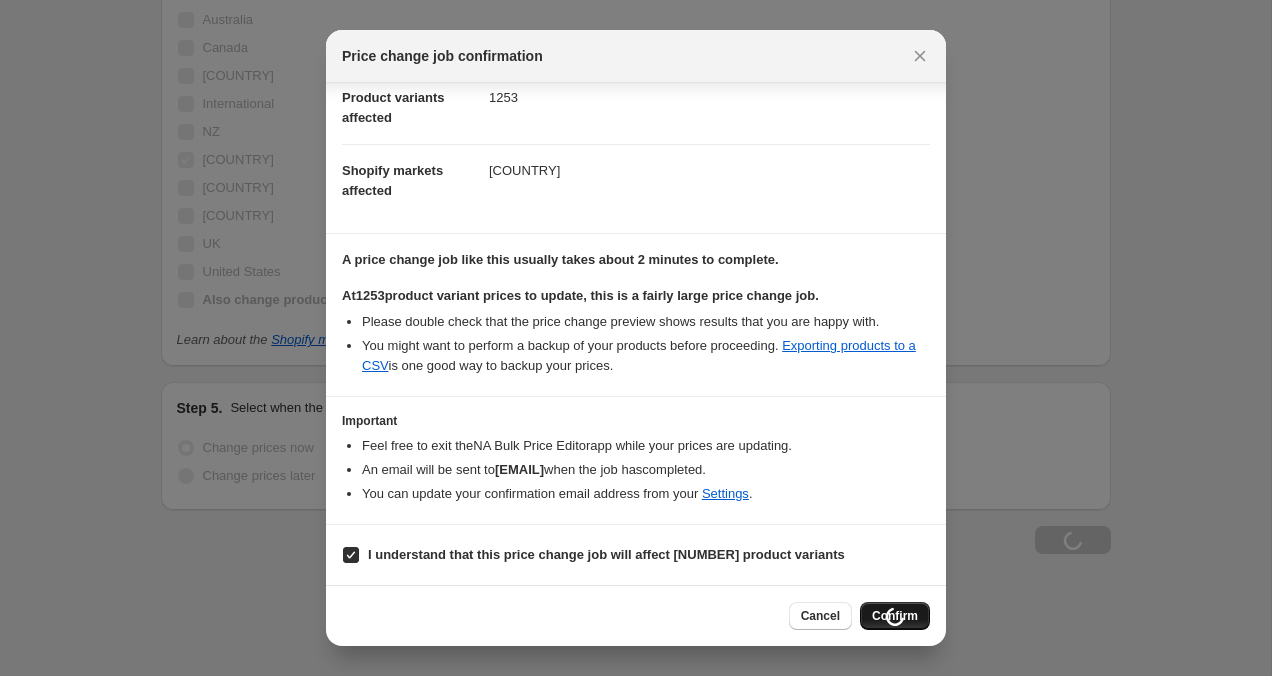 scroll, scrollTop: 2426, scrollLeft: 0, axis: vertical 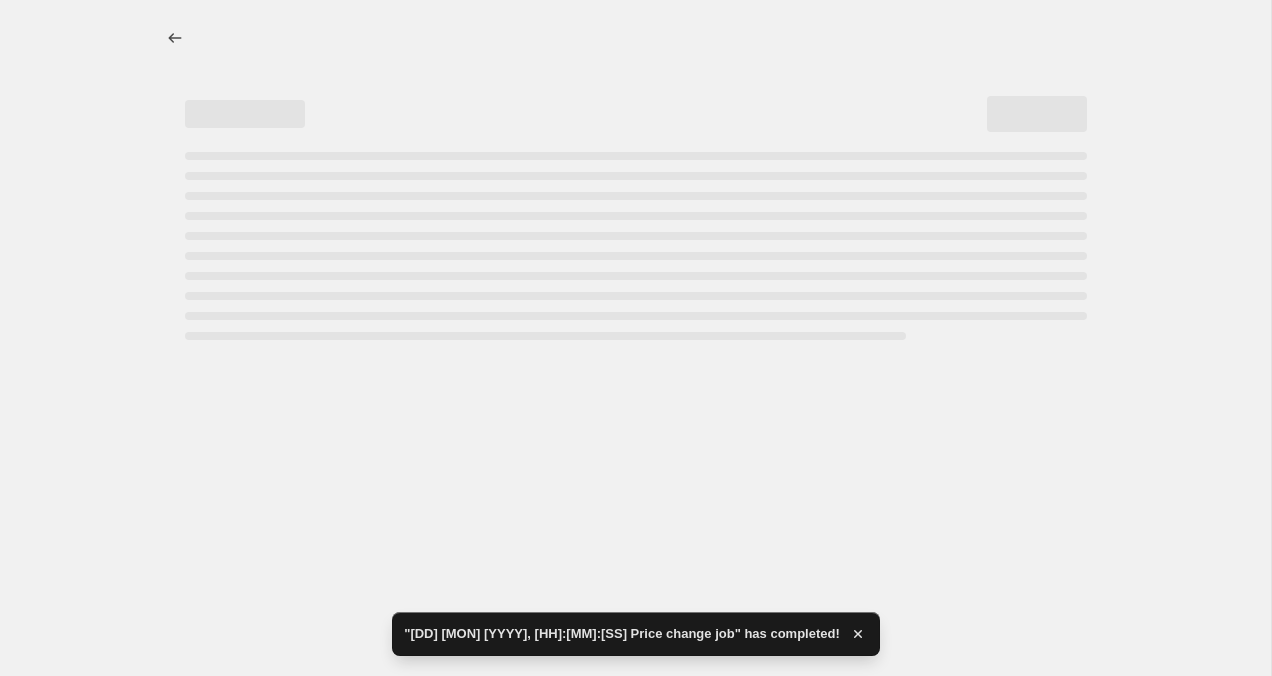 select on "by" 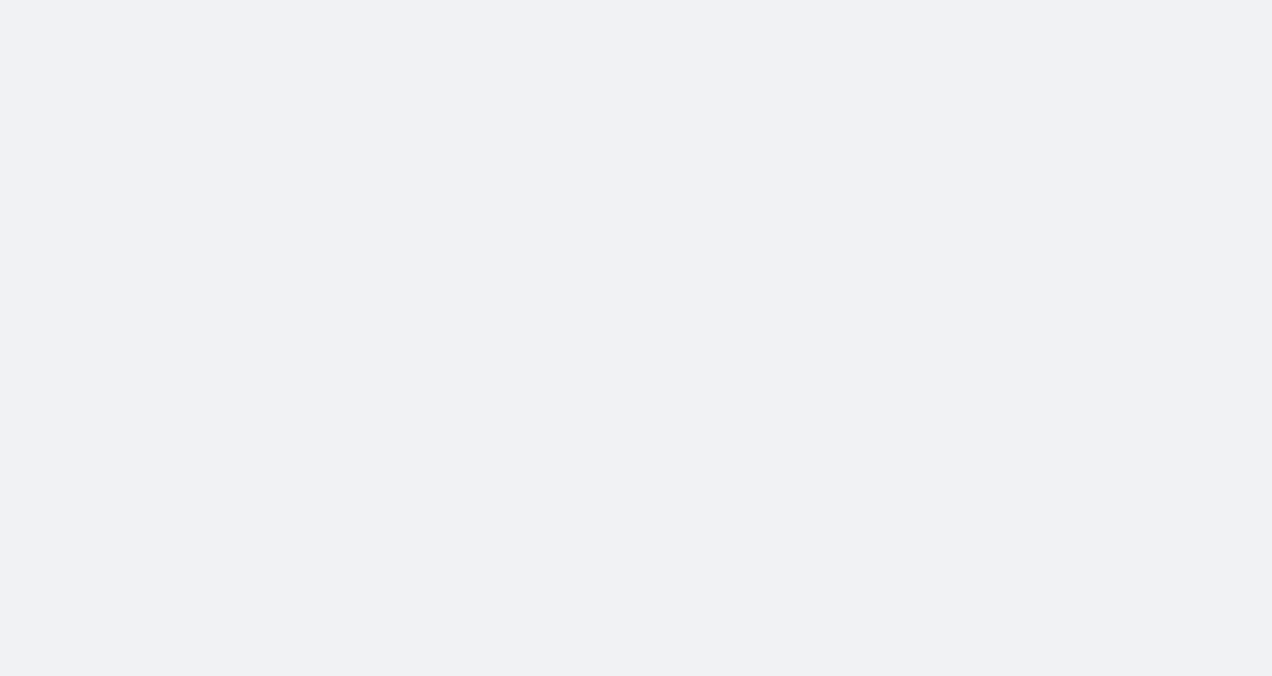 scroll, scrollTop: 0, scrollLeft: 0, axis: both 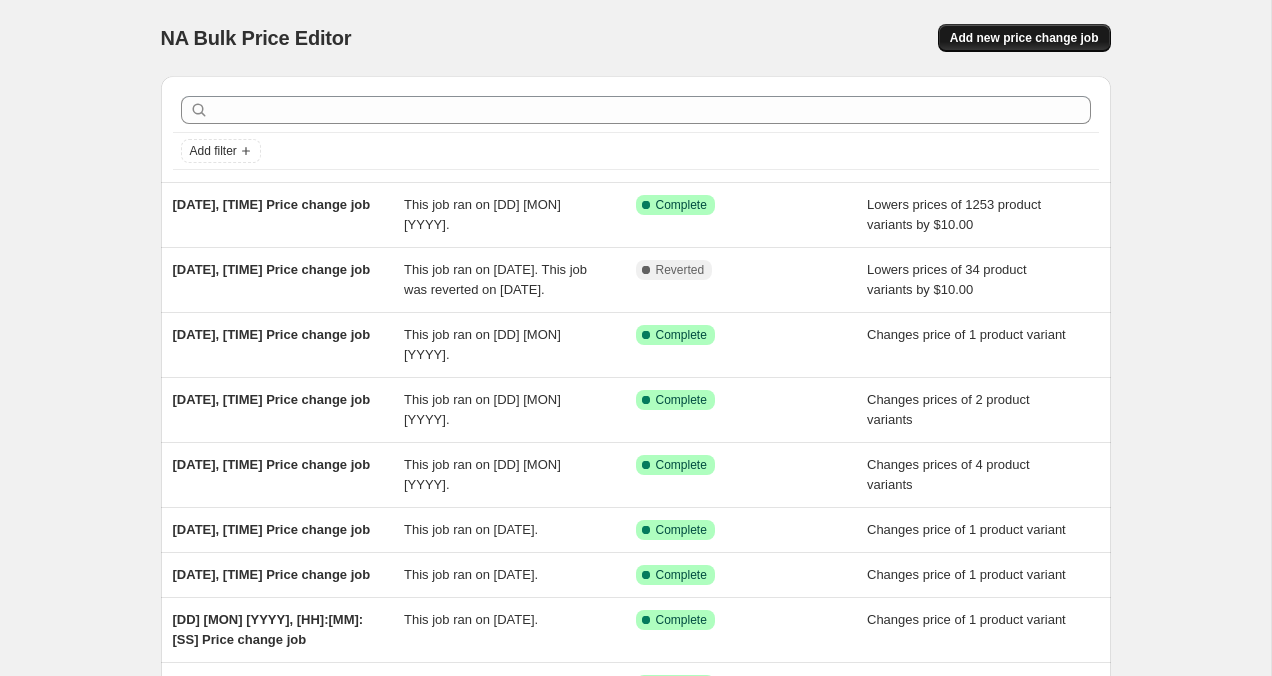 click on "Add new price change job" at bounding box center [1024, 38] 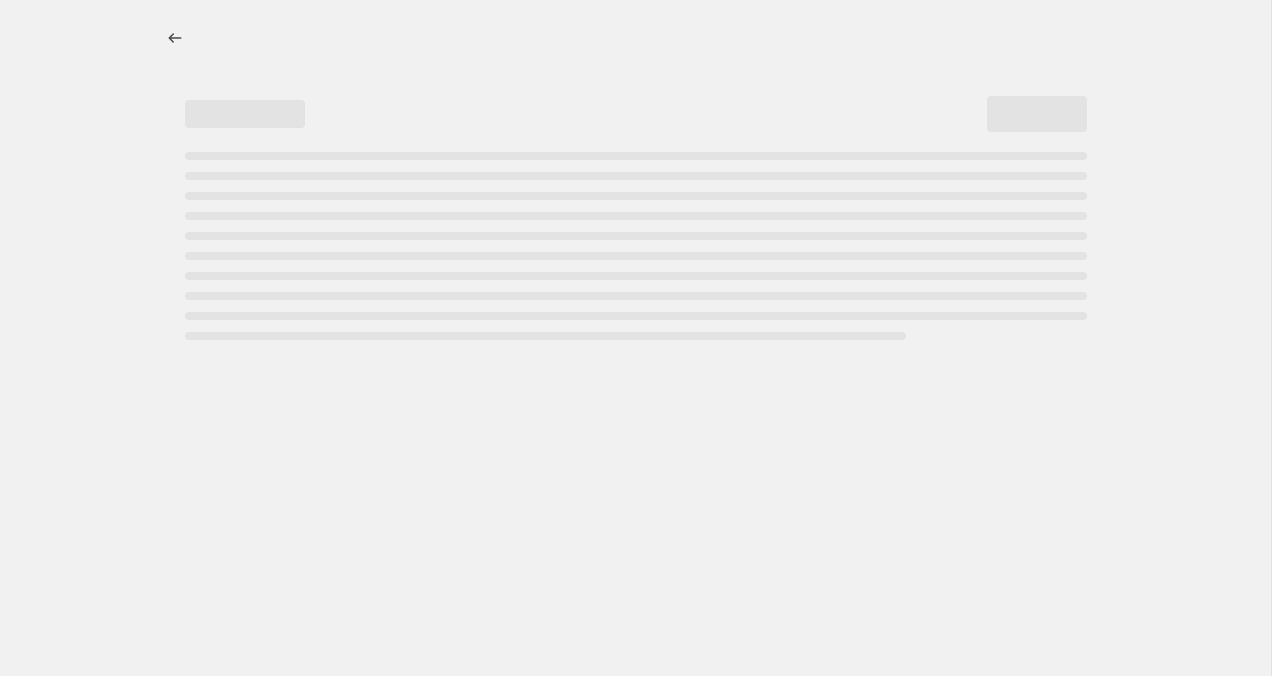 select on "percentage" 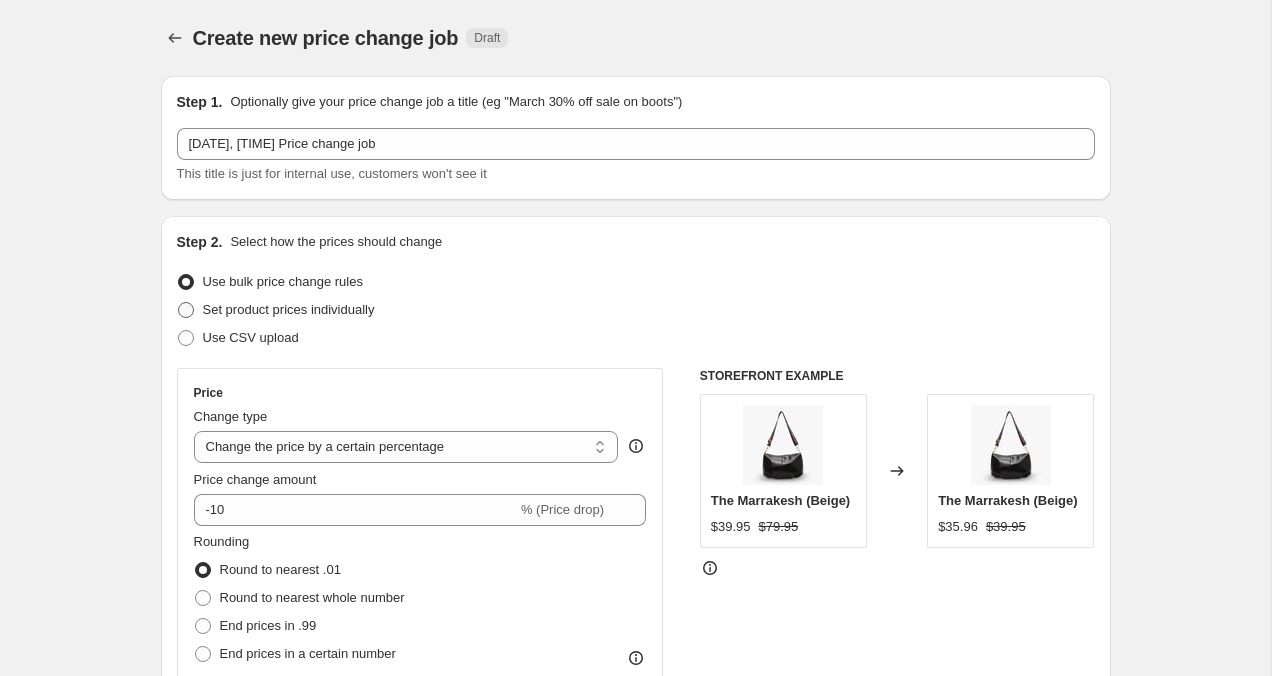 click at bounding box center (186, 310) 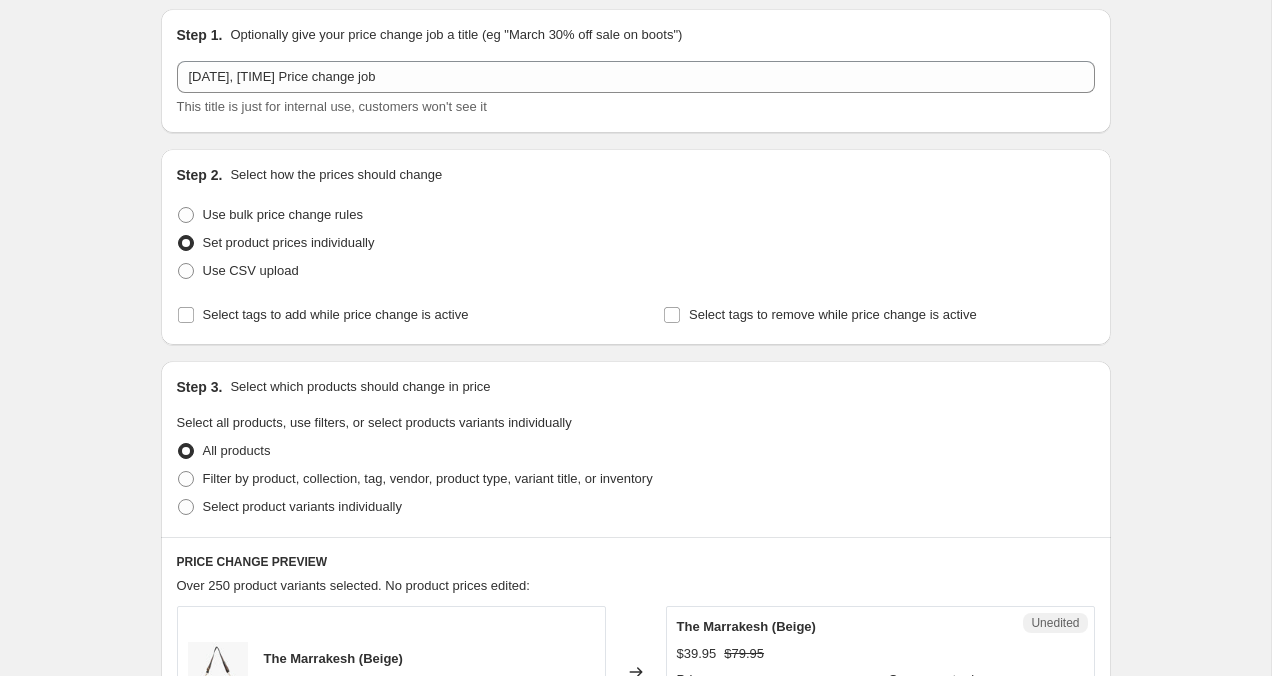 scroll, scrollTop: 69, scrollLeft: 0, axis: vertical 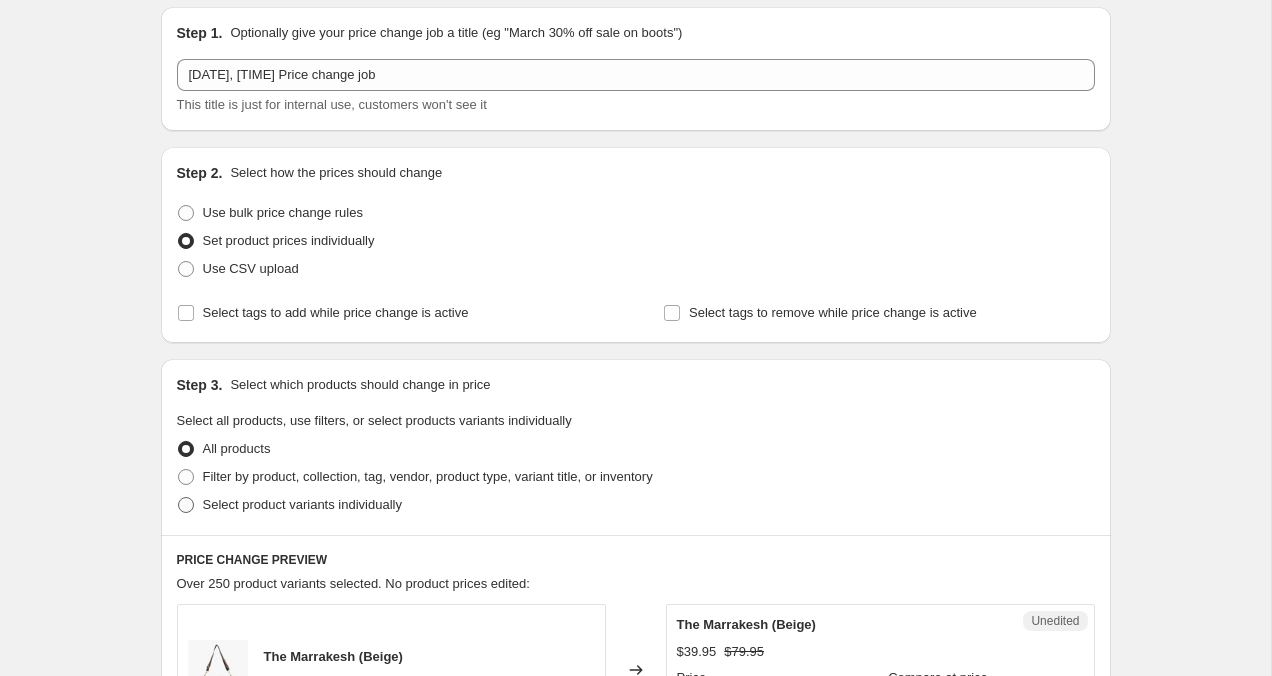 click at bounding box center (186, 505) 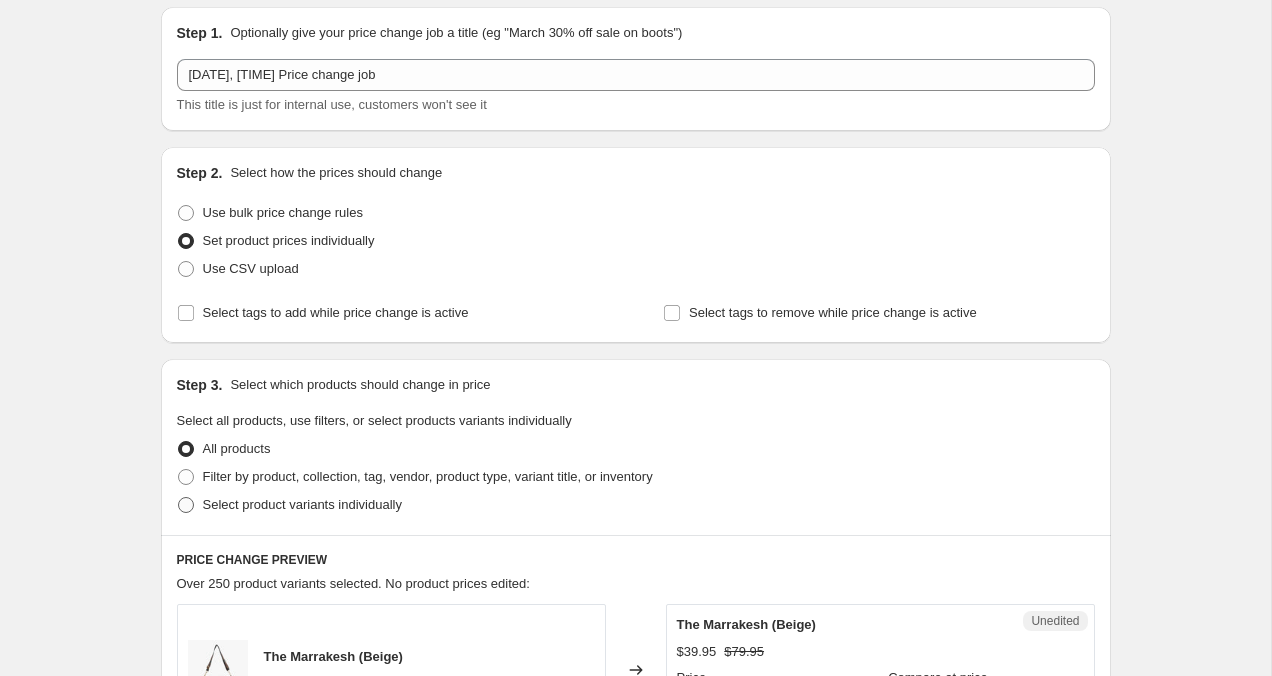 radio on "true" 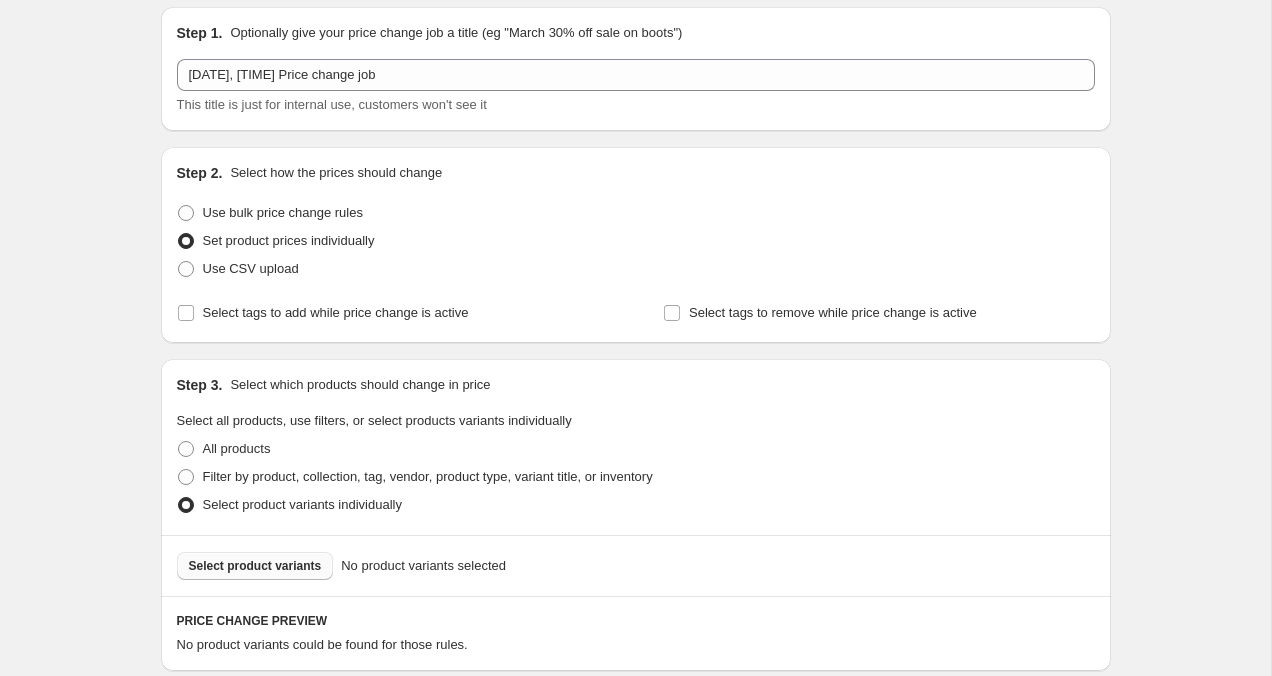 click on "Select product variants" at bounding box center [255, 566] 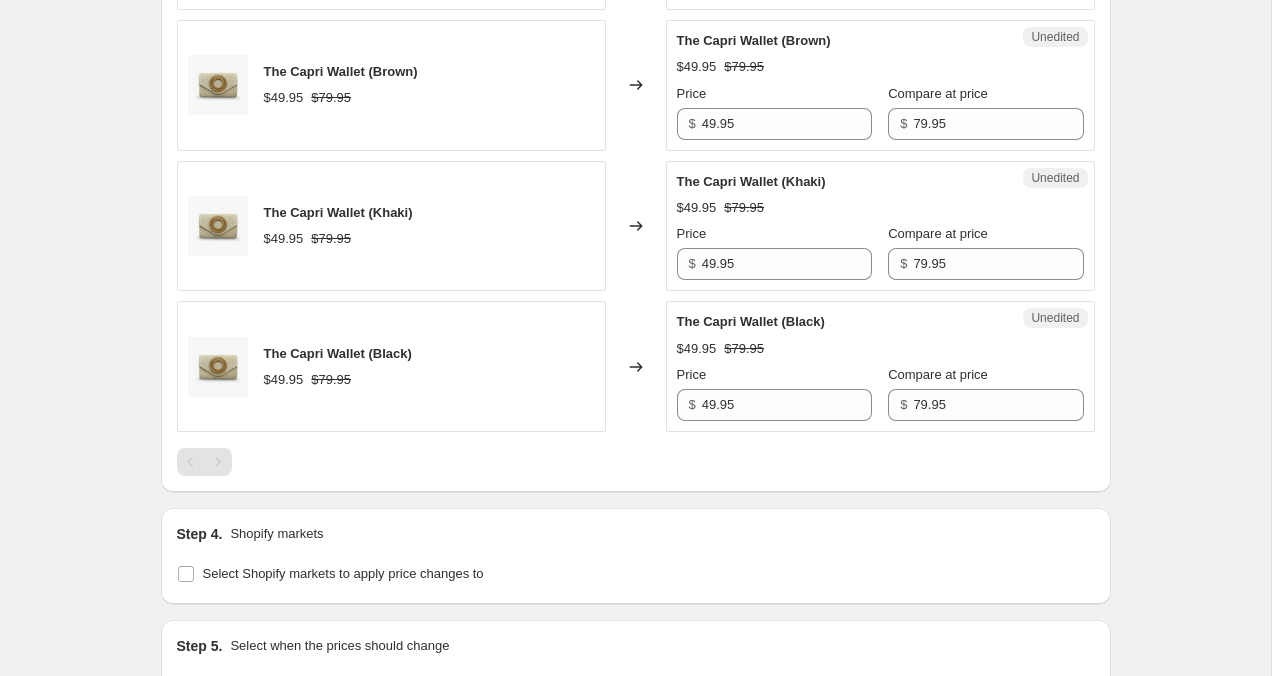 scroll, scrollTop: 3205, scrollLeft: 0, axis: vertical 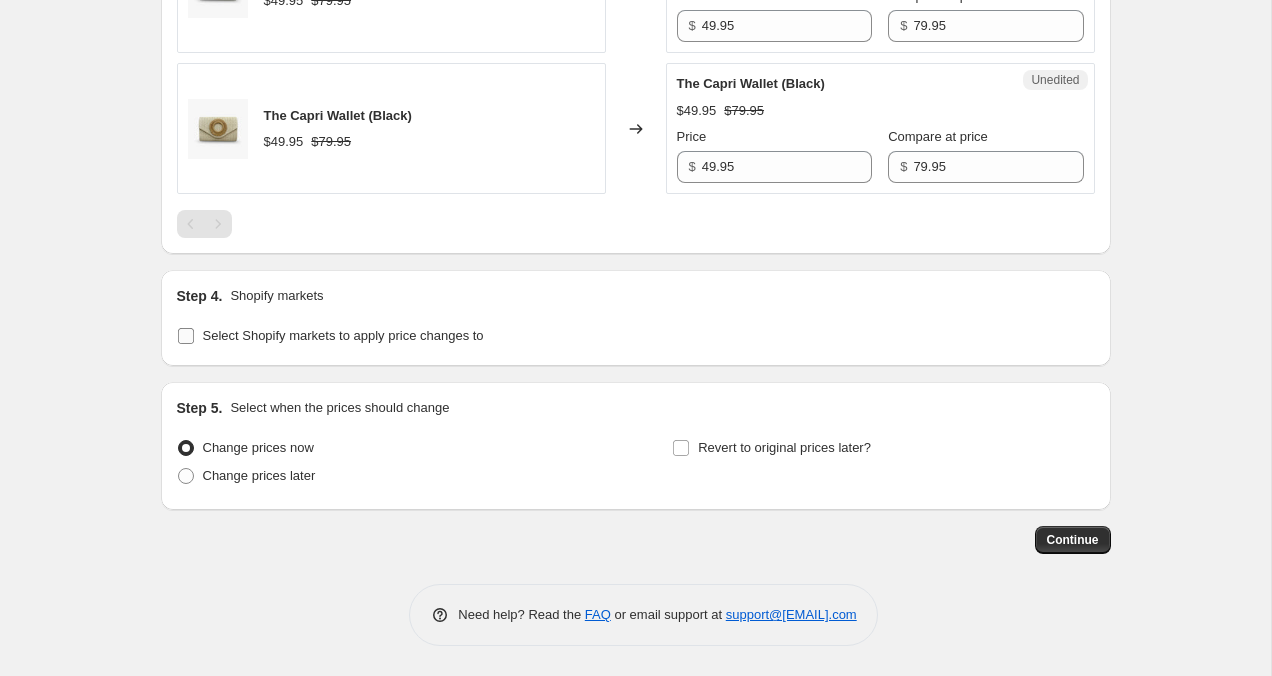 click on "Select Shopify markets to apply price changes to" at bounding box center (186, 336) 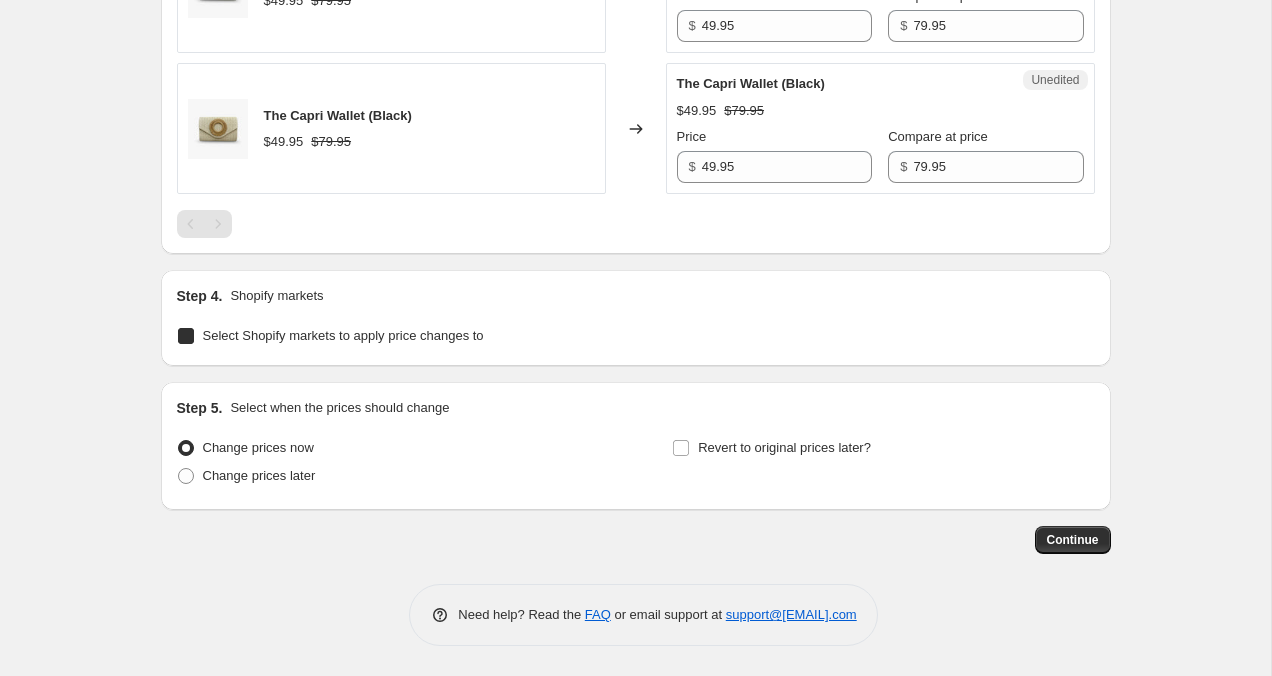 checkbox on "true" 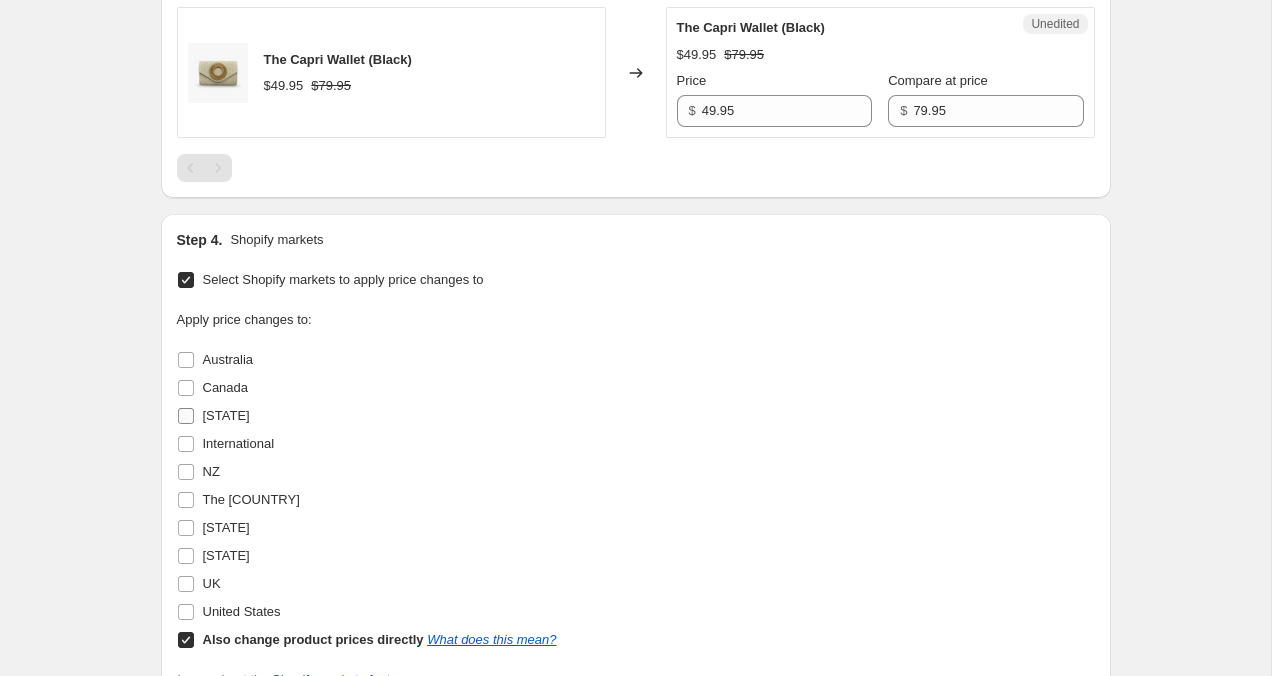 scroll, scrollTop: 3262, scrollLeft: 0, axis: vertical 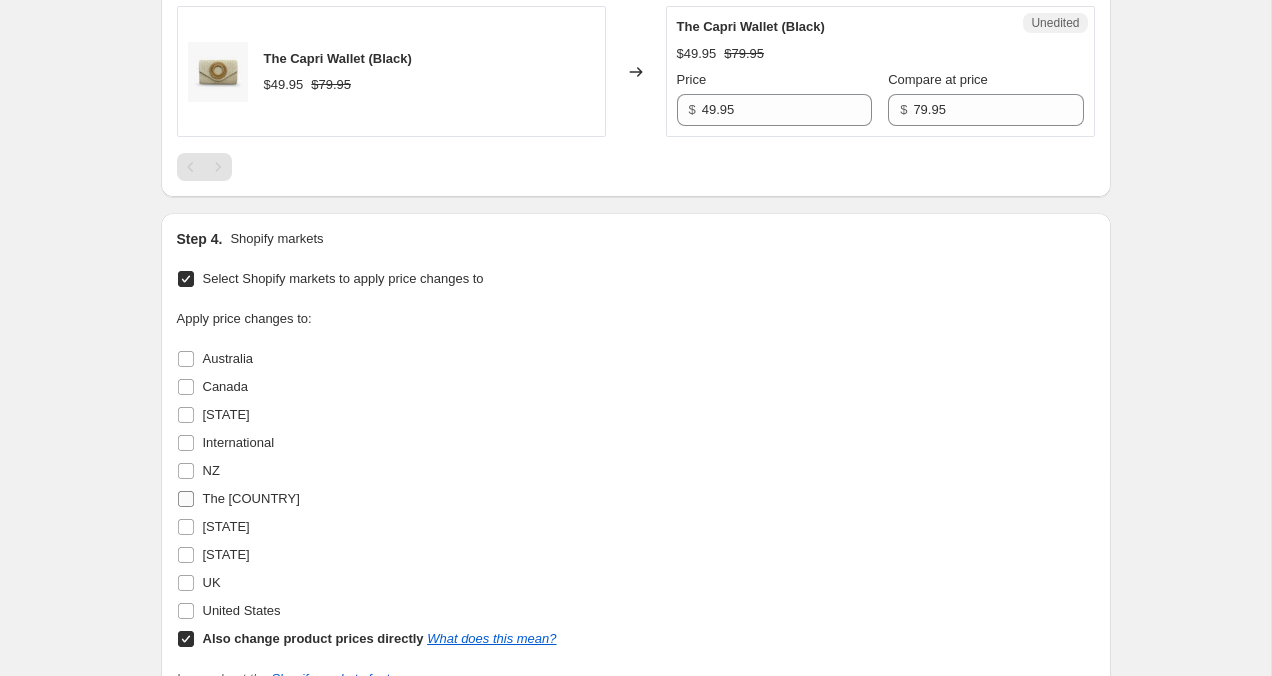 click on "[COUNTRY]" at bounding box center [186, 499] 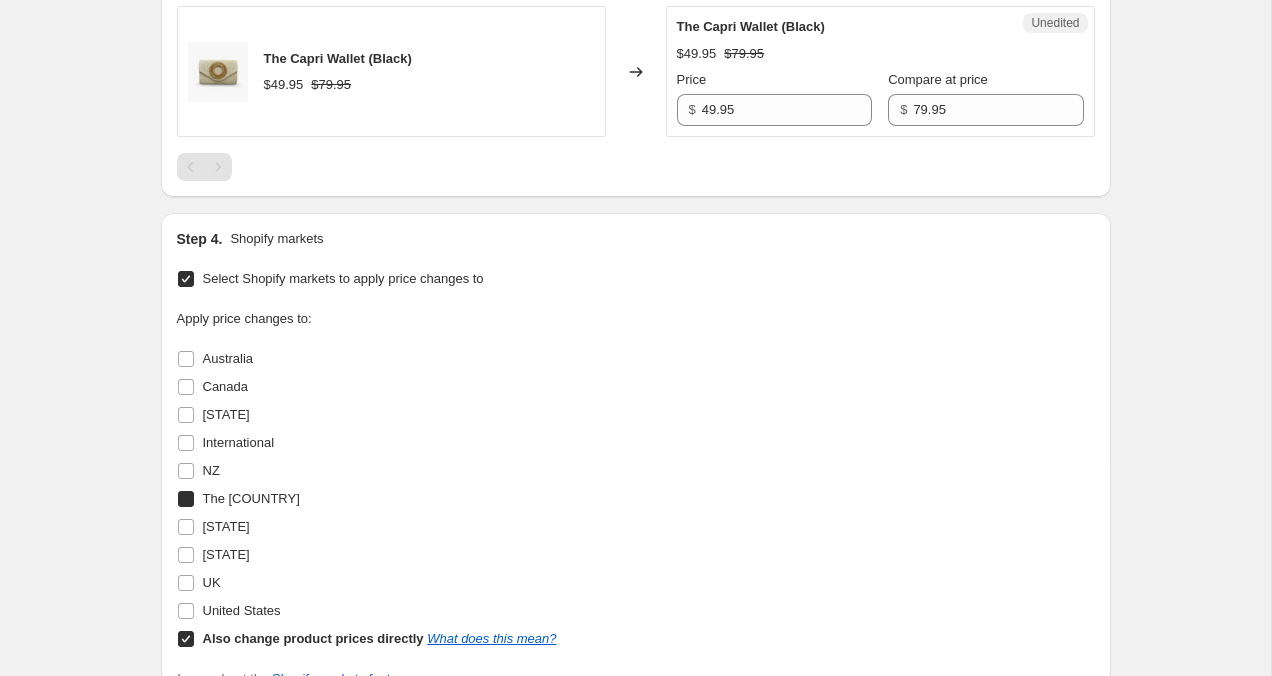 checkbox on "true" 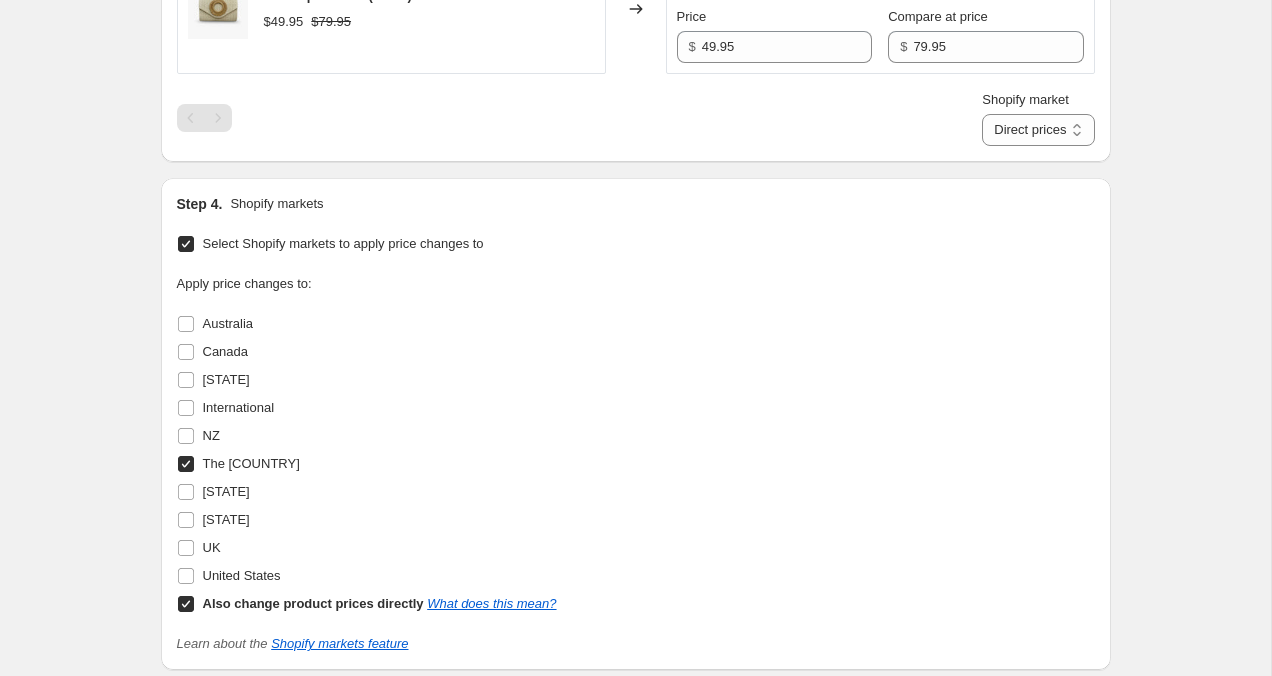 scroll, scrollTop: 3328, scrollLeft: 0, axis: vertical 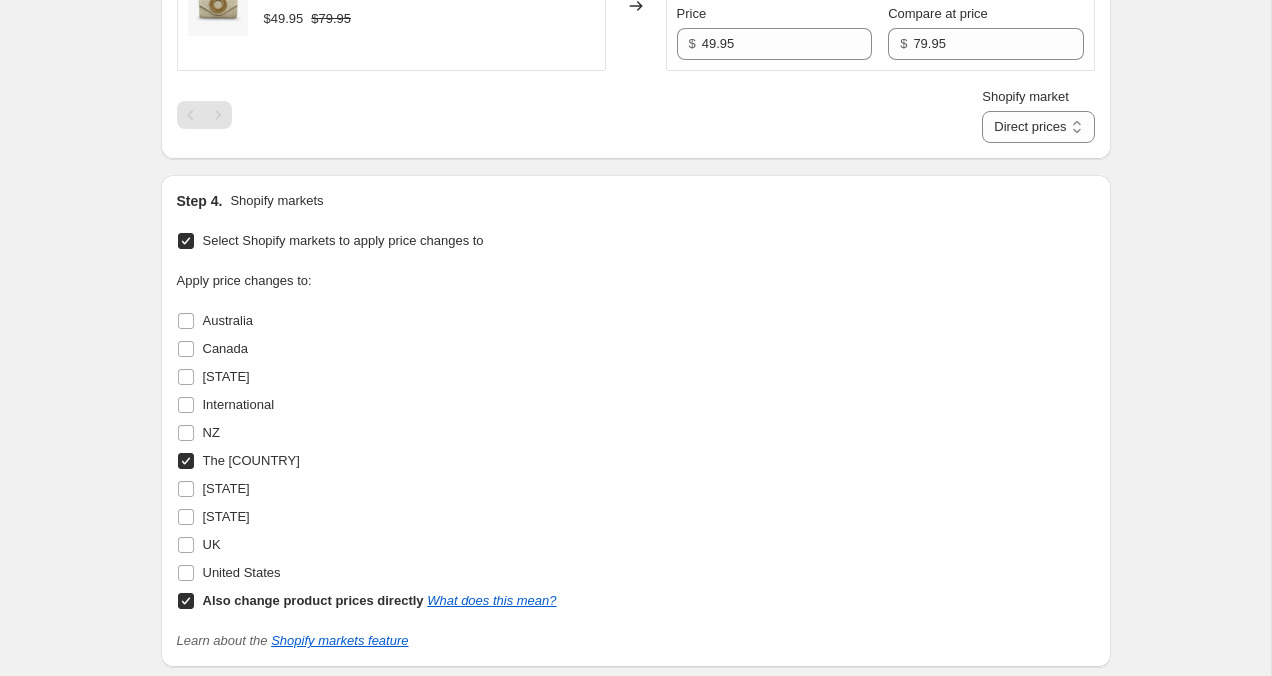 click on "Also change product prices directly   What does this mean?" at bounding box center (186, 601) 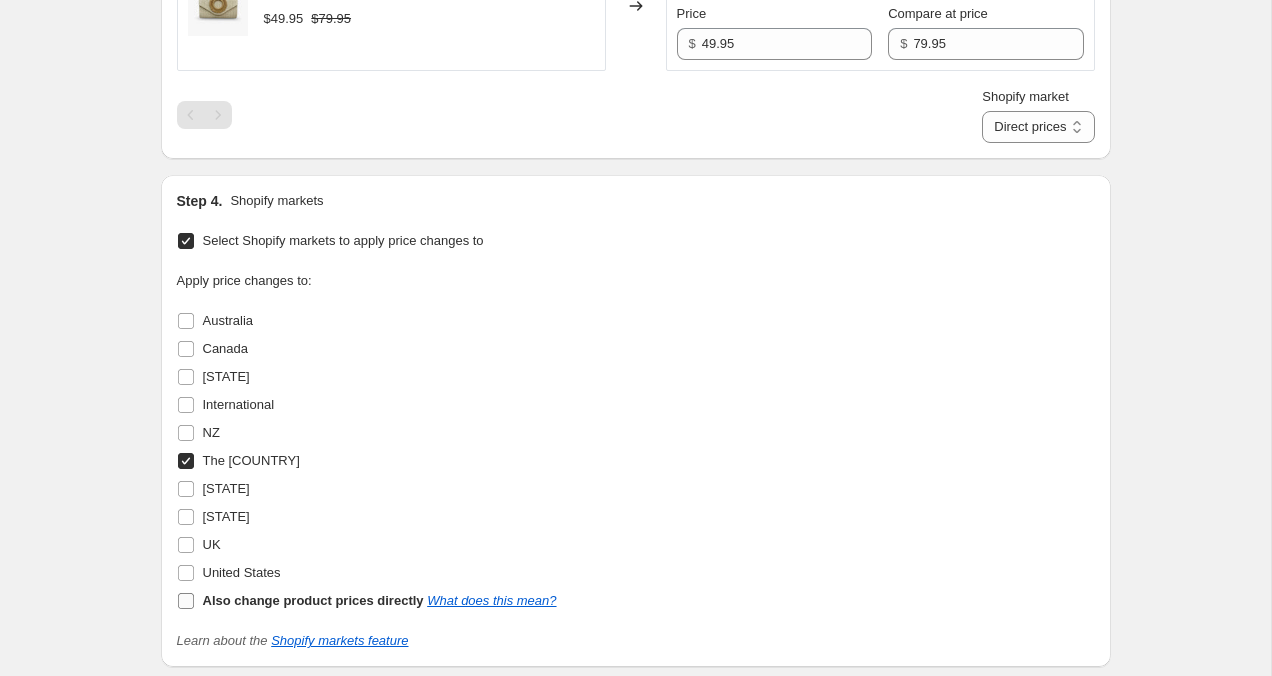 checkbox on "false" 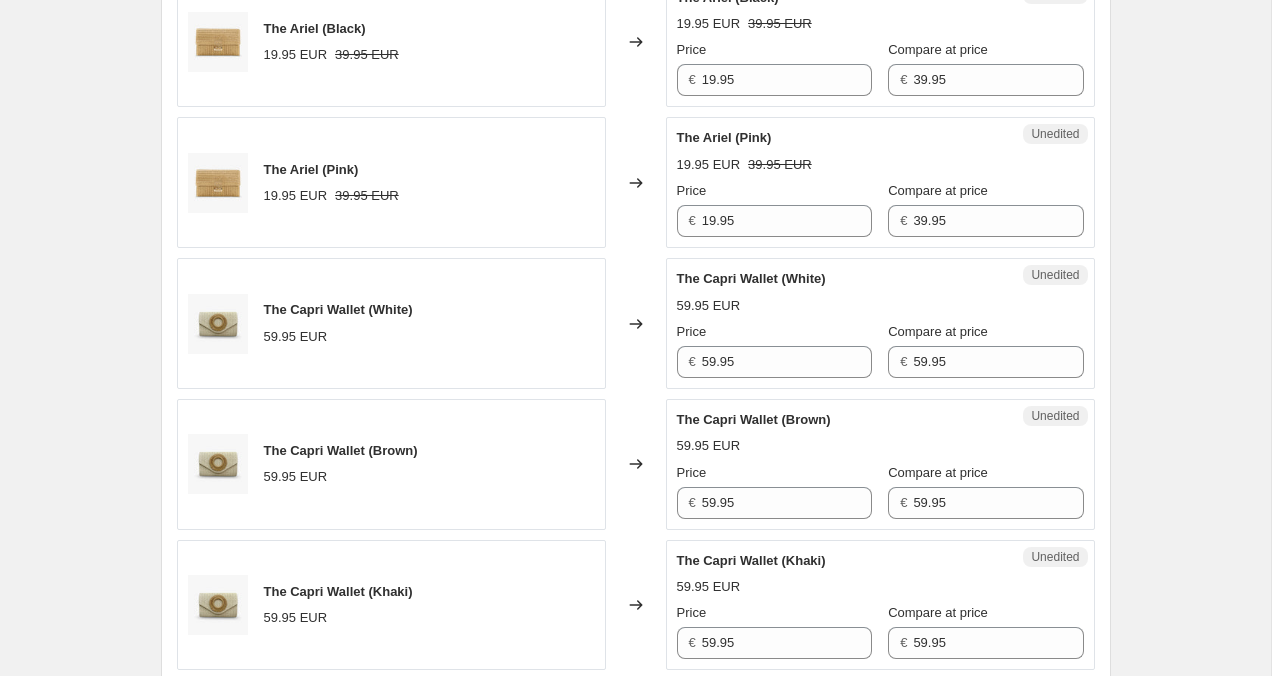 scroll, scrollTop: 2580, scrollLeft: 0, axis: vertical 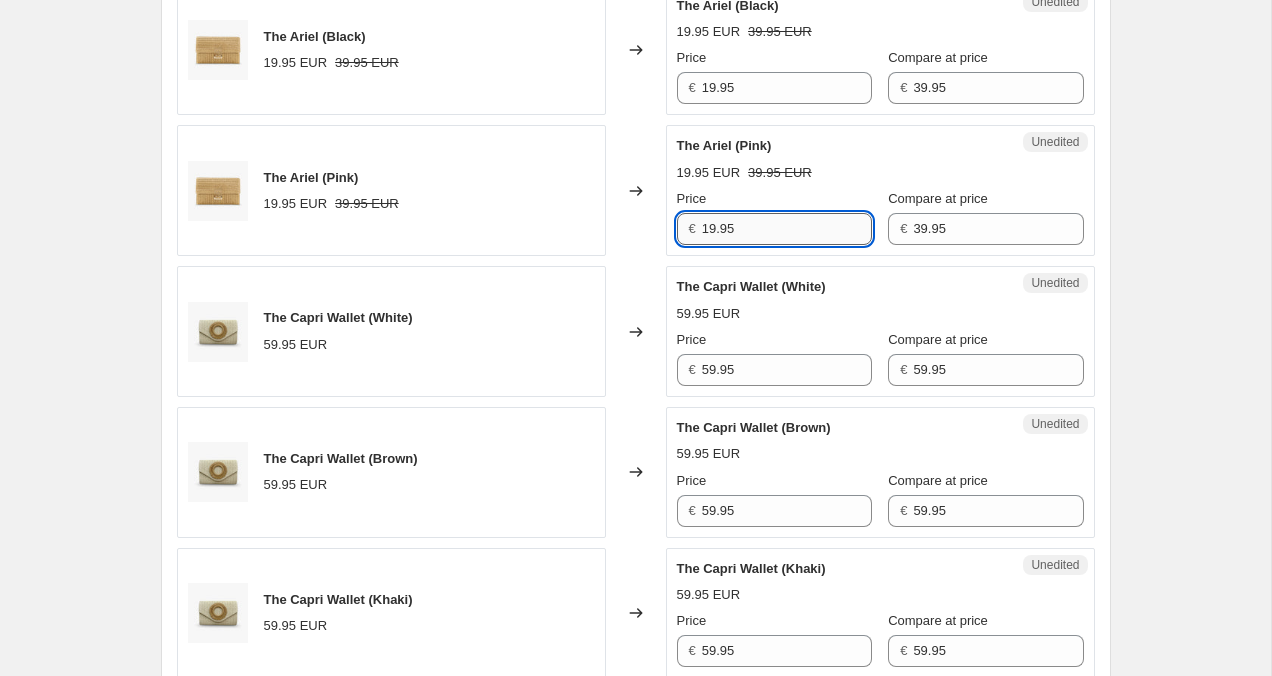drag, startPoint x: 714, startPoint y: 227, endPoint x: 702, endPoint y: 227, distance: 12 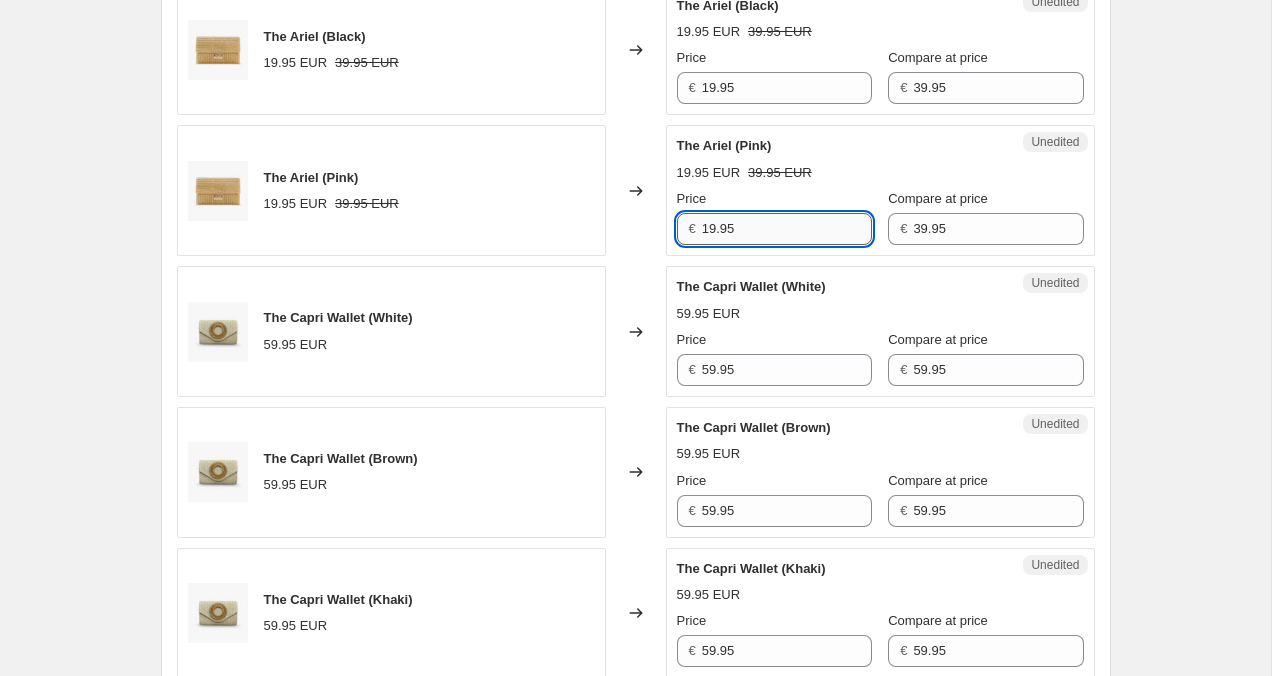 click on "19.95" at bounding box center [787, 229] 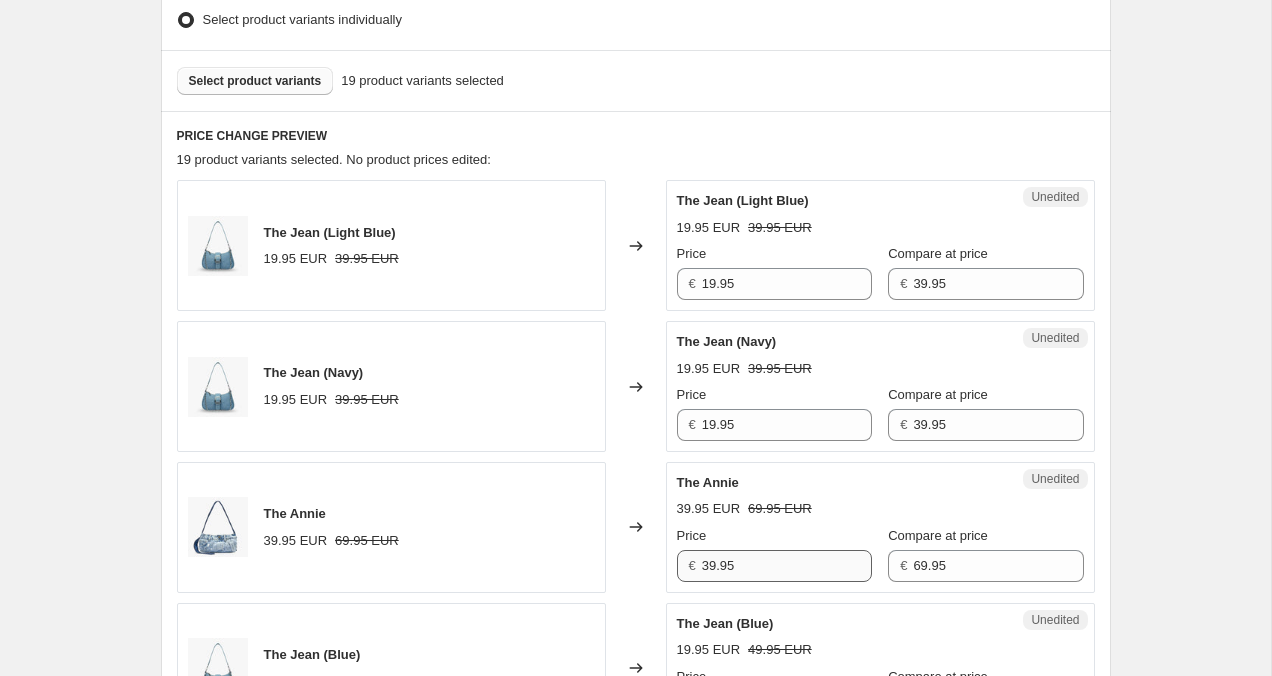 scroll, scrollTop: 562, scrollLeft: 0, axis: vertical 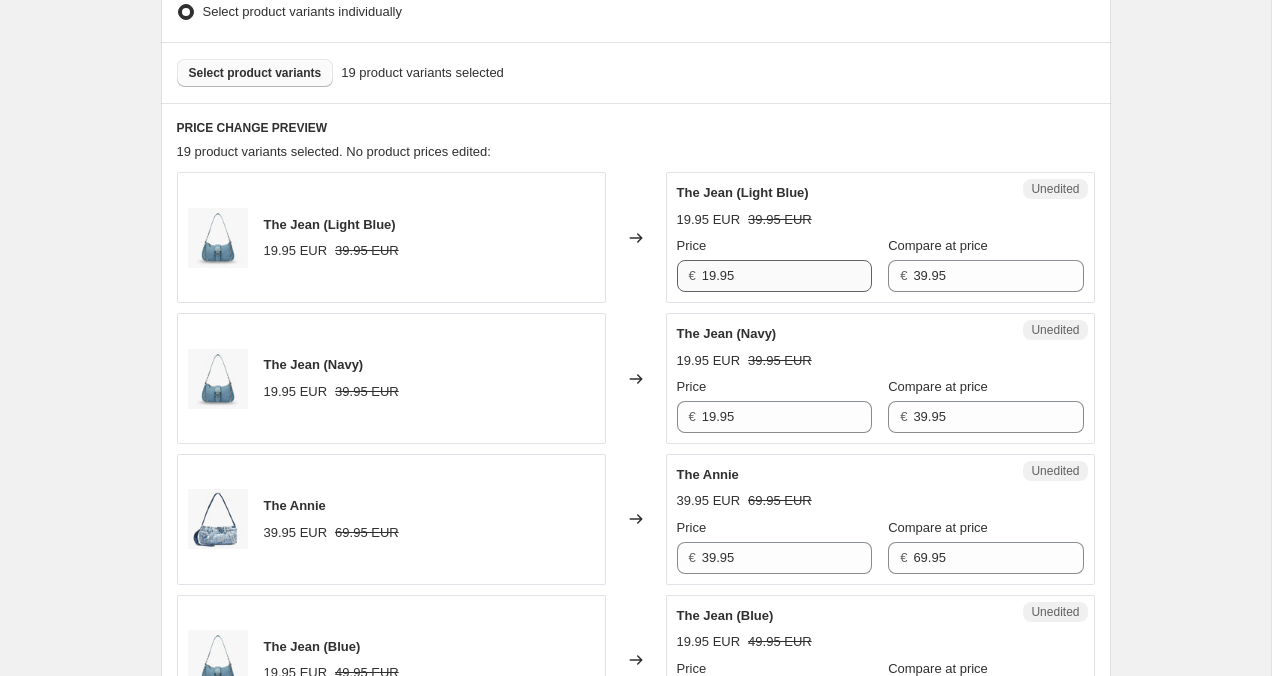 type on "24.95" 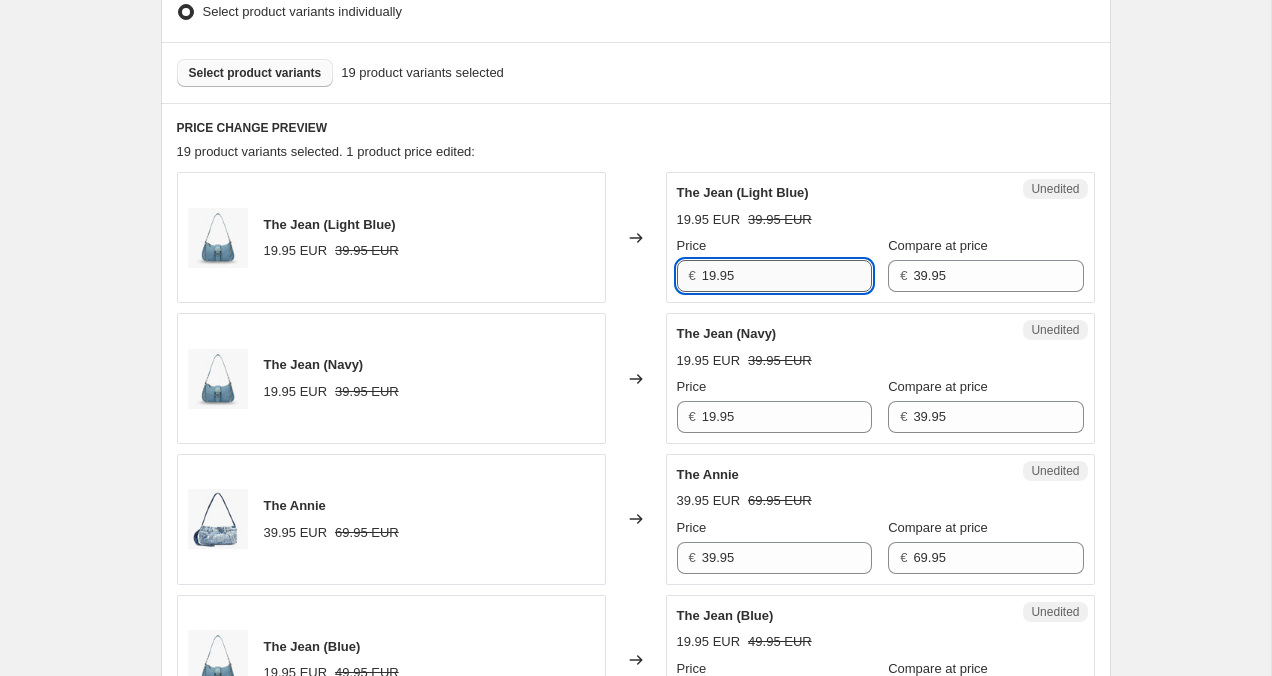 click on "19.95" at bounding box center (787, 276) 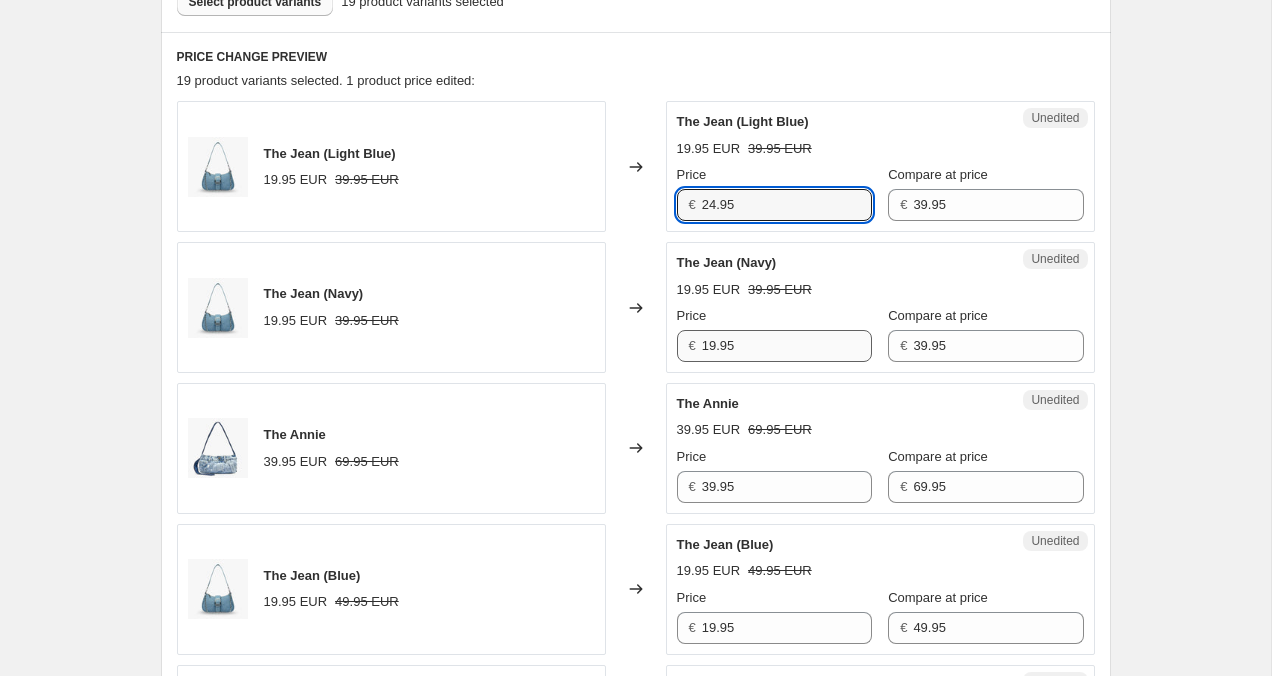 scroll, scrollTop: 634, scrollLeft: 0, axis: vertical 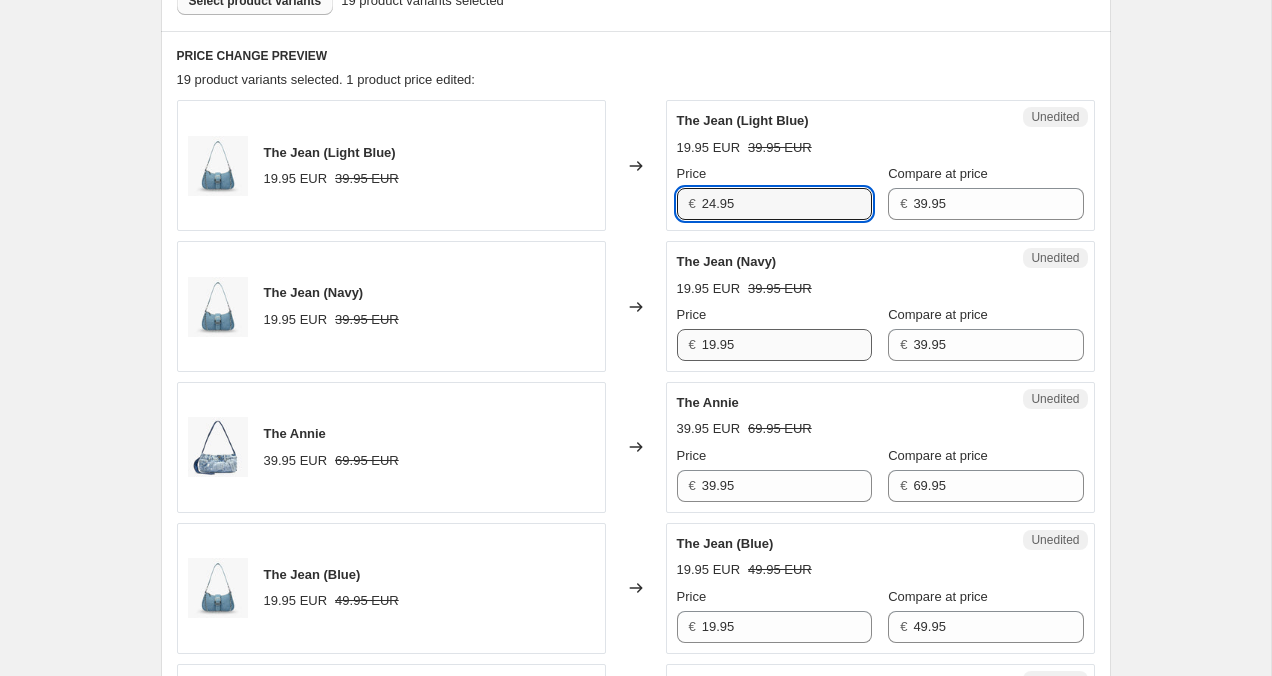type on "24.95" 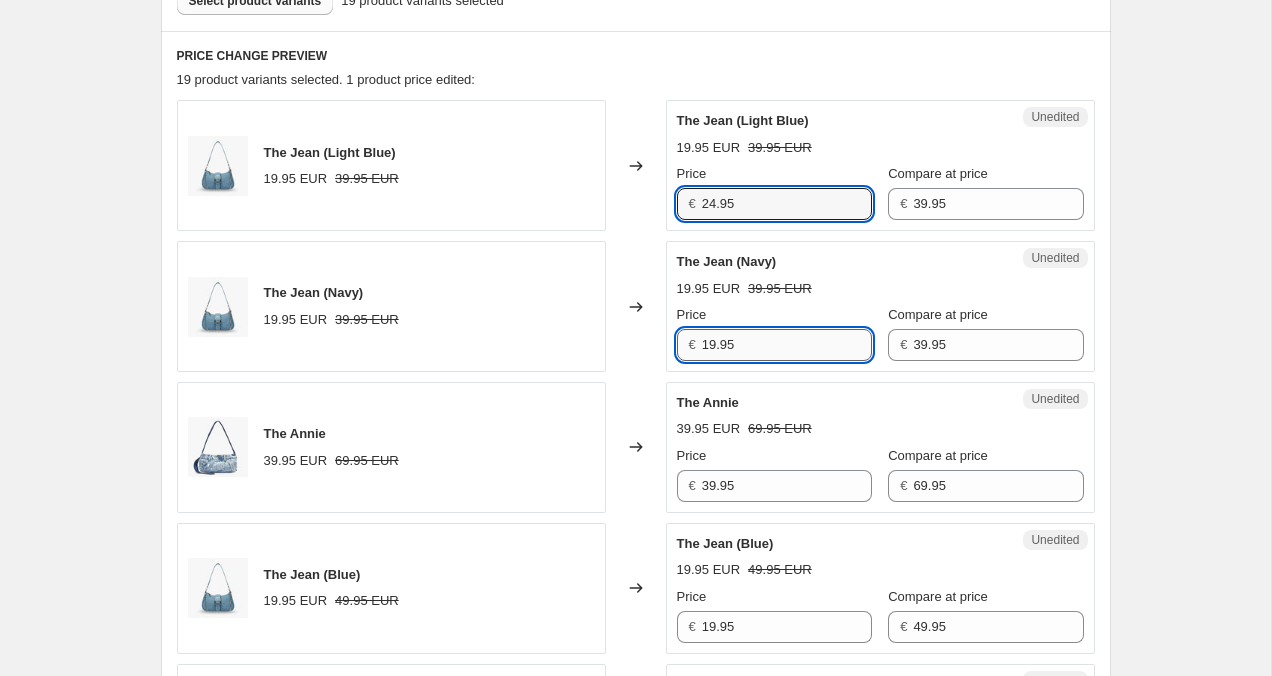 click on "19.95" at bounding box center (787, 345) 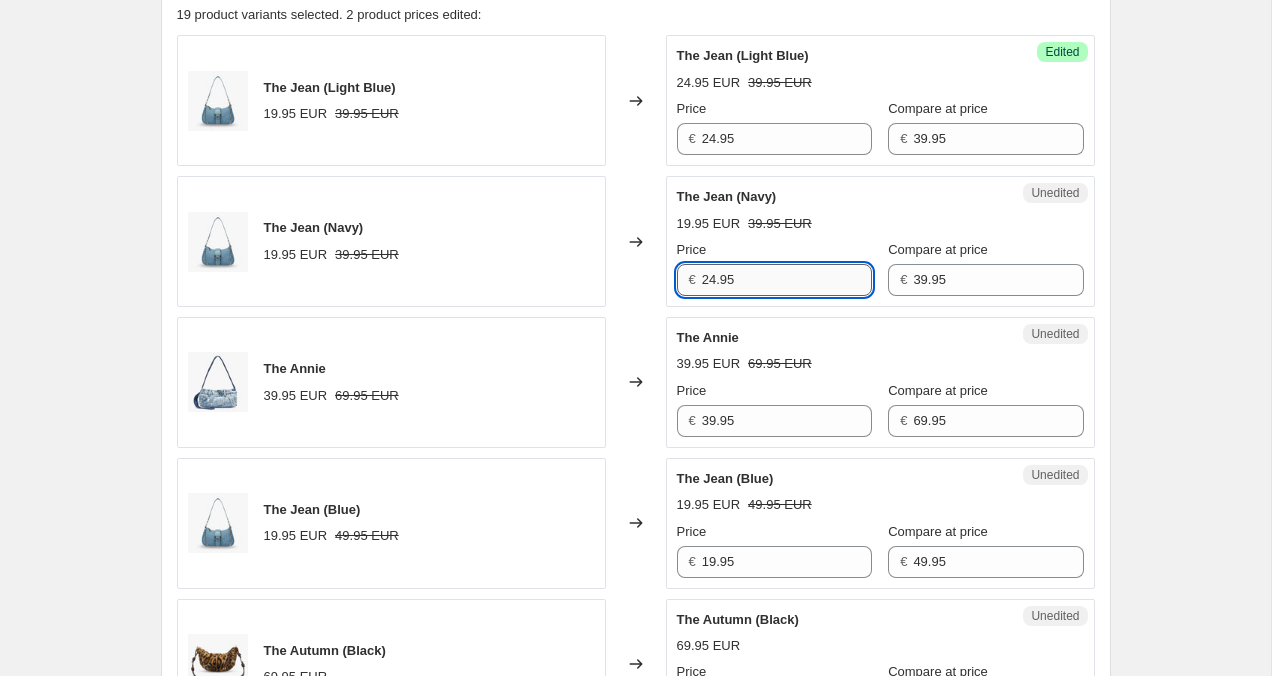 scroll, scrollTop: 701, scrollLeft: 0, axis: vertical 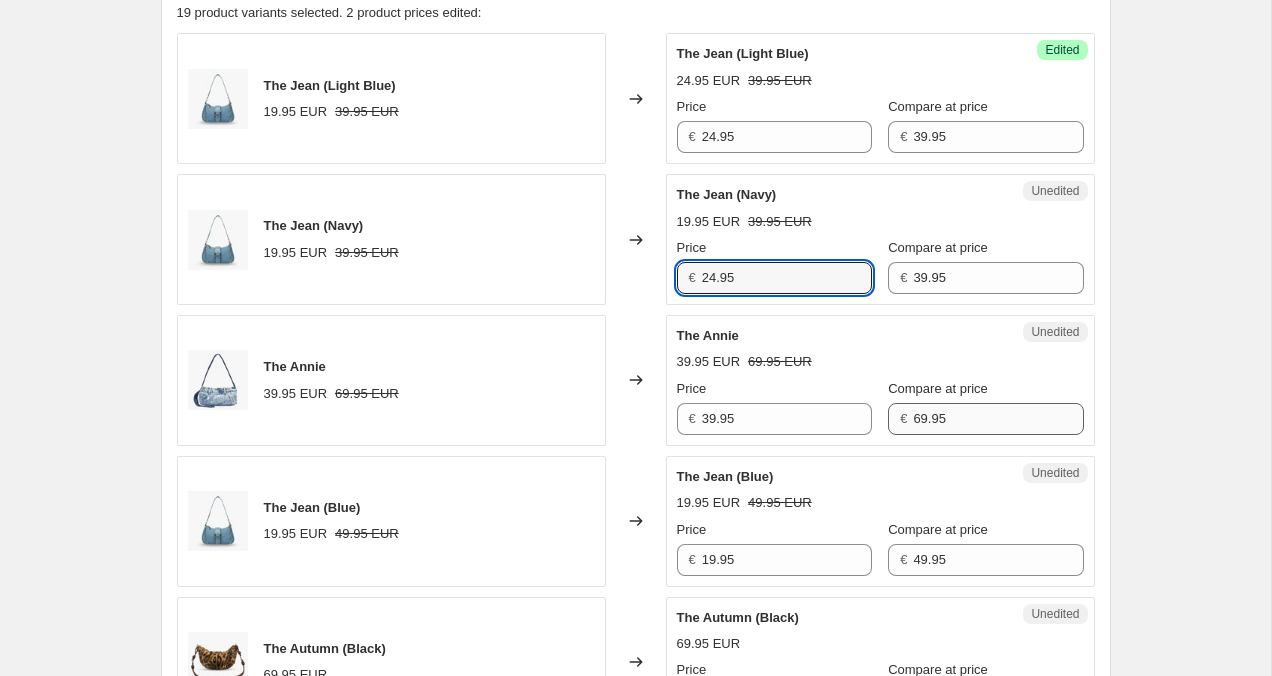 type on "24.95" 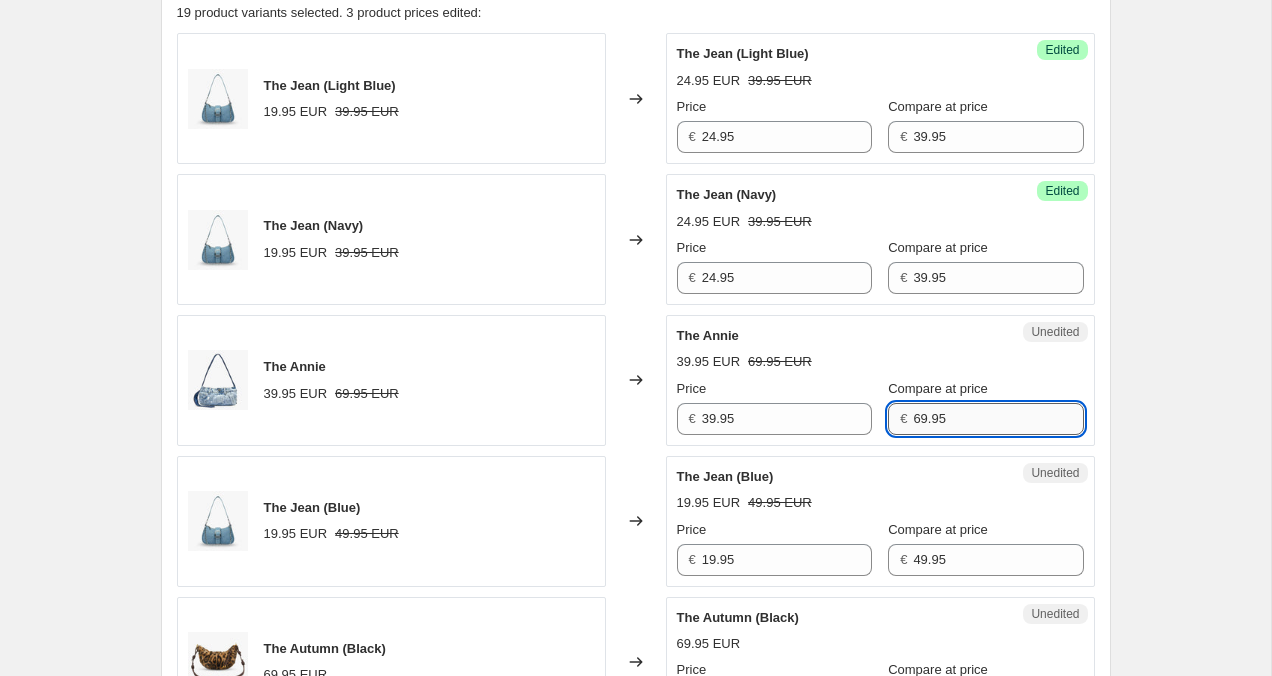 click on "69.95" at bounding box center (998, 419) 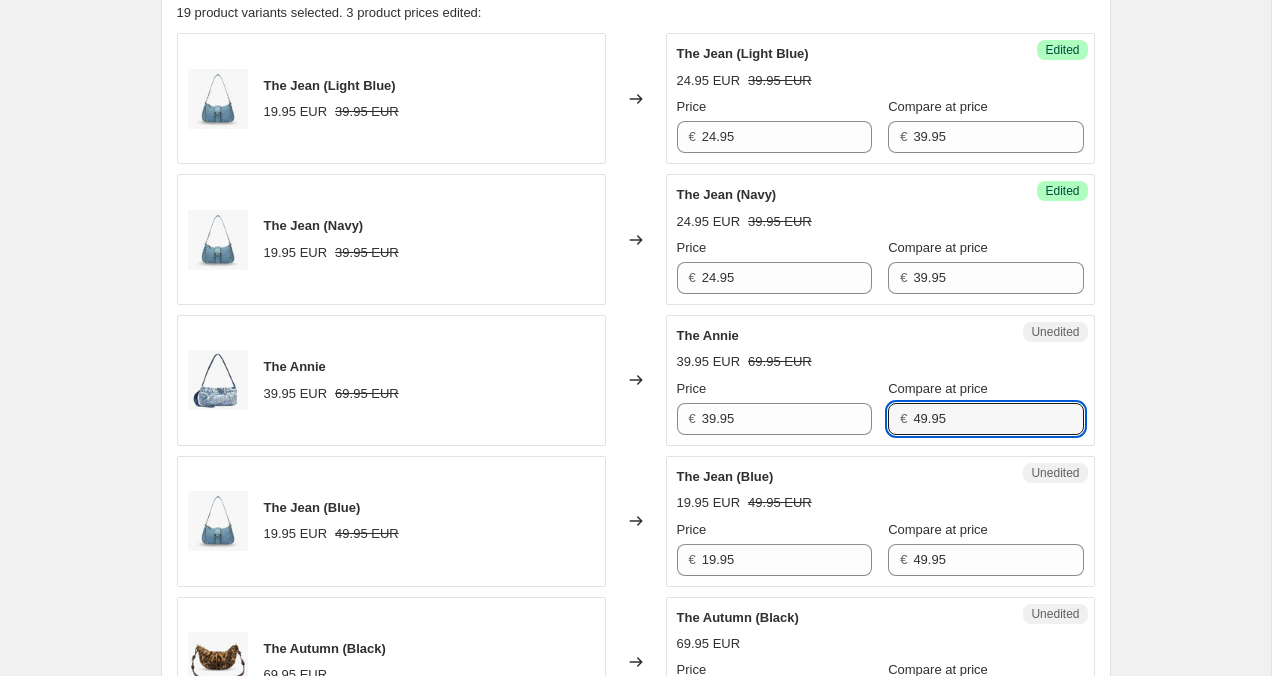type on "49.95" 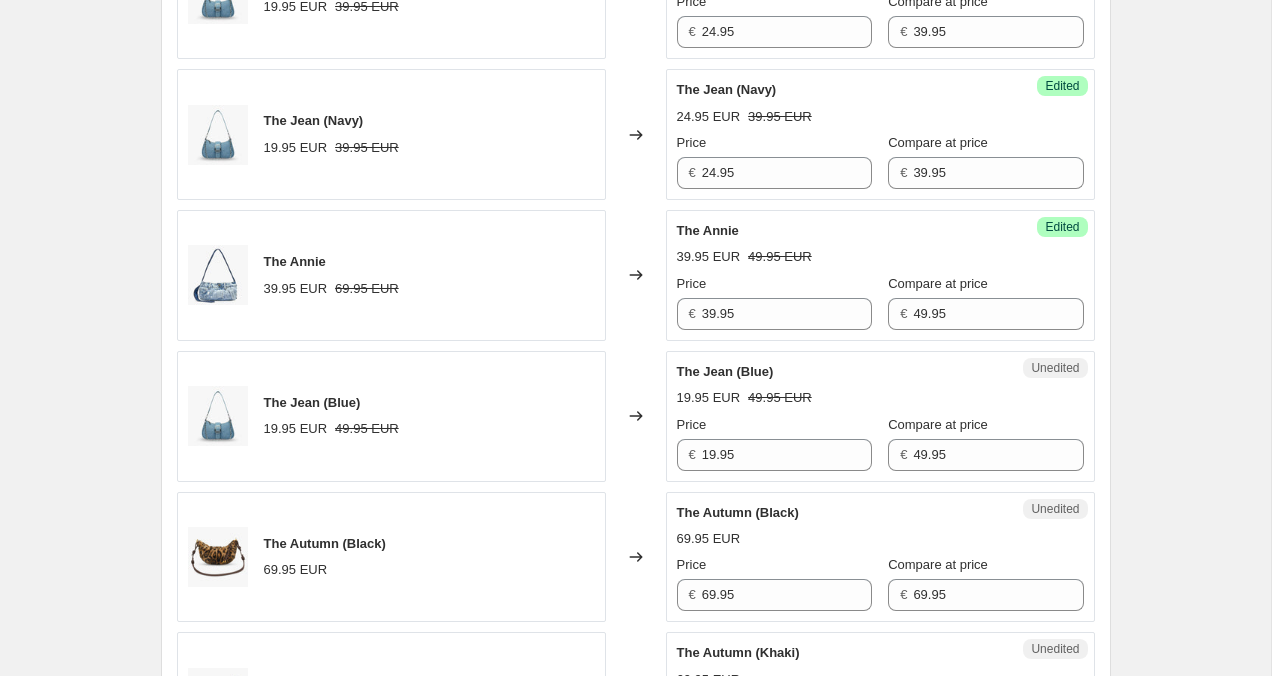 scroll, scrollTop: 807, scrollLeft: 0, axis: vertical 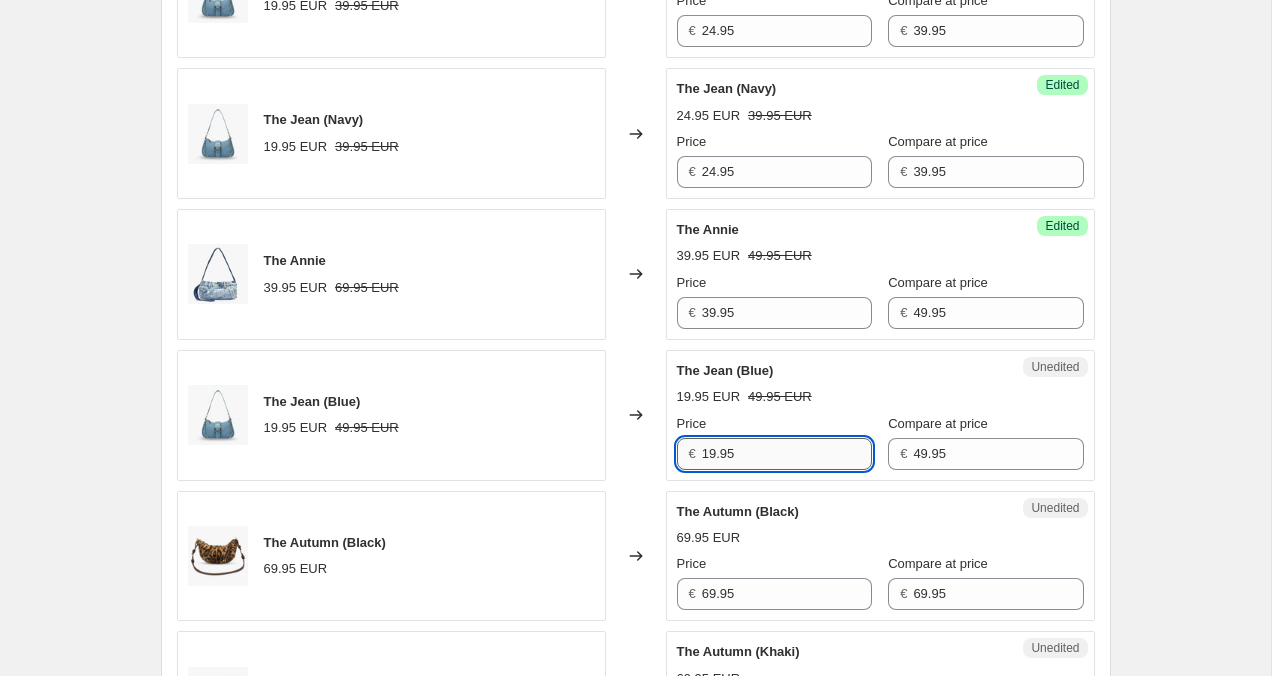 click on "19.95" at bounding box center [787, 454] 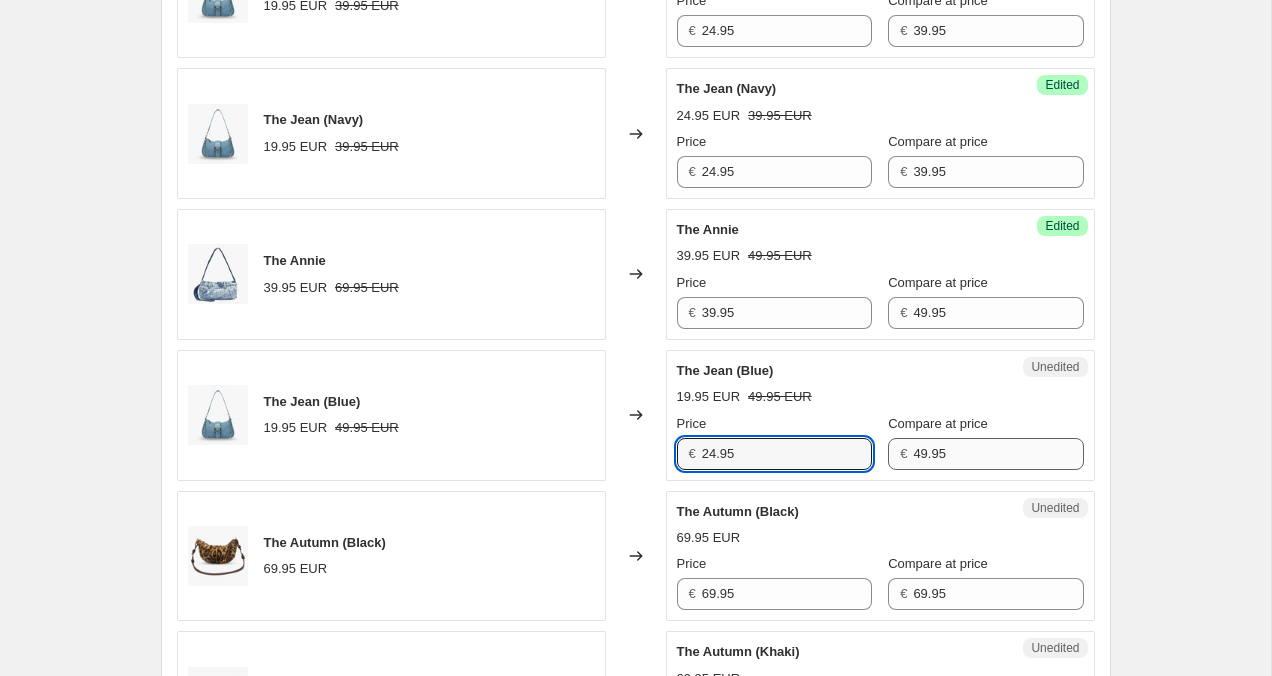 type on "24.95" 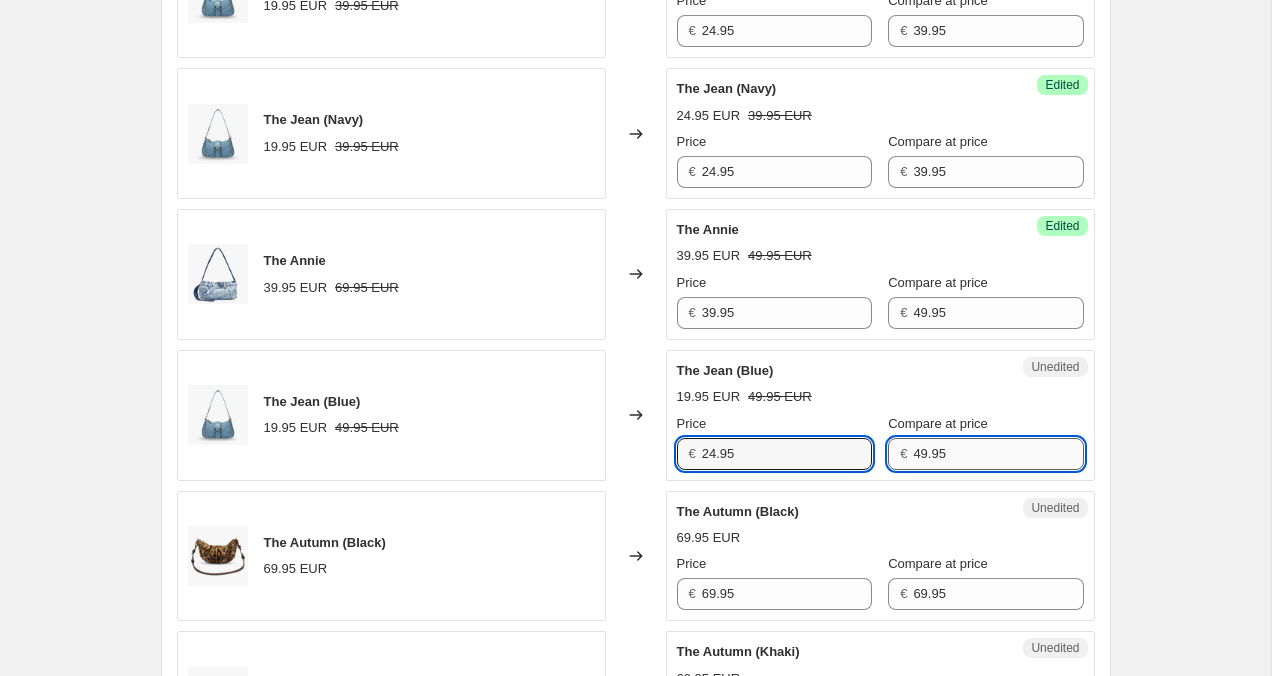click on "49.95" at bounding box center [998, 454] 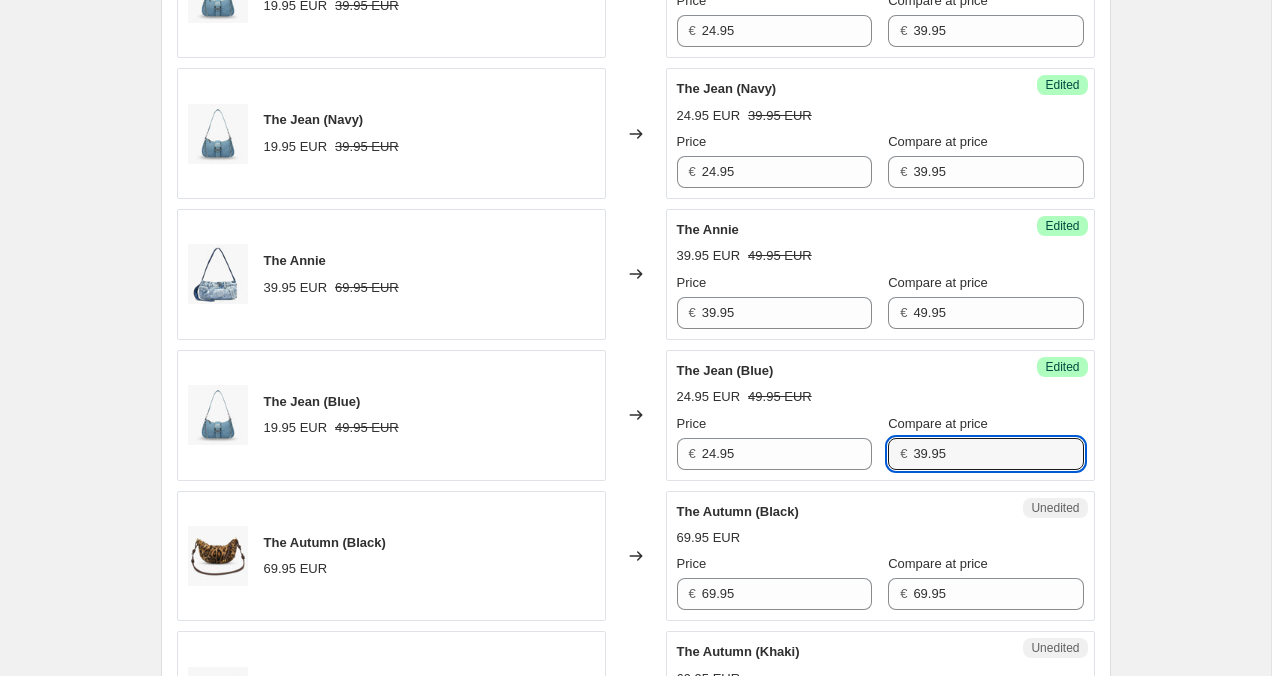 type on "39.95" 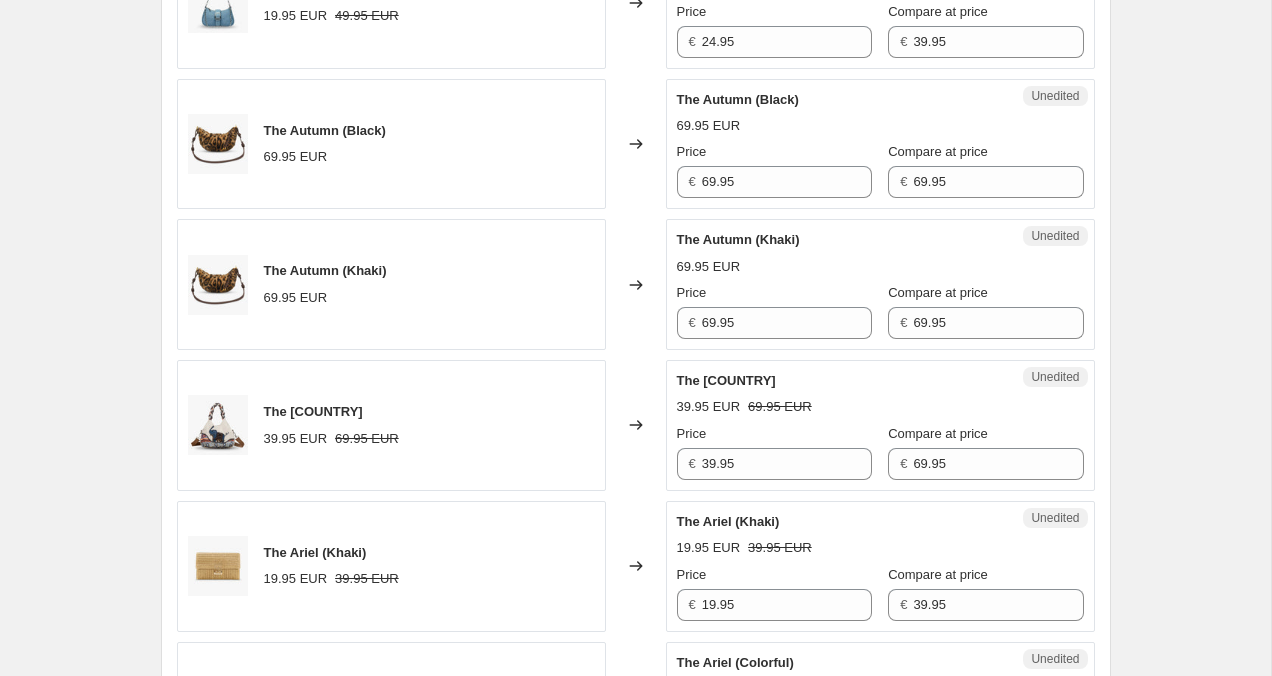 scroll, scrollTop: 1224, scrollLeft: 0, axis: vertical 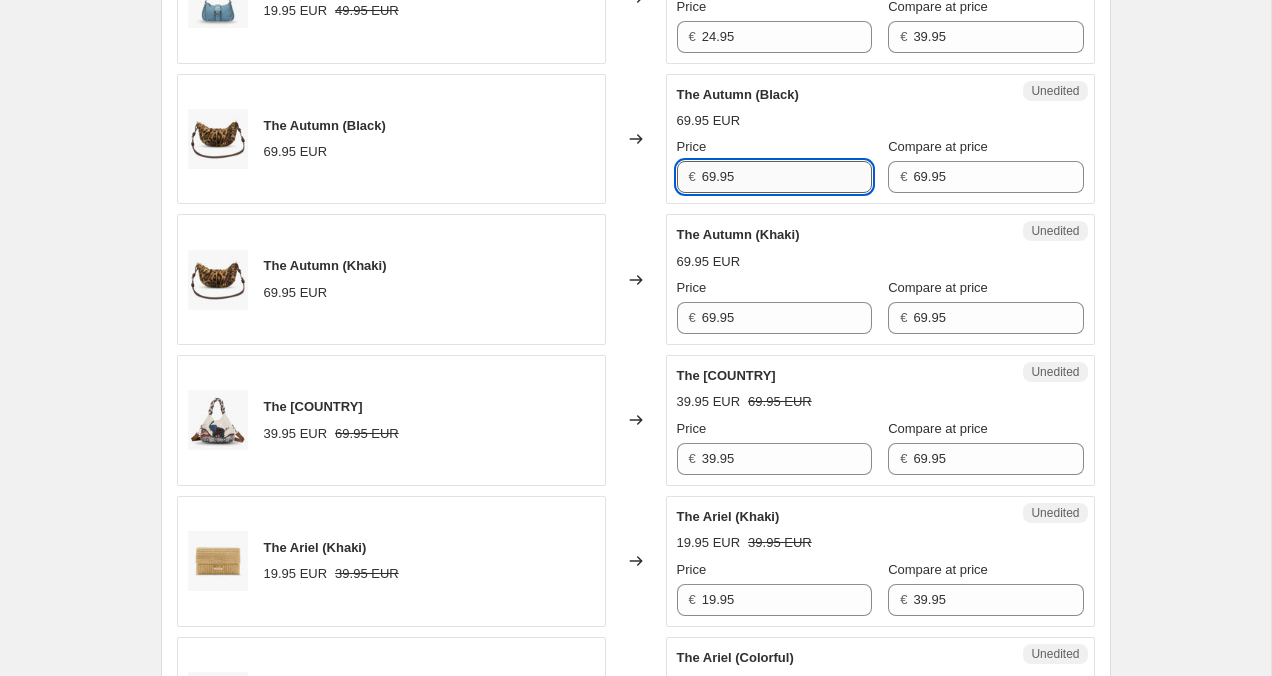 click on "69.95" at bounding box center (787, 177) 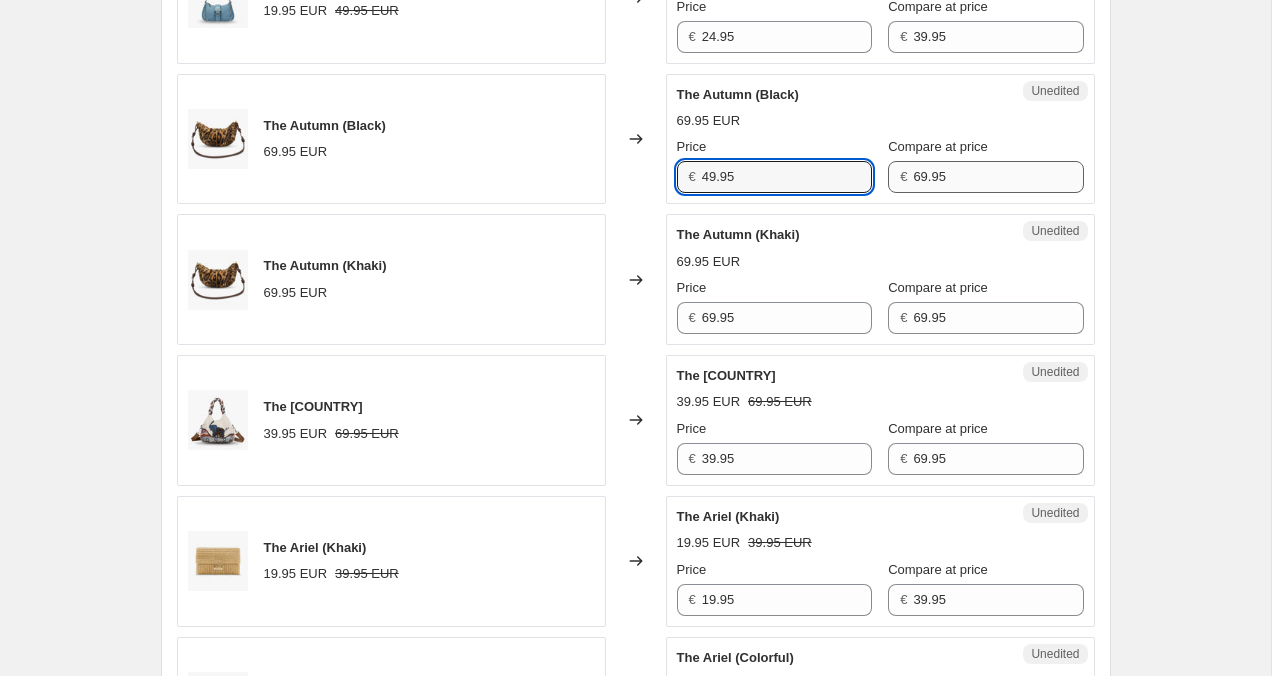 type on "49.95" 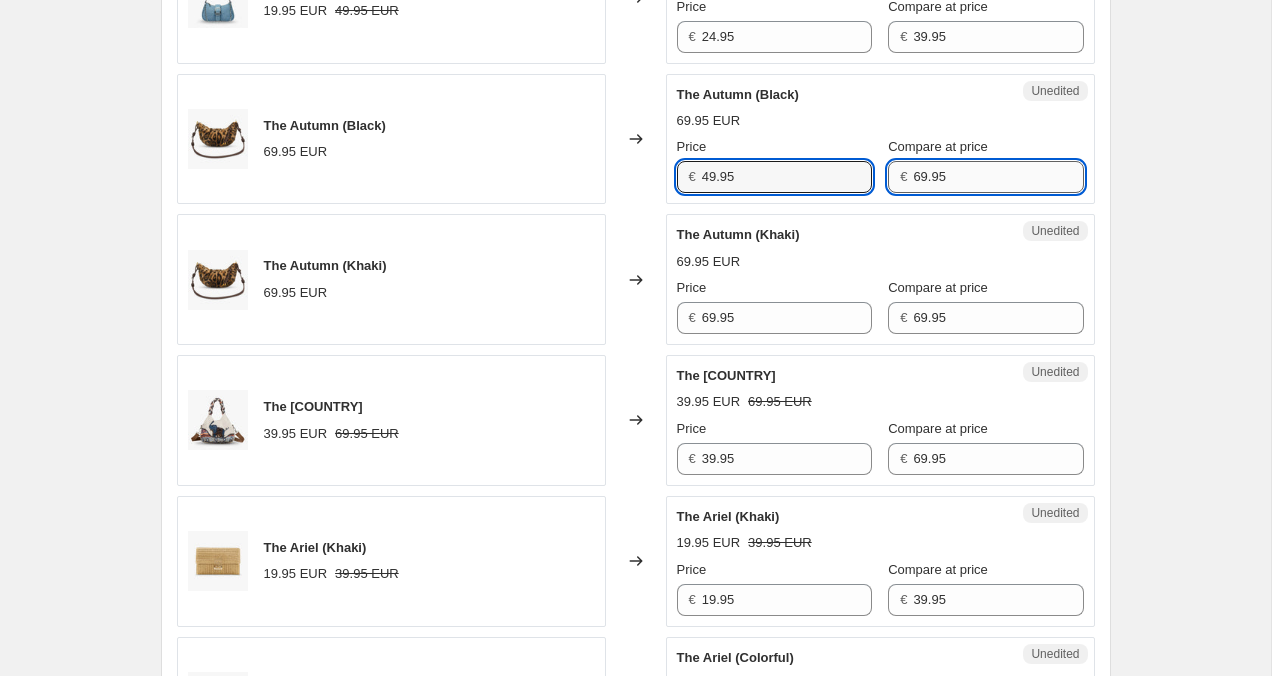 click on "69.95" at bounding box center (998, 177) 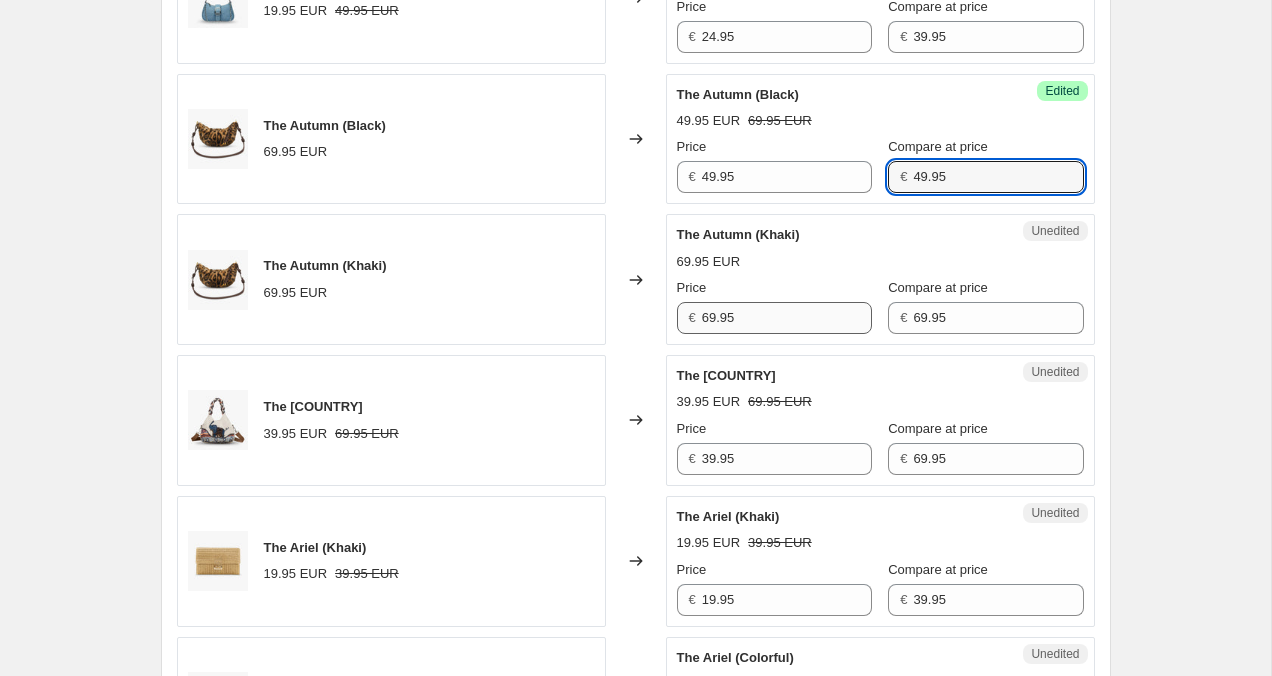 type on "49.95" 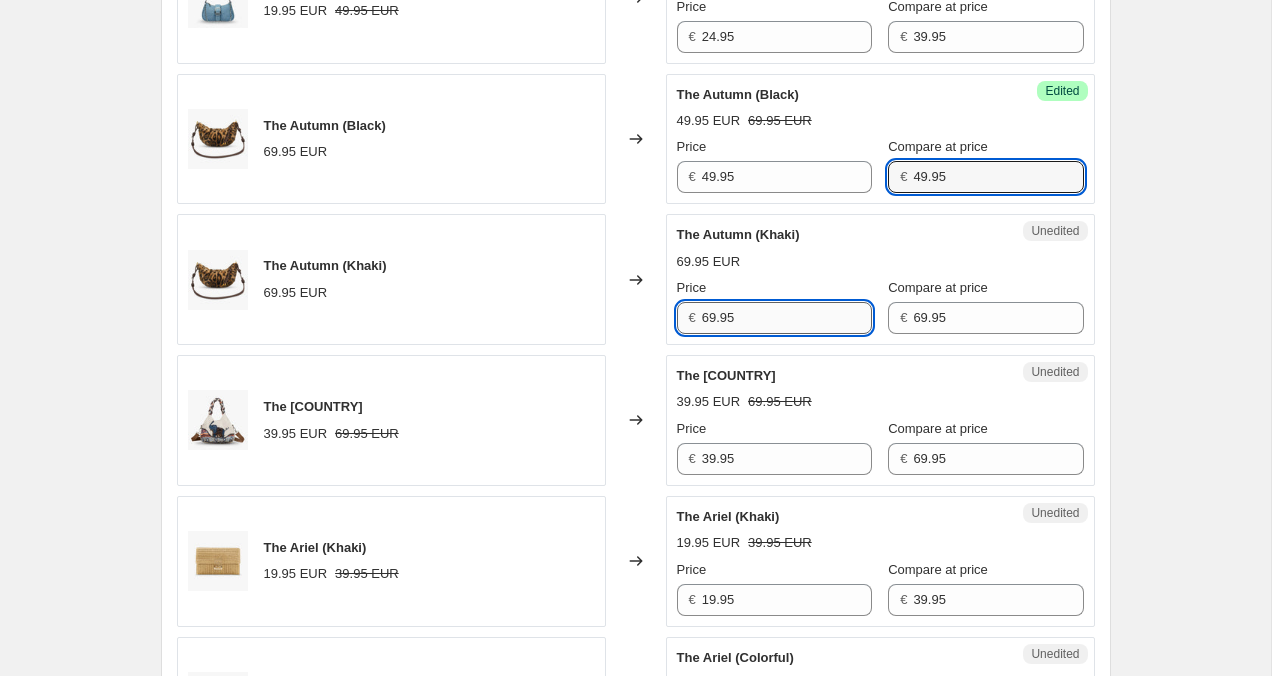 click on "69.95" at bounding box center (787, 318) 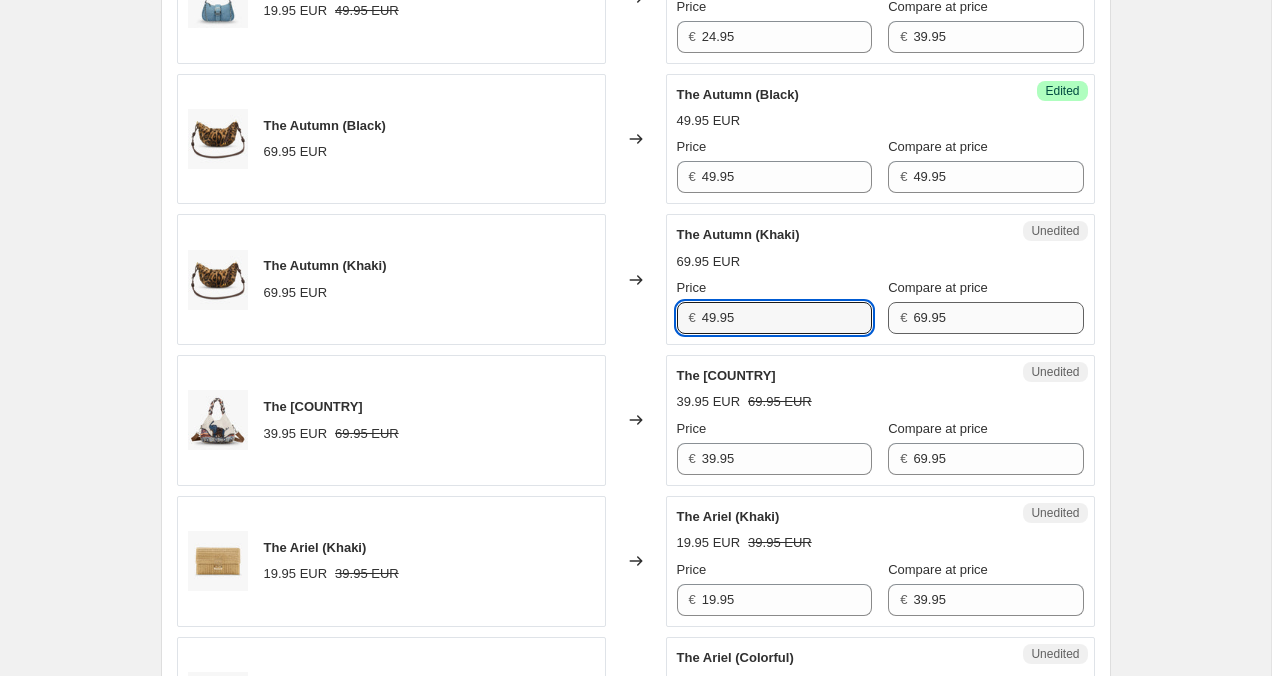 type on "49.95" 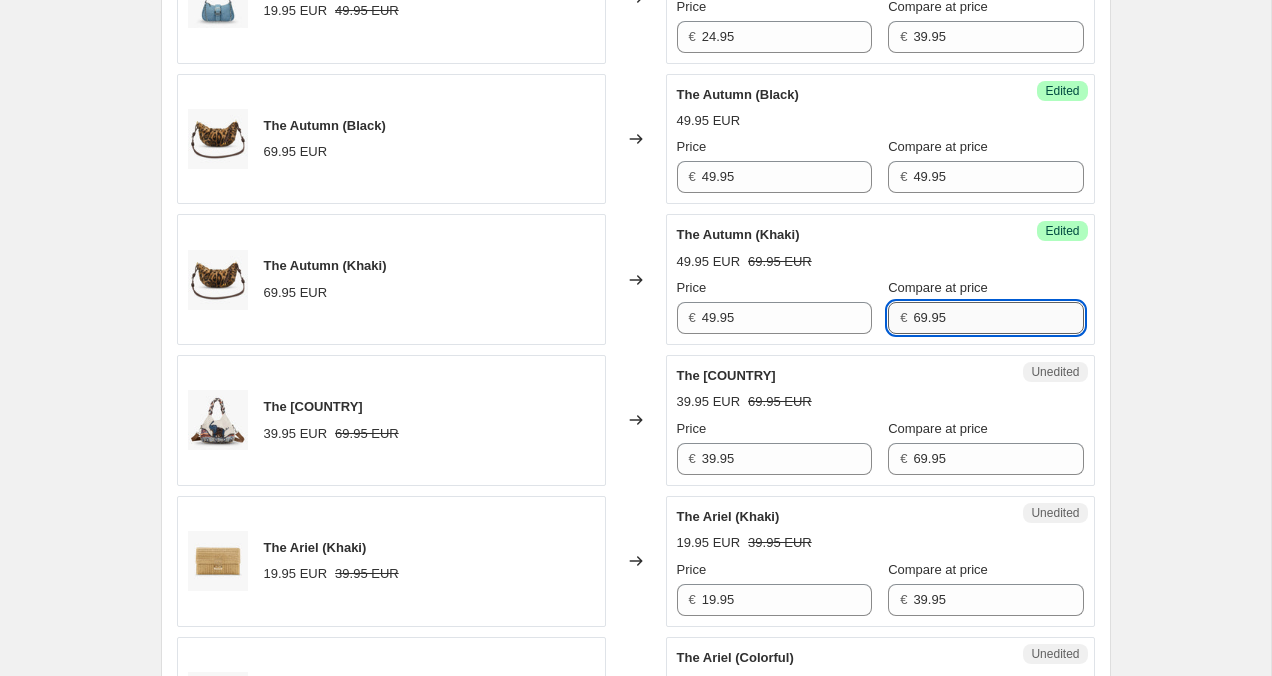 click on "69.95" at bounding box center [998, 318] 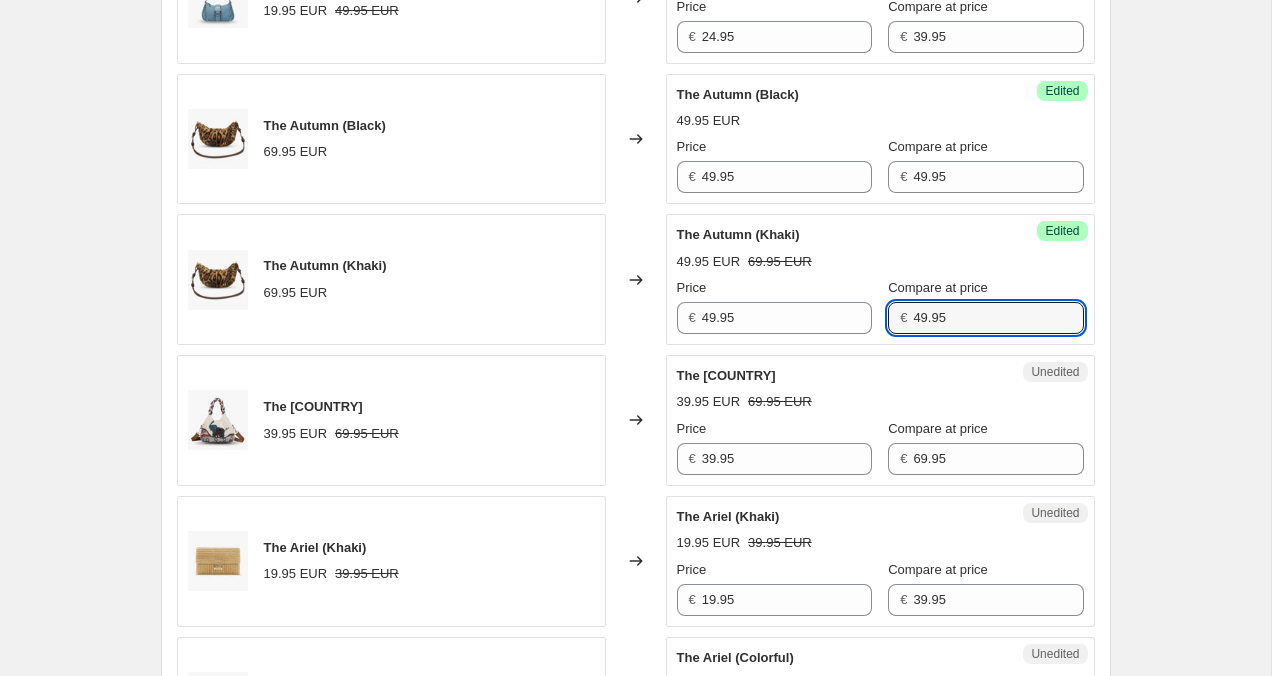 type on "49.95" 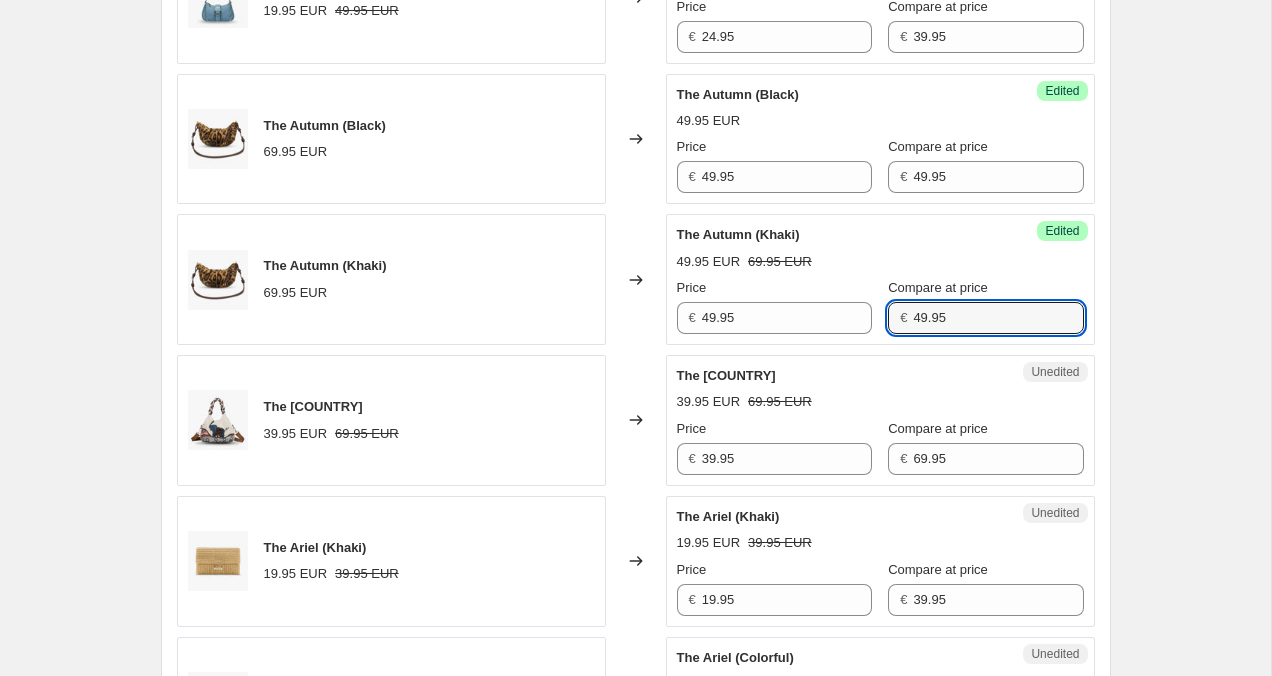 click on "Create new price change job. This page is ready Create new price change job Draft Step 1. Optionally give your price change job a title (eg "March 30% off sale on boots") 31 Jul 2025, 22:04:26 Price change job This title is just for internal use, customers won't see it Step 2. Select how the prices should change Use bulk price change rules Set product prices individually Use CSV upload Select tags to add while price change is active Select tags to remove while price change is active Step 3. Select which products should change in price Select all products, use filters, or select products variants individually All products Filter by product, collection, tag, vendor, product type, variant title, or inventory Select product variants individually Select product variants 19   product variants selected PRICE CHANGE PREVIEW 19 product variants selected. 7 product prices edited: The Jean (Light Blue) 19.95 EUR 39.95 EUR Changed to Success Edited The Jean (Light Blue) 24.95 EUR 39.95 EUR Price € 24.95 € 39.95 Price" at bounding box center (635, 914) 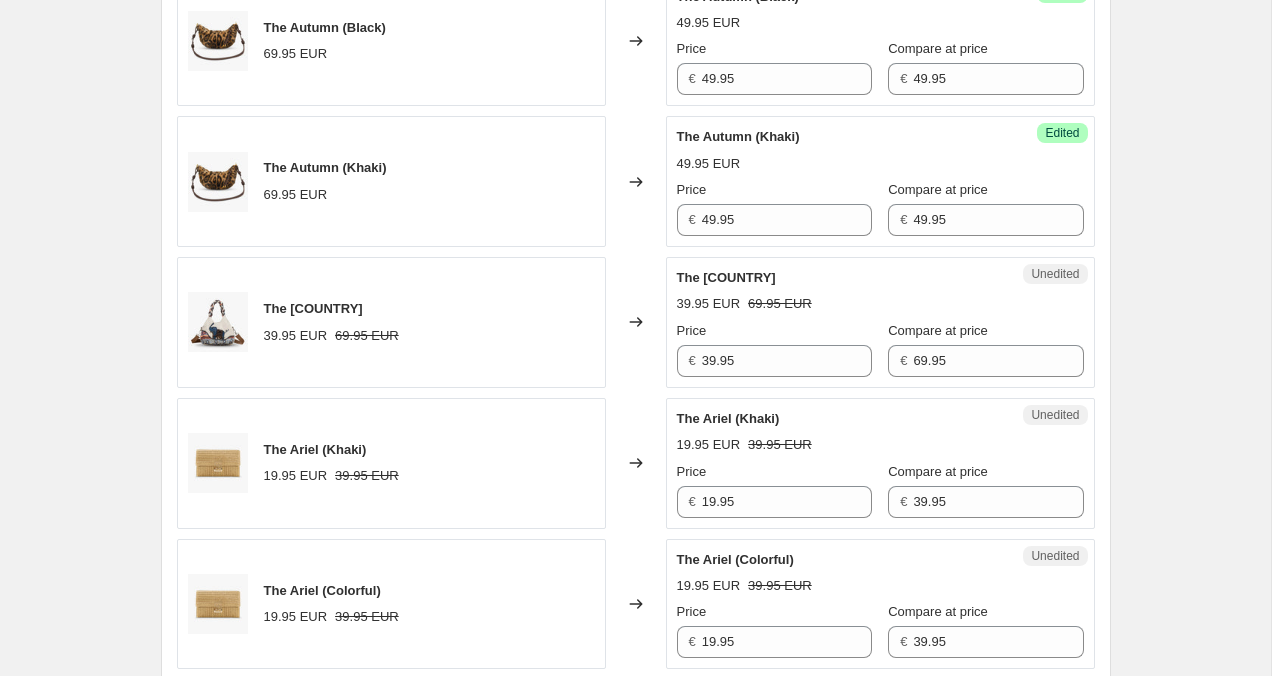 scroll, scrollTop: 1462, scrollLeft: 0, axis: vertical 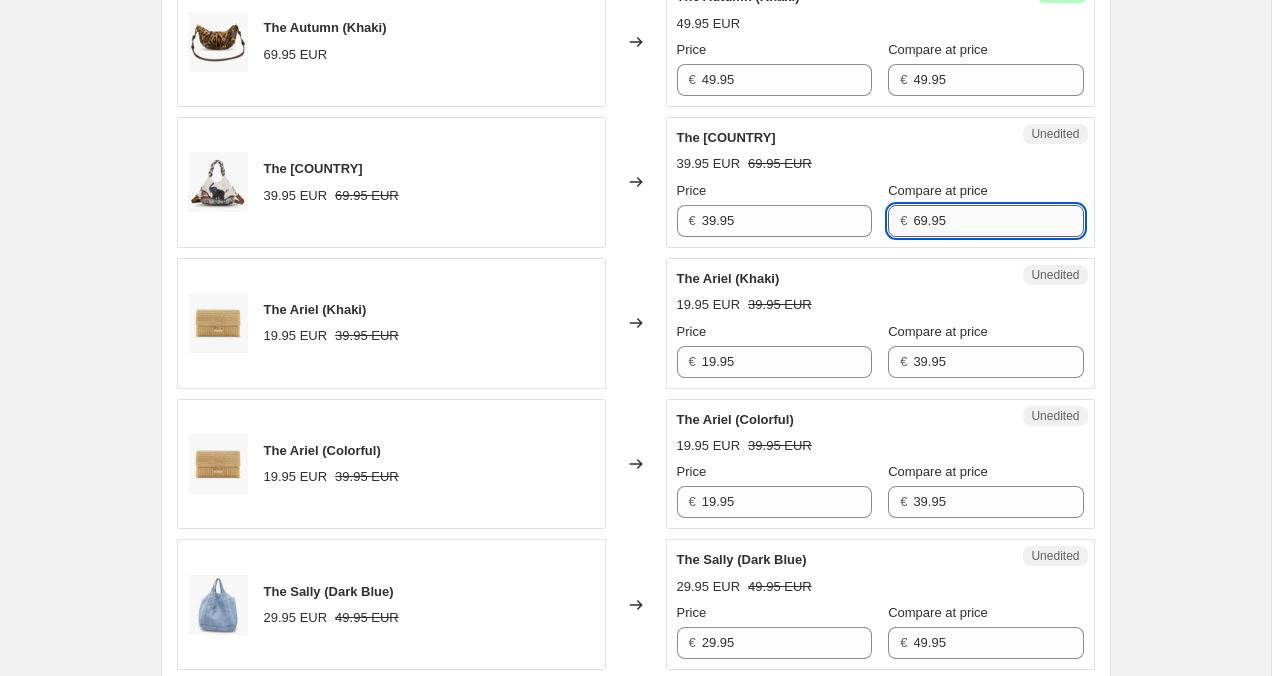 click on "69.95" at bounding box center (998, 221) 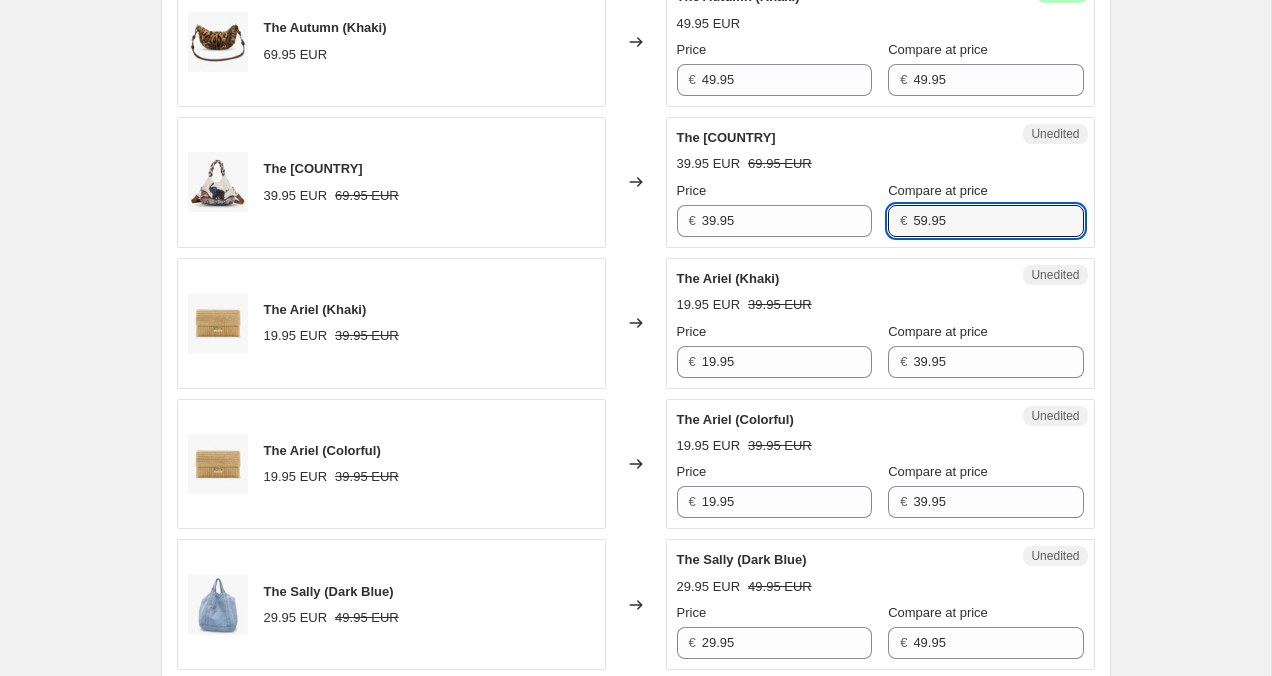 type on "59.95" 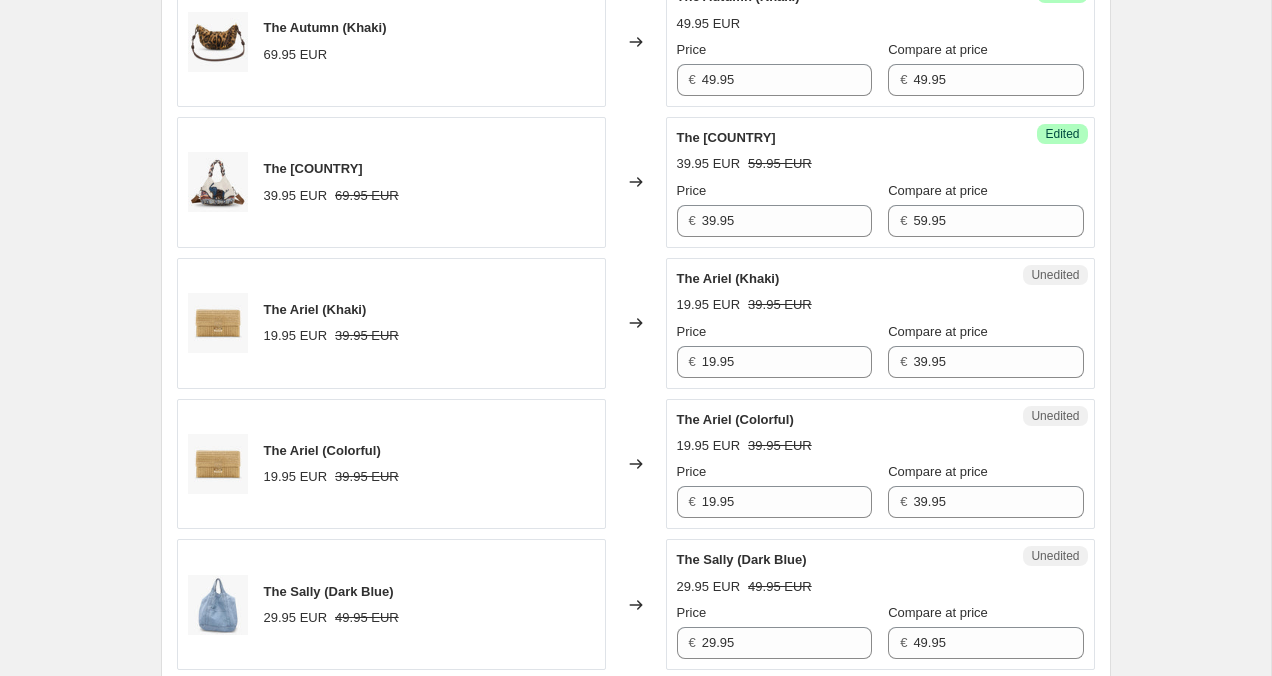 click on "Create new price change job. This page is ready Create new price change job Draft Step 1. Optionally give your price change job a title (eg "March 30% off sale on boots") 31 Jul 2025, 22:04:26 Price change job This title is just for internal use, customers won't see it Step 2. Select how the prices should change Use bulk price change rules Set product prices individually Use CSV upload Select tags to add while price change is active Select tags to remove while price change is active Step 3. Select which products should change in price Select all products, use filters, or select products variants individually All products Filter by product, collection, tag, vendor, product type, variant title, or inventory Select product variants individually Select product variants 19   product variants selected PRICE CHANGE PREVIEW 19 product variants selected. 8 product prices edited: The Jean (Light Blue) 19.95 EUR 39.95 EUR Changed to Success Edited The Jean (Light Blue) 24.95 EUR 39.95 EUR Price € 24.95 € 39.95 Price" at bounding box center (635, 676) 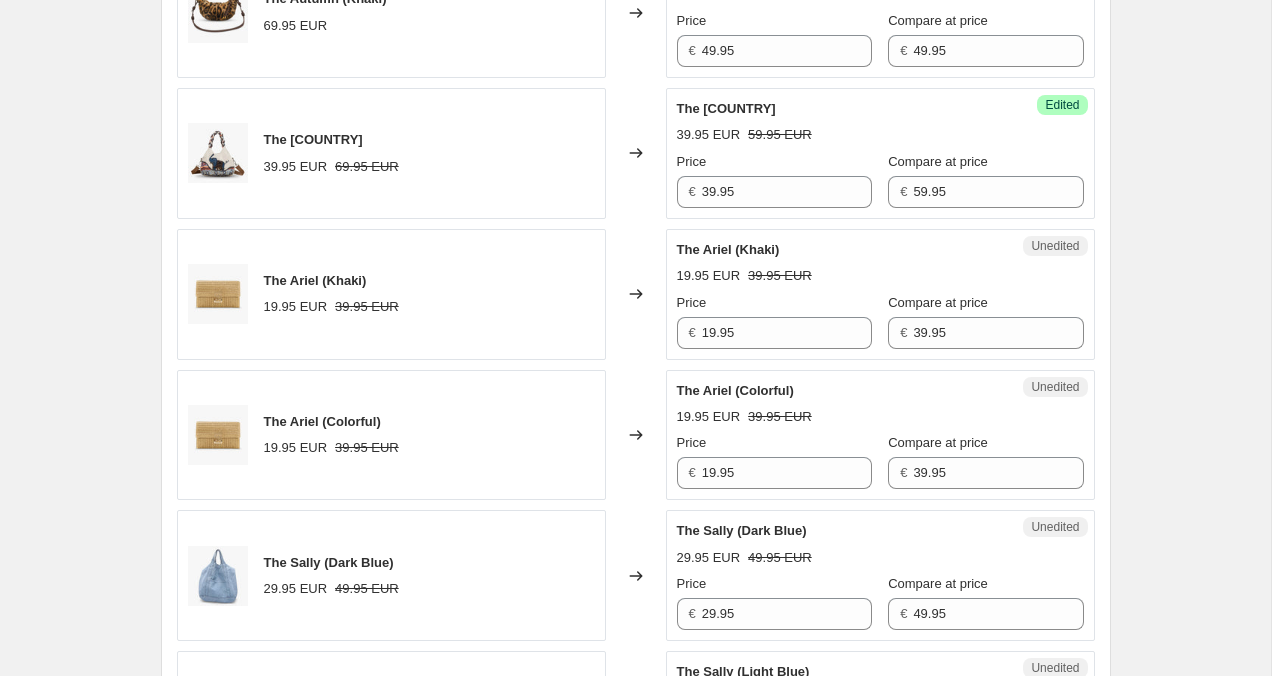 scroll, scrollTop: 1507, scrollLeft: 0, axis: vertical 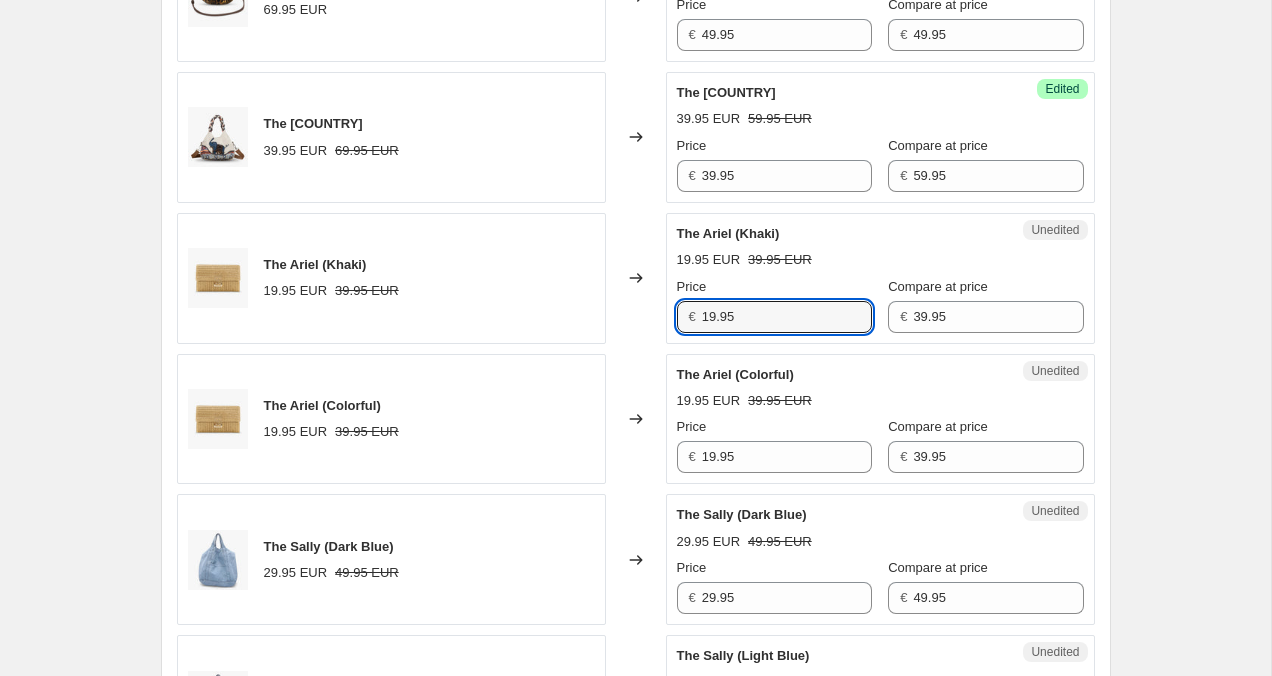 drag, startPoint x: 717, startPoint y: 317, endPoint x: 692, endPoint y: 317, distance: 25 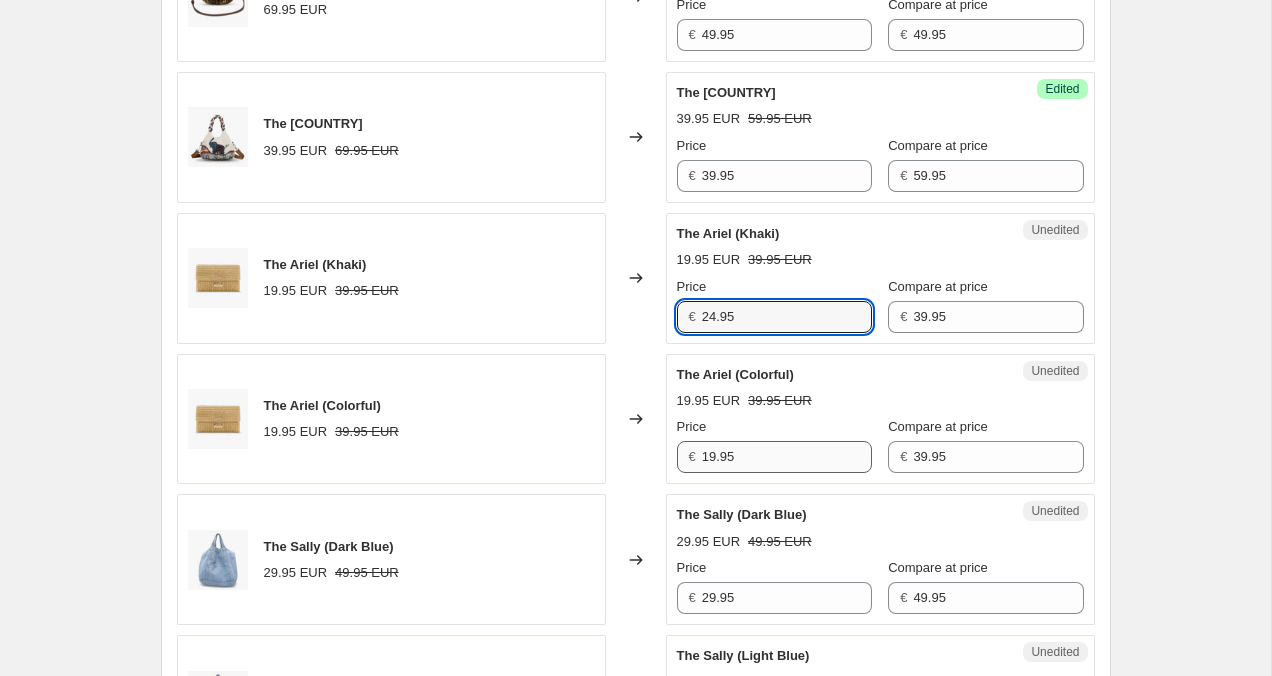 type on "24.95" 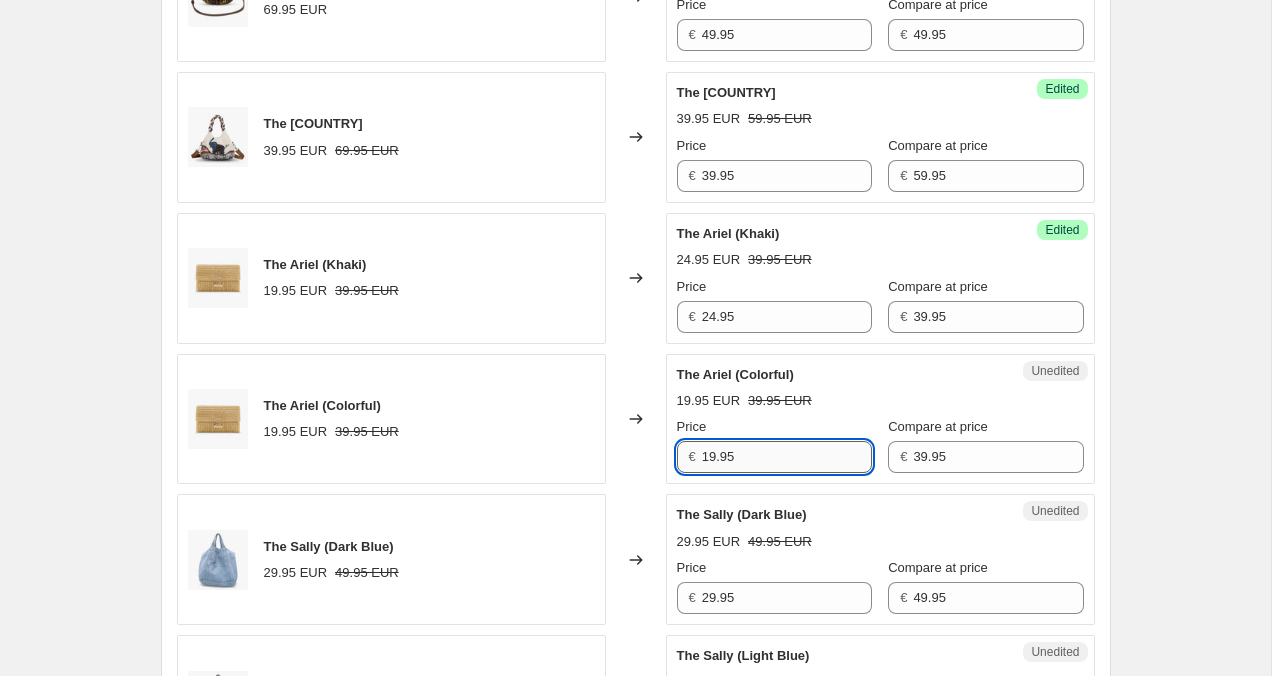 drag, startPoint x: 715, startPoint y: 459, endPoint x: 702, endPoint y: 459, distance: 13 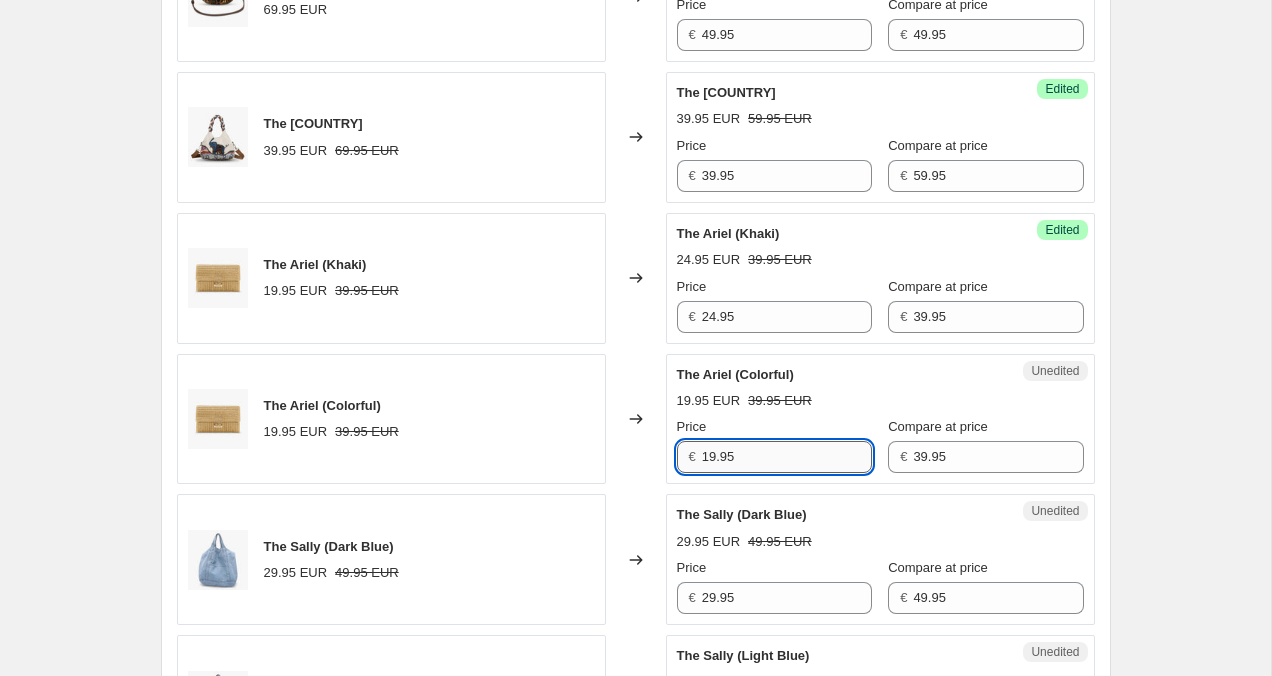 click on "19.95" at bounding box center [787, 457] 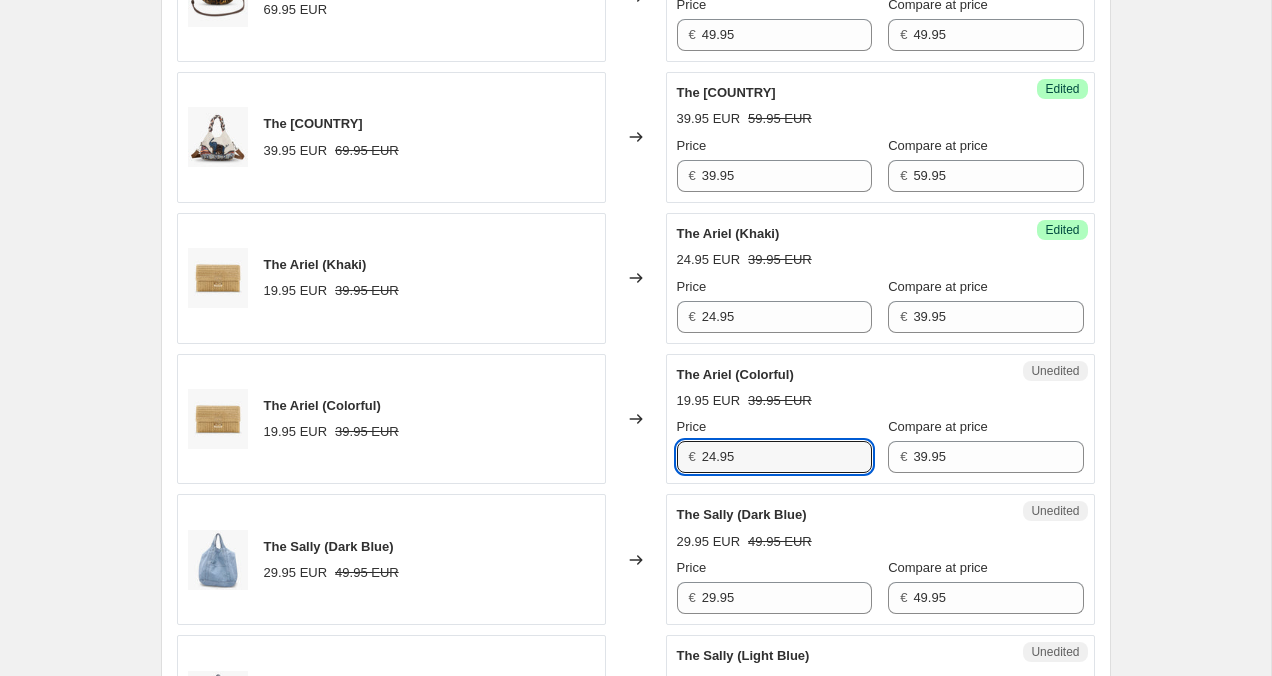 type on "24.95" 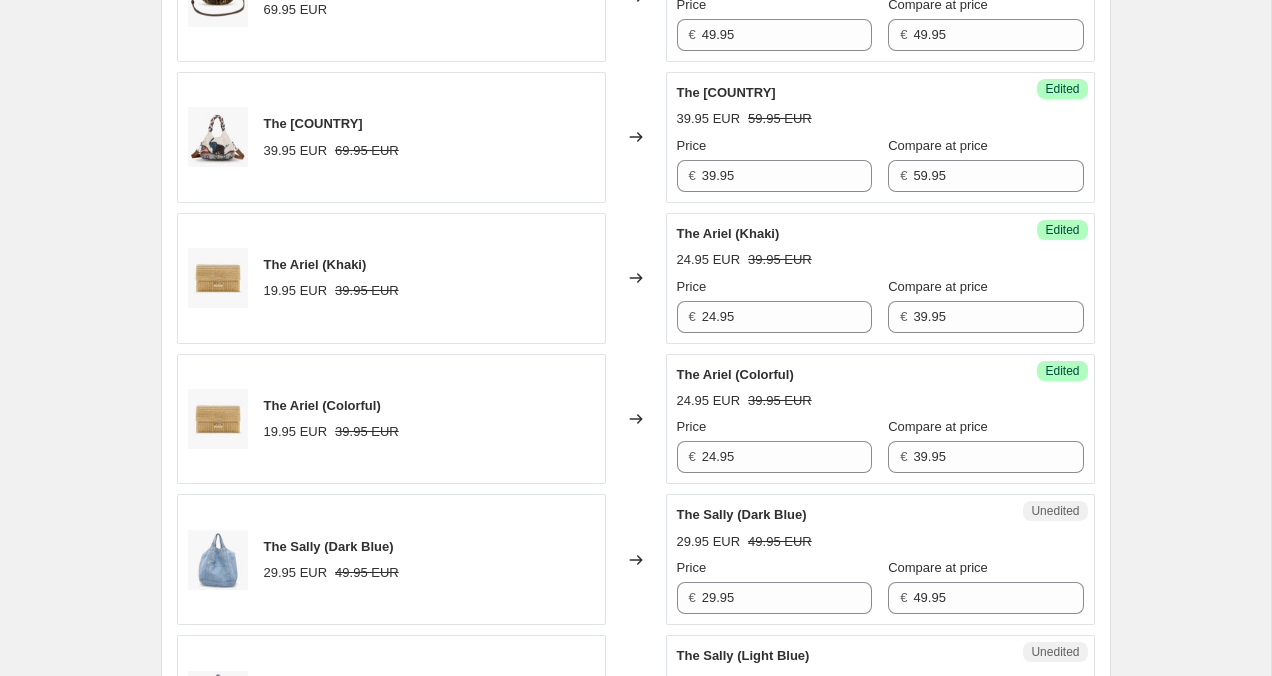 click on "Create new price change job. This page is ready Create new price change job Draft Step 1. Optionally give your price change job a title (eg "March 30% off sale on boots") 31 Jul 2025, 22:04:26 Price change job This title is just for internal use, customers won't see it Step 2. Select how the prices should change Use bulk price change rules Set product prices individually Use CSV upload Select tags to add while price change is active Select tags to remove while price change is active Step 3. Select which products should change in price Select all products, use filters, or select products variants individually All products Filter by product, collection, tag, vendor, product type, variant title, or inventory Select product variants individually Select product variants 19   product variants selected PRICE CHANGE PREVIEW 19 product variants selected. 10 product prices edited: The Jean (Light Blue) 19.95 EUR 39.95 EUR Changed to Success Edited The Jean (Light Blue) 24.95 EUR 39.95 EUR Price € 24.95 € 39.95 €" at bounding box center [635, 631] 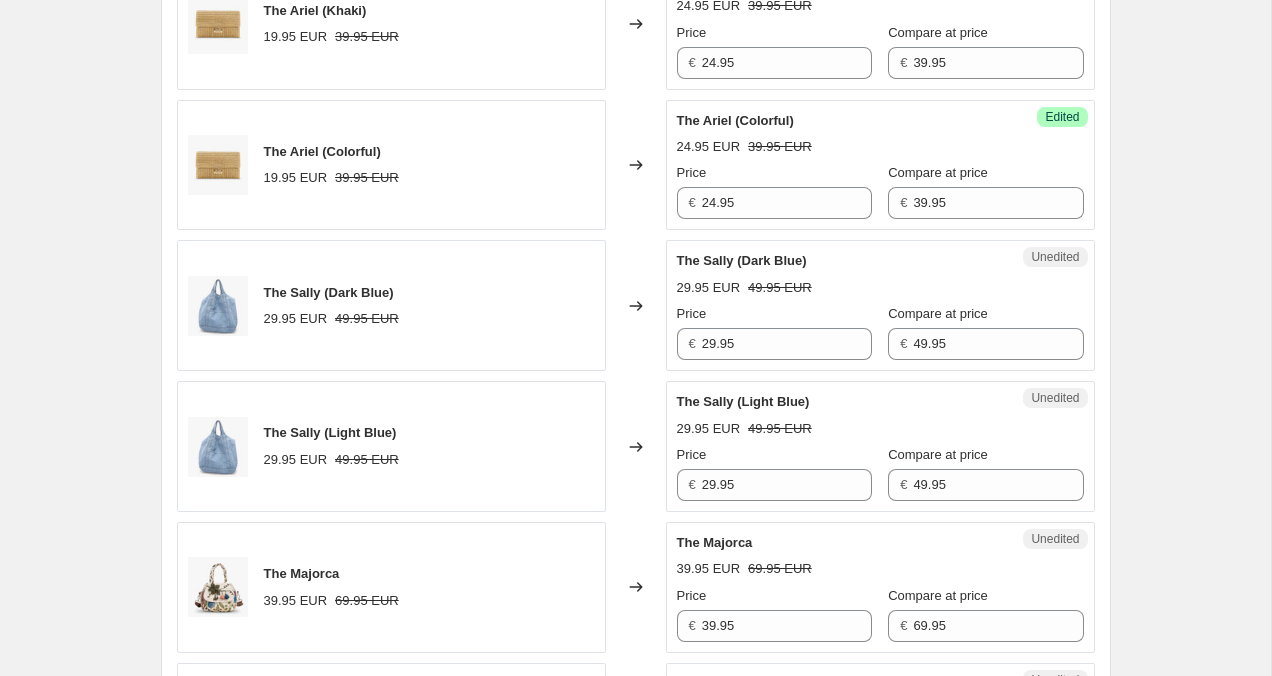 scroll, scrollTop: 1811, scrollLeft: 0, axis: vertical 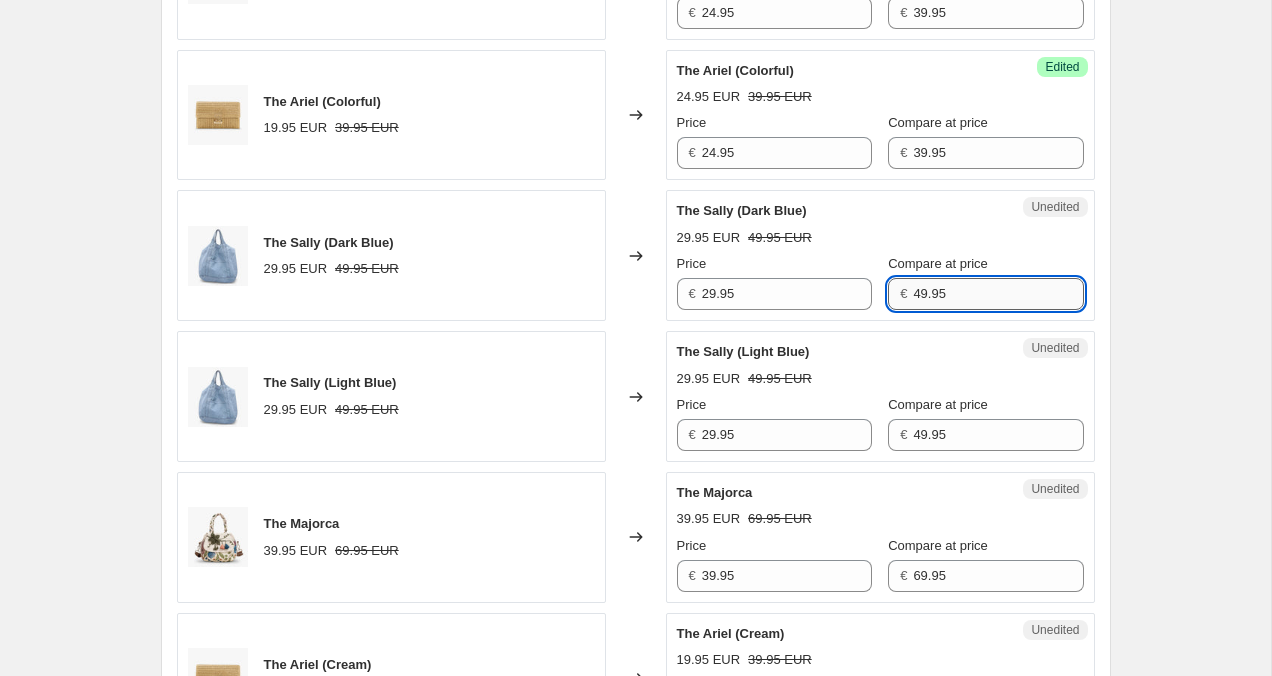 click on "49.95" at bounding box center [998, 294] 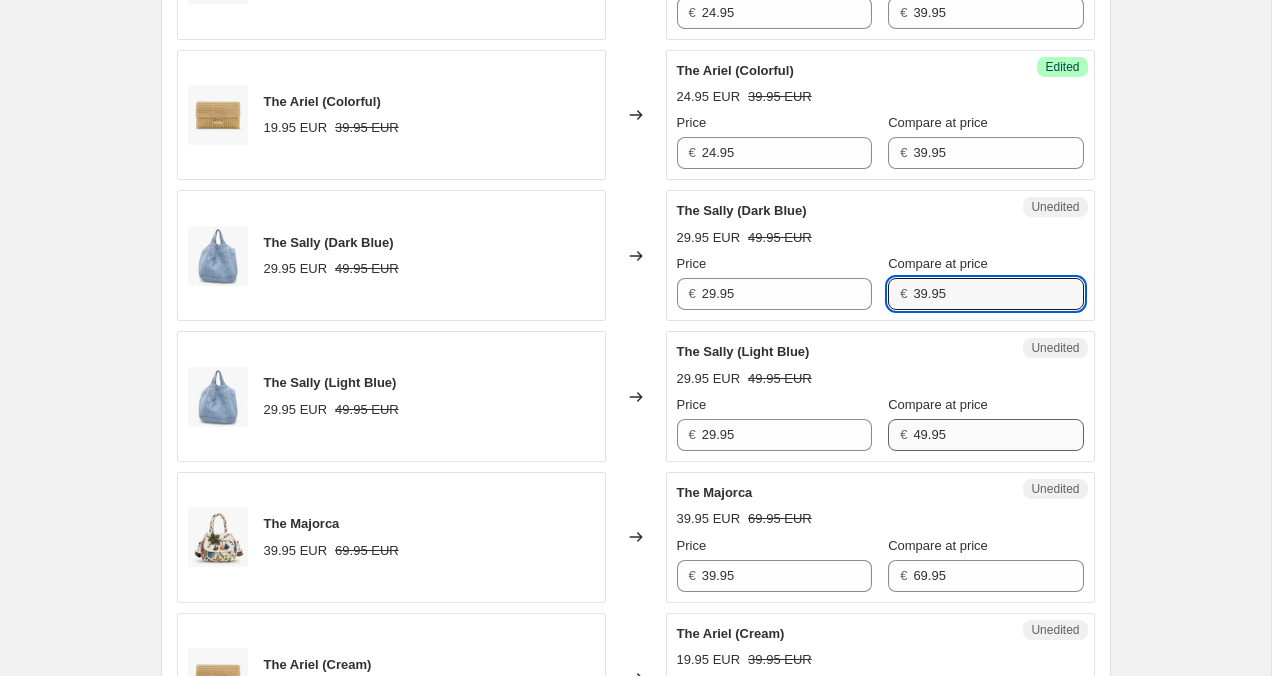 type on "39.95" 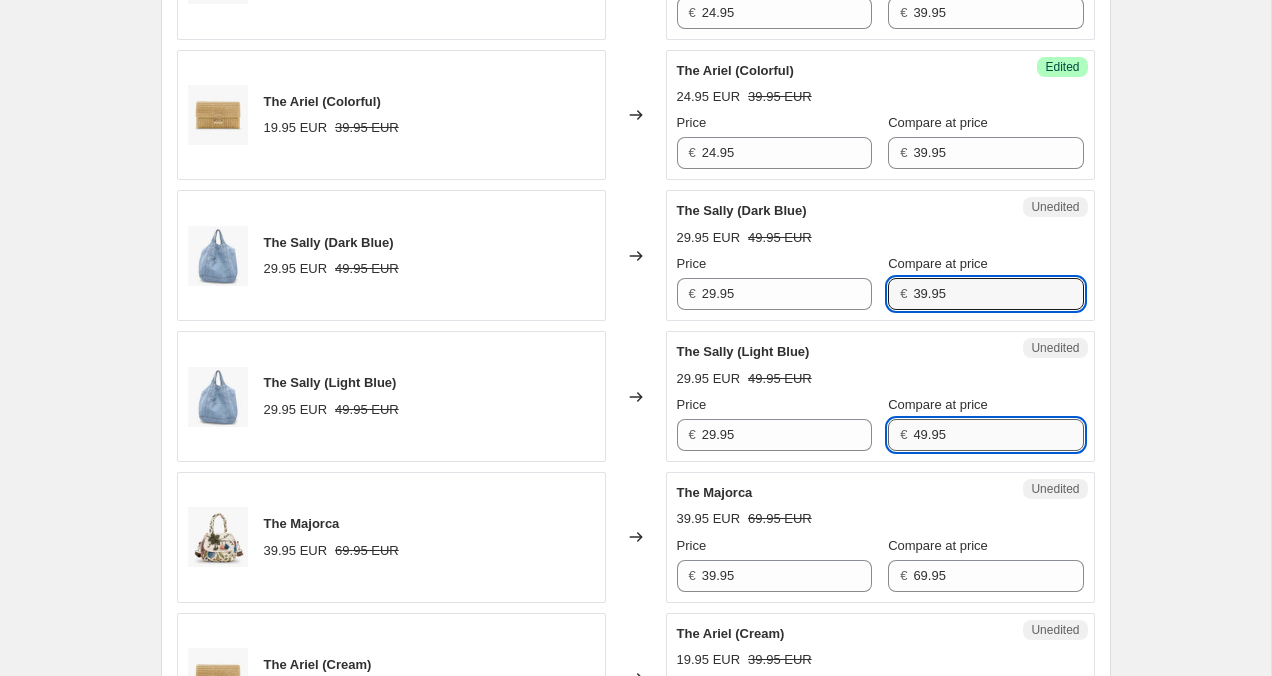 click on "49.95" at bounding box center (998, 435) 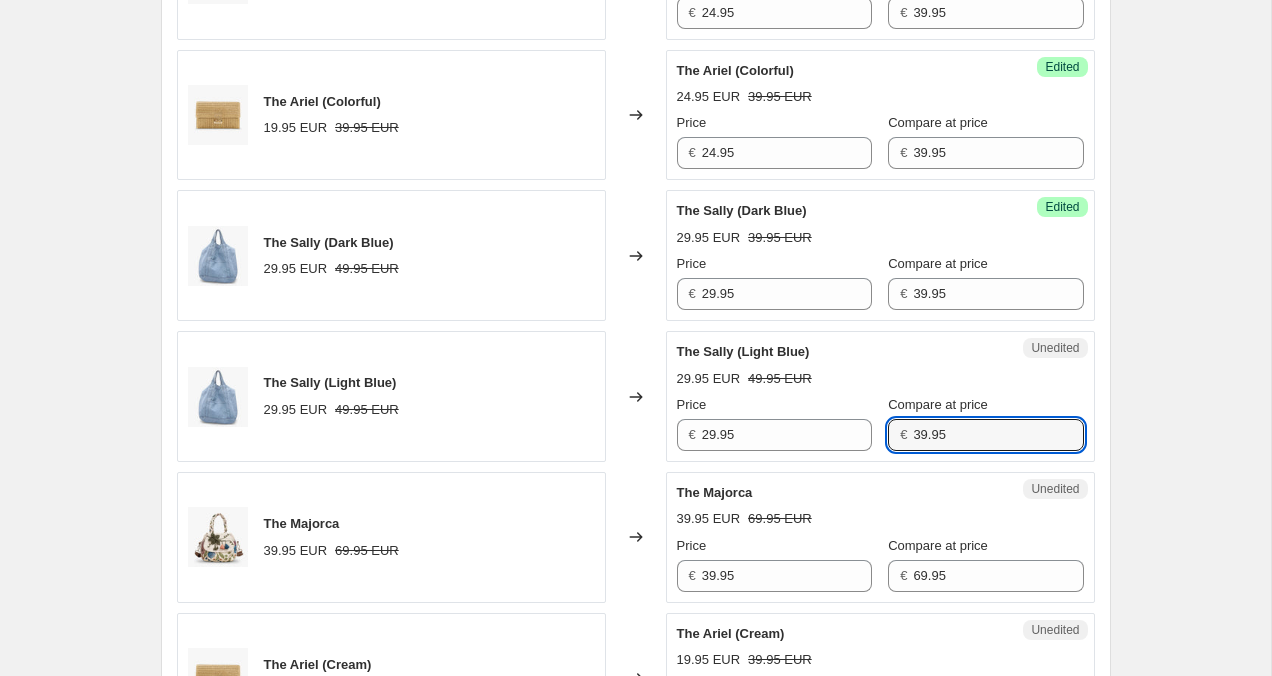 type on "39.95" 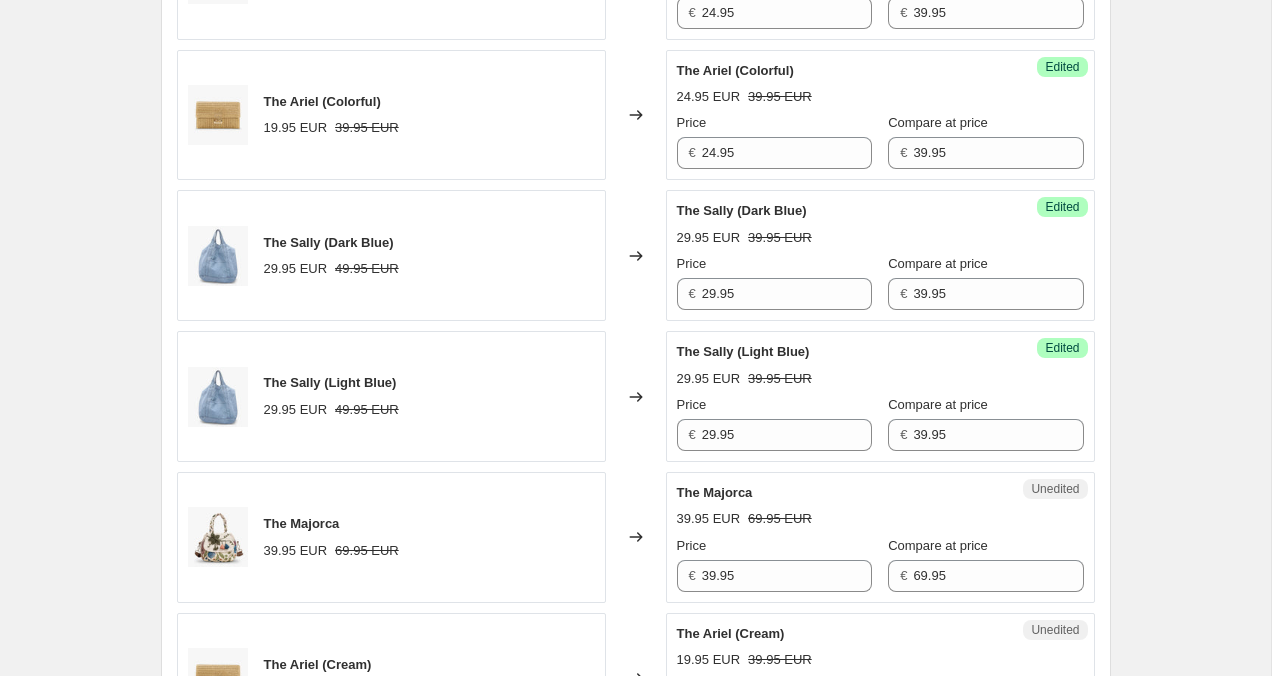 click on "Create new price change job. This page is ready Create new price change job Draft Step 1. Optionally give your price change job a title (eg "March 30% off sale on boots") 31 Jul 2025, 22:04:26 Price change job This title is just for internal use, customers won't see it Step 2. Select how the prices should change Use bulk price change rules Set product prices individually Use CSV upload Select tags to add while price change is active Select tags to remove while price change is active Step 3. Select which products should change in price Select all products, use filters, or select products variants individually All products Filter by product, collection, tag, vendor, product type, variant title, or inventory Select product variants individually Select product variants 19   product variants selected PRICE CHANGE PREVIEW 19 product variants selected. 12 product prices edited: The Jean (Light Blue) 19.95 EUR 39.95 EUR Changed to Success Edited The Jean (Light Blue) 24.95 EUR 39.95 EUR Price € 24.95 € 39.95 €" at bounding box center (635, 327) 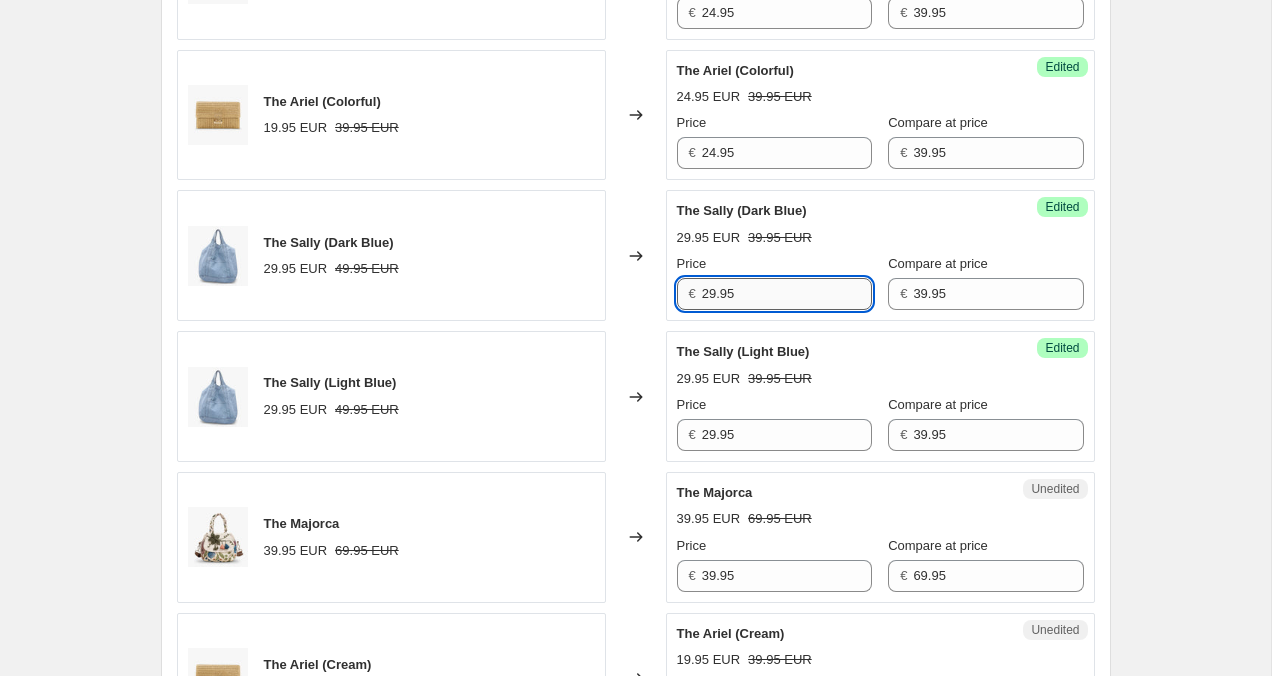 click on "29.95" at bounding box center [787, 294] 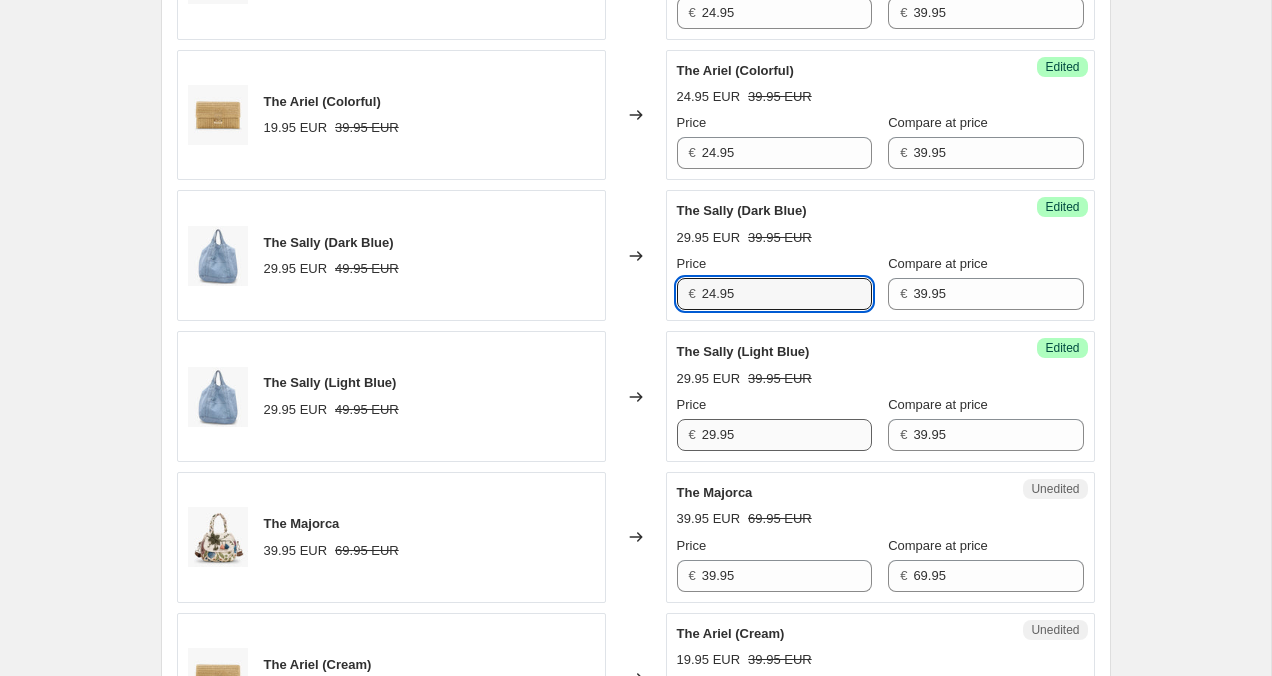 type on "24.95" 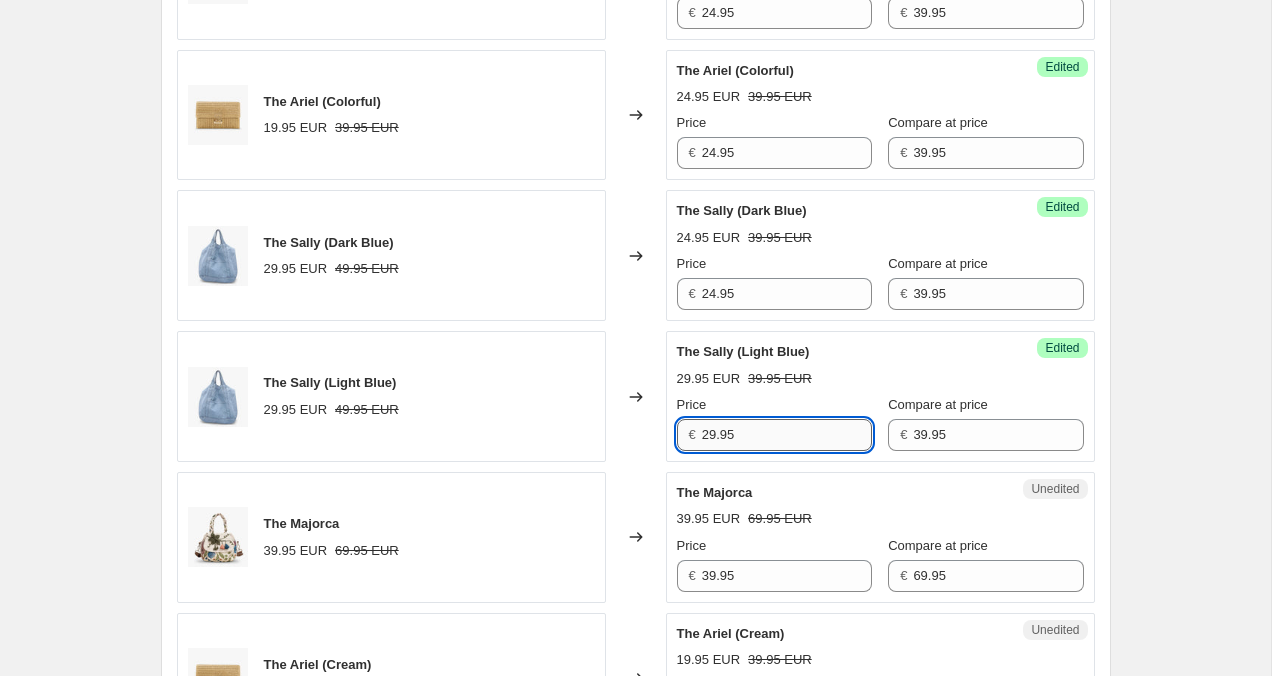 click on "29.95" at bounding box center (787, 435) 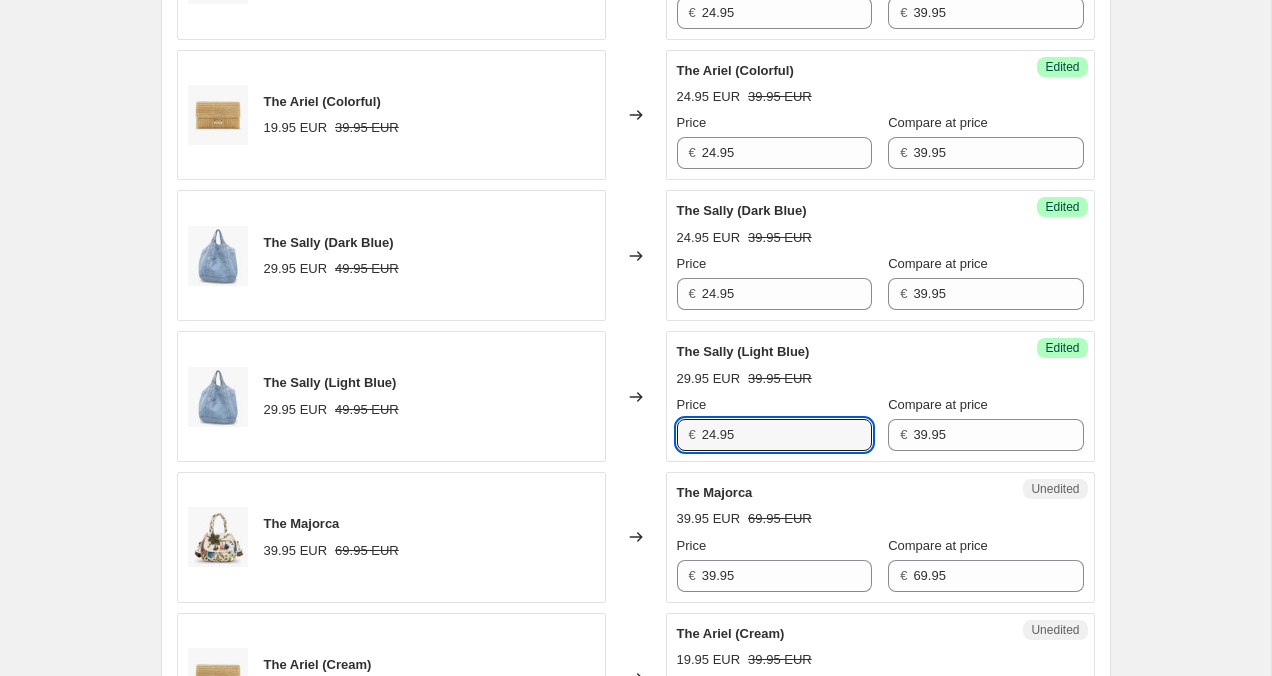 type on "24.95" 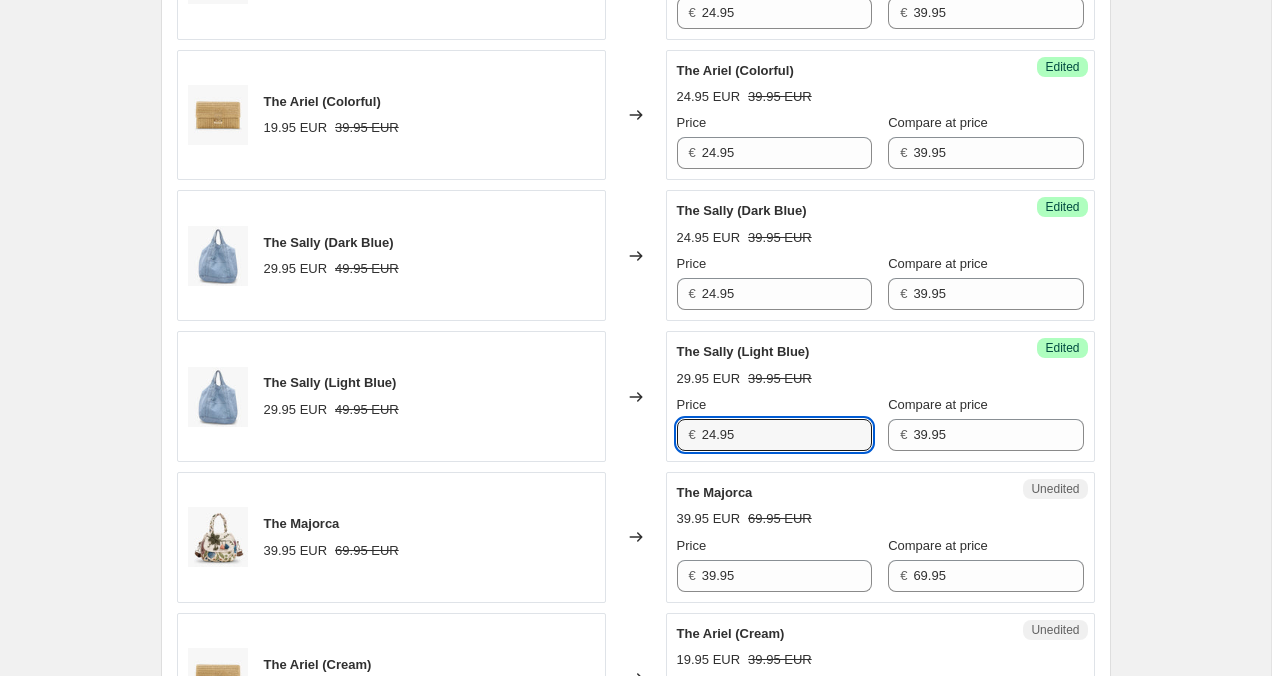click on "Create new price change job. This page is ready Create new price change job Draft Step 1. Optionally give your price change job a title (eg "March 30% off sale on boots") 31 Jul 2025, 22:04:26 Price change job This title is just for internal use, customers won't see it Step 2. Select how the prices should change Use bulk price change rules Set product prices individually Use CSV upload Select tags to add while price change is active Select tags to remove while price change is active Step 3. Select which products should change in price Select all products, use filters, or select products variants individually All products Filter by product, collection, tag, vendor, product type, variant title, or inventory Select product variants individually Select product variants 19   product variants selected PRICE CHANGE PREVIEW 19 product variants selected. 12 product prices edited: The Jean (Light Blue) 19.95 EUR 39.95 EUR Changed to Success Edited The Jean (Light Blue) 24.95 EUR 39.95 EUR Price € 24.95 € 39.95 €" at bounding box center [635, 327] 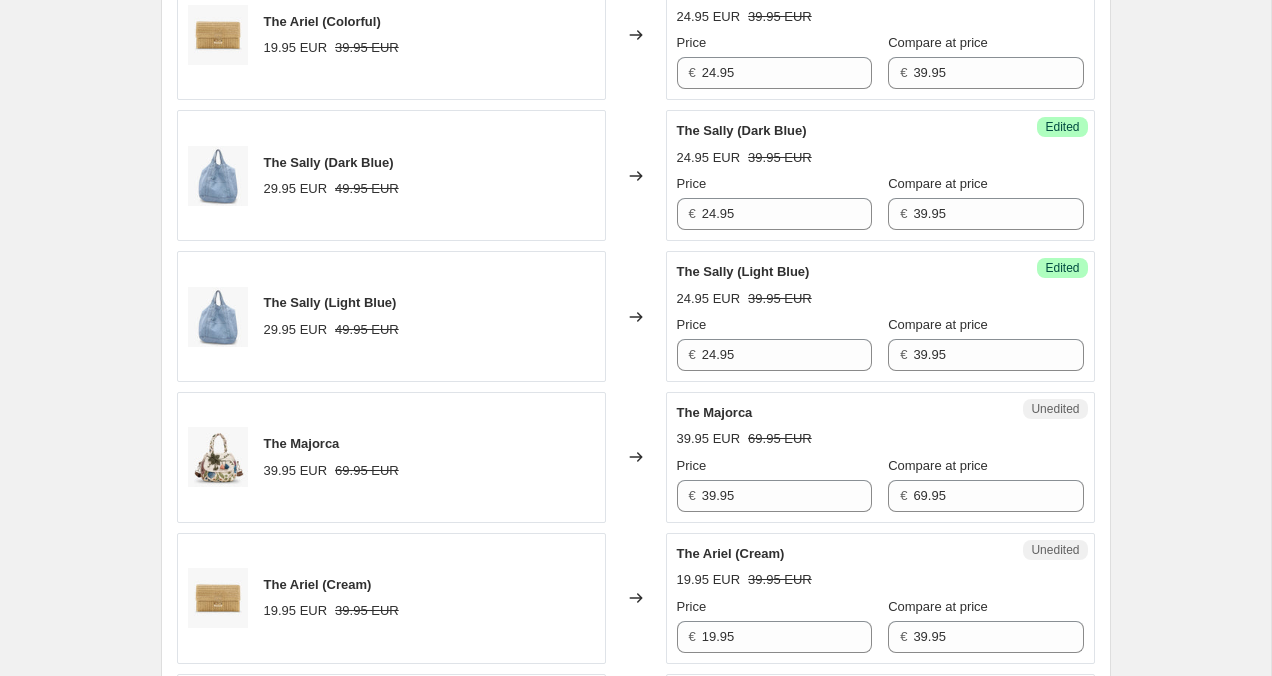 scroll, scrollTop: 1962, scrollLeft: 0, axis: vertical 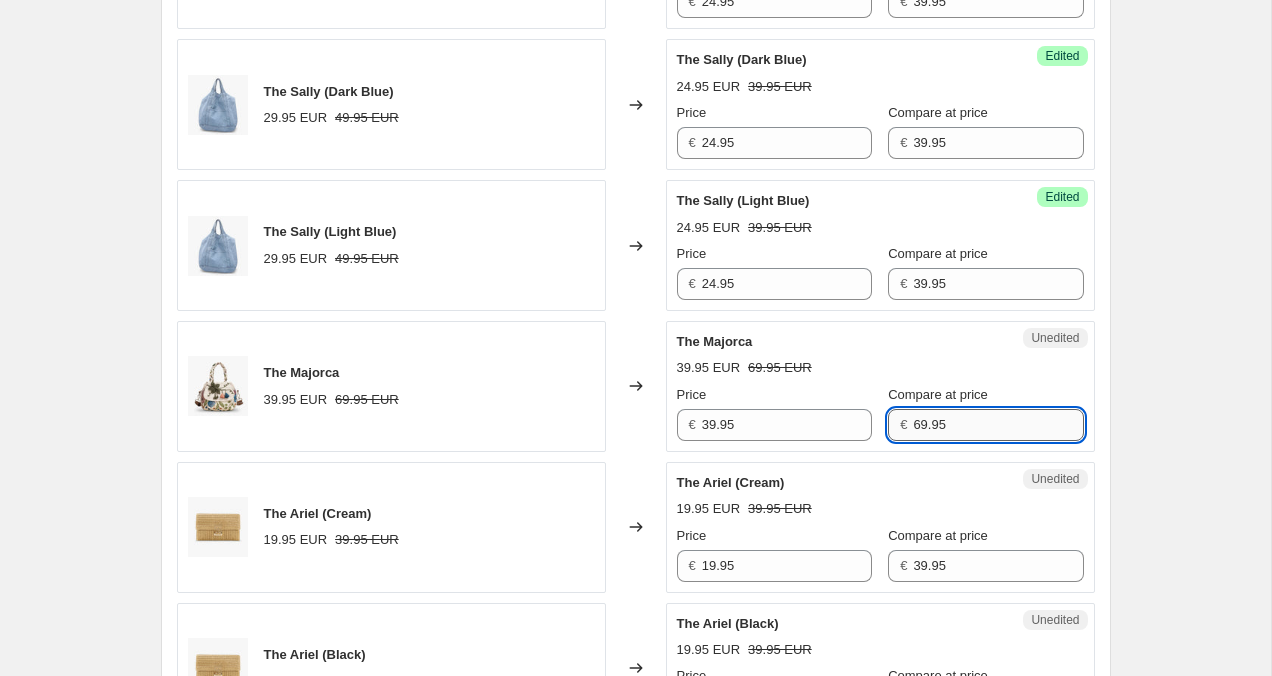 click on "69.95" at bounding box center (998, 425) 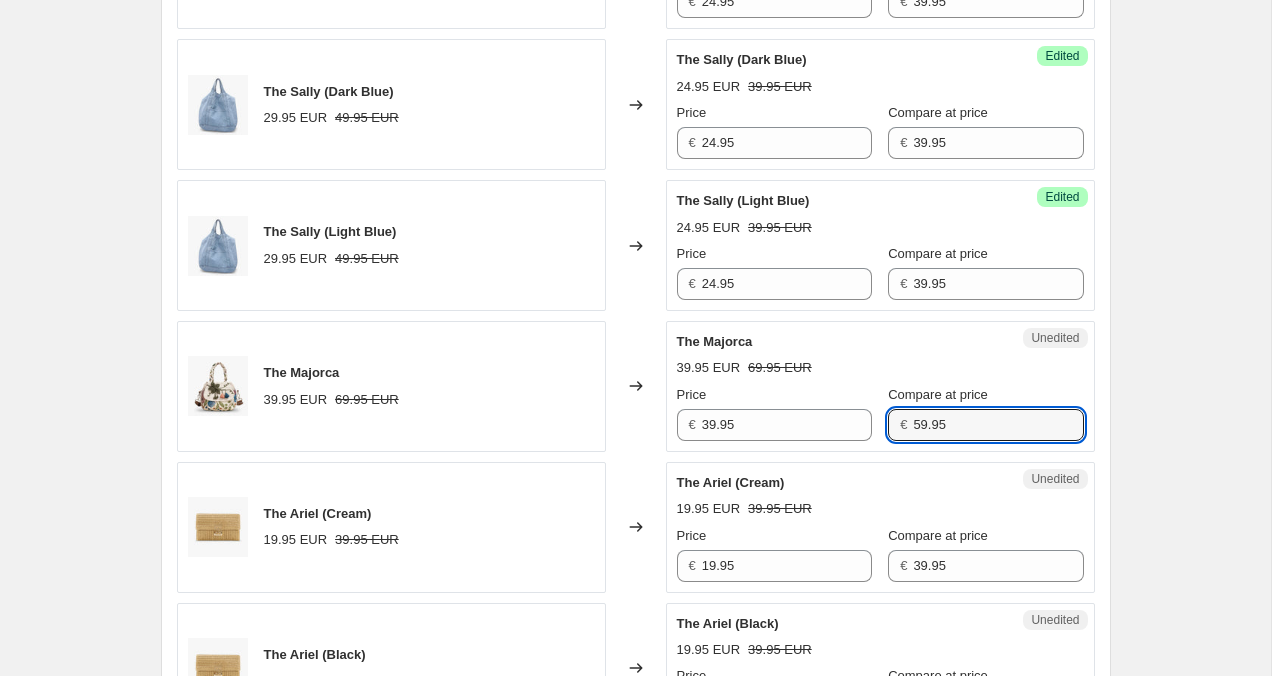 type on "59.95" 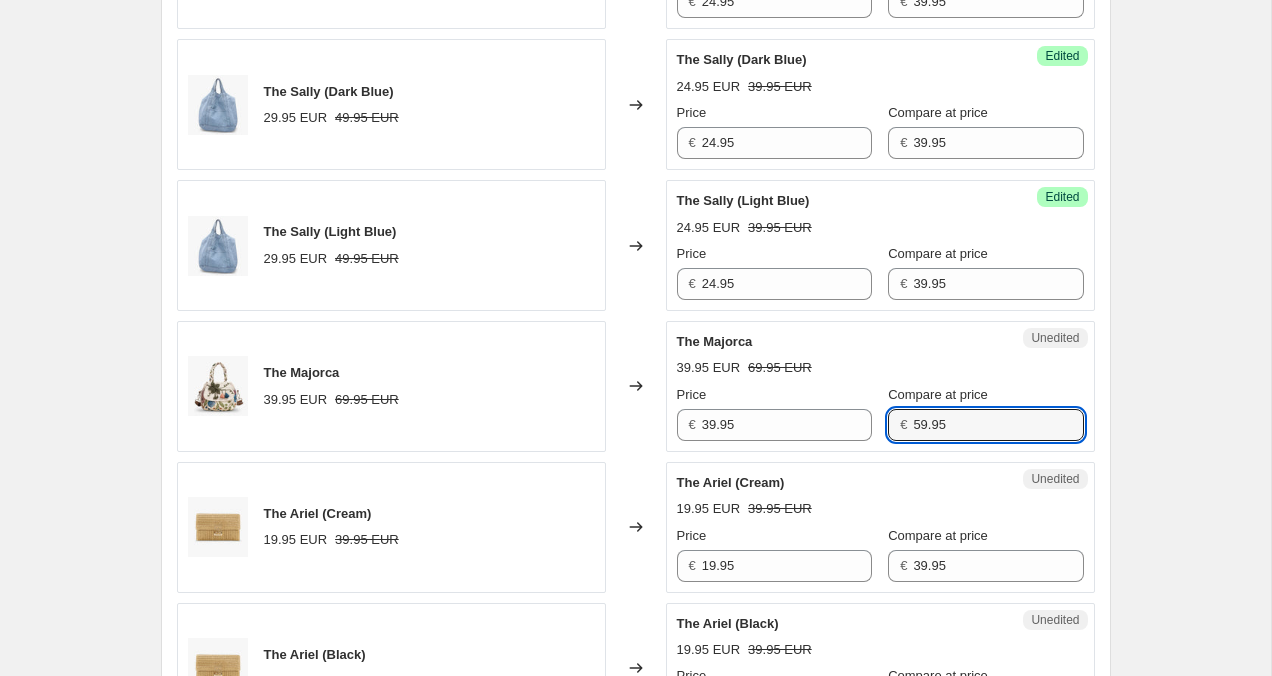 click on "Create new price change job. This page is ready Create new price change job Draft Step 1. Optionally give your price change job a title (eg "March 30% off sale on boots") 31 Jul 2025, 22:04:26 Price change job This title is just for internal use, customers won't see it Step 2. Select how the prices should change Use bulk price change rules Set product prices individually Use CSV upload Select tags to add while price change is active Select tags to remove while price change is active Step 3. Select which products should change in price Select all products, use filters, or select products variants individually All products Filter by product, collection, tag, vendor, product type, variant title, or inventory Select product variants individually Select product variants 19   product variants selected PRICE CHANGE PREVIEW 19 product variants selected. 12 product prices edited: The Jean (Light Blue) 19.95 EUR 39.95 EUR Changed to Success Edited The Jean (Light Blue) 24.95 EUR 39.95 EUR Price € 24.95 € 39.95 €" at bounding box center [635, 176] 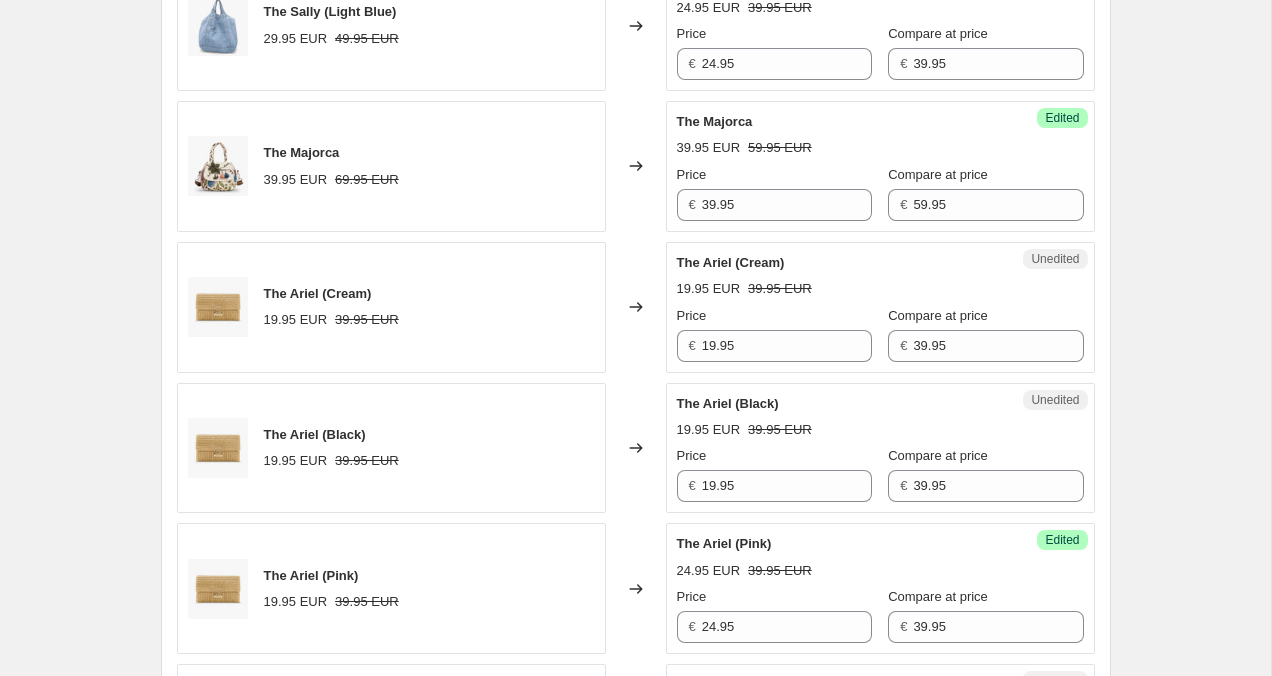 scroll, scrollTop: 2214, scrollLeft: 0, axis: vertical 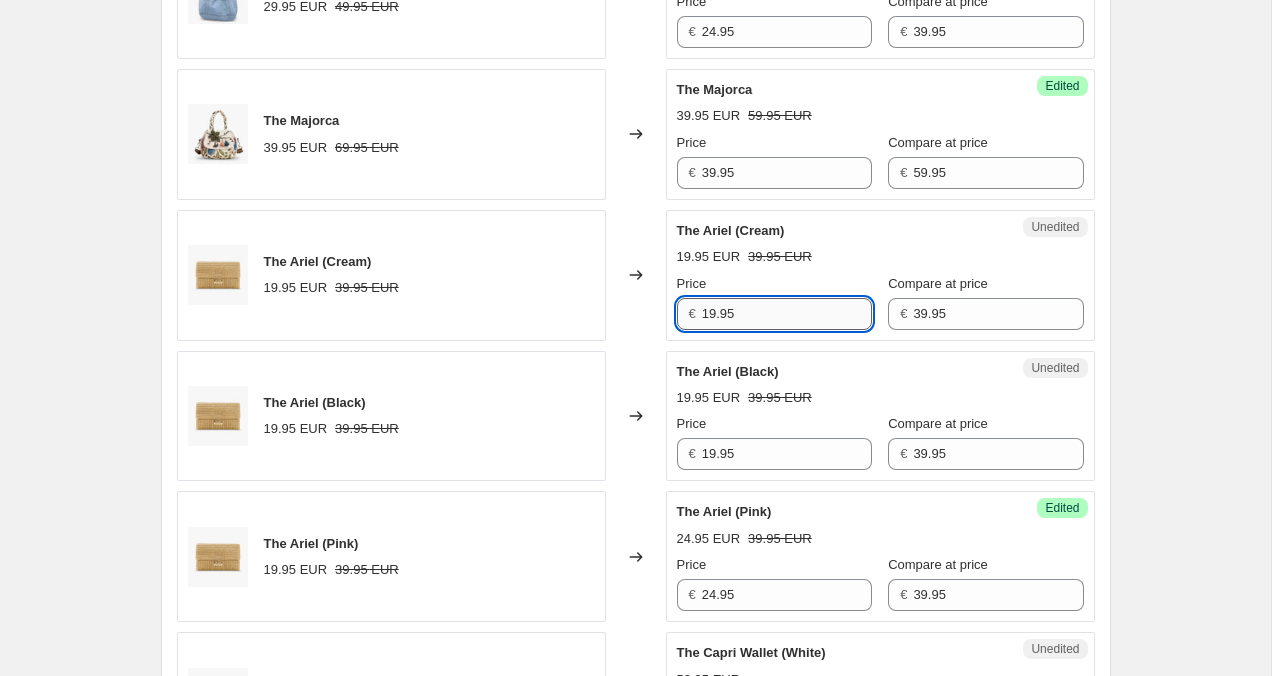 drag, startPoint x: 716, startPoint y: 316, endPoint x: 704, endPoint y: 316, distance: 12 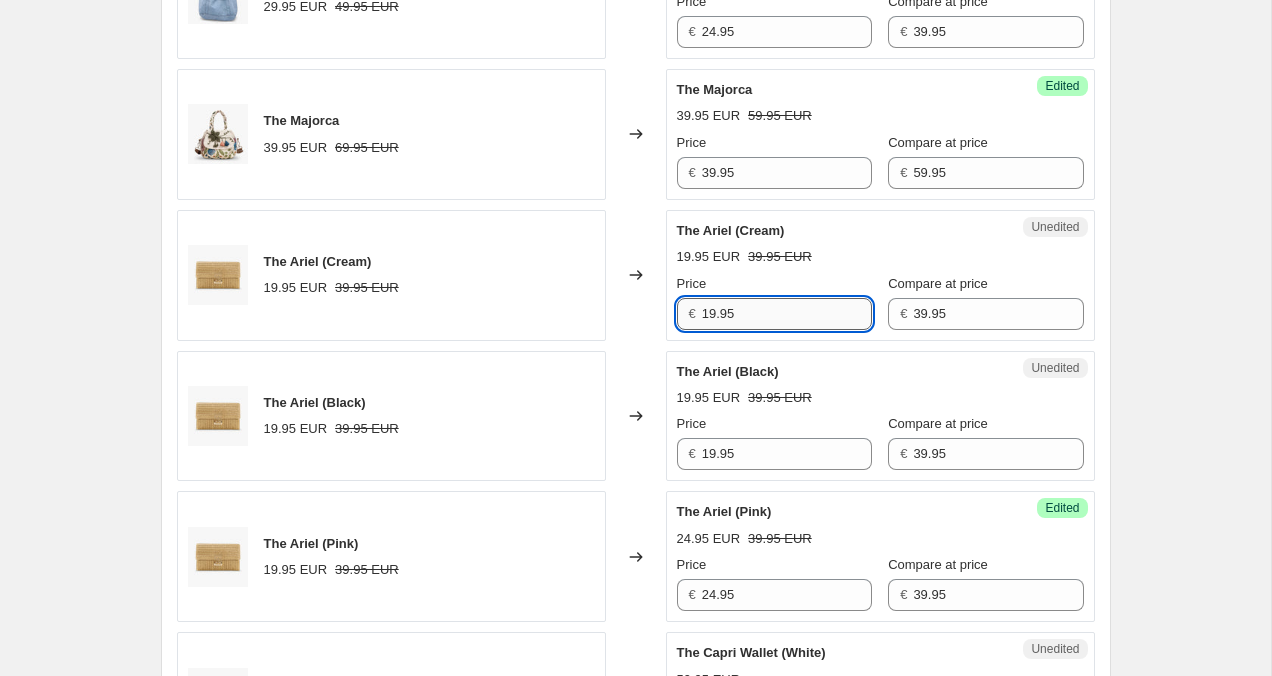 click on "19.95" at bounding box center (787, 314) 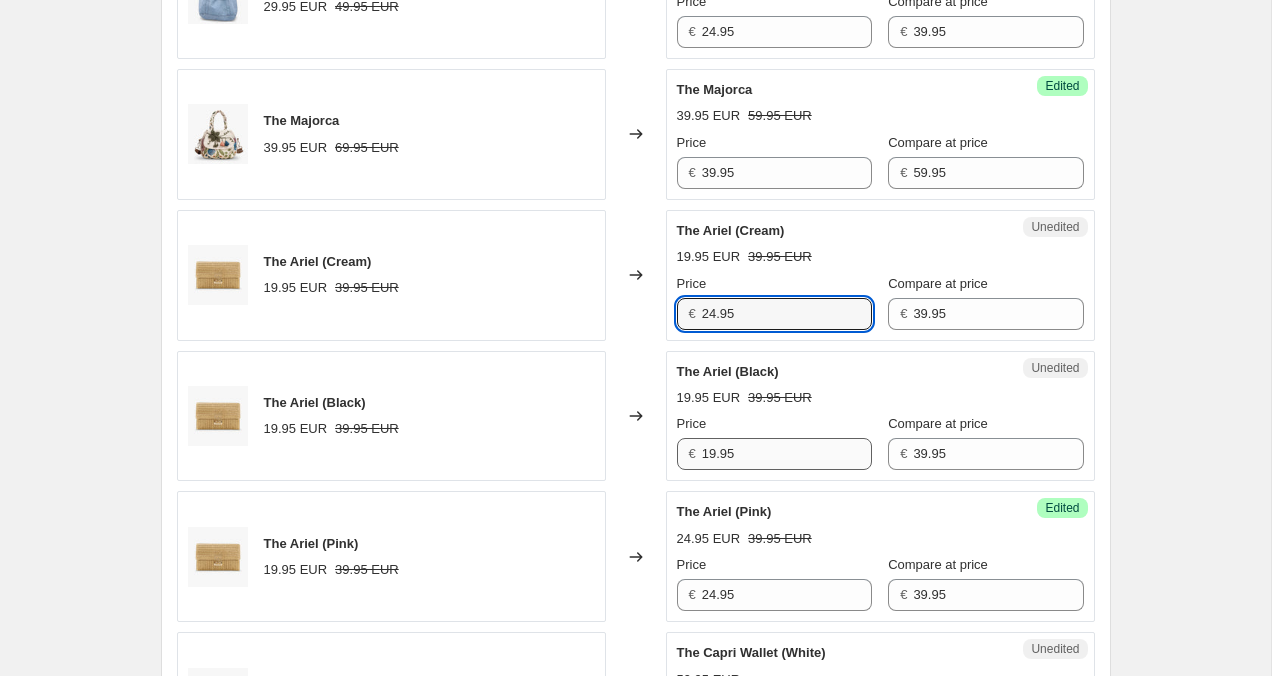 type on "24.95" 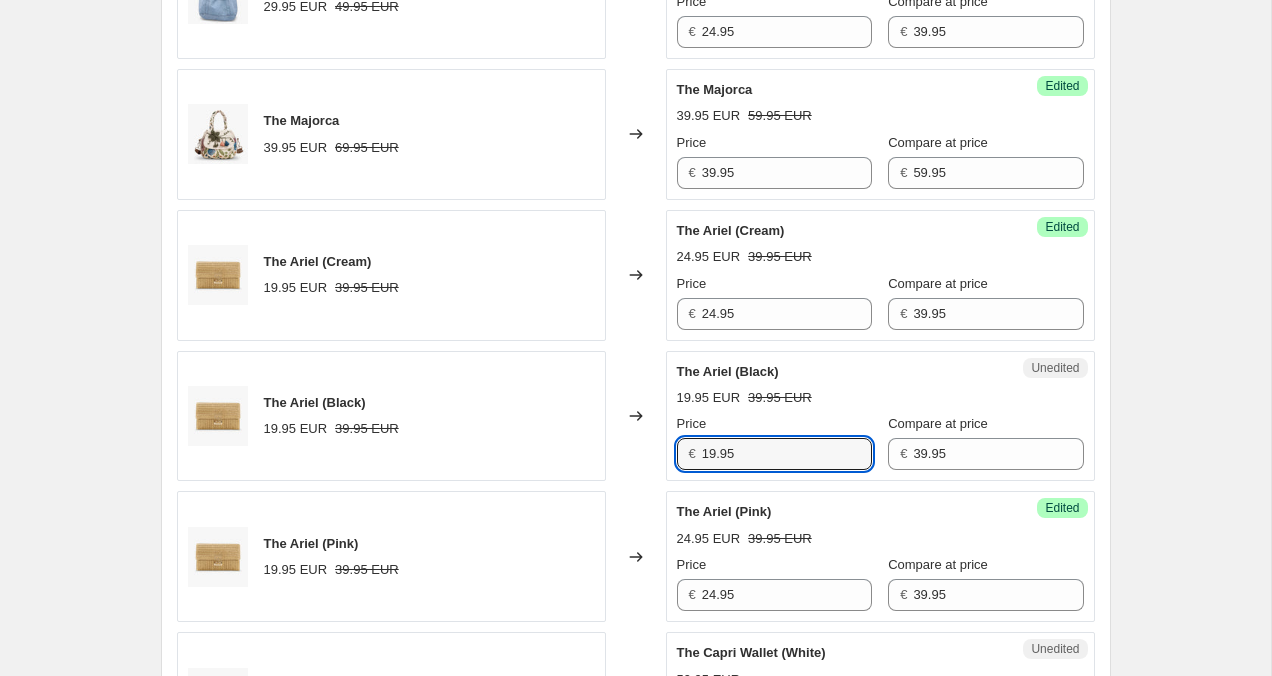 drag, startPoint x: 717, startPoint y: 455, endPoint x: 698, endPoint y: 455, distance: 19 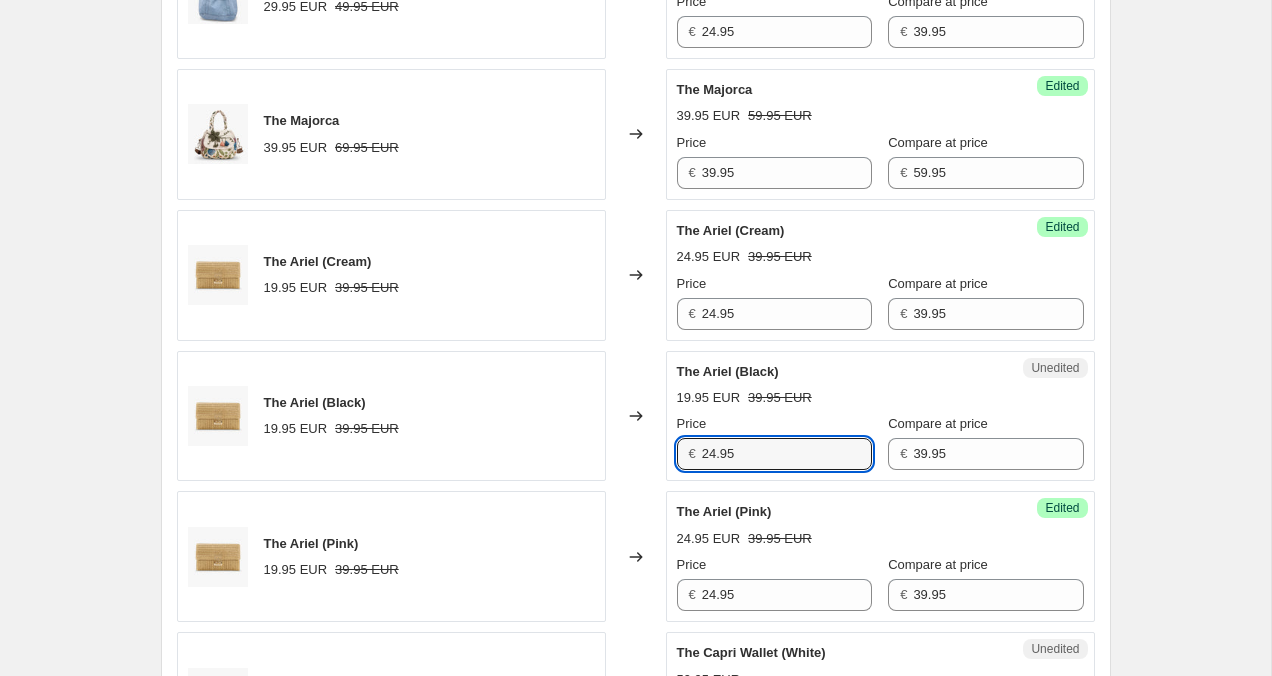 type on "24.95" 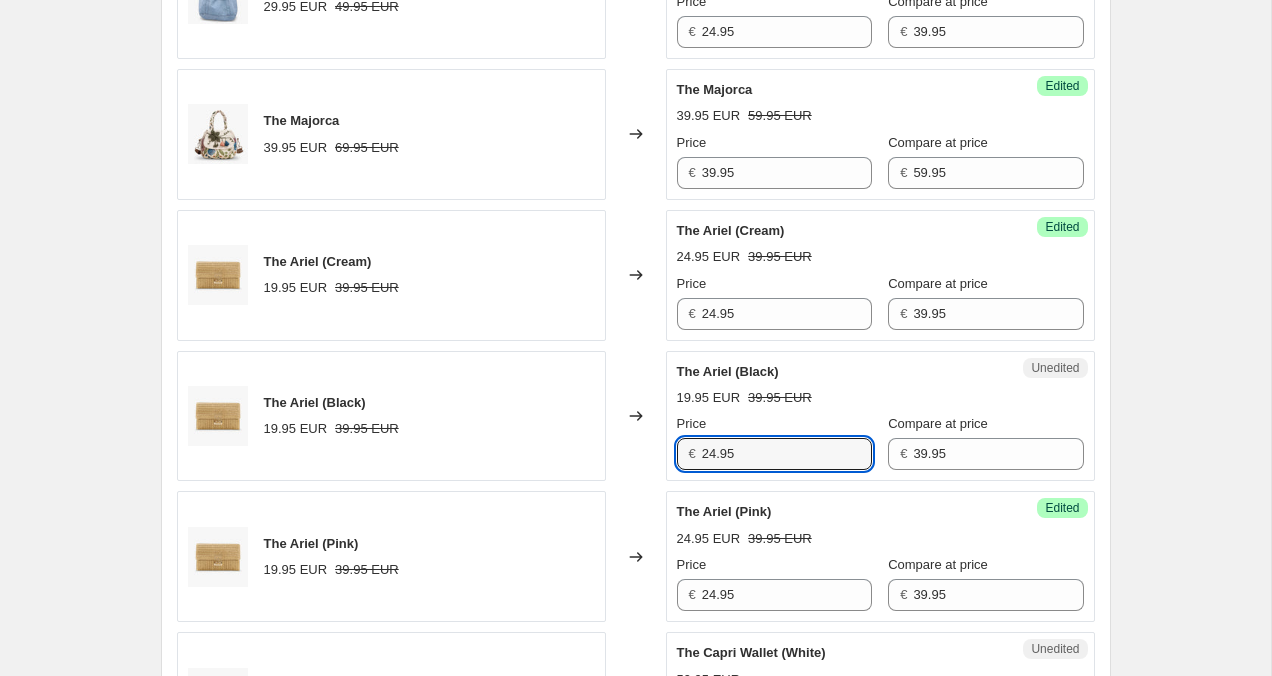 click on "Create new price change job. This page is ready Create new price change job Draft Step 1. Optionally give your price change job a title (eg "March 30% off sale on boots") 31 Jul 2025, 22:04:26 Price change job This title is just for internal use, customers won't see it Step 2. Select how the prices should change Use bulk price change rules Set product prices individually Use CSV upload Select tags to add while price change is active Select tags to remove while price change is active Step 3. Select which products should change in price Select all products, use filters, or select products variants individually All products Filter by product, collection, tag, vendor, product type, variant title, or inventory Select product variants individually Select product variants 19   product variants selected PRICE CHANGE PREVIEW 19 product variants selected. 14 product prices edited: The Jean (Light Blue) 19.95 EUR 39.95 EUR Changed to Success Edited The Jean (Light Blue) 24.95 EUR 39.95 EUR Price € 24.95 € 39.95 €" at bounding box center [635, -76] 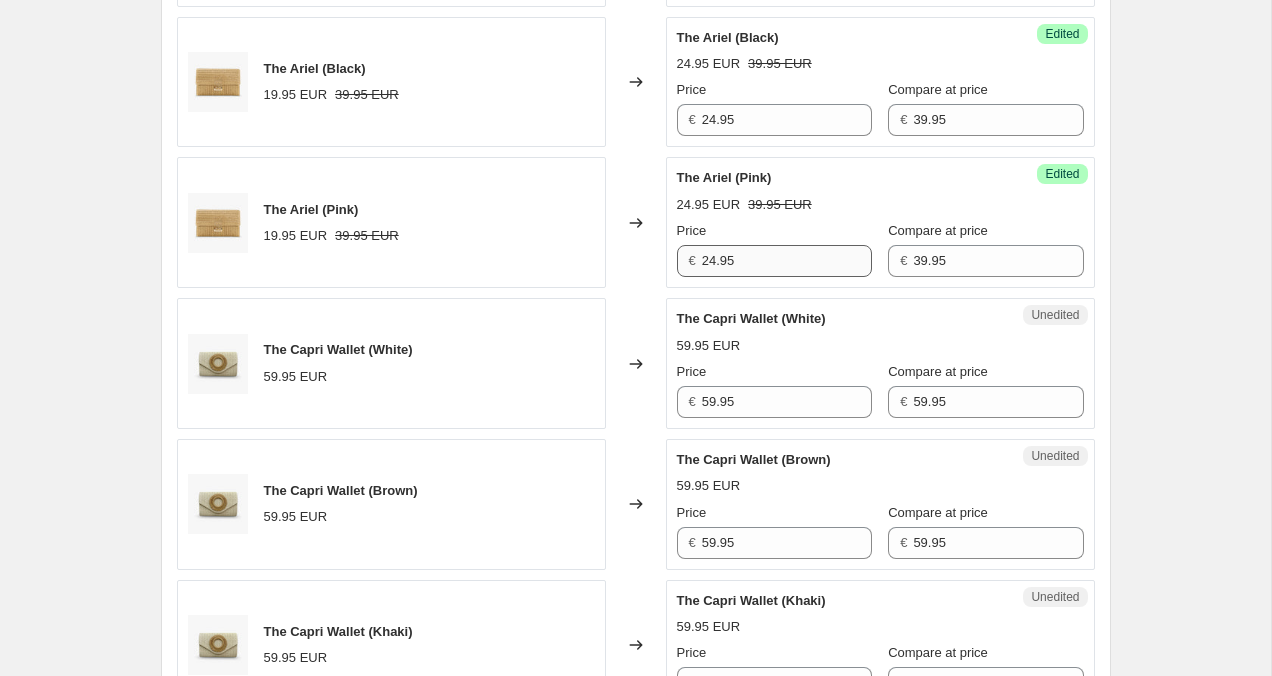 scroll, scrollTop: 2593, scrollLeft: 0, axis: vertical 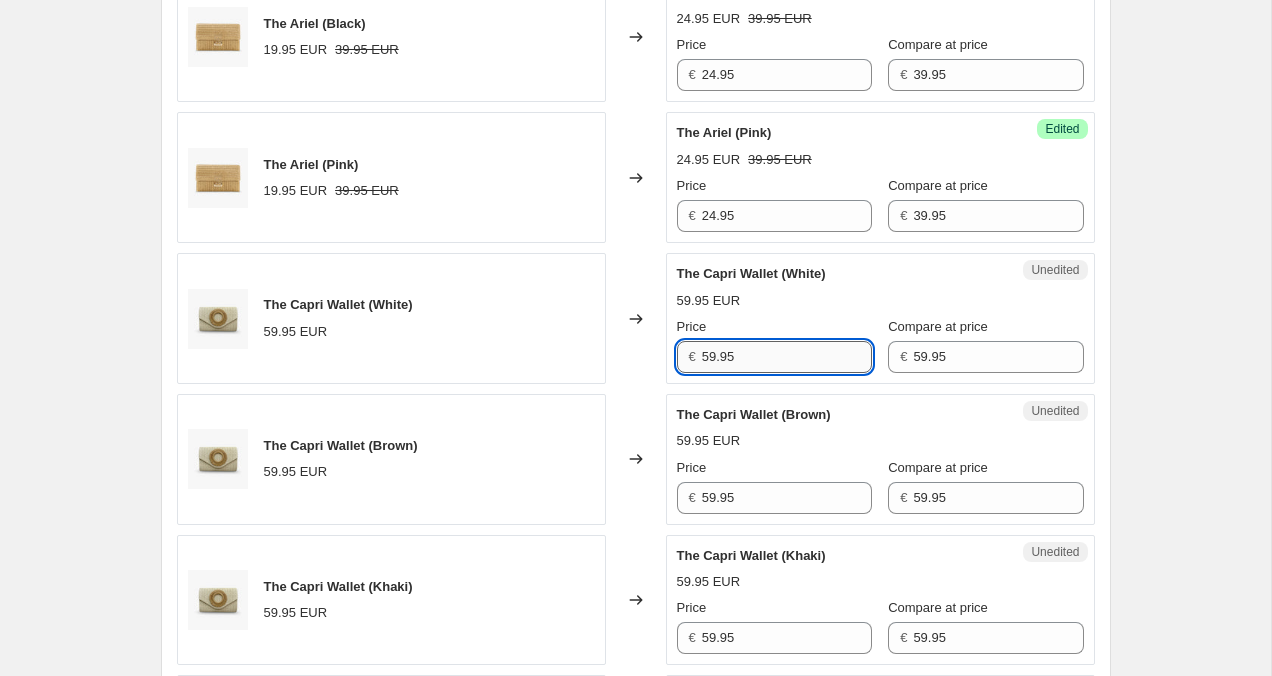 click on "59.95" at bounding box center [787, 357] 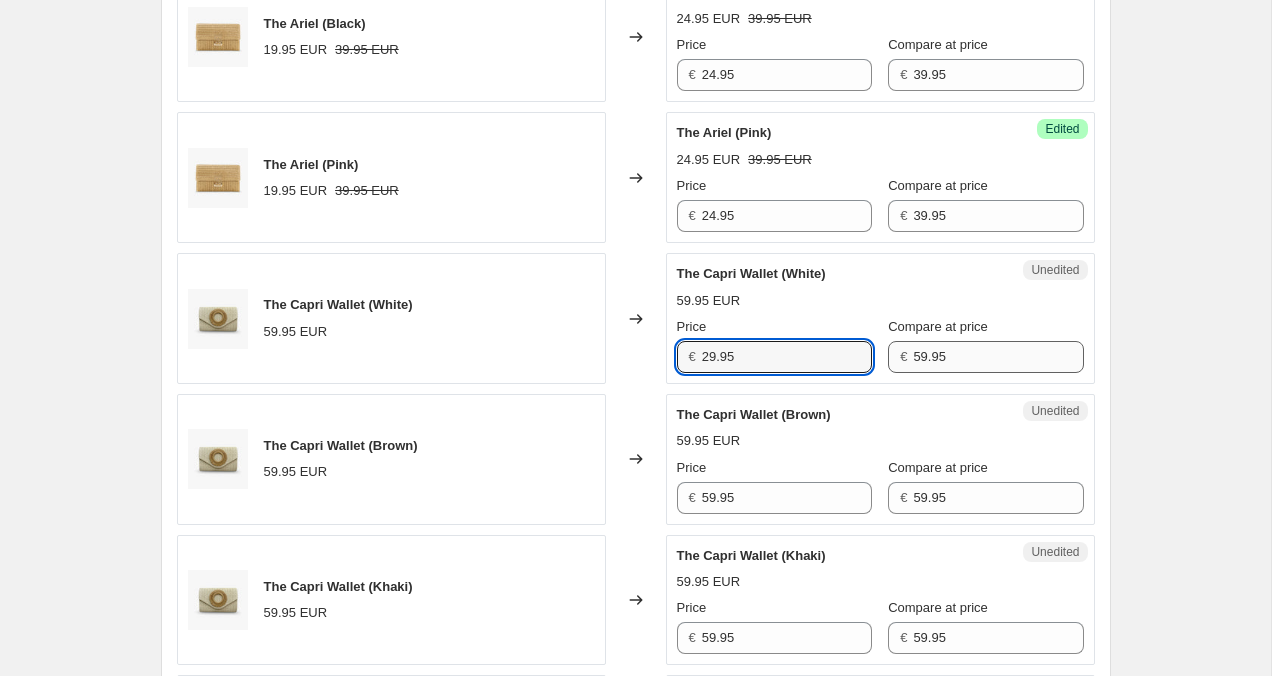 type on "29.95" 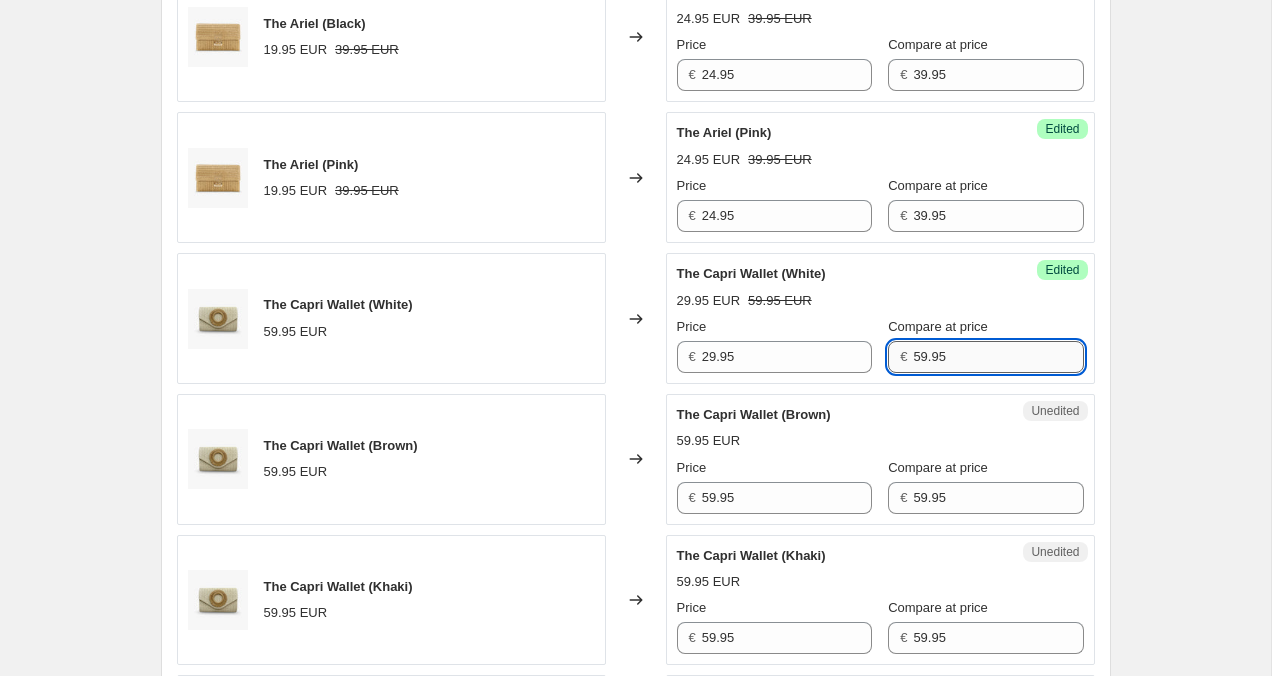 click on "59.95" at bounding box center [998, 357] 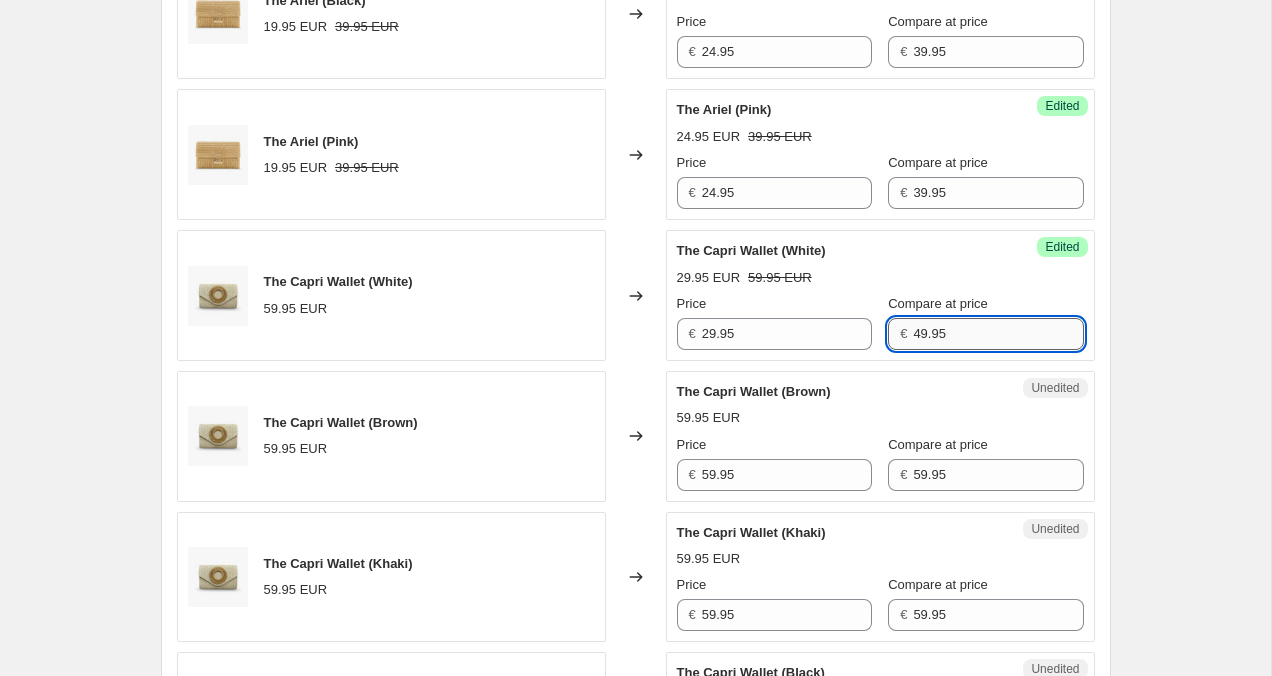 scroll, scrollTop: 2629, scrollLeft: 0, axis: vertical 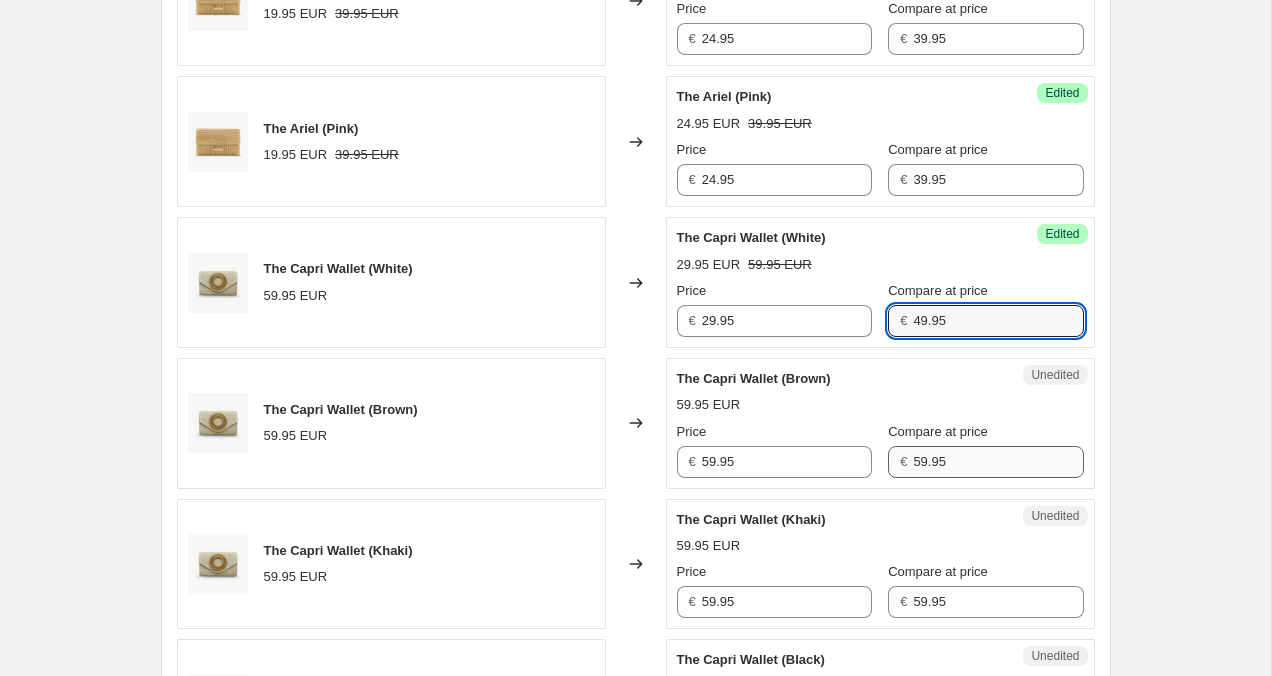 type on "49.95" 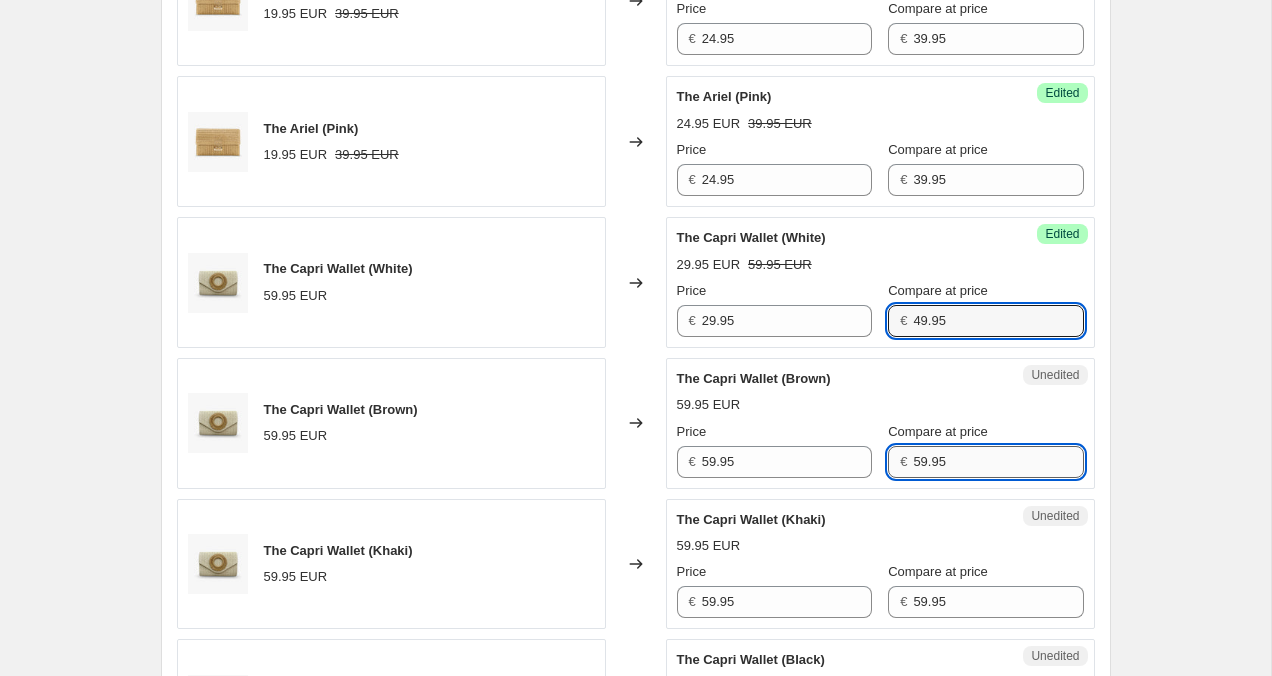click on "59.95" at bounding box center [998, 462] 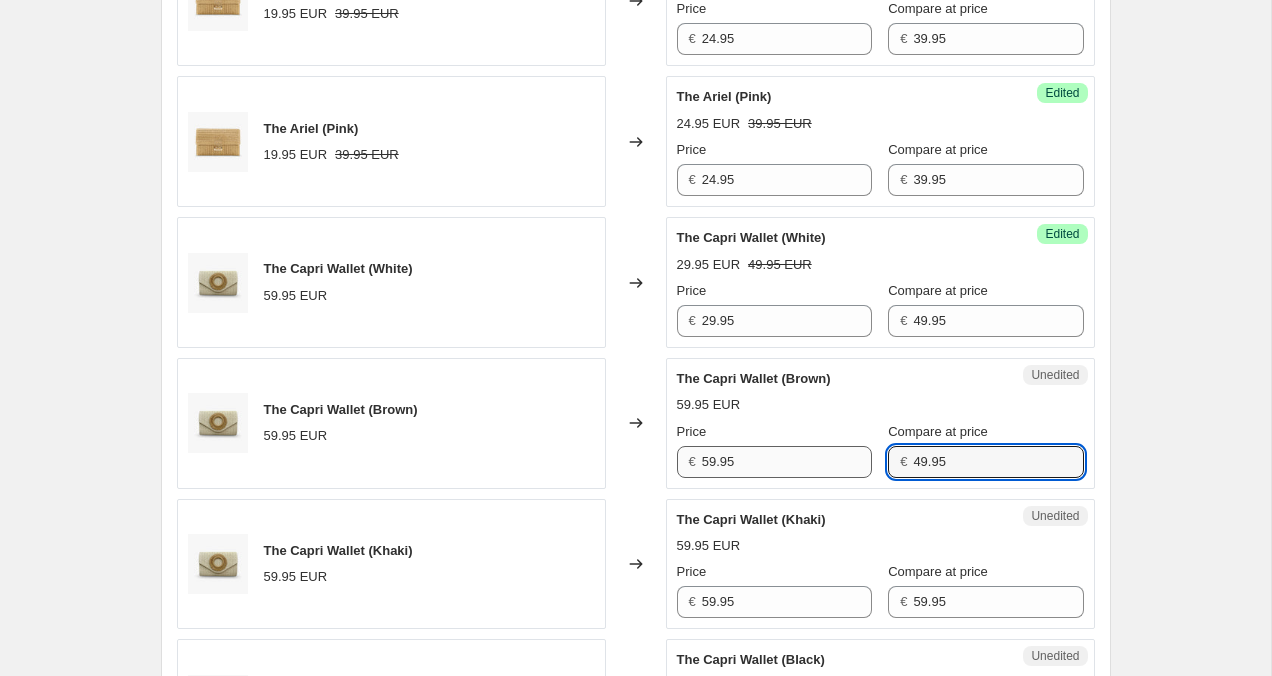 type on "49.95" 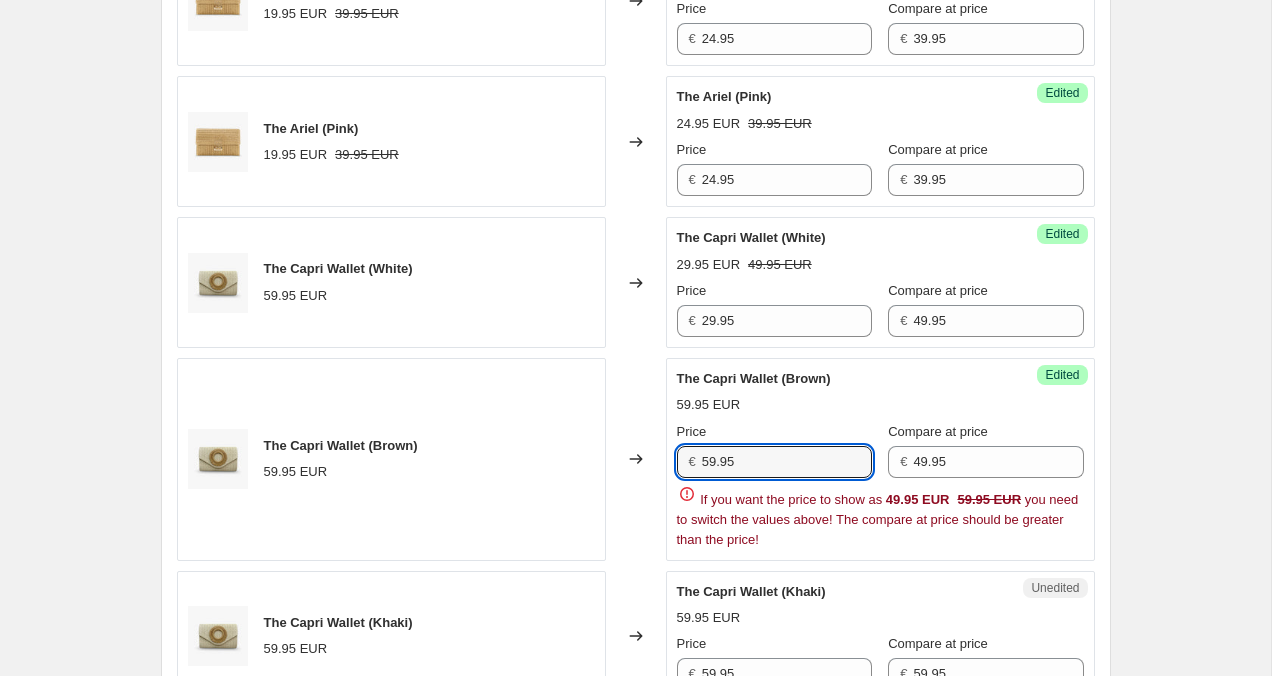 drag, startPoint x: 714, startPoint y: 465, endPoint x: 697, endPoint y: 465, distance: 17 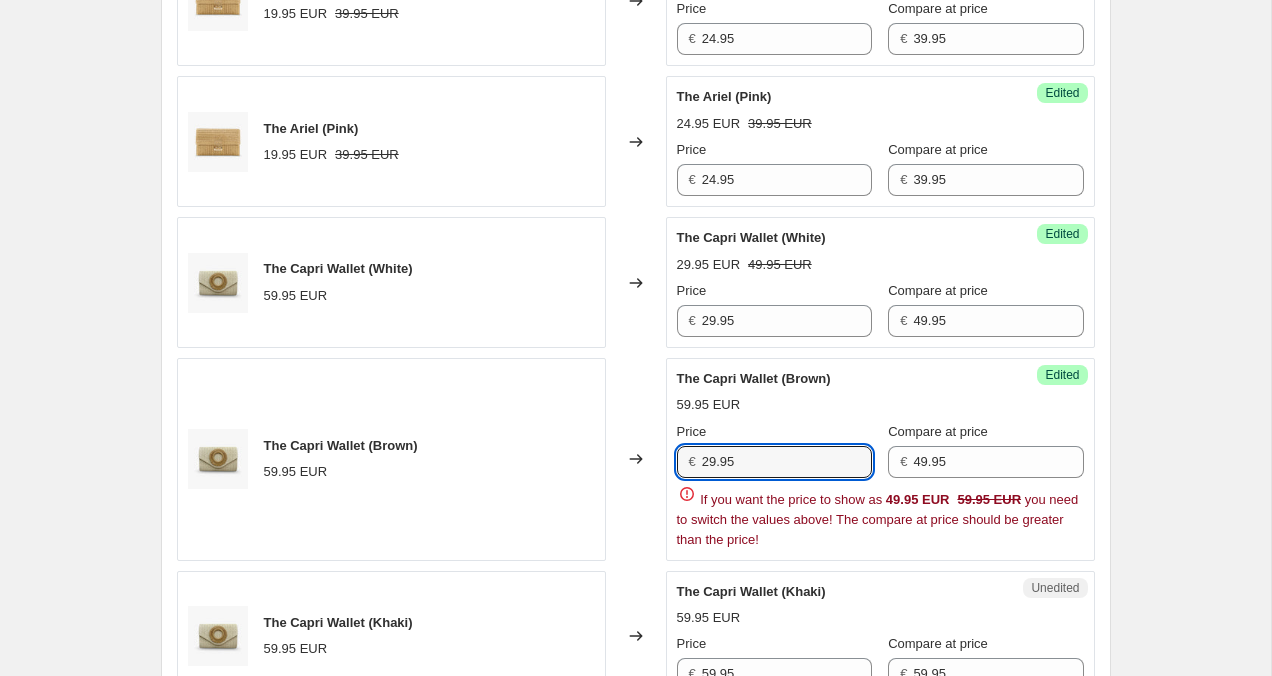 type on "29.95" 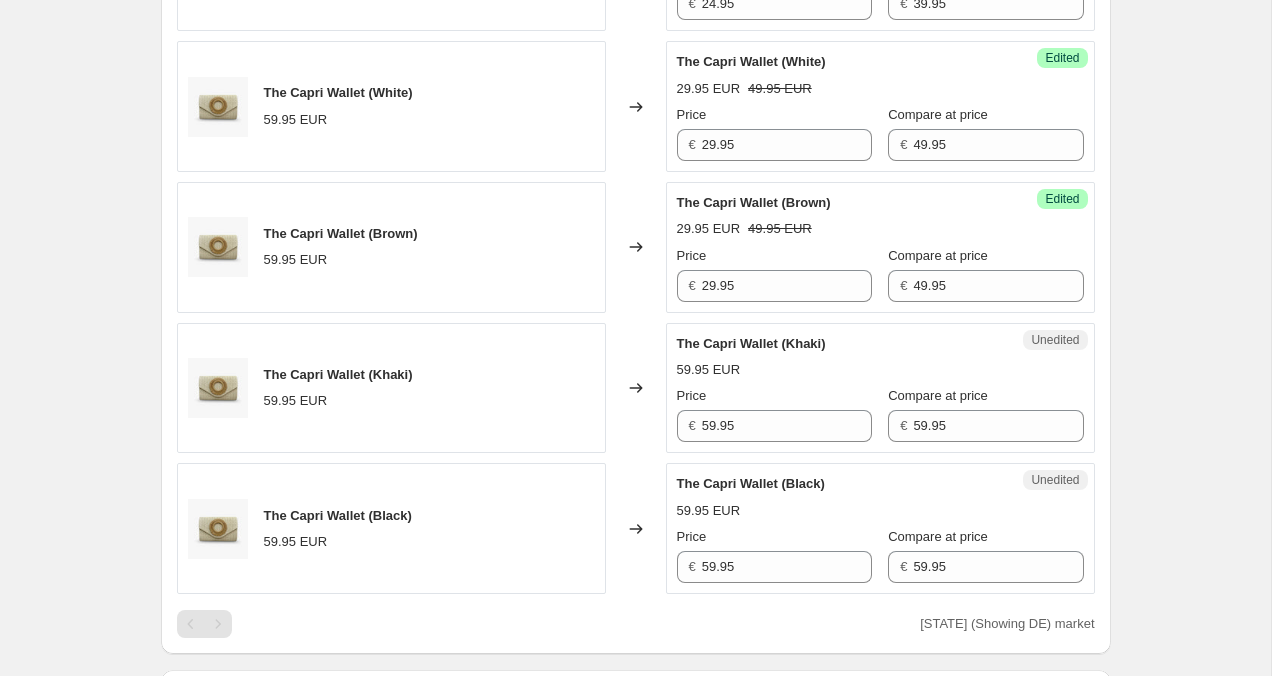 scroll, scrollTop: 2945, scrollLeft: 0, axis: vertical 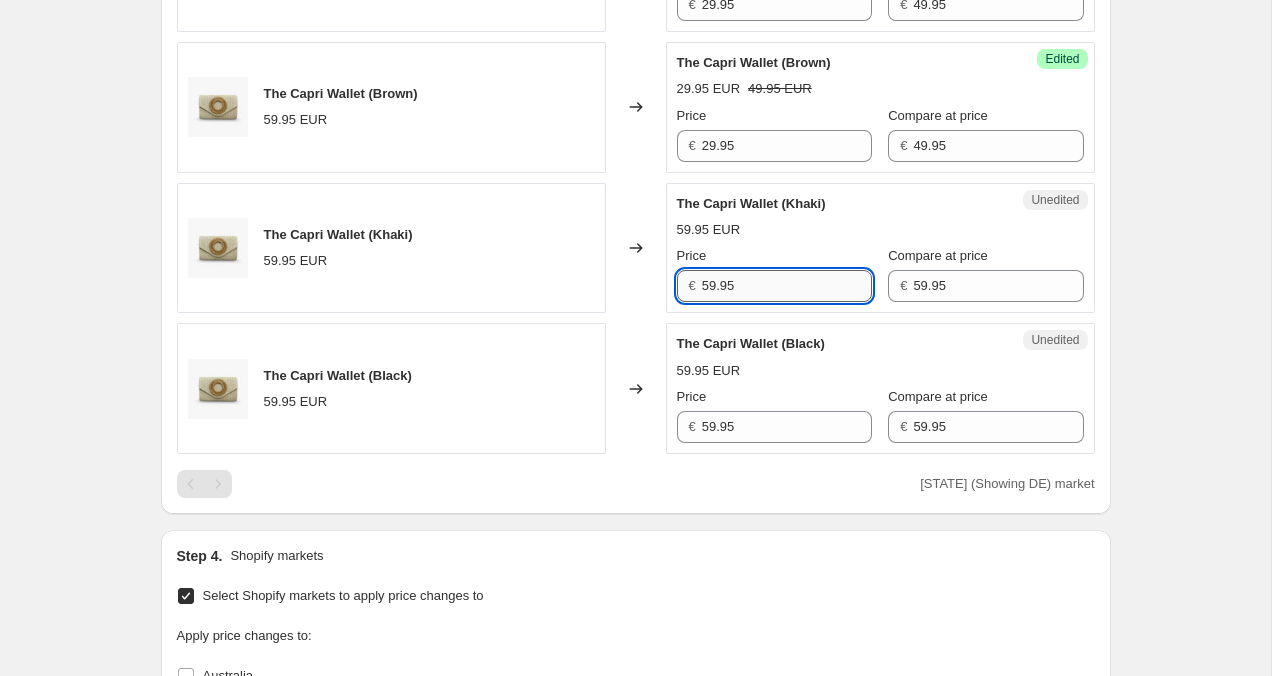 click on "59.95" at bounding box center [787, 286] 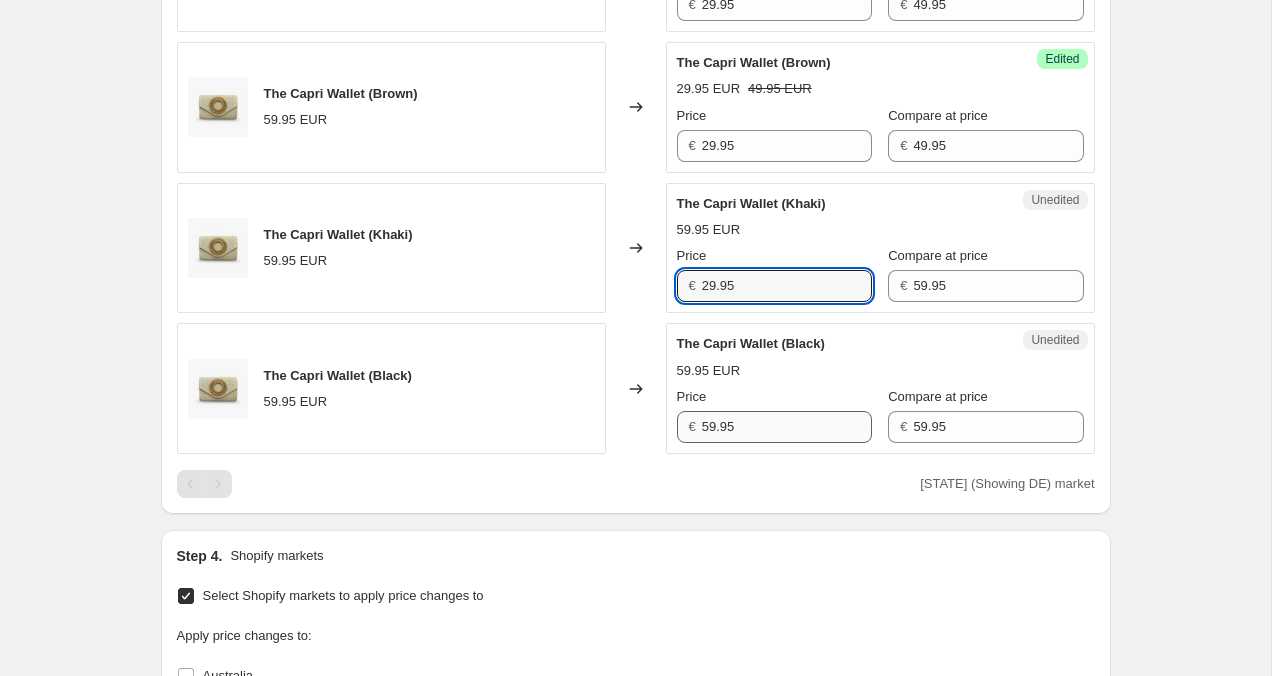 type on "29.95" 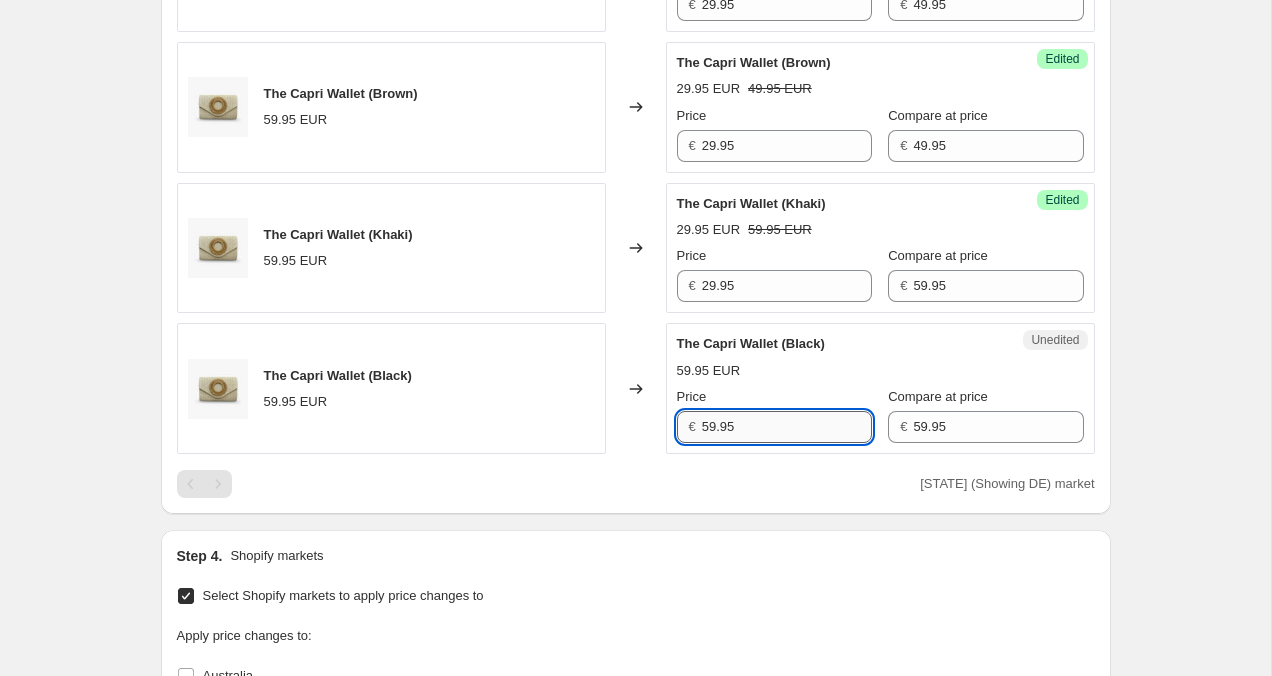 click on "59.95" at bounding box center [787, 427] 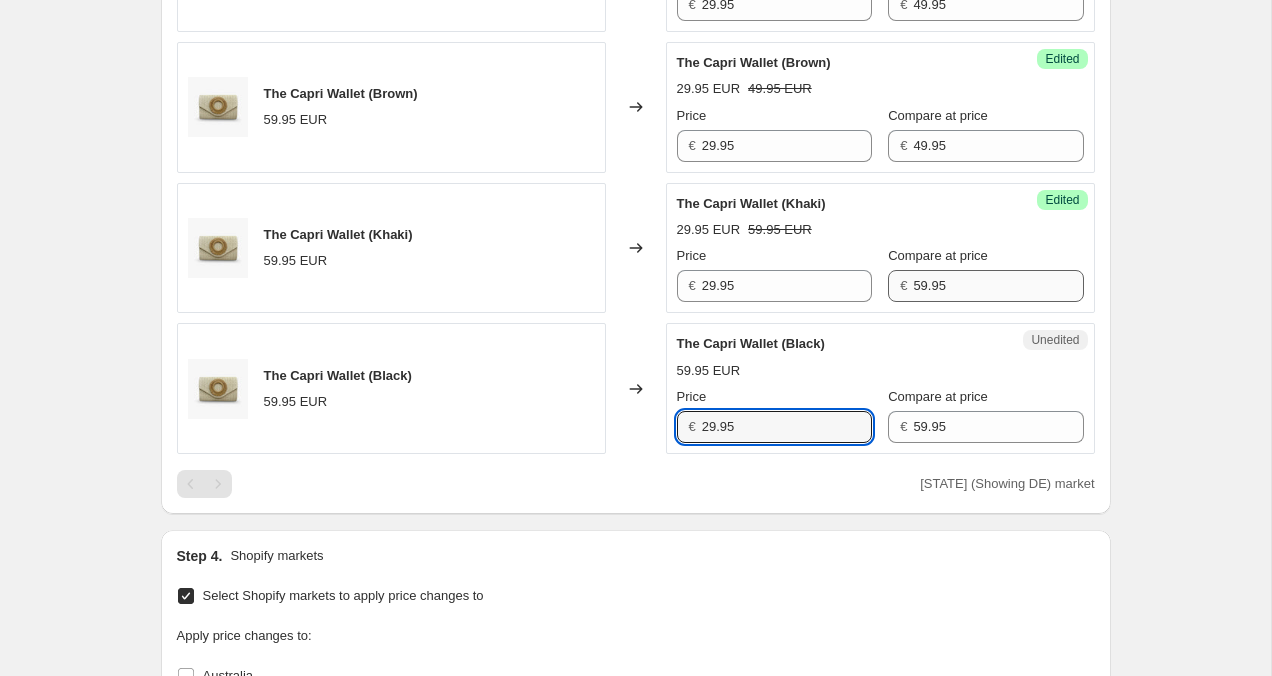 type on "29.95" 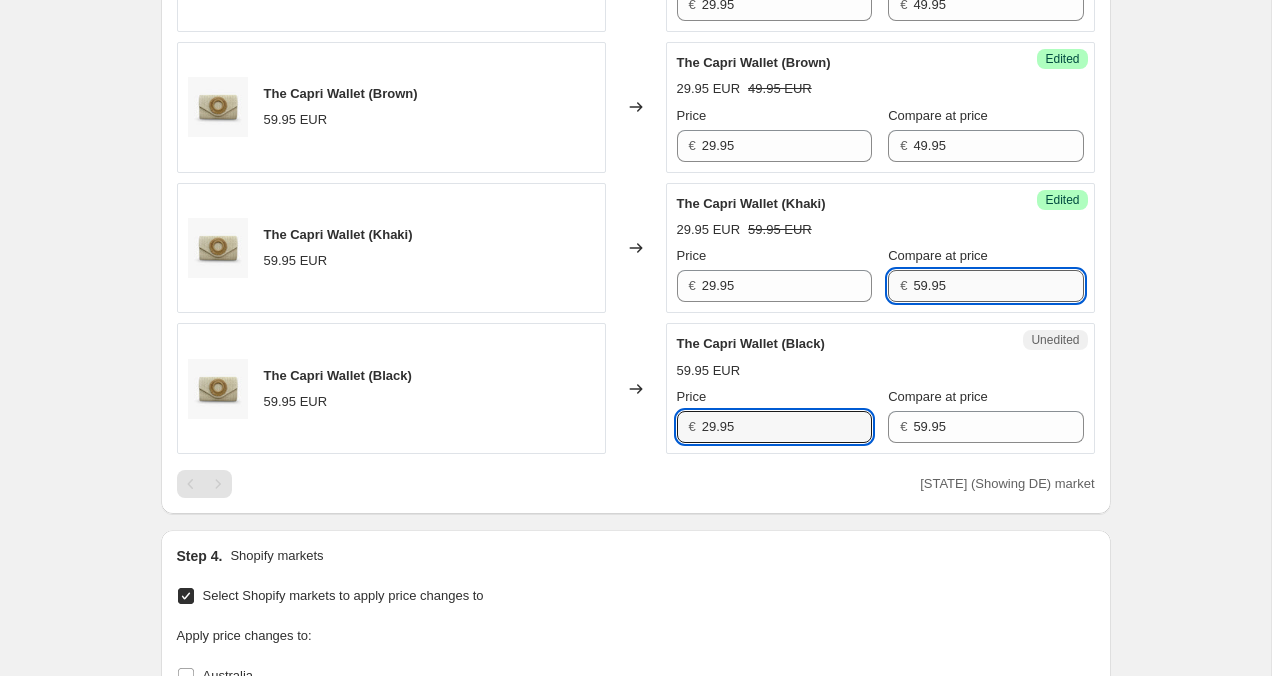 click on "59.95" at bounding box center (998, 286) 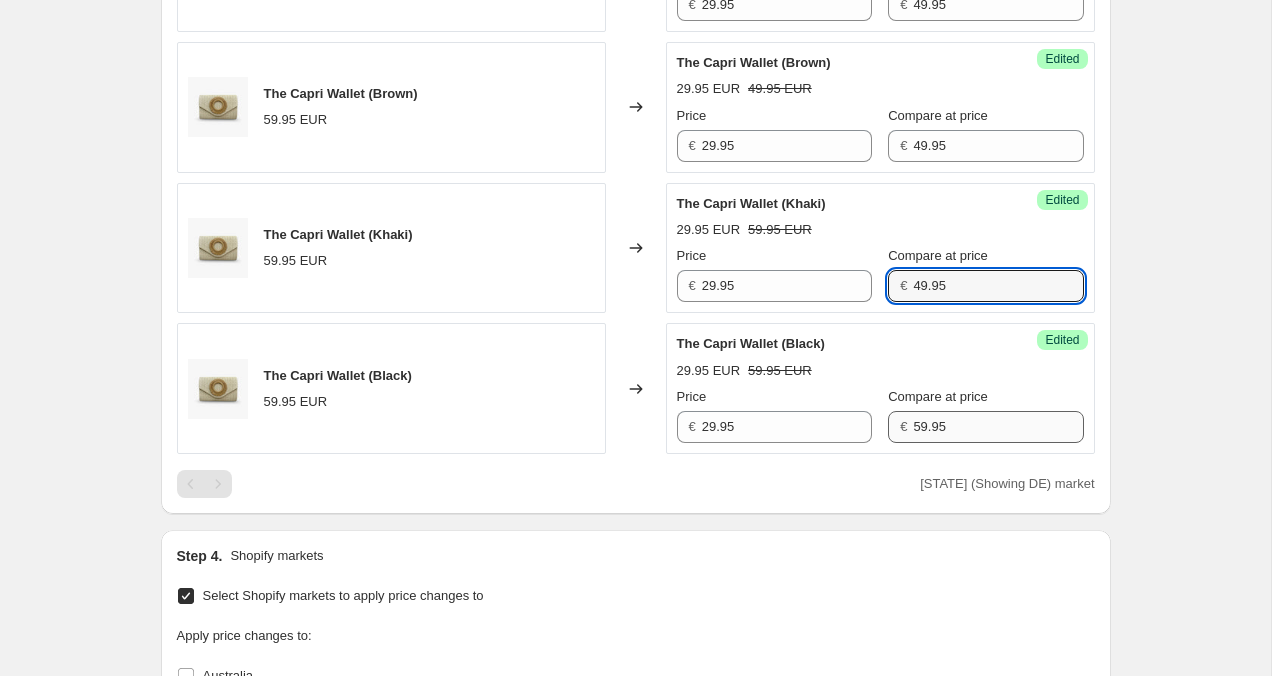 type on "49.95" 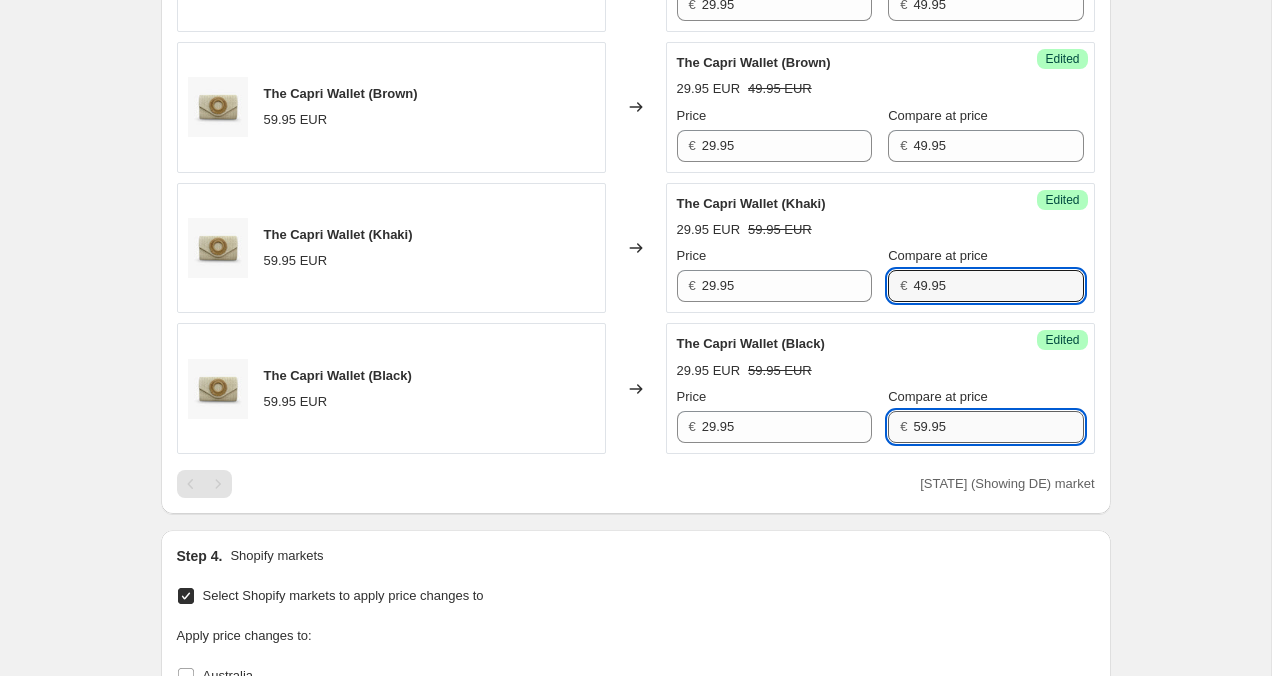 click on "59.95" at bounding box center (998, 427) 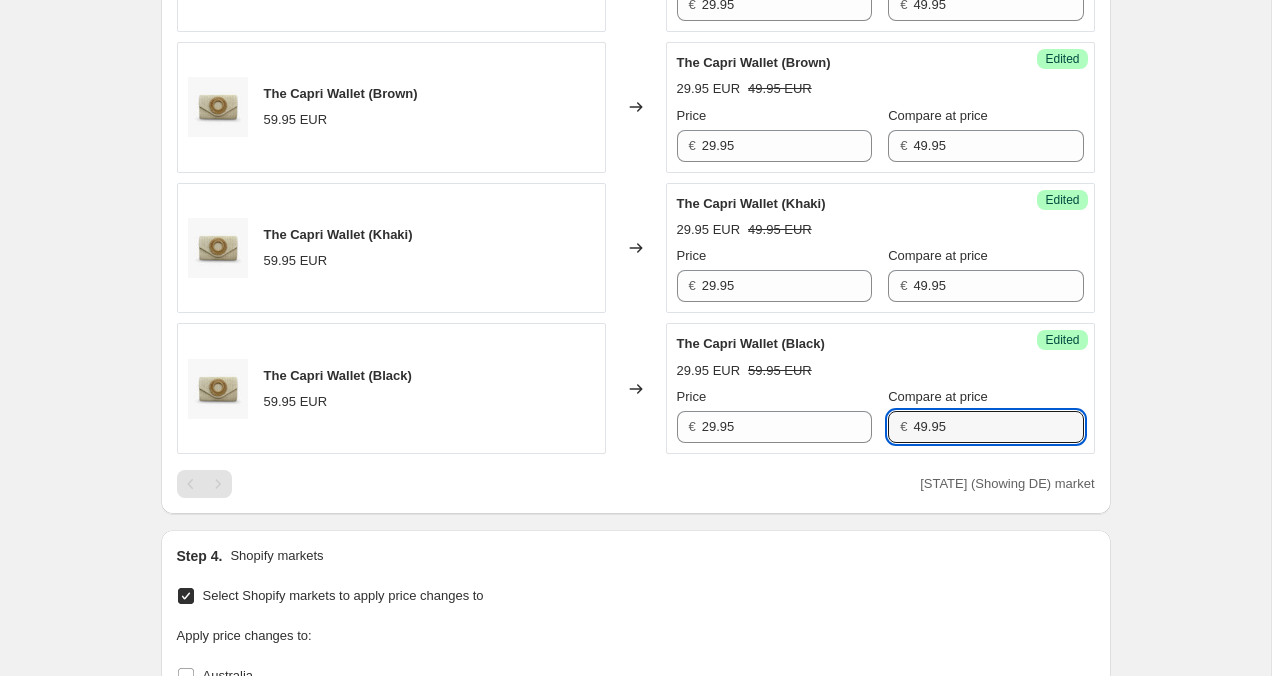 type on "49.95" 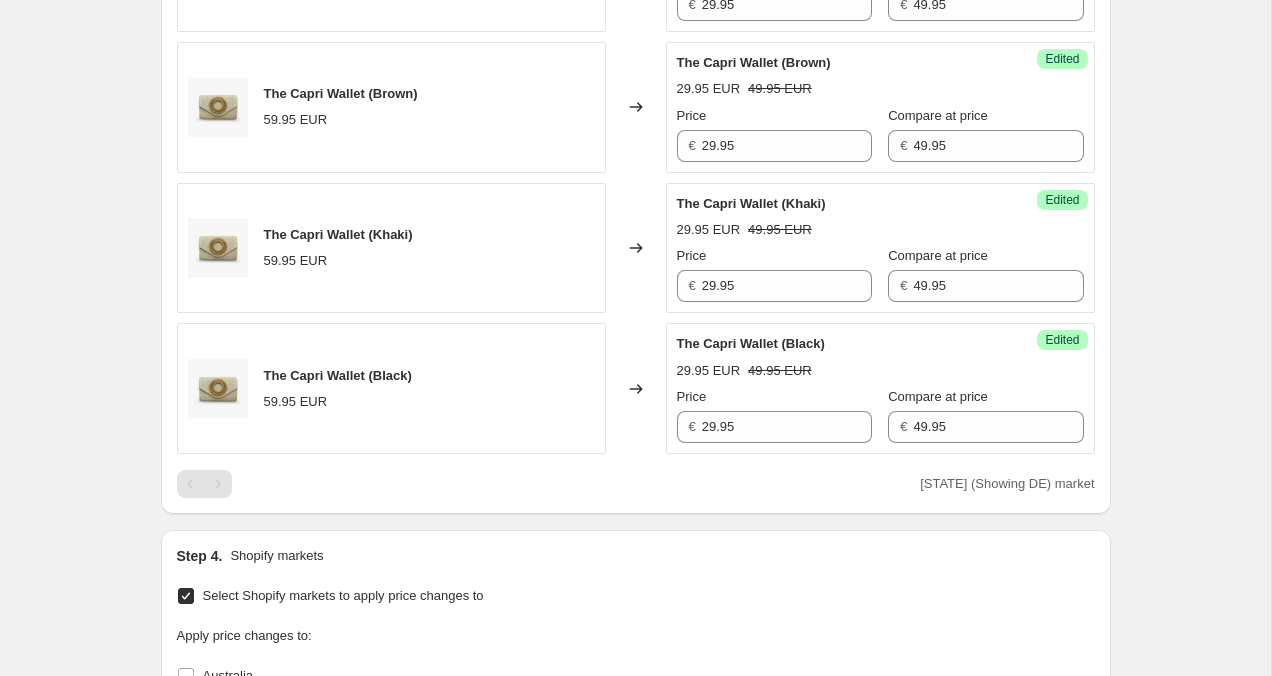 click on "Create new price change job. This page is ready Create new price change job Draft Step 1. Optionally give your price change job a title (eg "March 30% off sale on boots") 31 Jul 2025, 22:04:26 Price change job This title is just for internal use, customers won't see it Step 2. Select how the prices should change Use bulk price change rules Set product prices individually Use CSV upload Select tags to add while price change is active Select tags to remove while price change is active Step 3. Select which products should change in price Select all products, use filters, or select products variants individually All products Filter by product, collection, tag, vendor, product type, variant title, or inventory Select product variants individually Select product variants 19   product variants selected PRICE CHANGE PREVIEW 19 product variants selected. 19 product prices edited: The Jean (Light Blue) 19.95 EUR 39.95 EUR Changed to Success Edited The Jean (Light Blue) 24.95 EUR 39.95 EUR Price € 24.95 € 39.95 €" at bounding box center [635, -807] 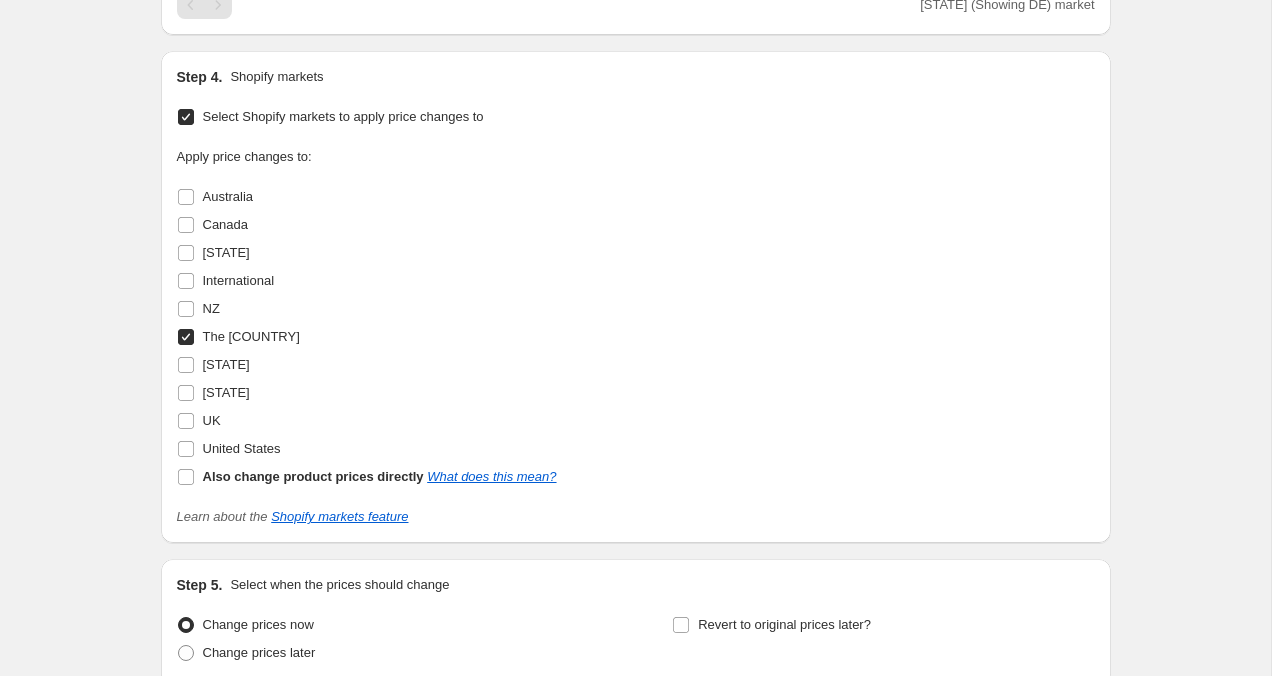 scroll, scrollTop: 3601, scrollLeft: 0, axis: vertical 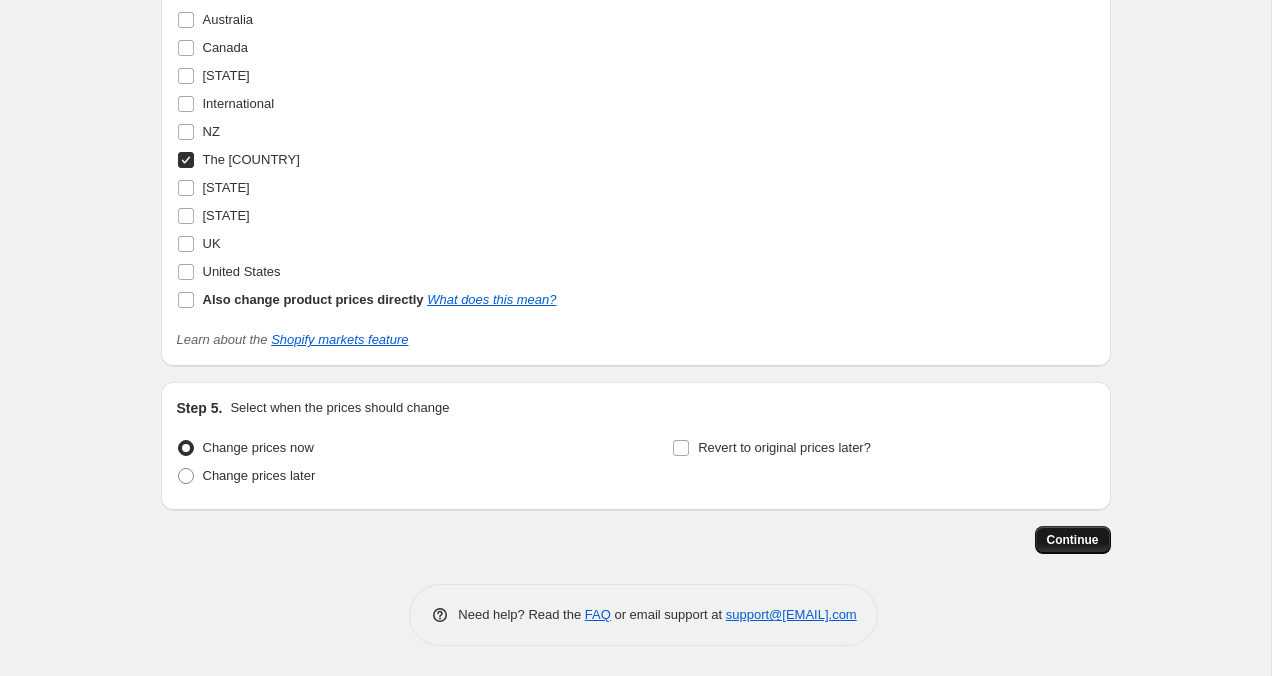 click on "Continue" at bounding box center (1073, 540) 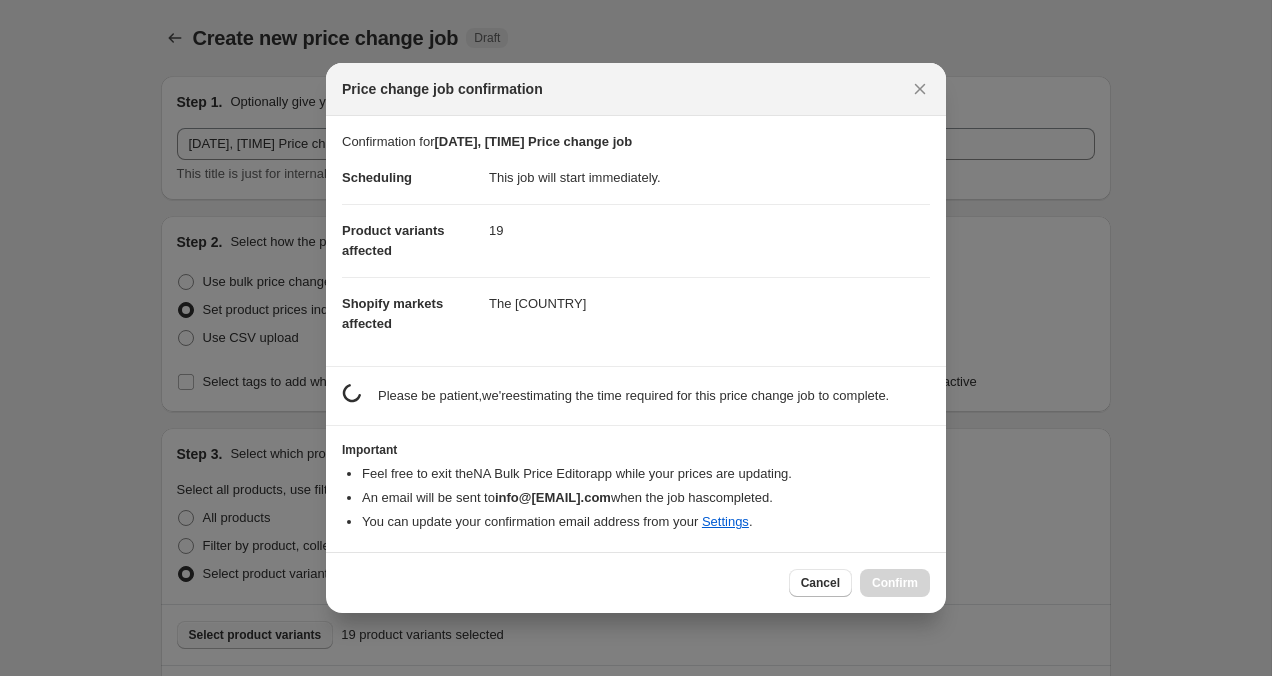 scroll, scrollTop: 0, scrollLeft: 0, axis: both 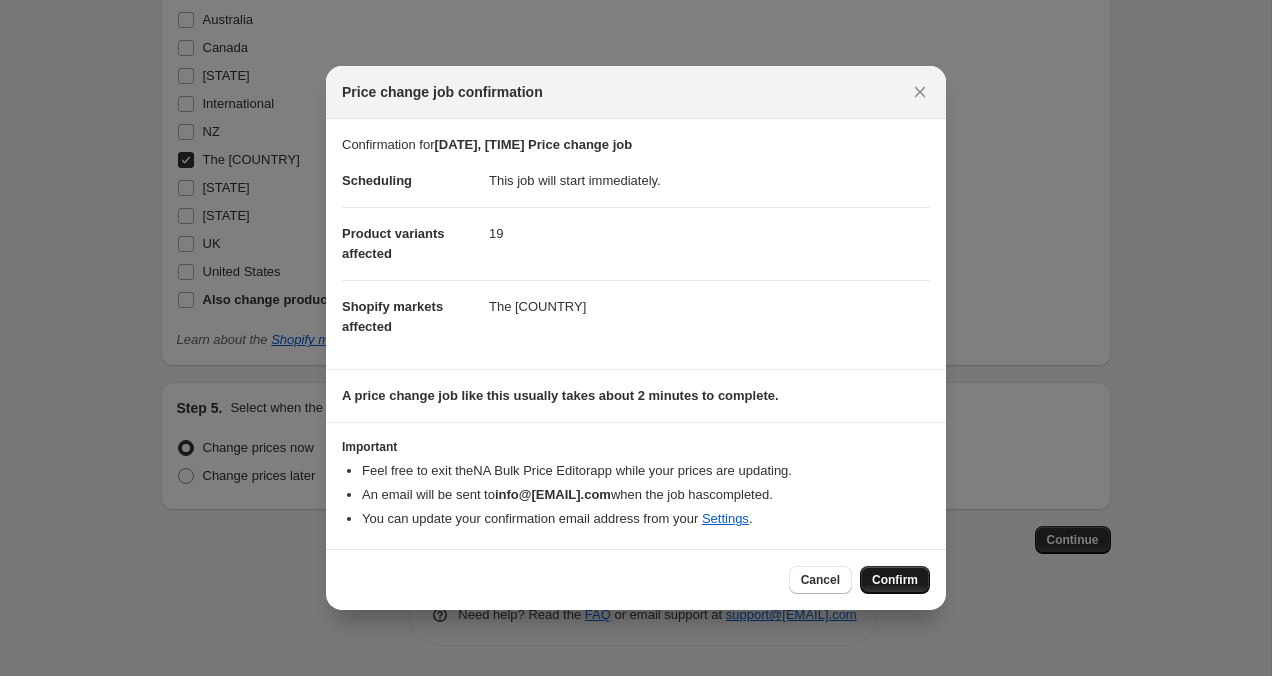 click on "Confirm" at bounding box center [895, 580] 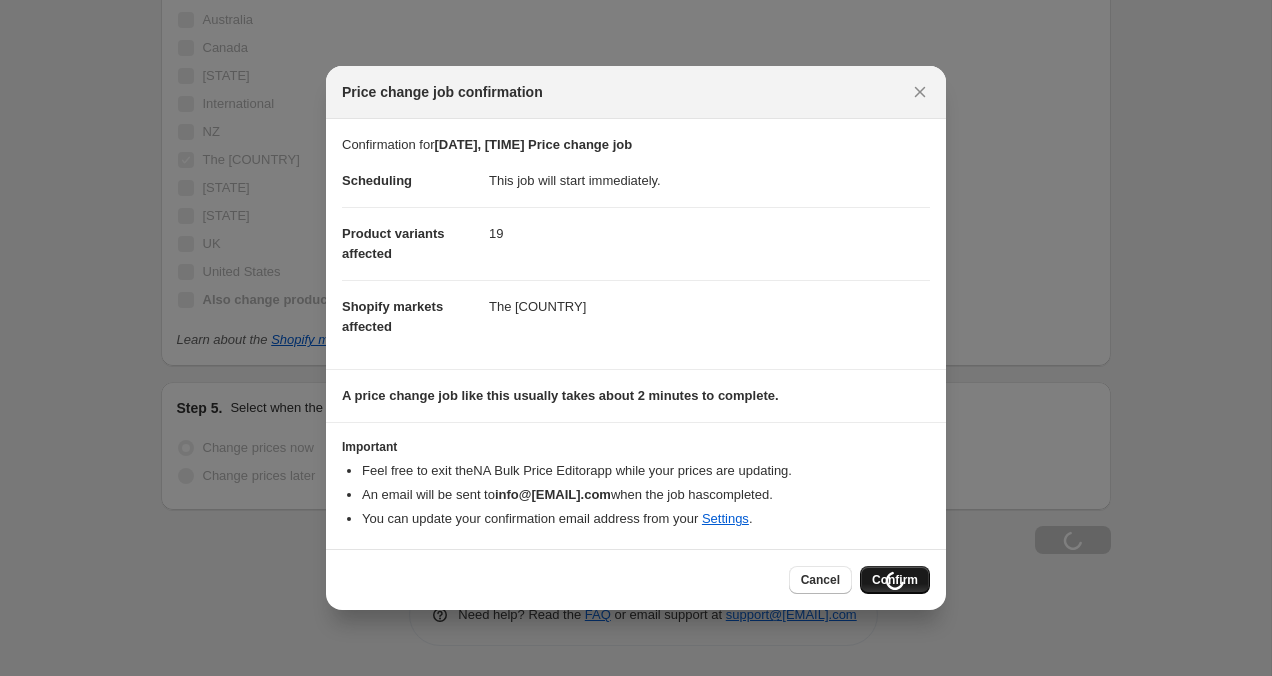 scroll, scrollTop: 3669, scrollLeft: 0, axis: vertical 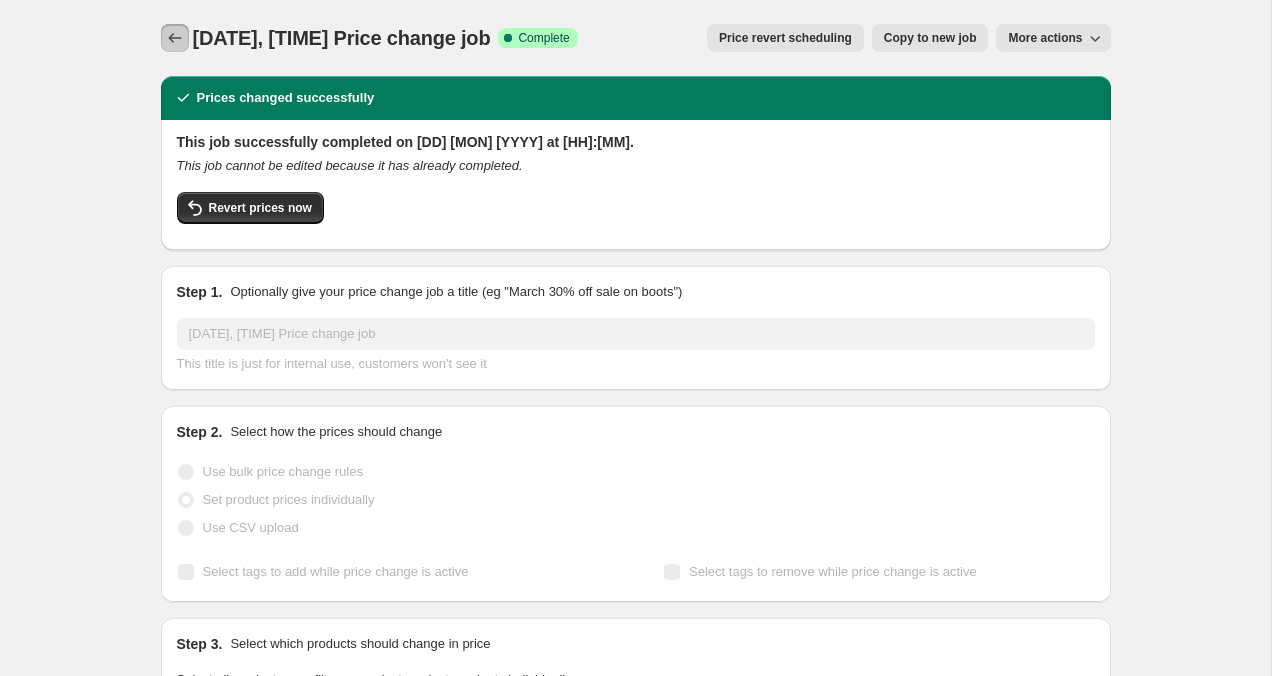 click 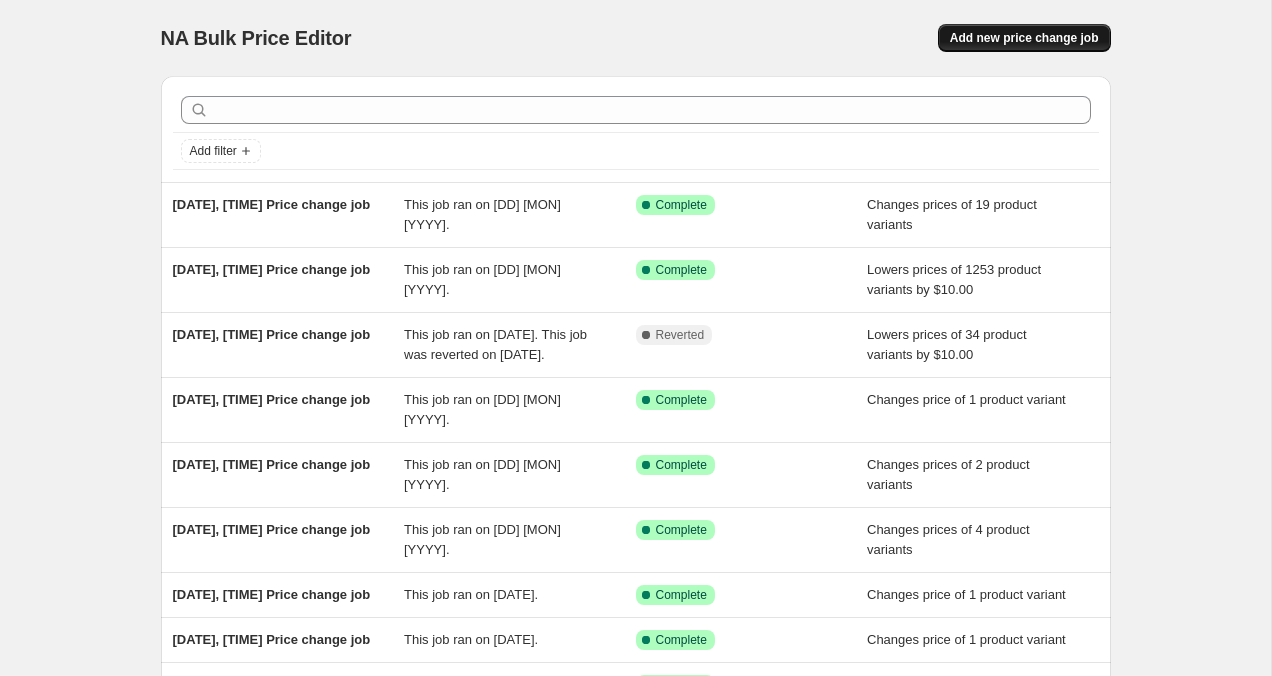 click on "Add new price change job" at bounding box center [1024, 38] 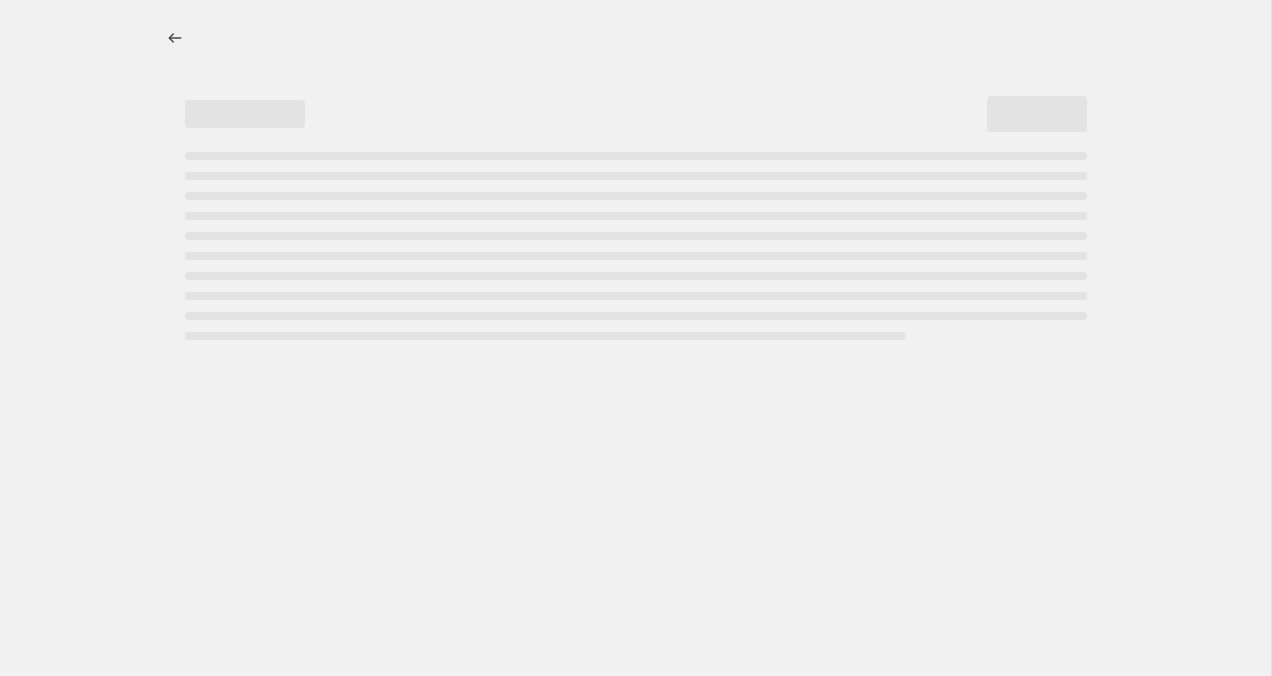 select on "percentage" 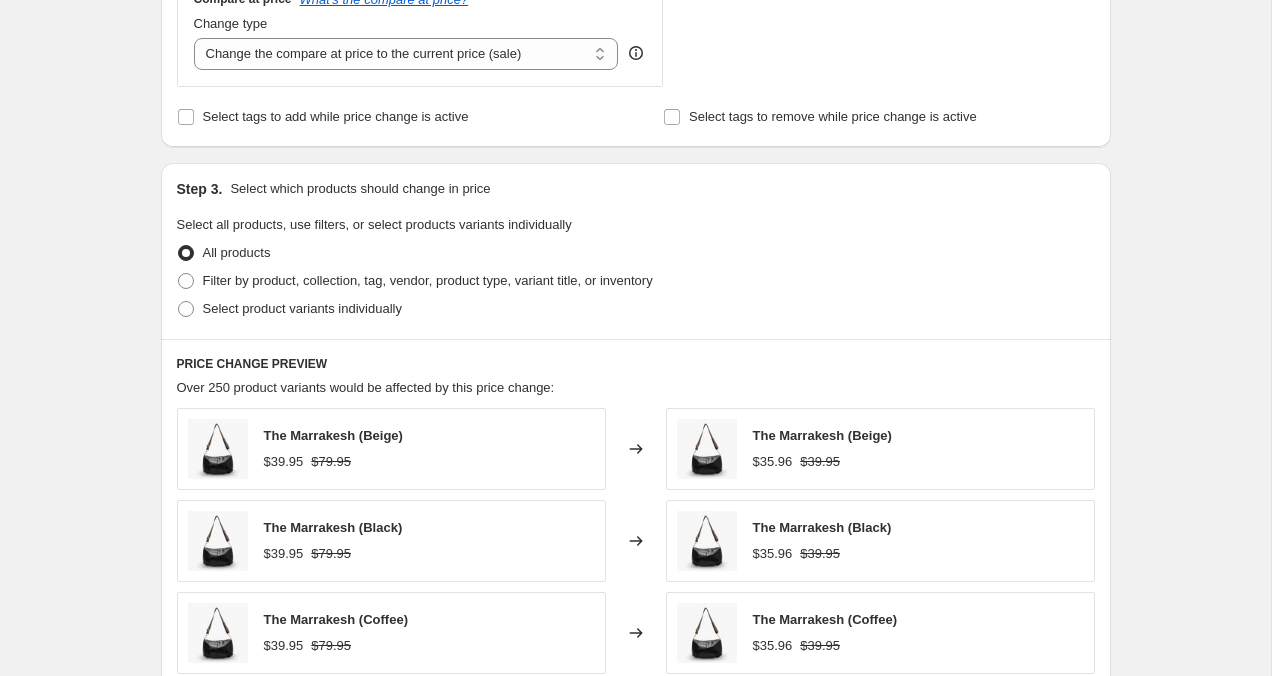 scroll, scrollTop: 824, scrollLeft: 0, axis: vertical 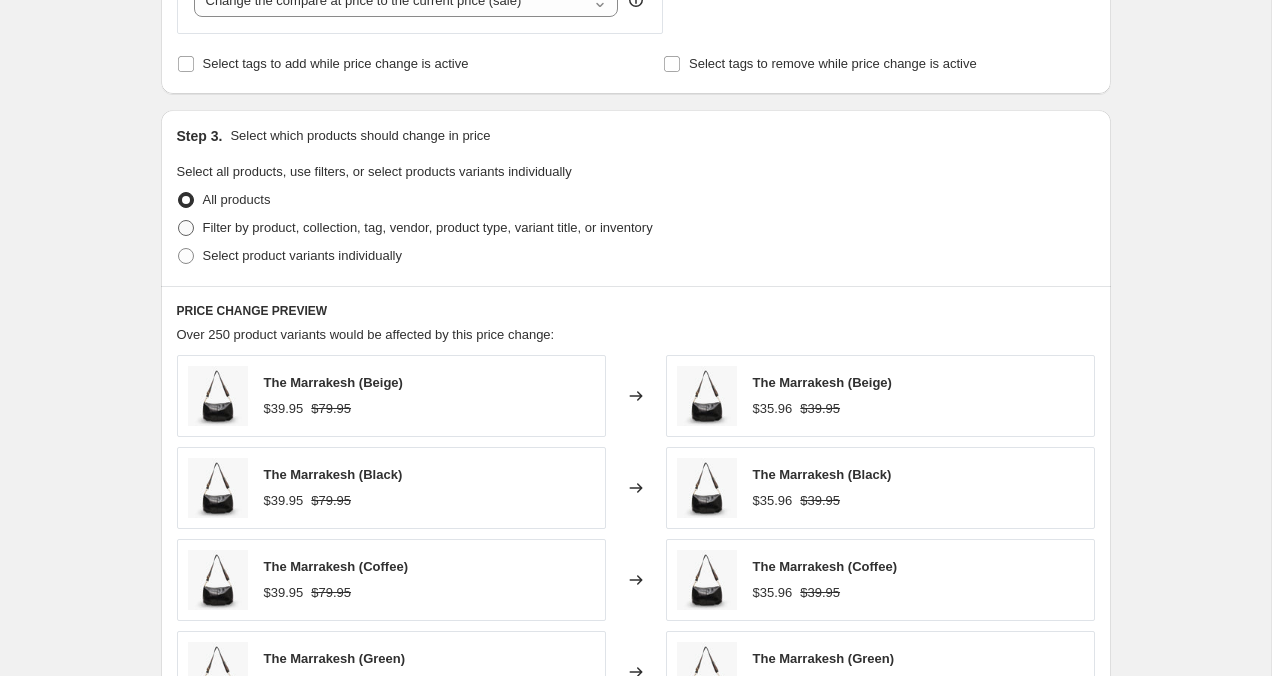 click at bounding box center (186, 228) 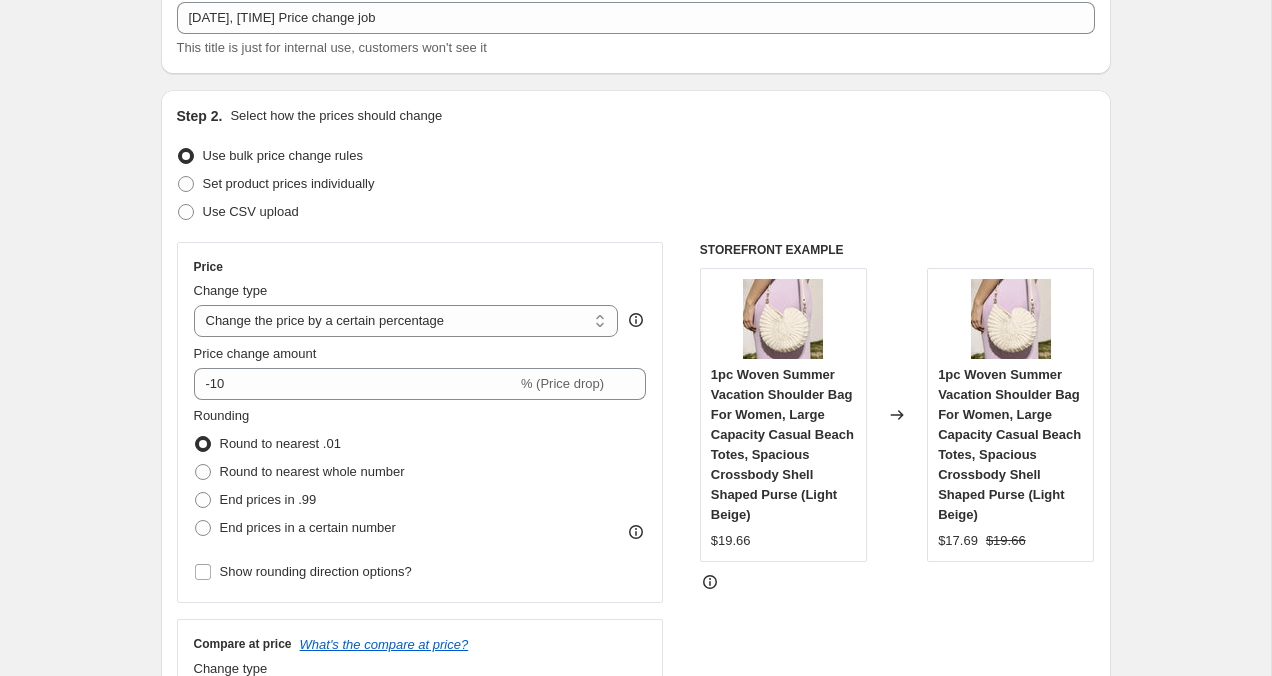 scroll, scrollTop: 78, scrollLeft: 0, axis: vertical 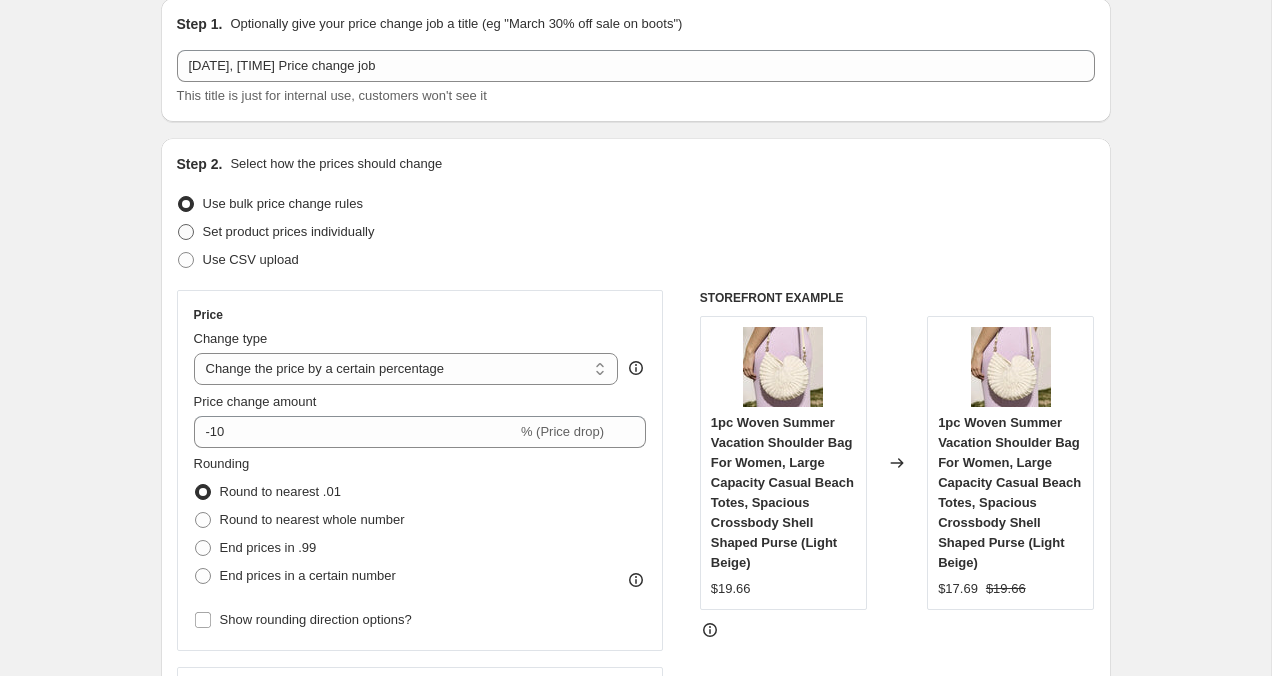 click at bounding box center [186, 232] 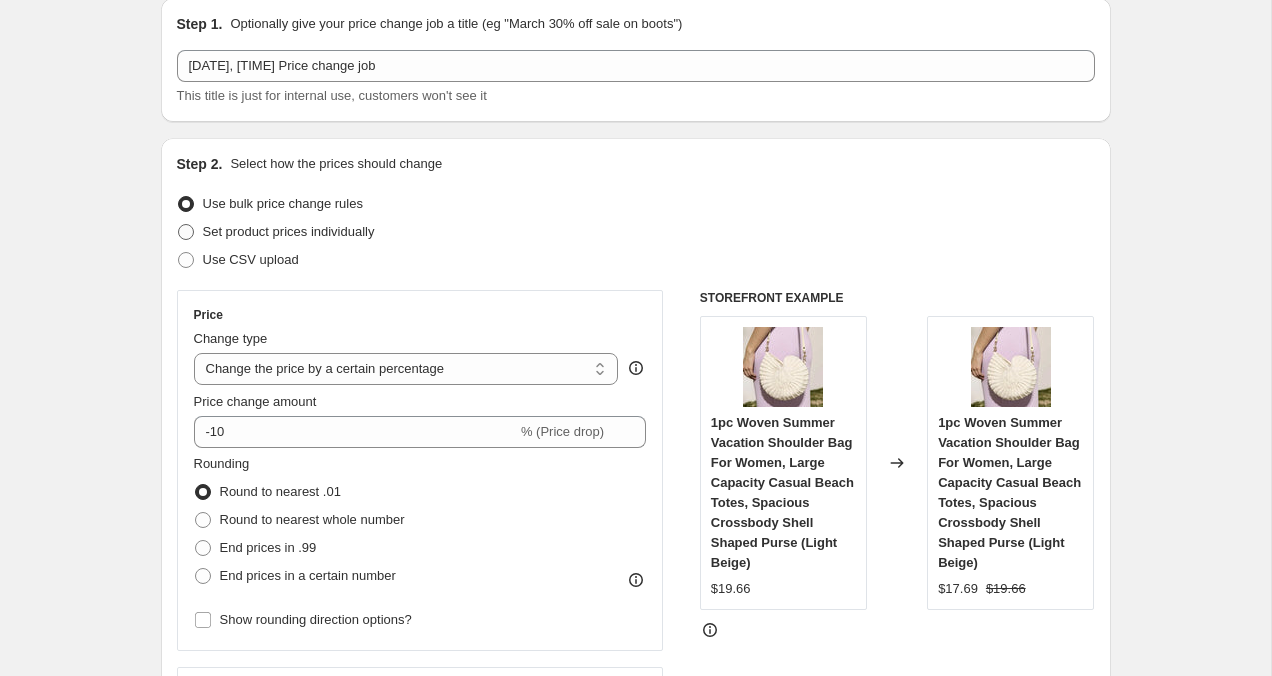 radio on "true" 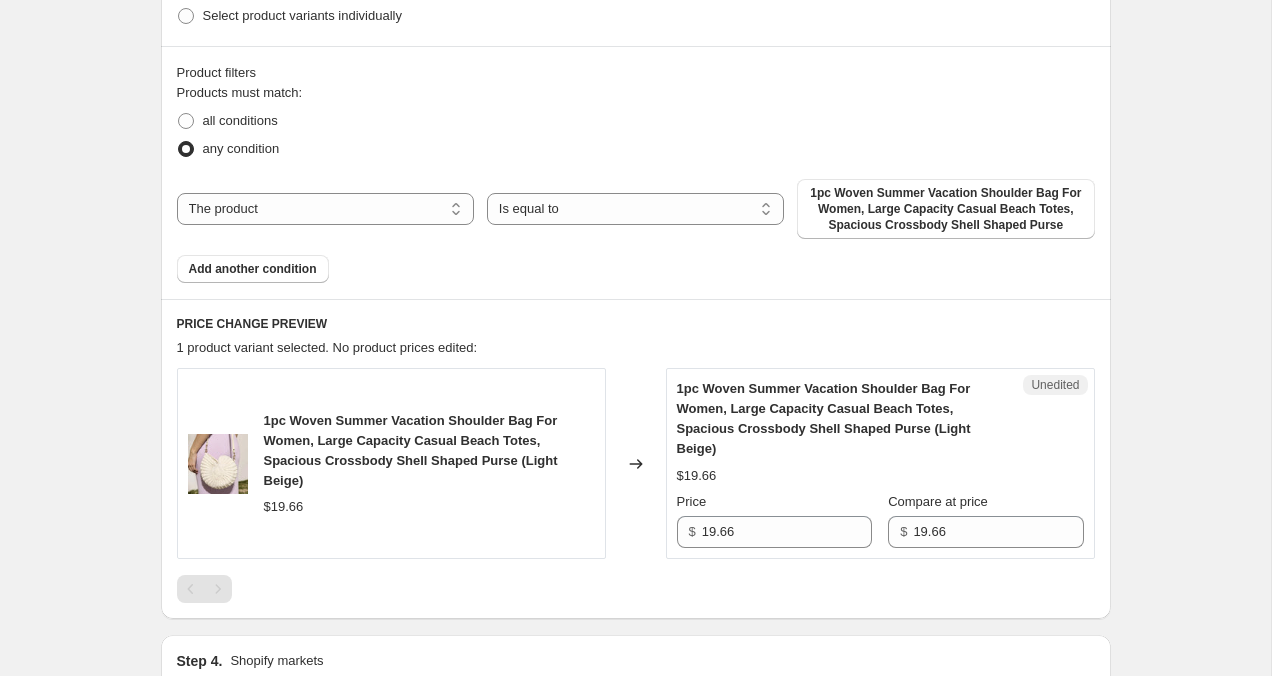 scroll, scrollTop: 566, scrollLeft: 0, axis: vertical 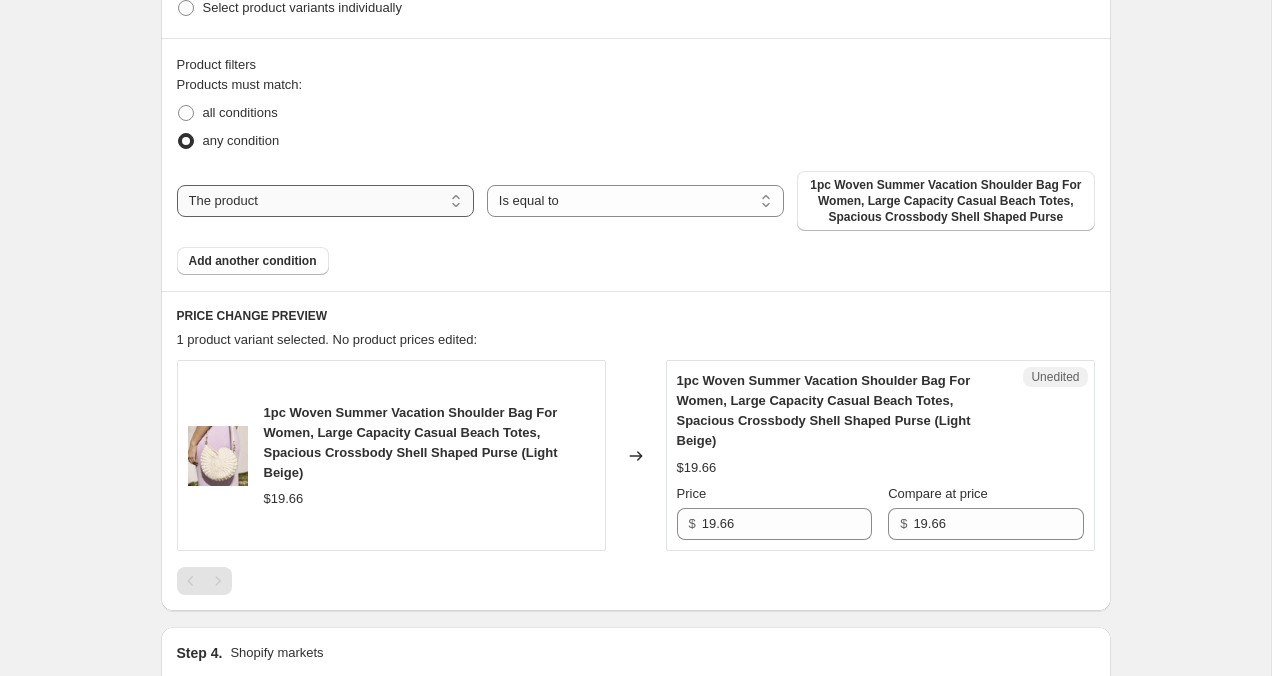 click on "The product The product's collection The product's tag The product's vendor The product's status The variant's title Inventory quantity" at bounding box center (325, 201) 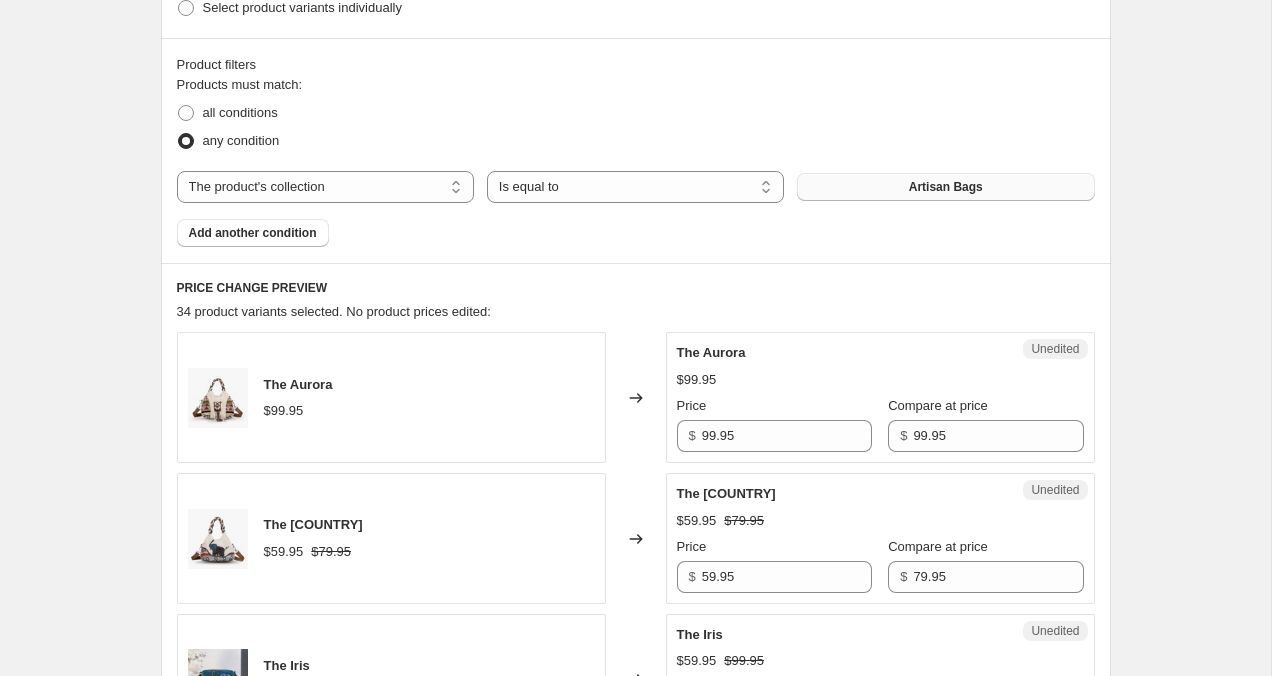 click on "Artisan Bags" at bounding box center (946, 187) 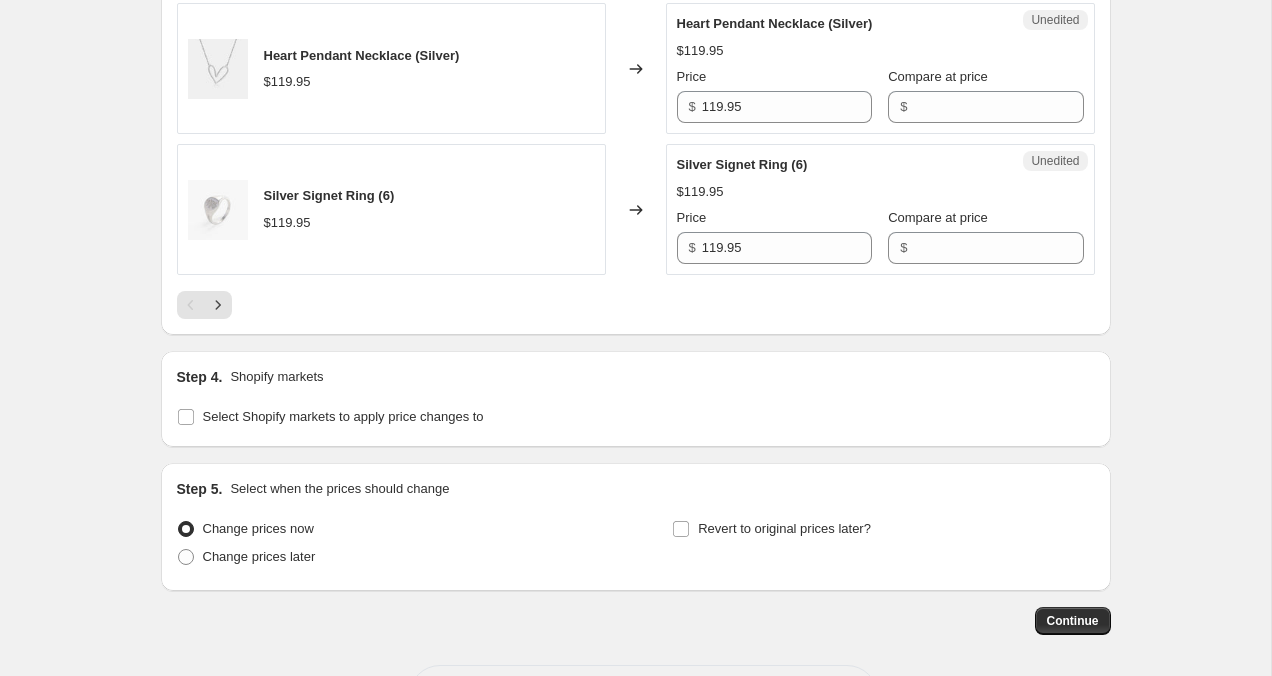 scroll, scrollTop: 3539, scrollLeft: 0, axis: vertical 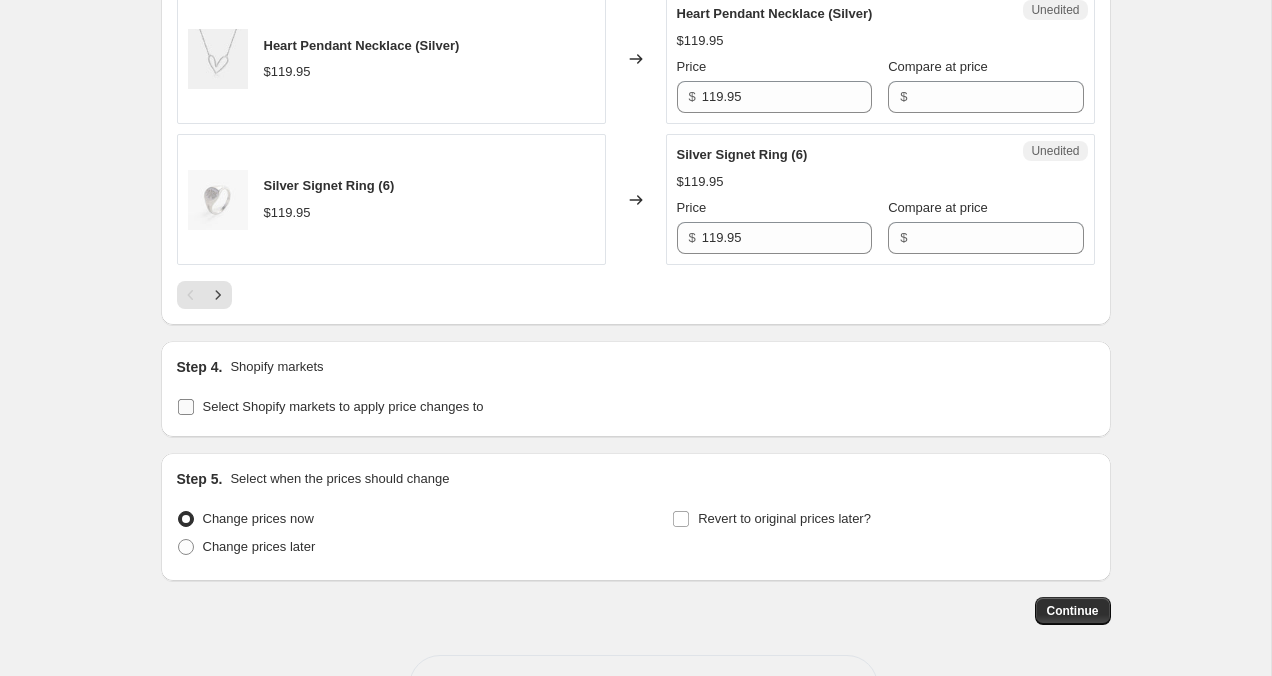 click on "Select Shopify markets to apply price changes to" at bounding box center (186, 407) 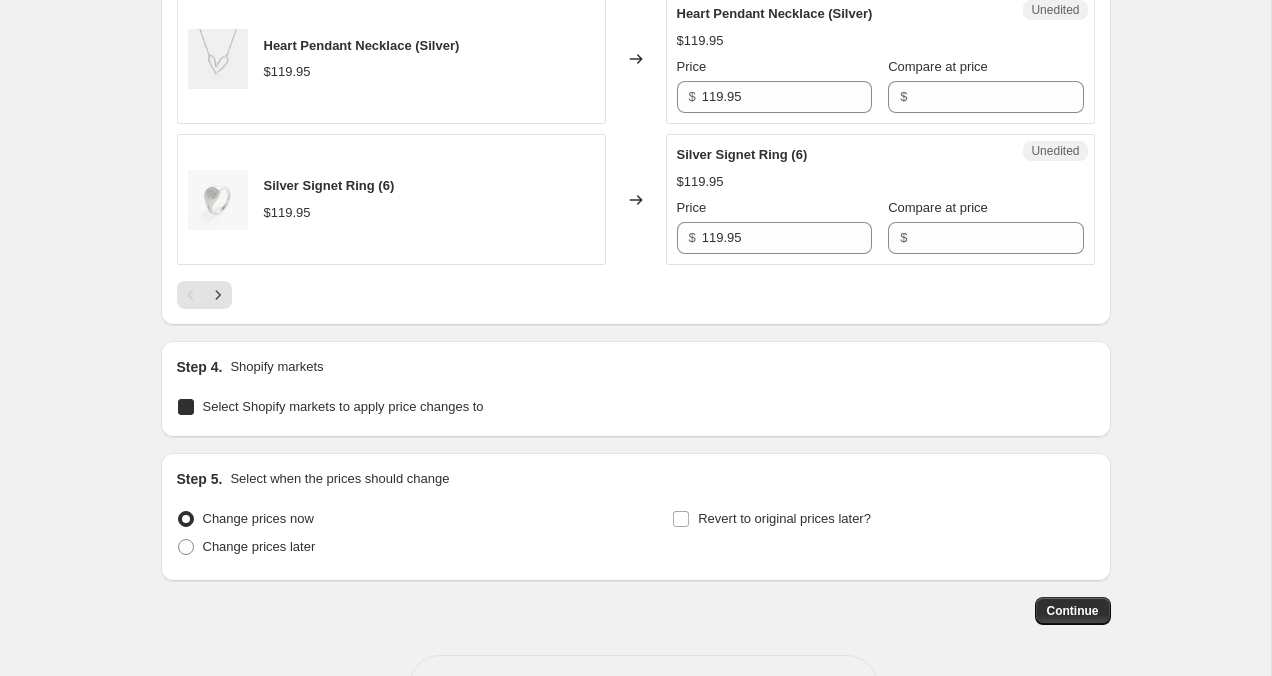 checkbox on "true" 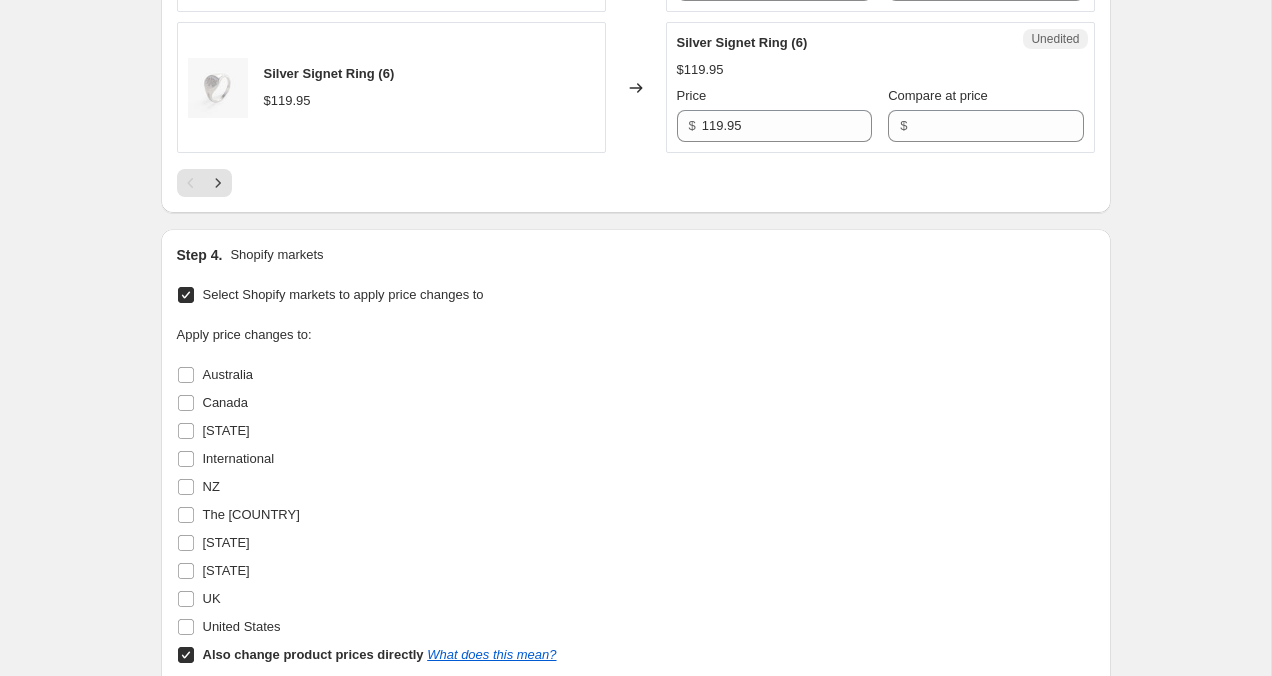 scroll, scrollTop: 3716, scrollLeft: 0, axis: vertical 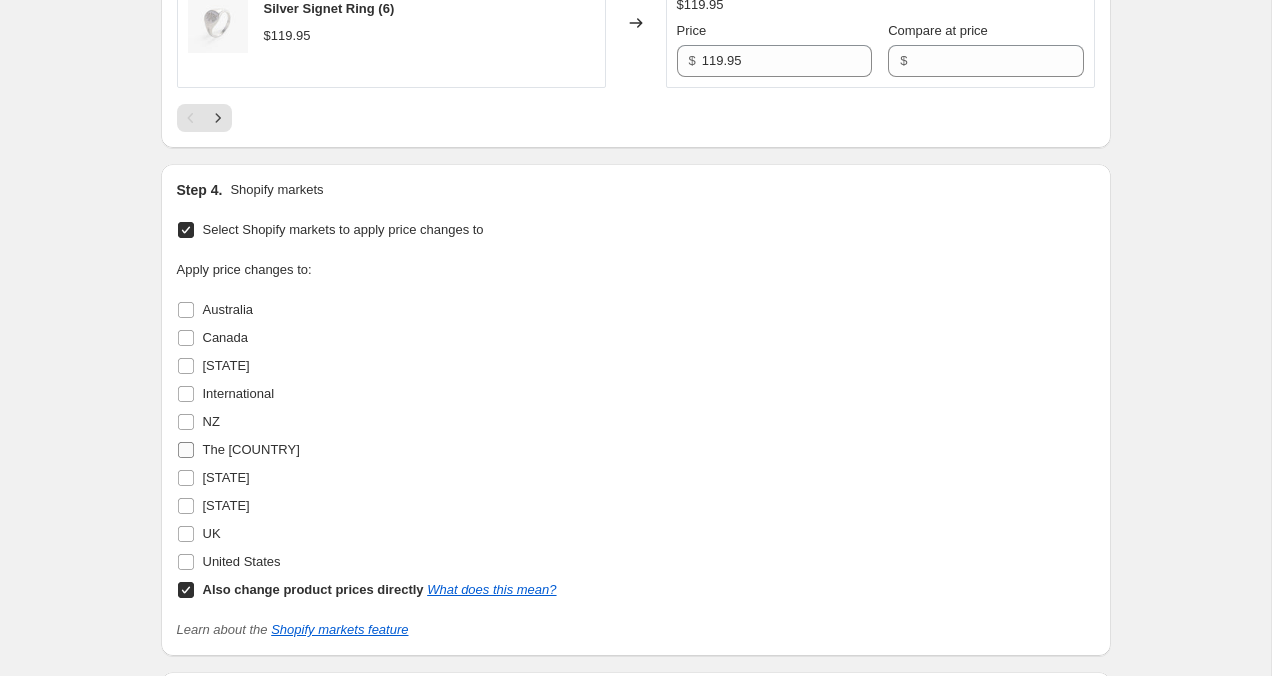 click on "[COUNTRY]" at bounding box center (238, 450) 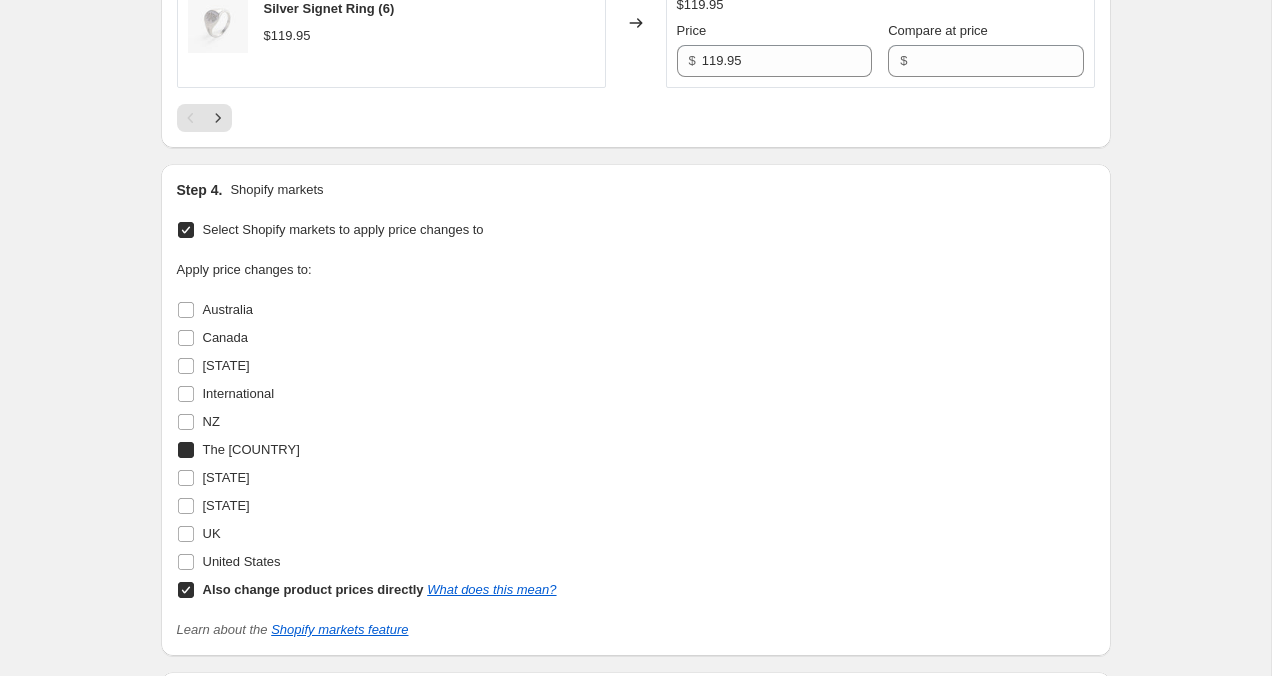 checkbox on "true" 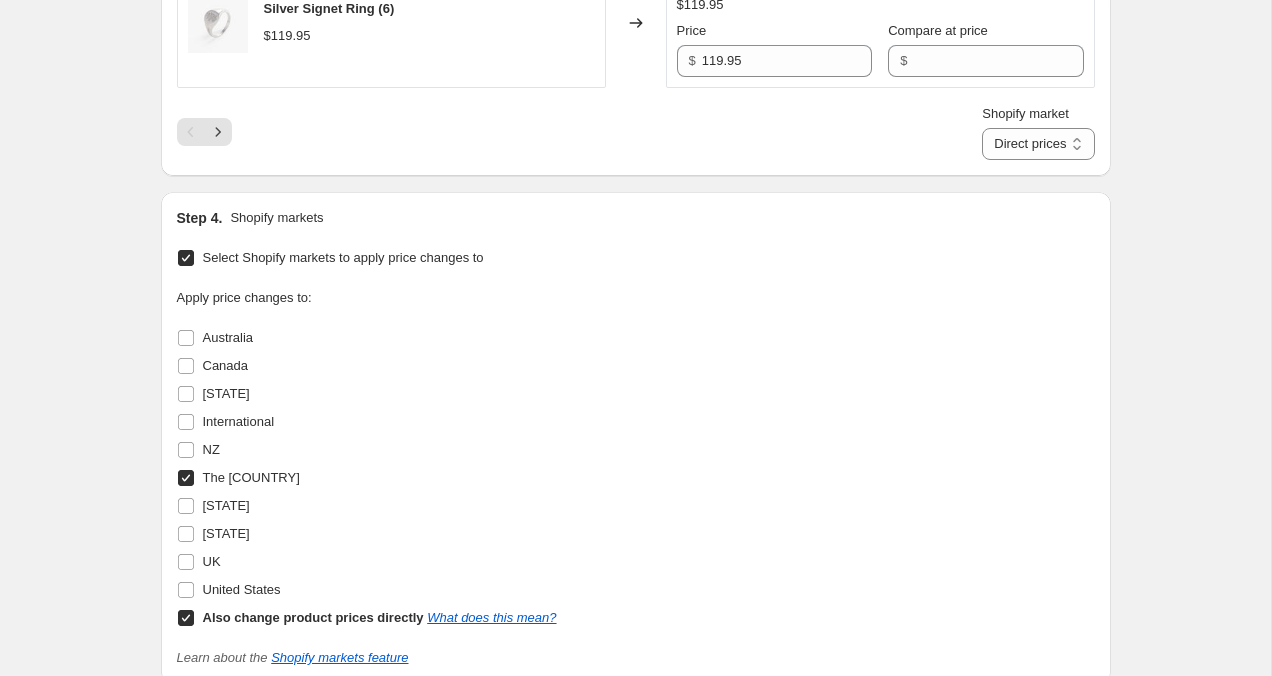 click on "Also change product prices directly   What does this mean?" at bounding box center [186, 618] 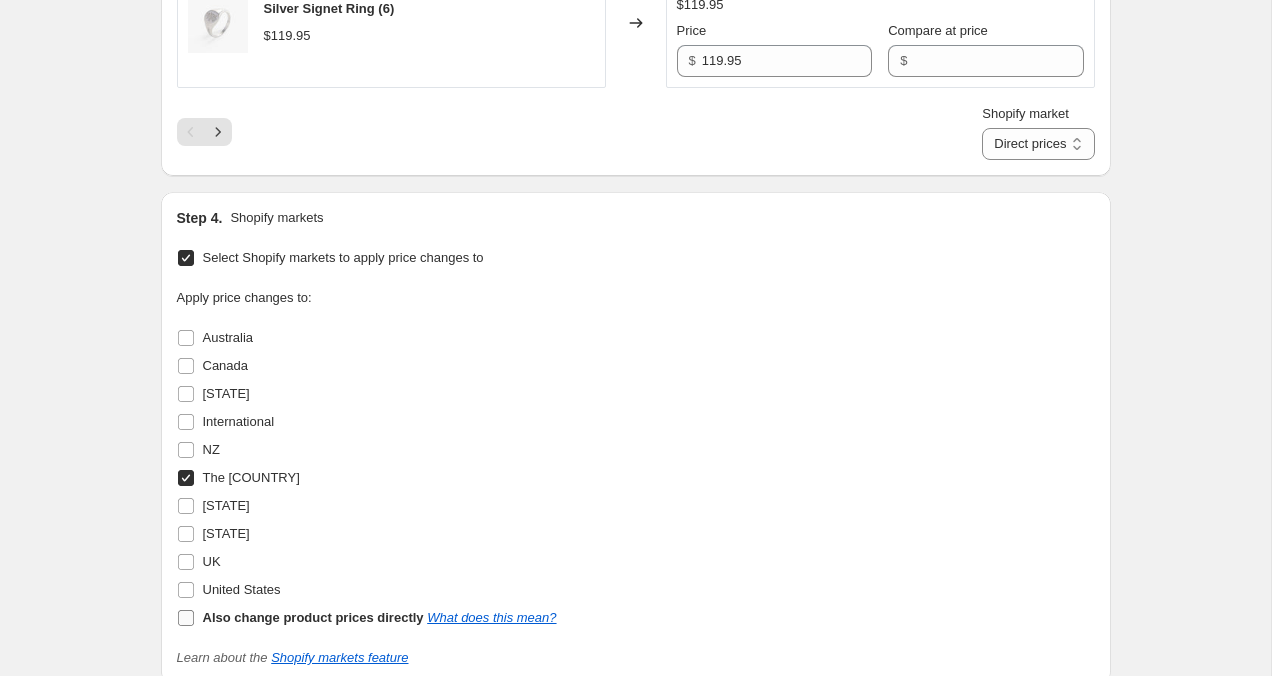 checkbox on "false" 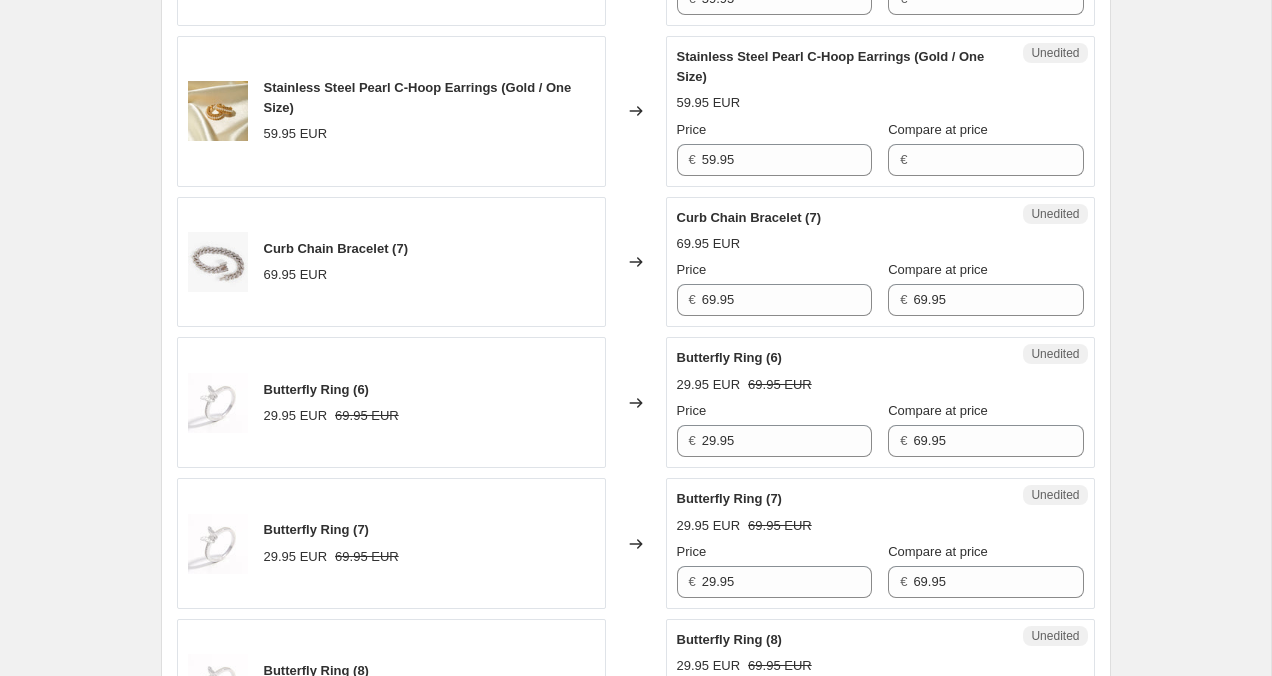 scroll, scrollTop: 1932, scrollLeft: 0, axis: vertical 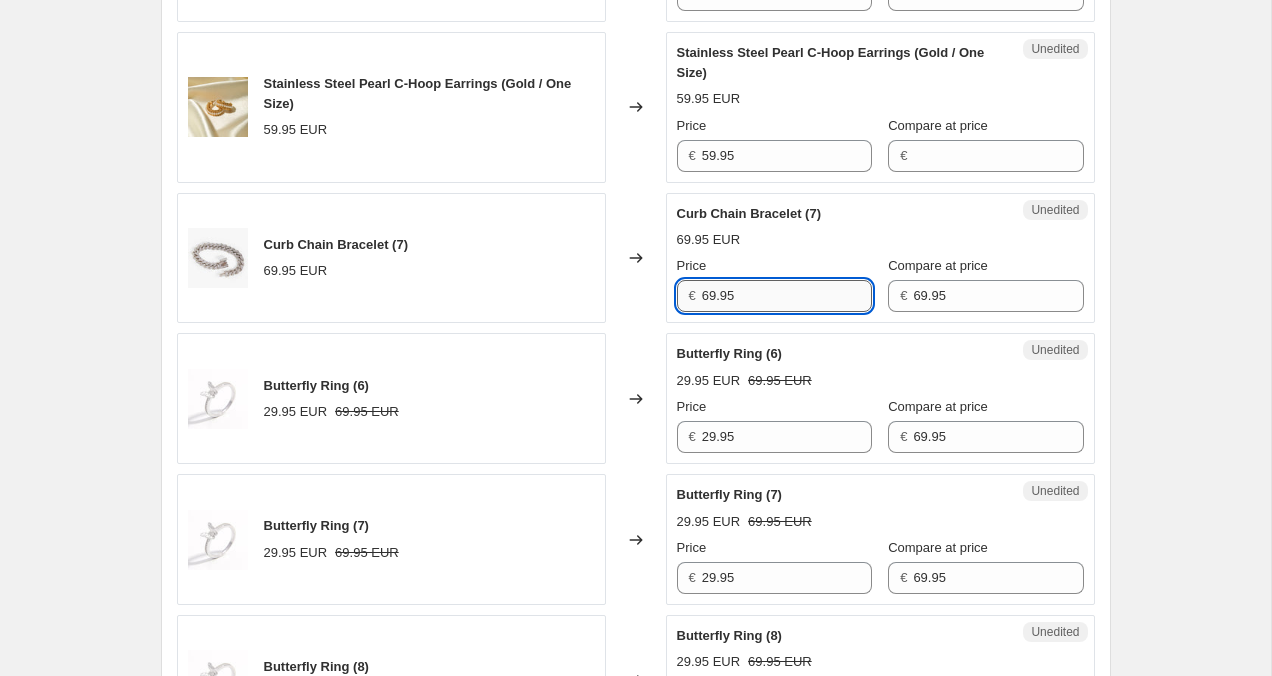 click on "69.95" at bounding box center [787, 296] 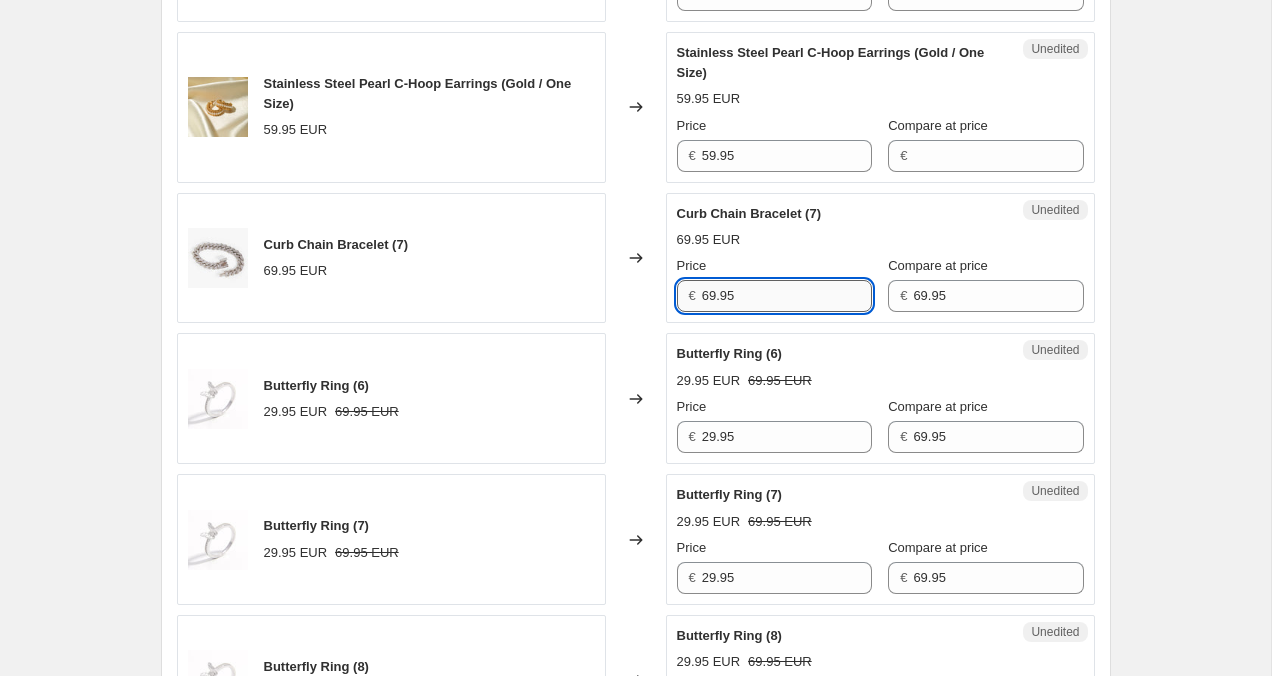 click on "69.95" at bounding box center (787, 296) 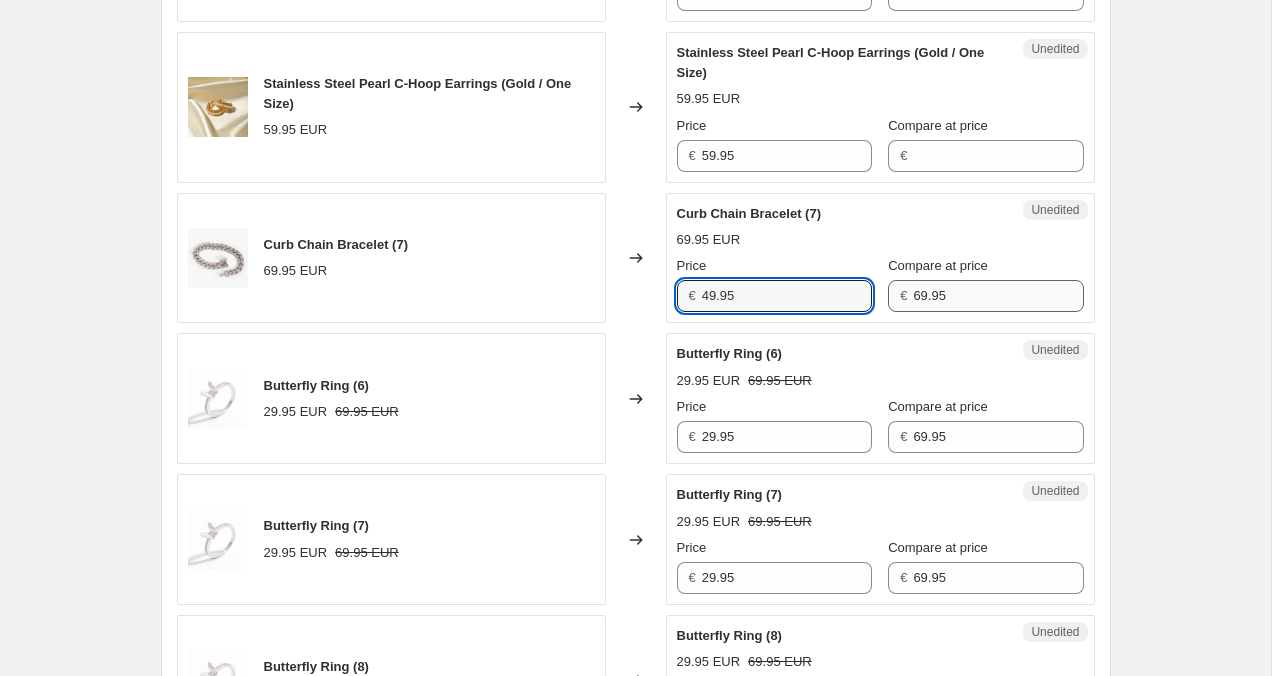 type on "49.95" 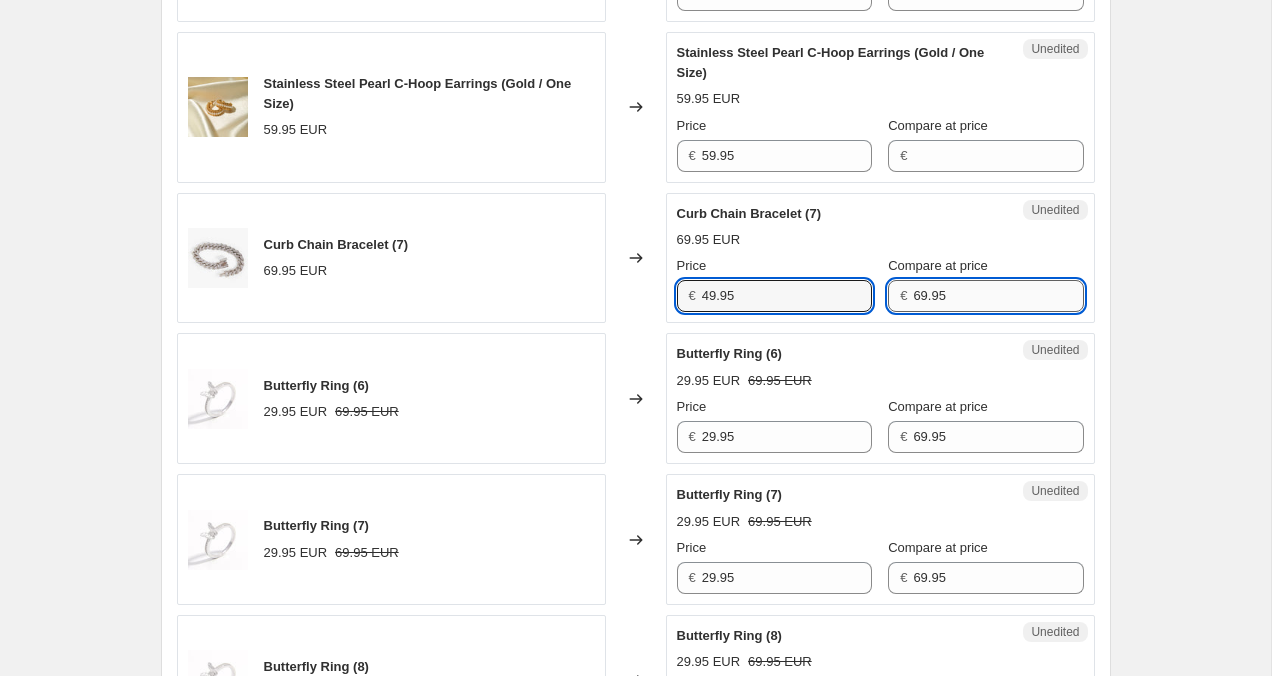click on "69.95" at bounding box center [998, 296] 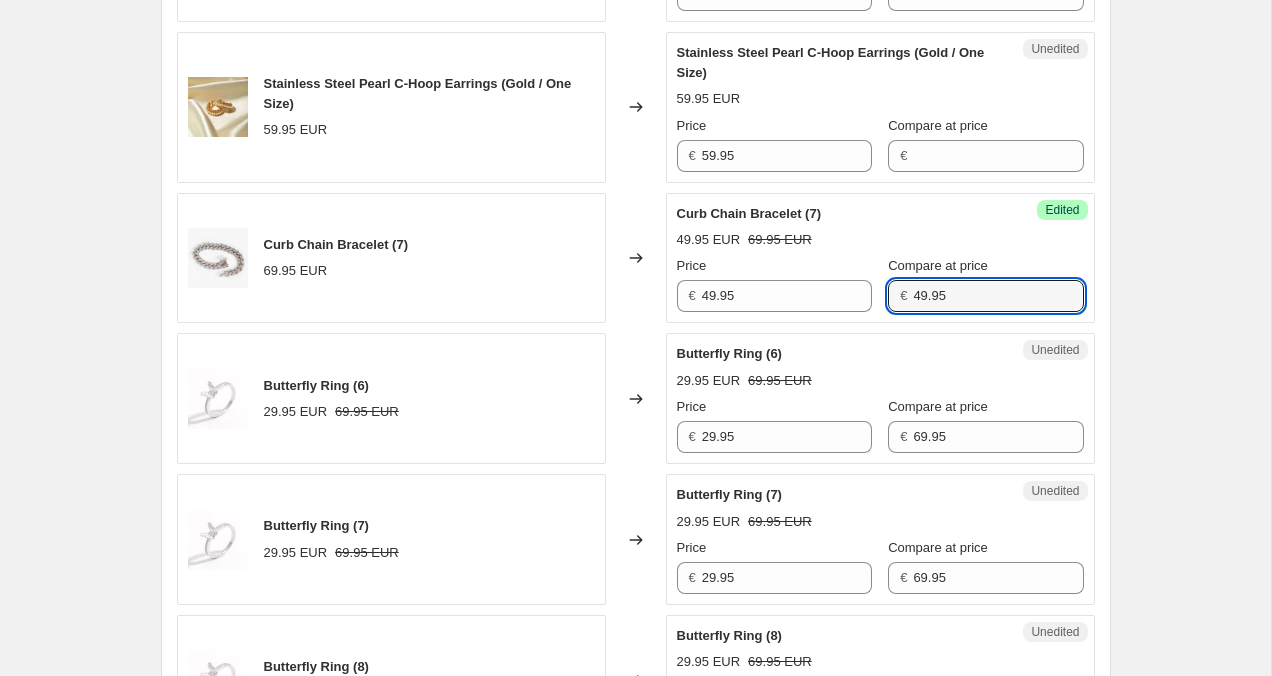 type on "49.95" 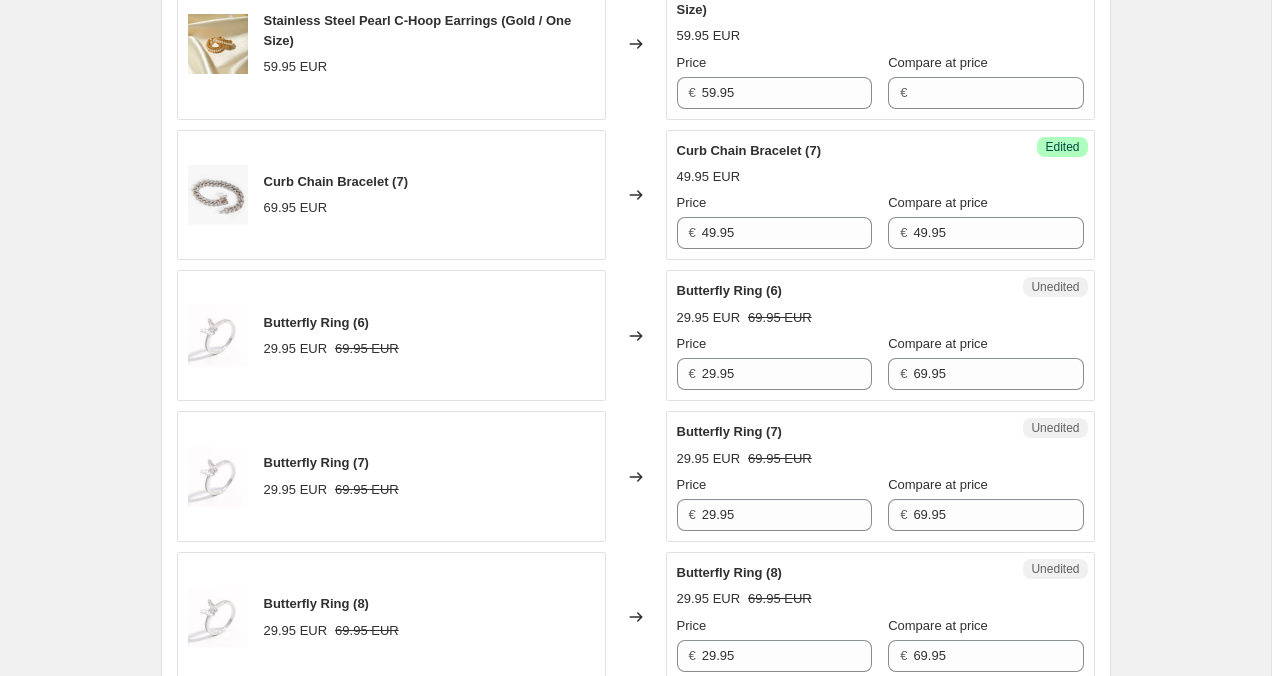scroll, scrollTop: 1999, scrollLeft: 0, axis: vertical 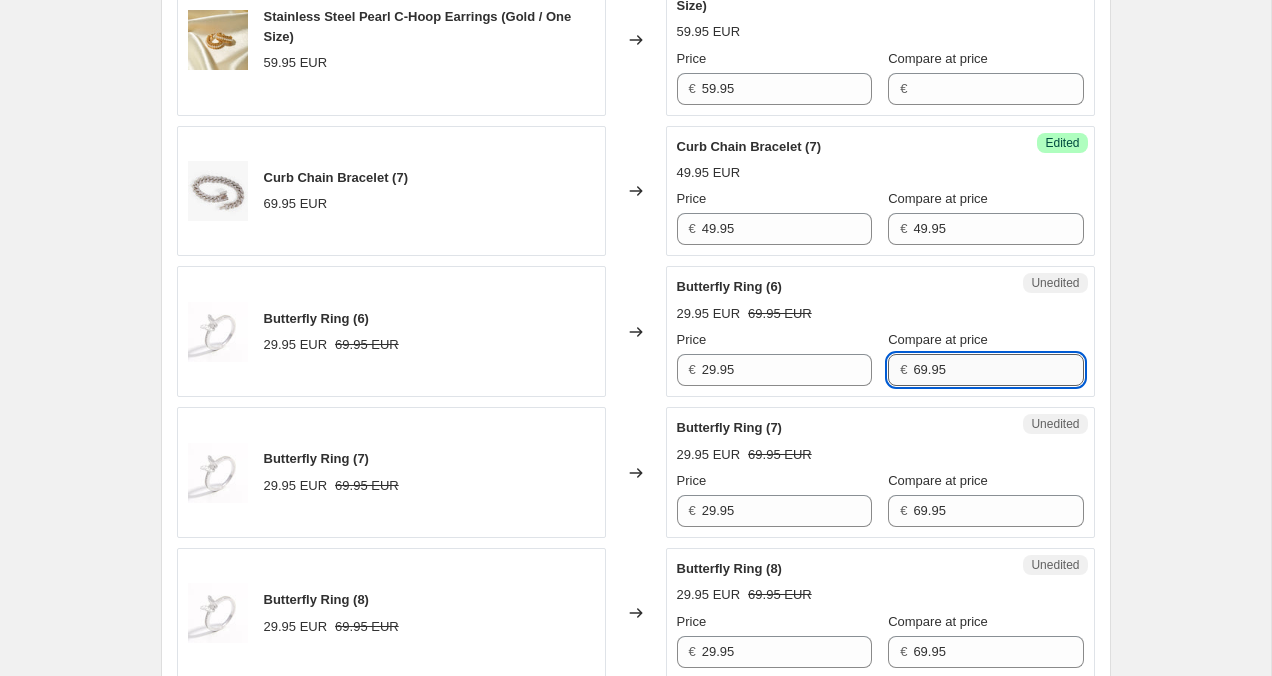 click on "69.95" at bounding box center (998, 370) 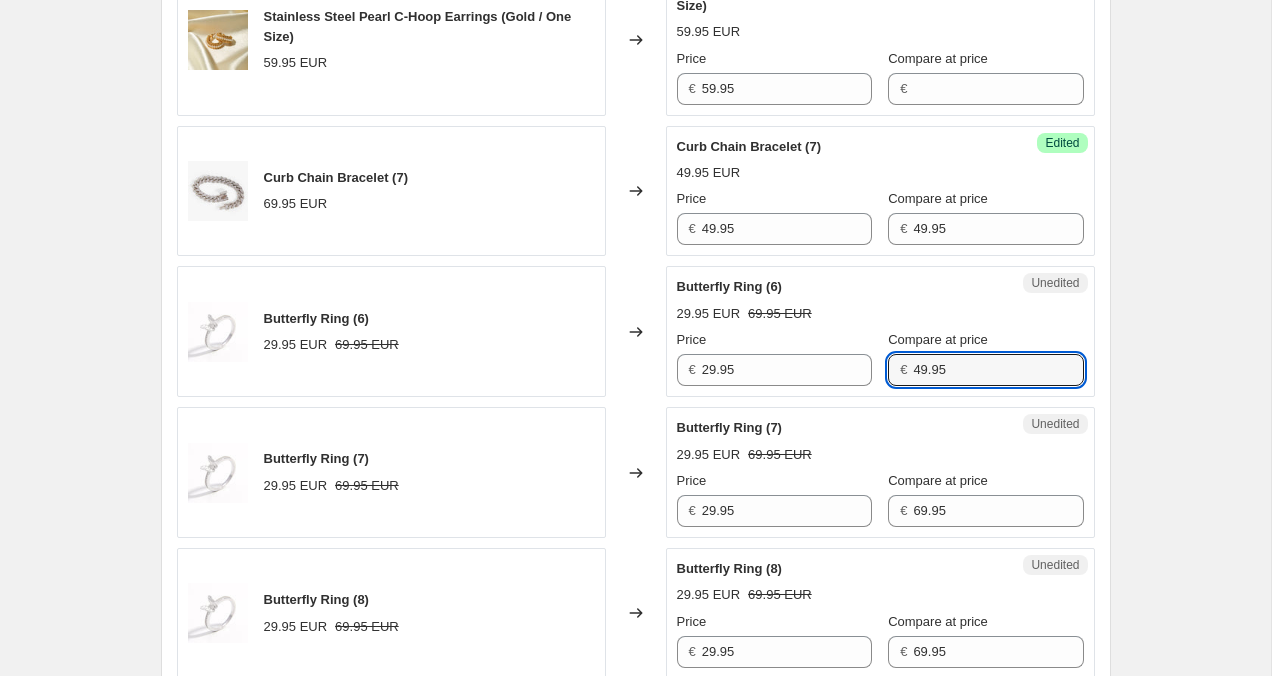 type on "49.95" 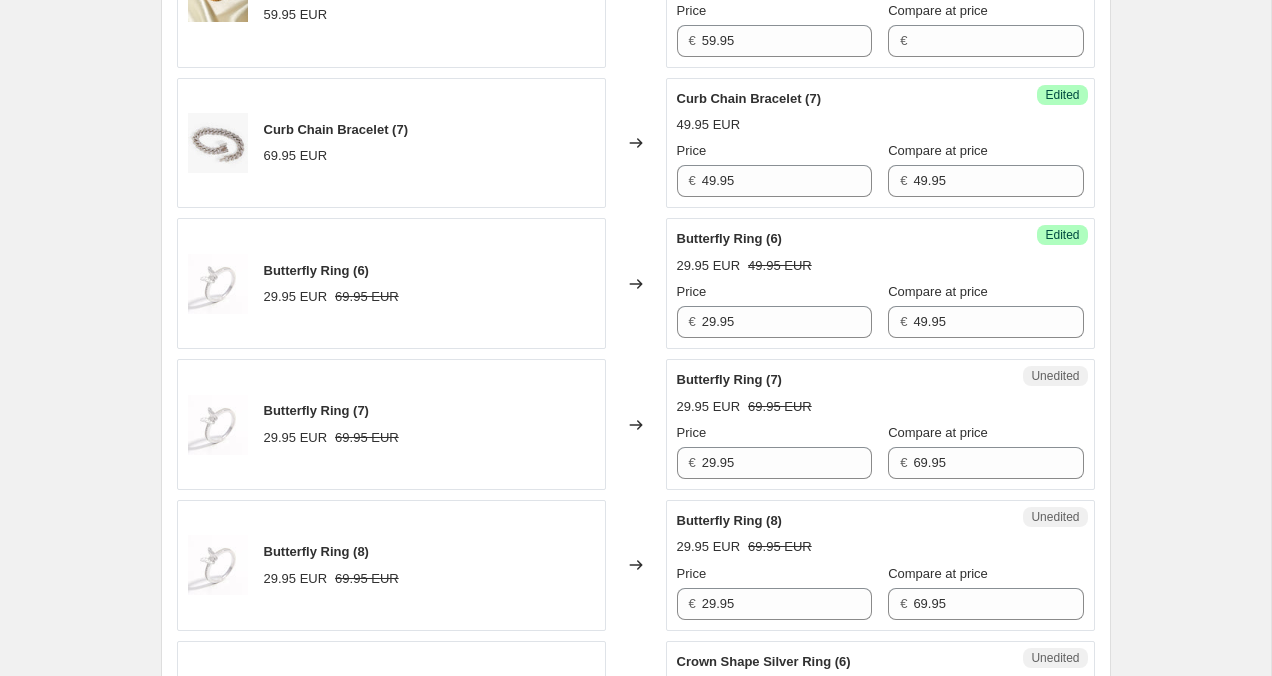 scroll, scrollTop: 2091, scrollLeft: 0, axis: vertical 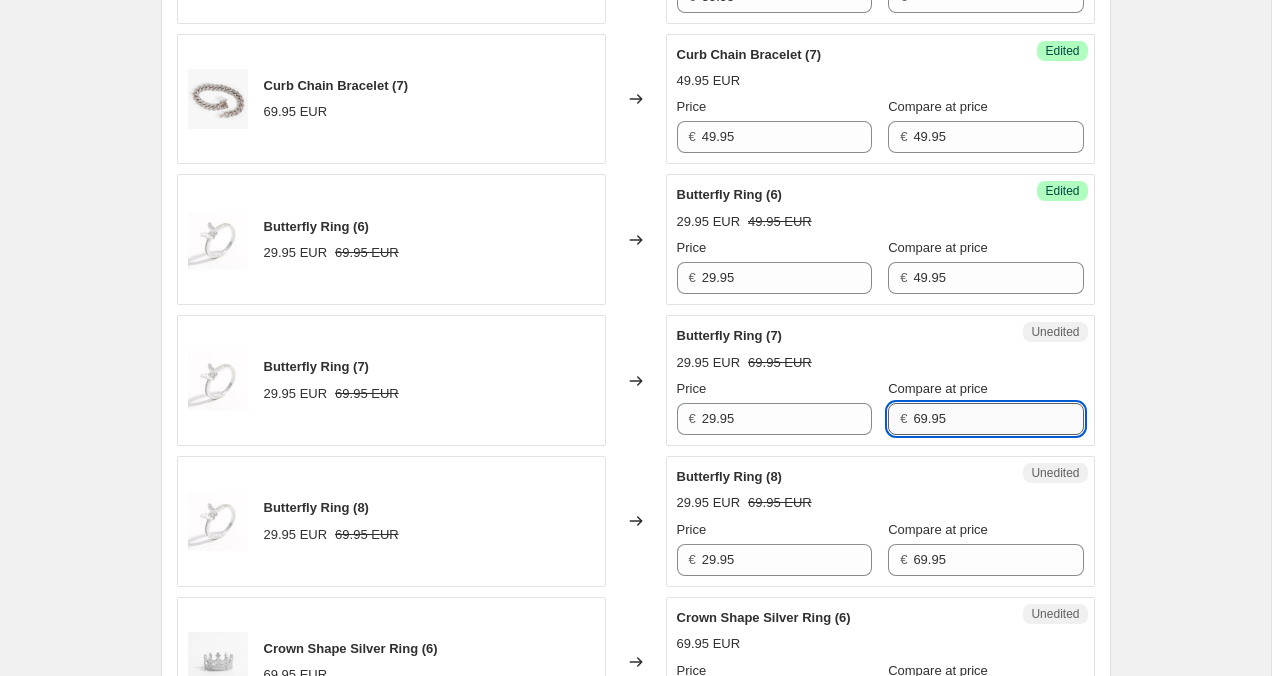 click on "69.95" at bounding box center (998, 419) 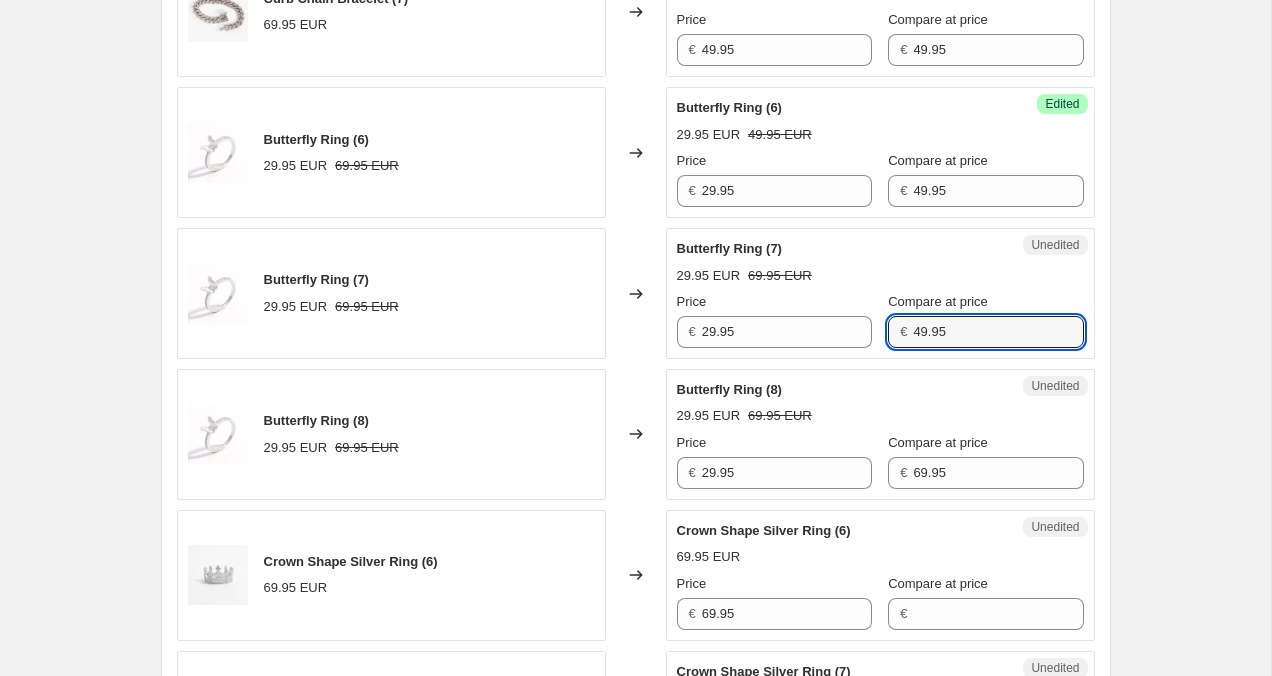 scroll, scrollTop: 2188, scrollLeft: 0, axis: vertical 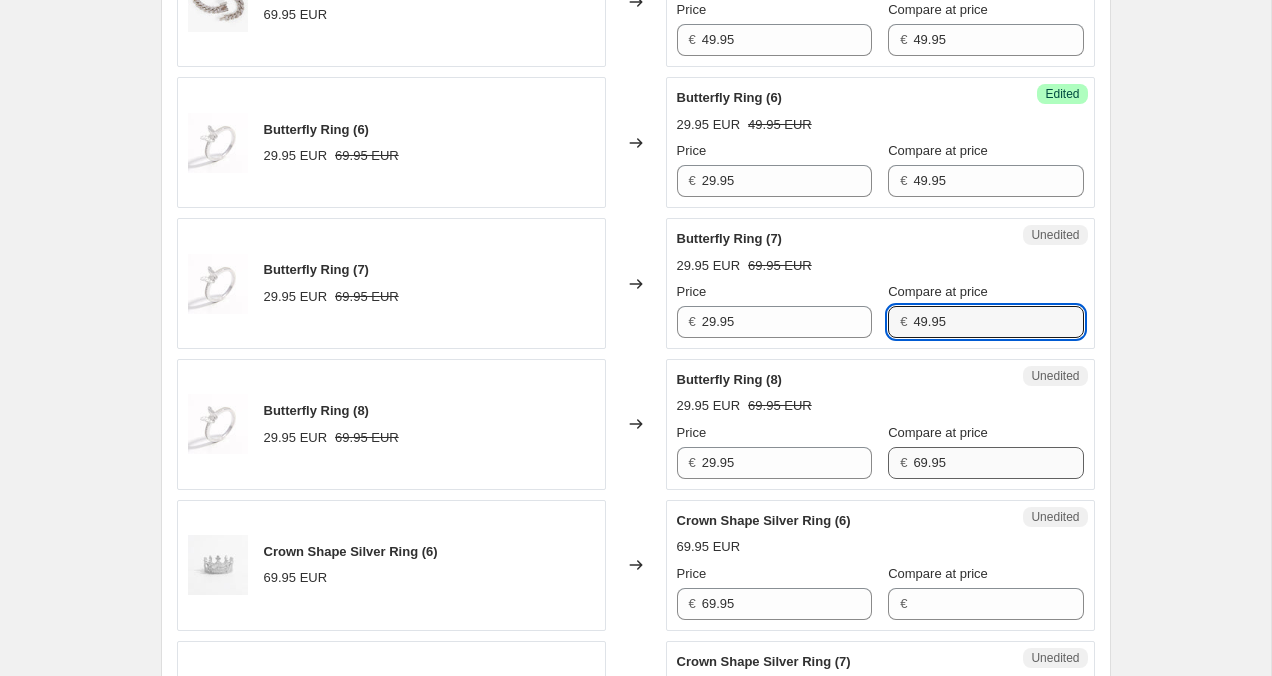 type on "49.95" 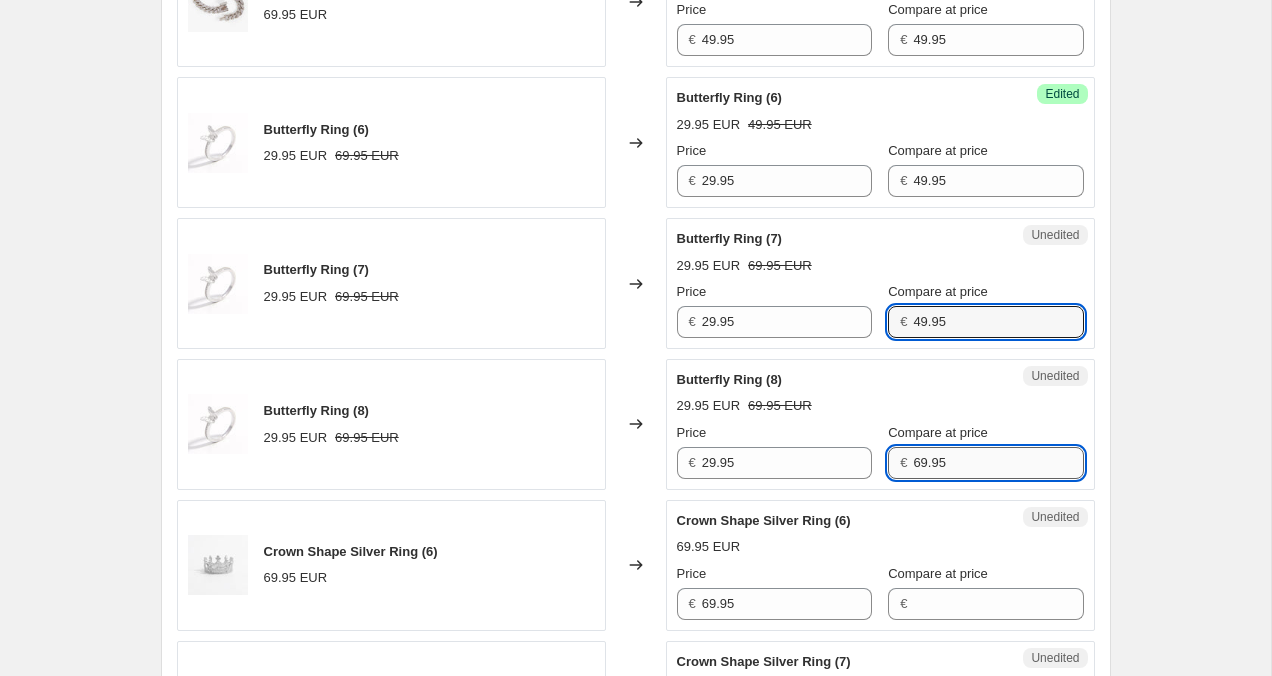 click on "69.95" at bounding box center (998, 463) 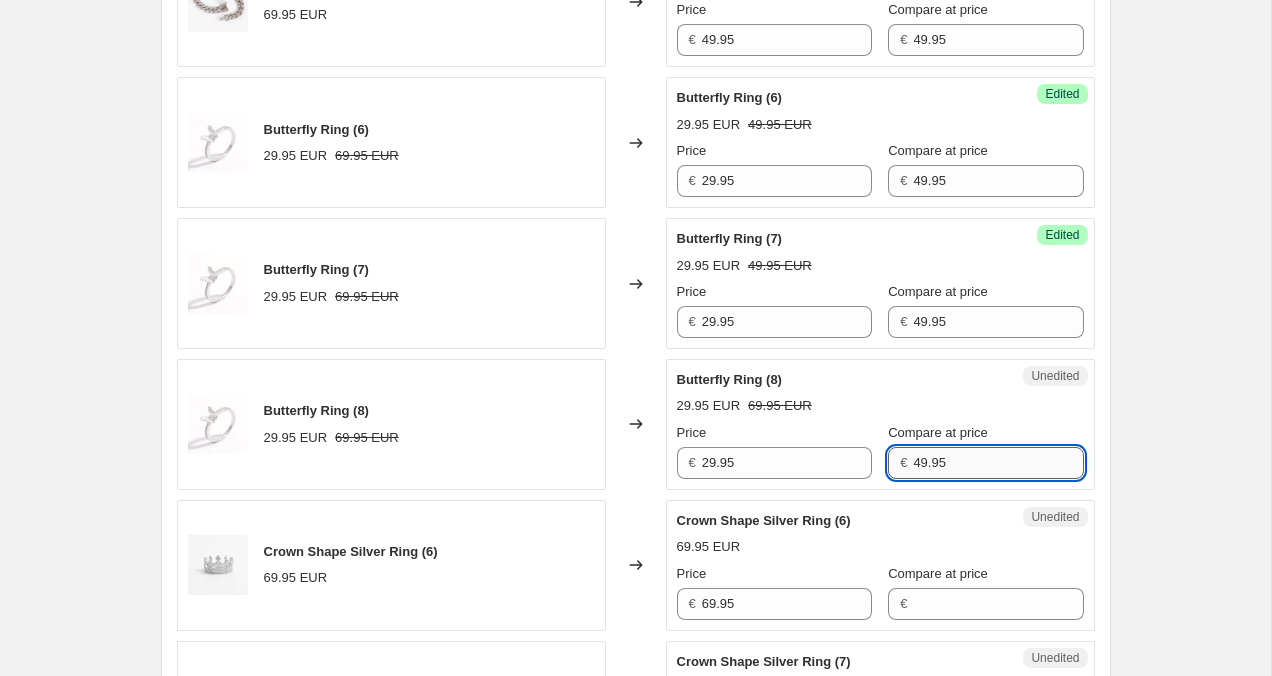 scroll, scrollTop: 2227, scrollLeft: 0, axis: vertical 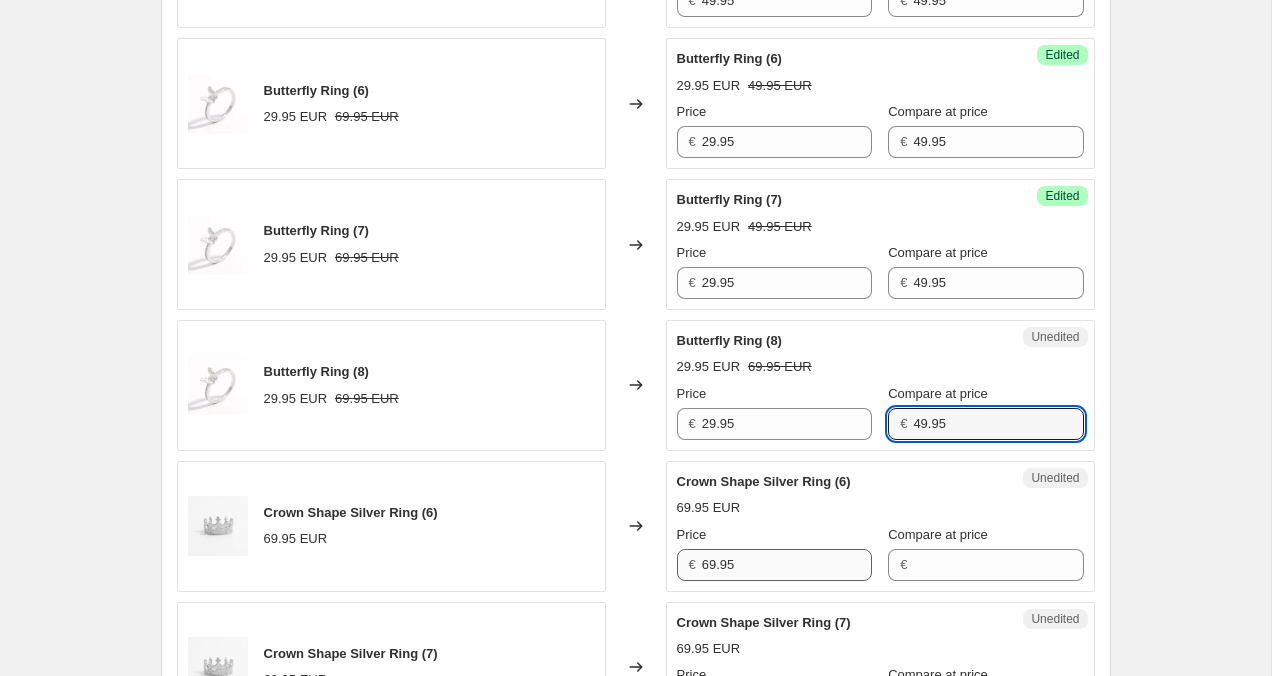 type on "49.95" 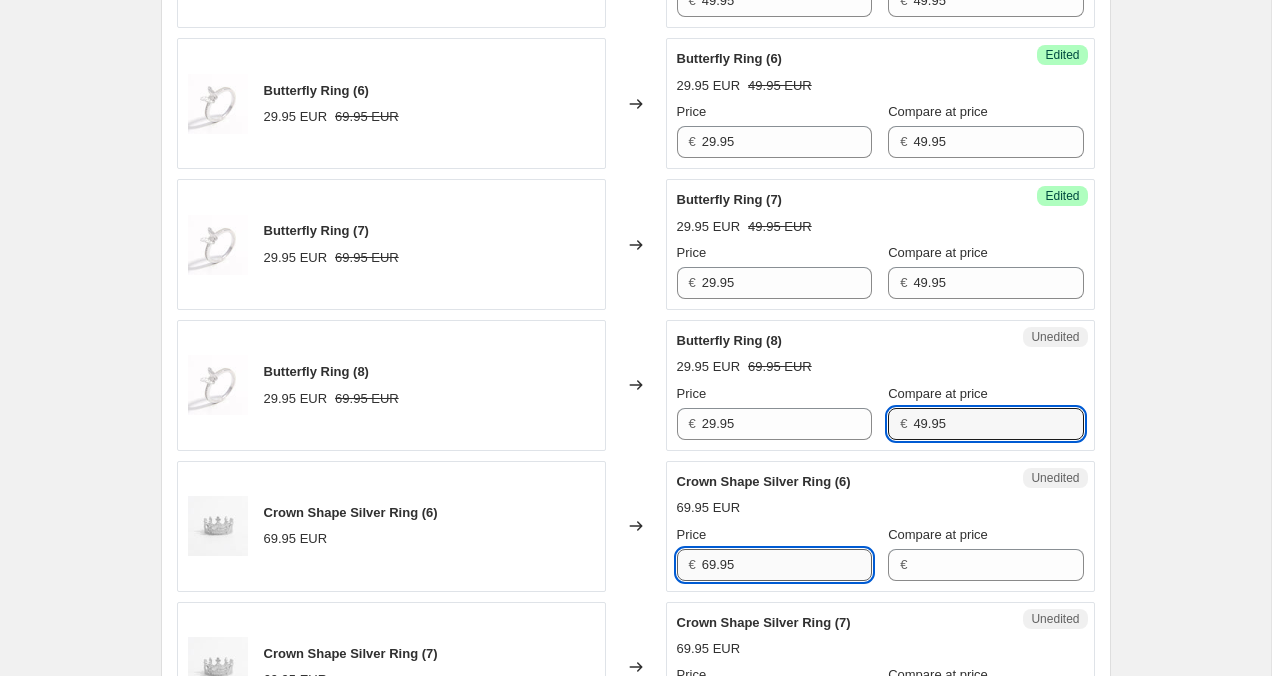 click on "69.95" at bounding box center [787, 565] 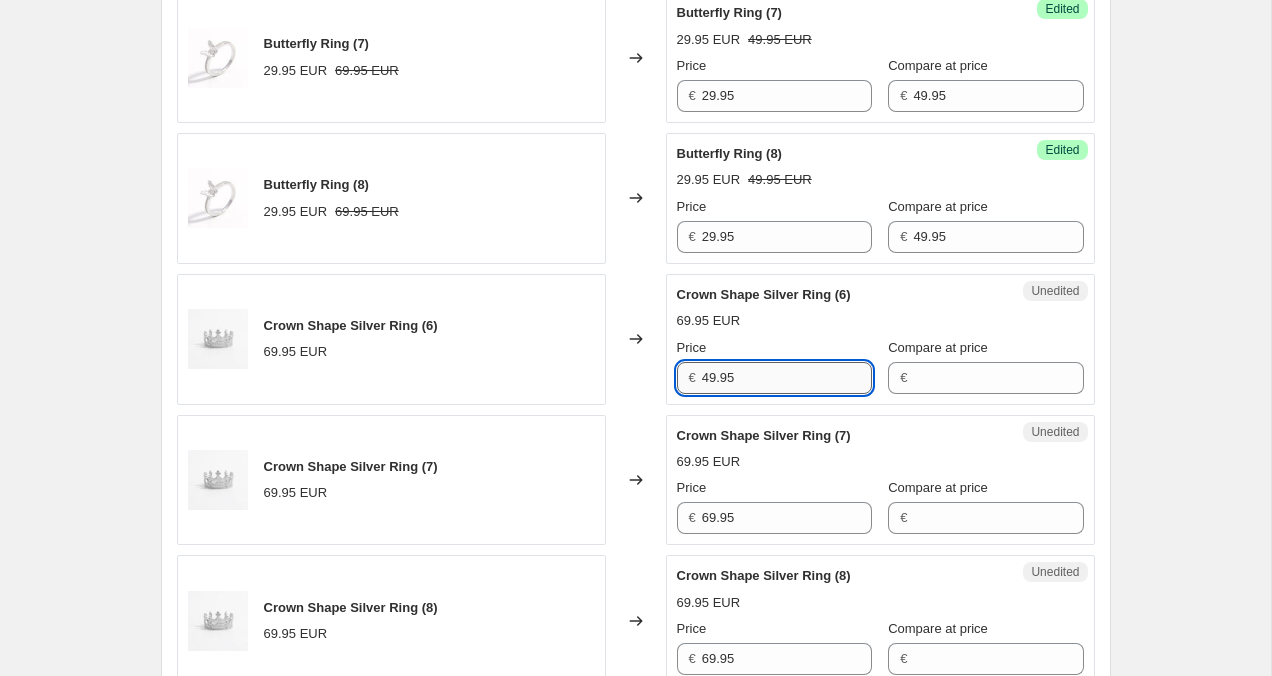 scroll, scrollTop: 2420, scrollLeft: 0, axis: vertical 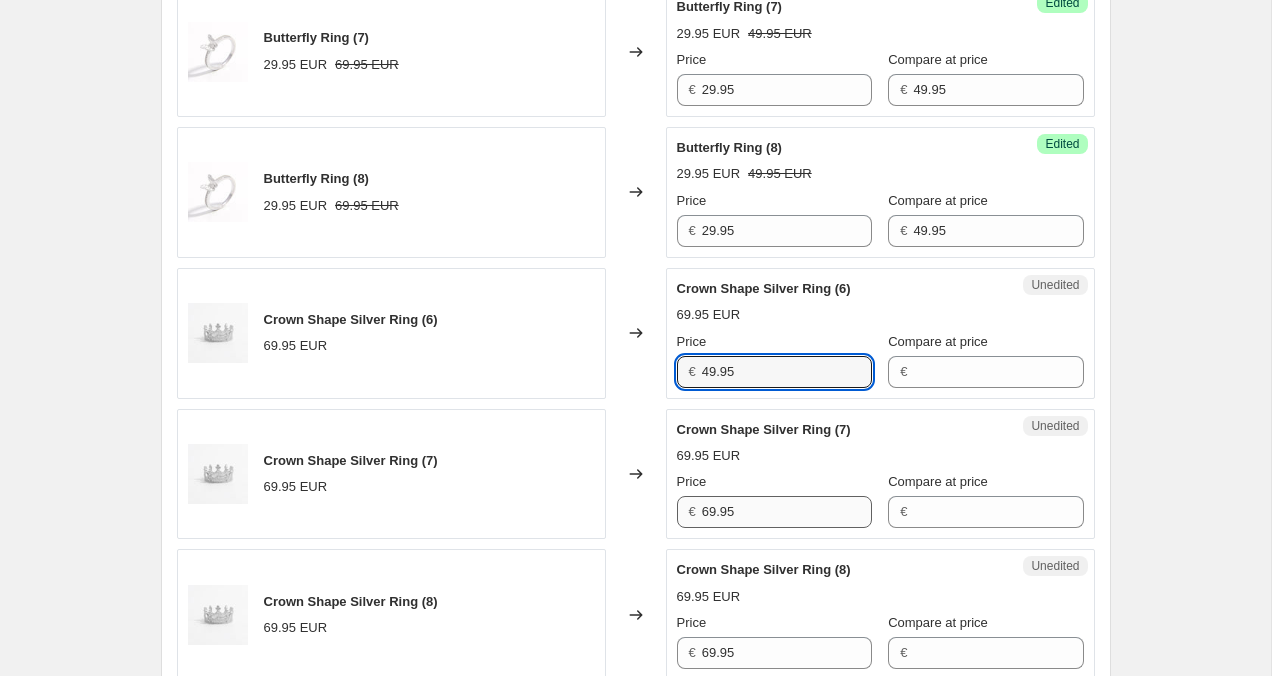 type on "49.95" 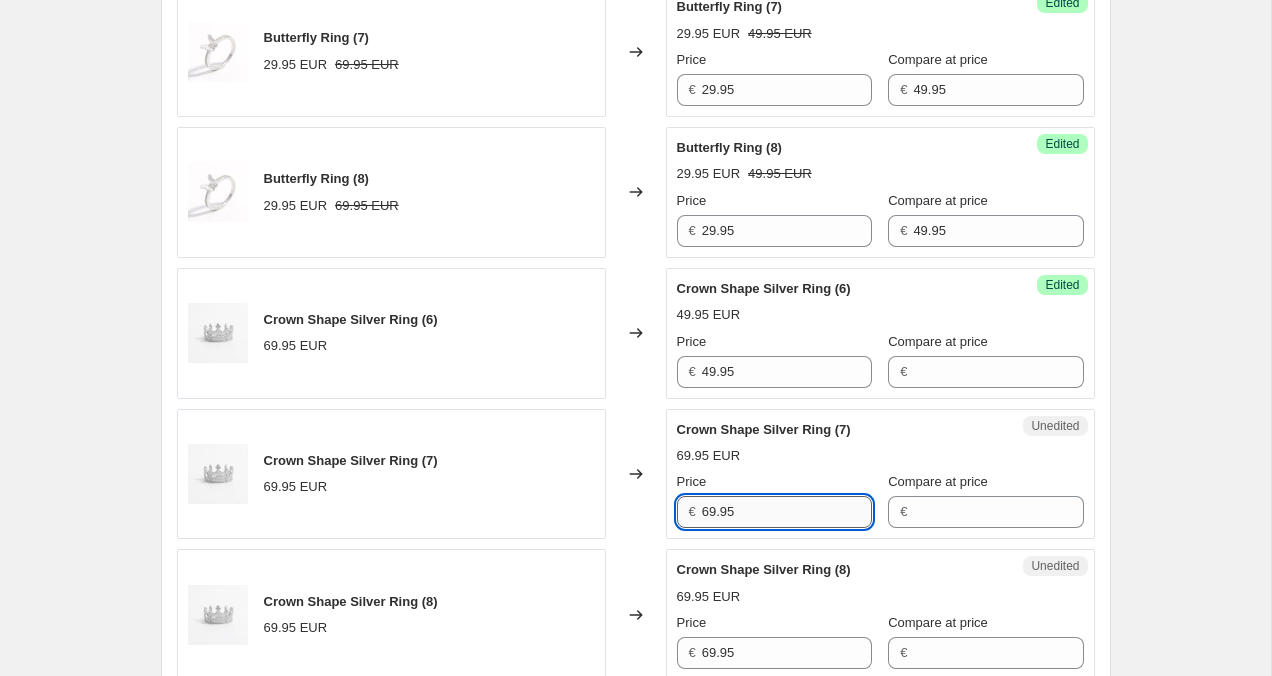 click on "69.95" at bounding box center [787, 512] 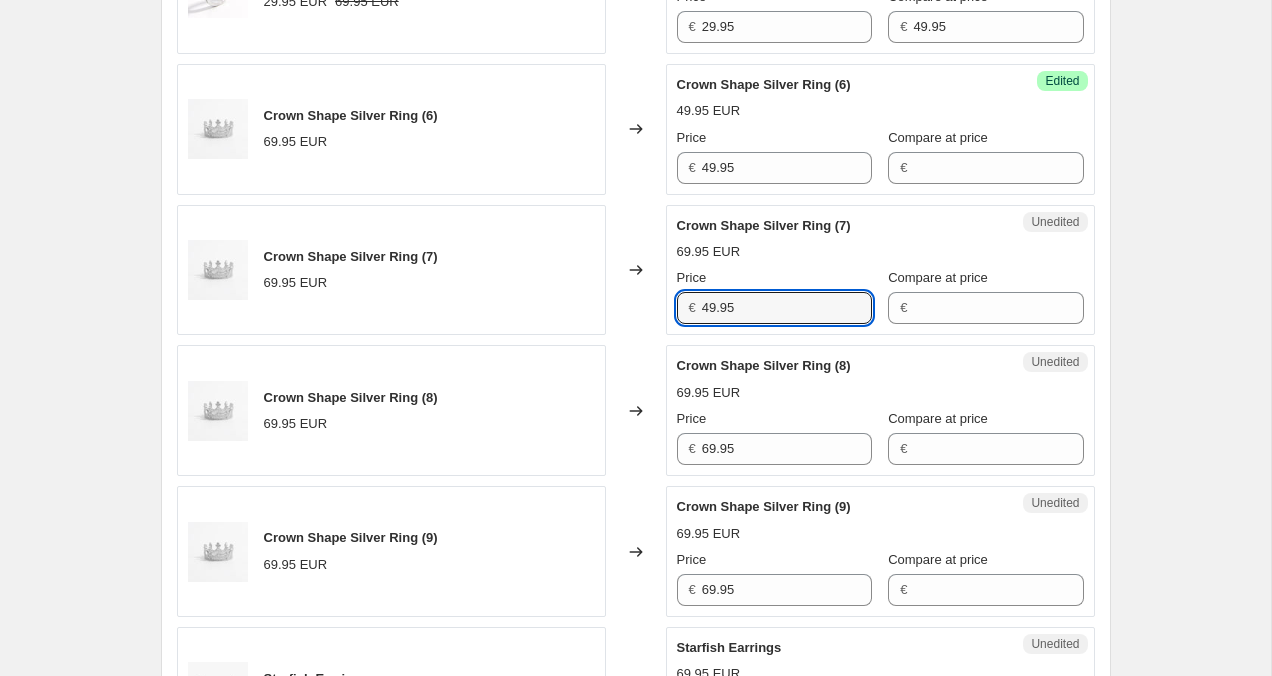 scroll, scrollTop: 2632, scrollLeft: 0, axis: vertical 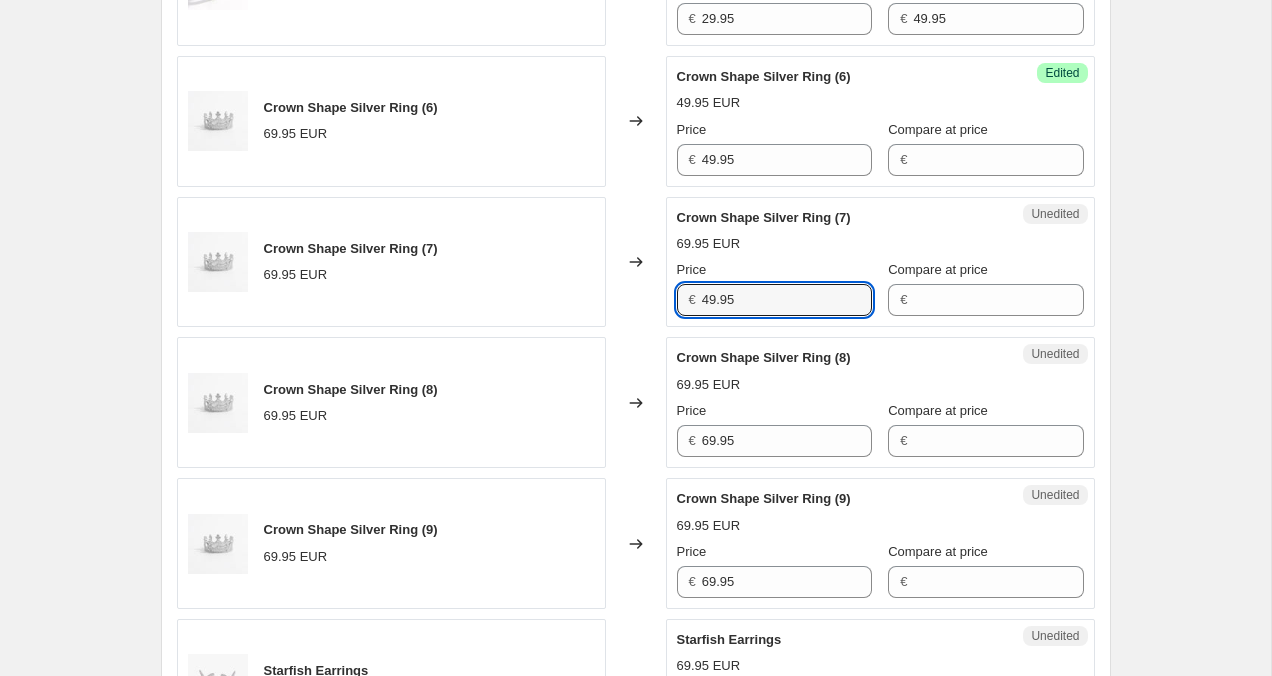type on "49.95" 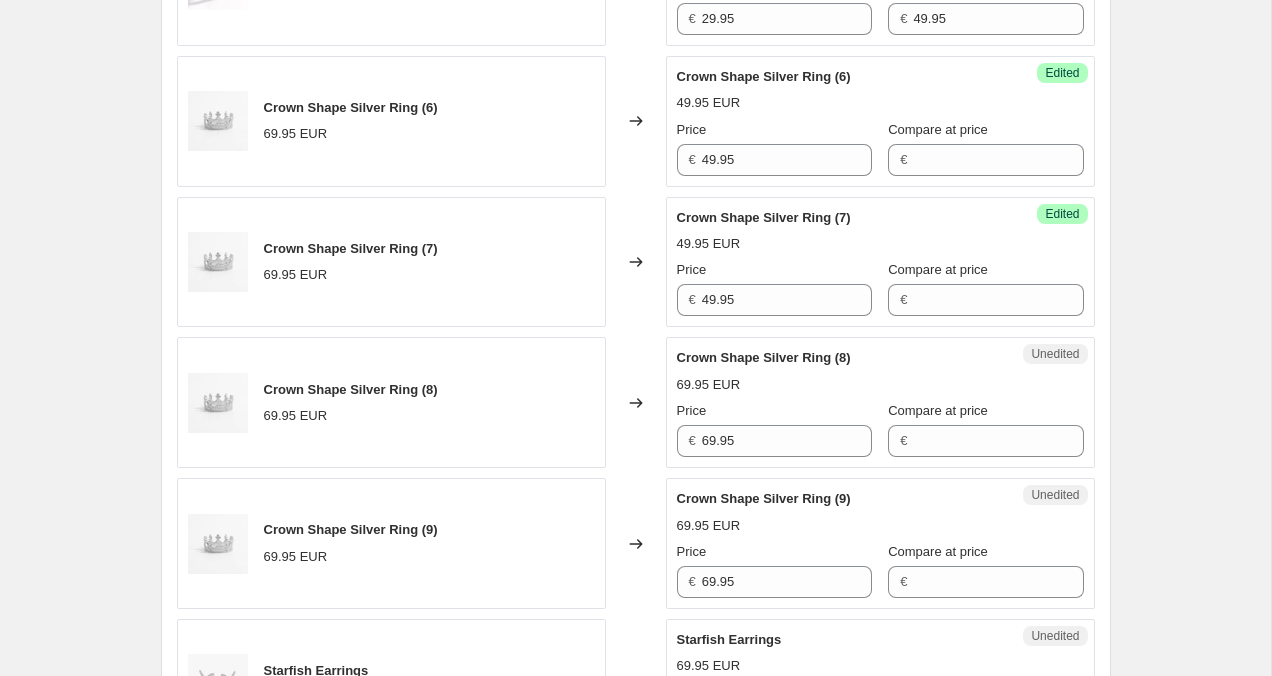 click on "Unedited Crown Shape Silver Ring (8) 69.95 EUR Price € 69.95 Compare at price €" at bounding box center (880, 402) 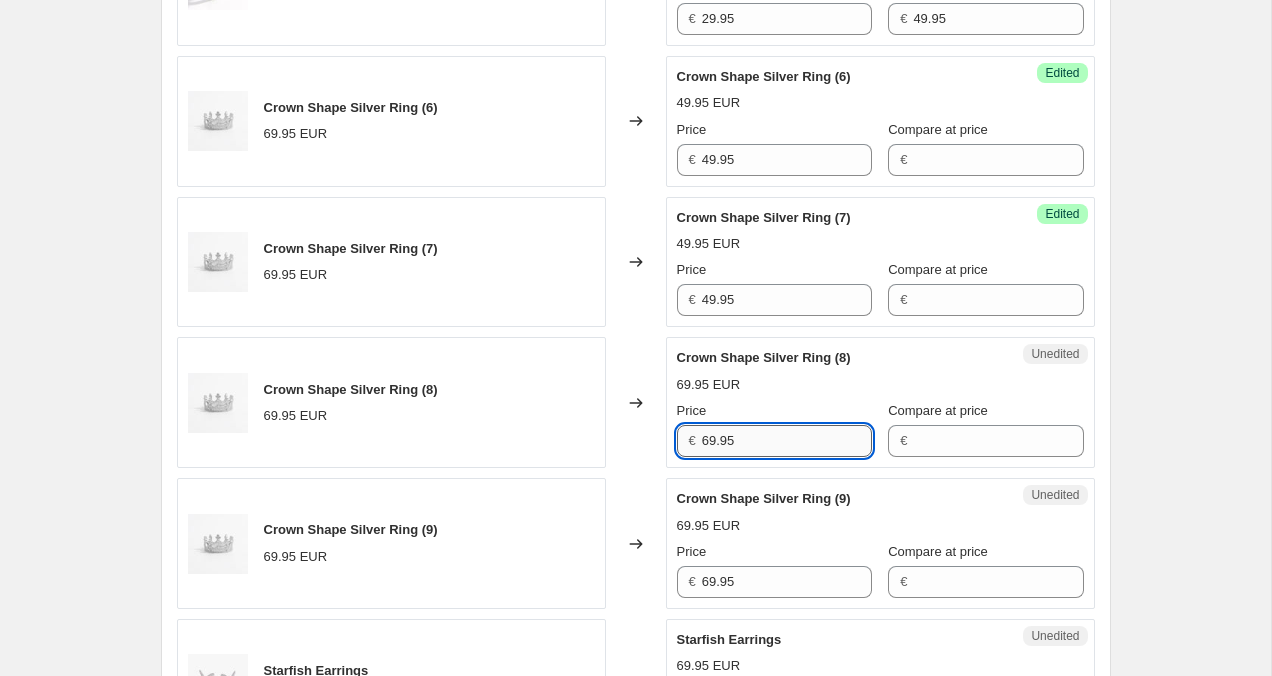 click on "69.95" at bounding box center [787, 441] 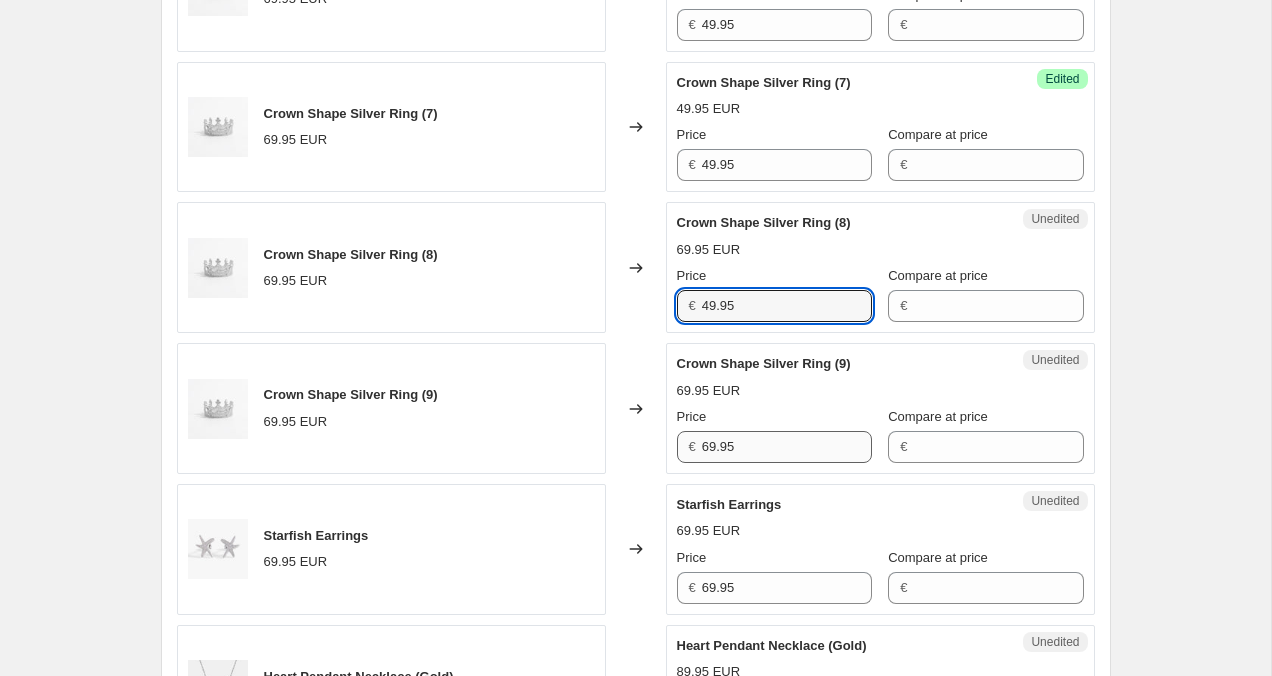 scroll, scrollTop: 2768, scrollLeft: 0, axis: vertical 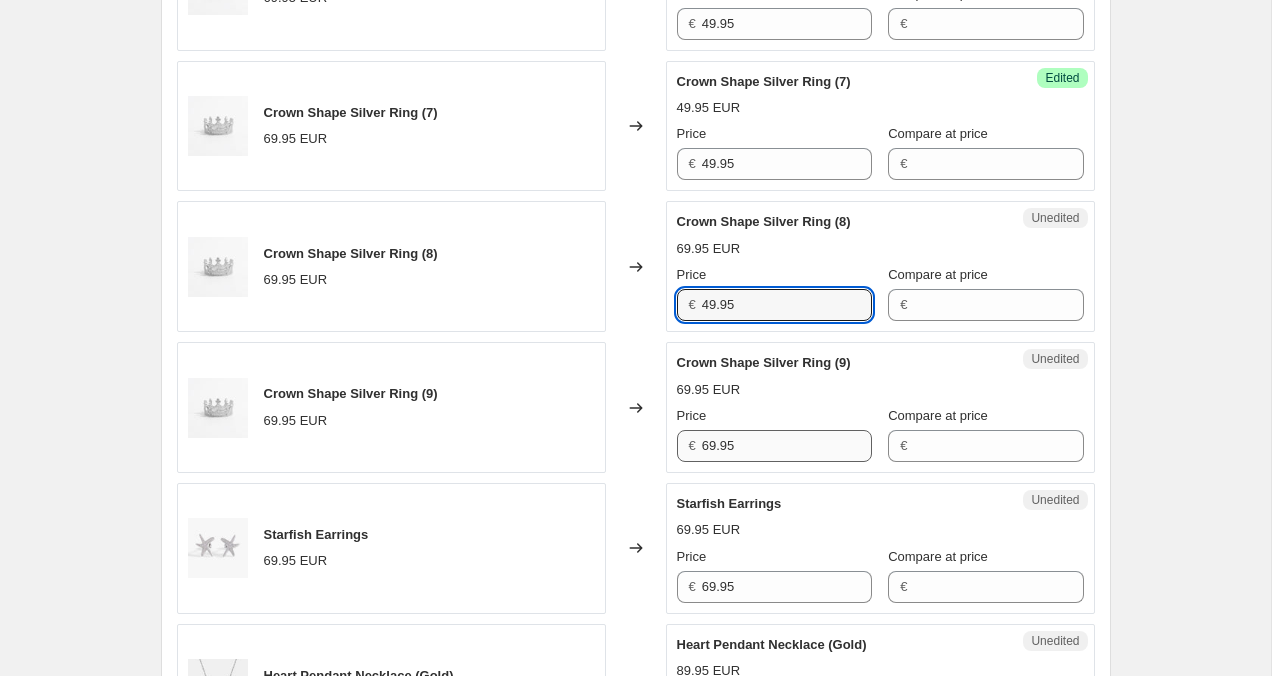 type on "49.95" 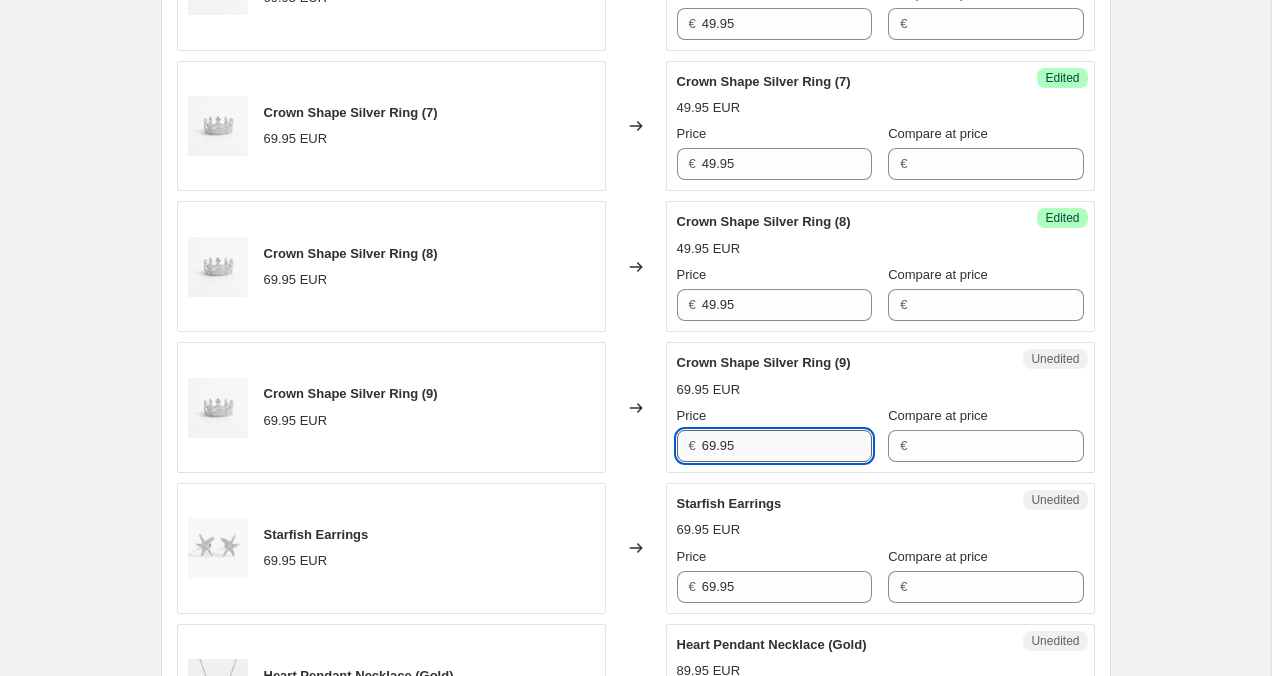 click on "69.95" at bounding box center (787, 446) 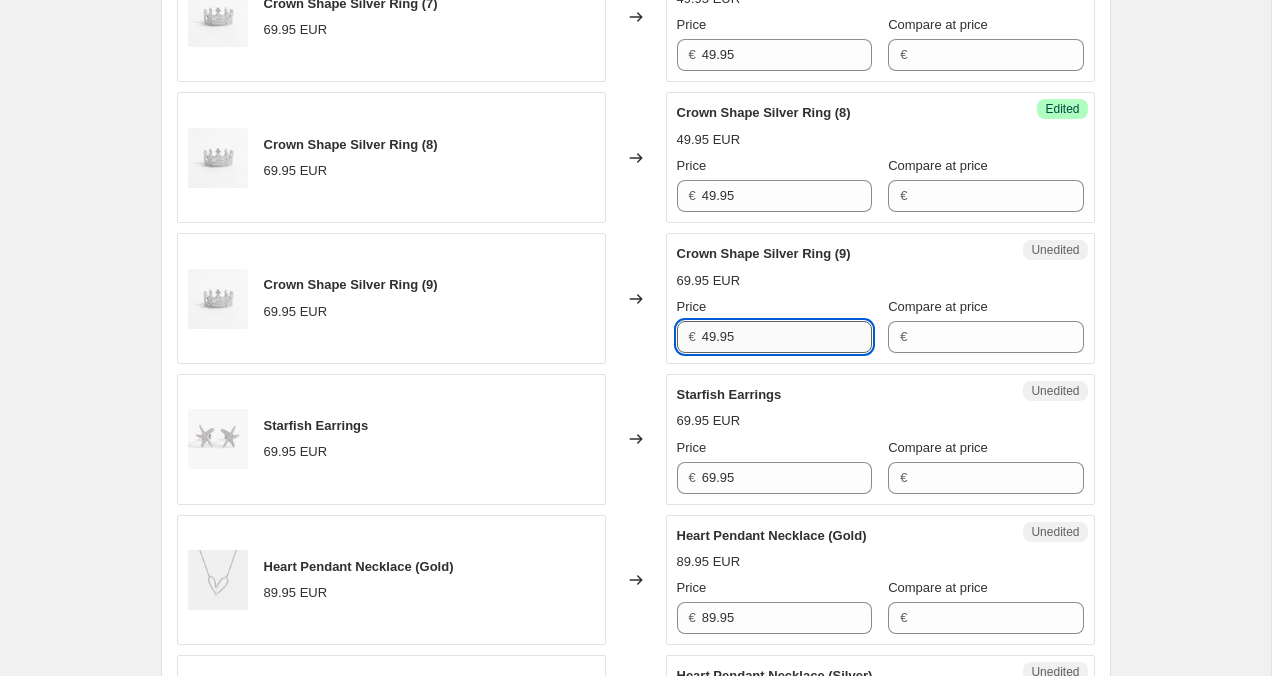 scroll, scrollTop: 2879, scrollLeft: 0, axis: vertical 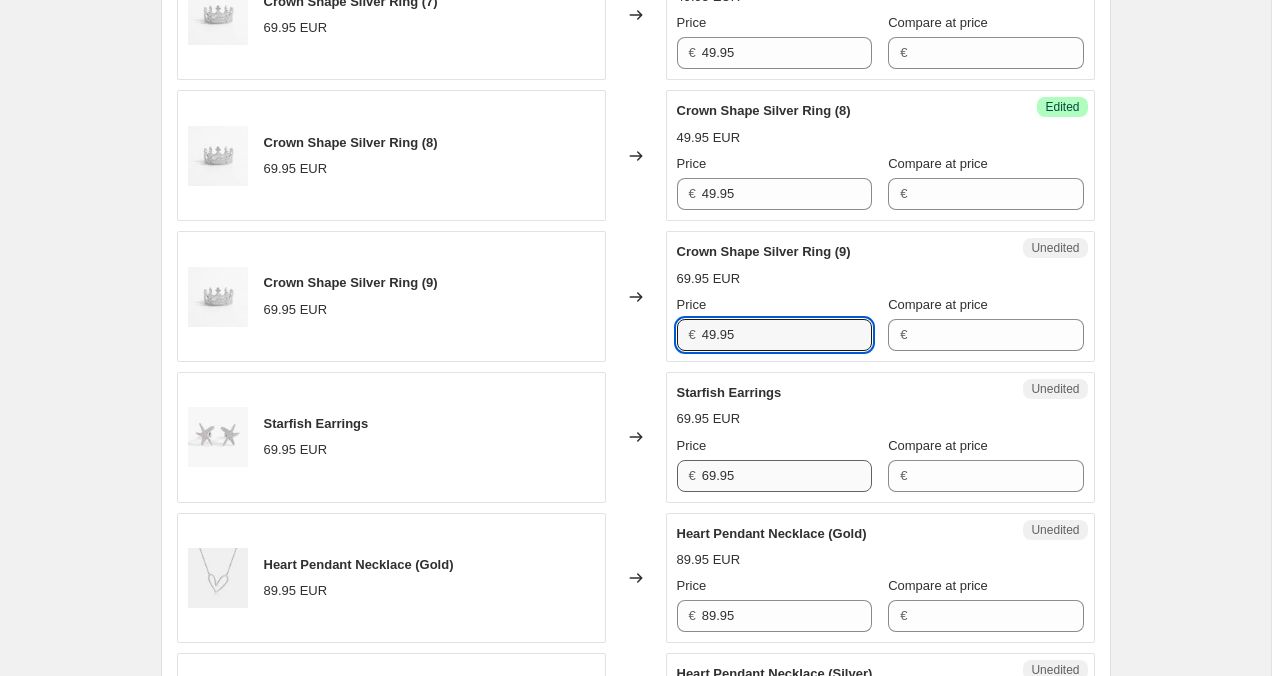 type on "49.95" 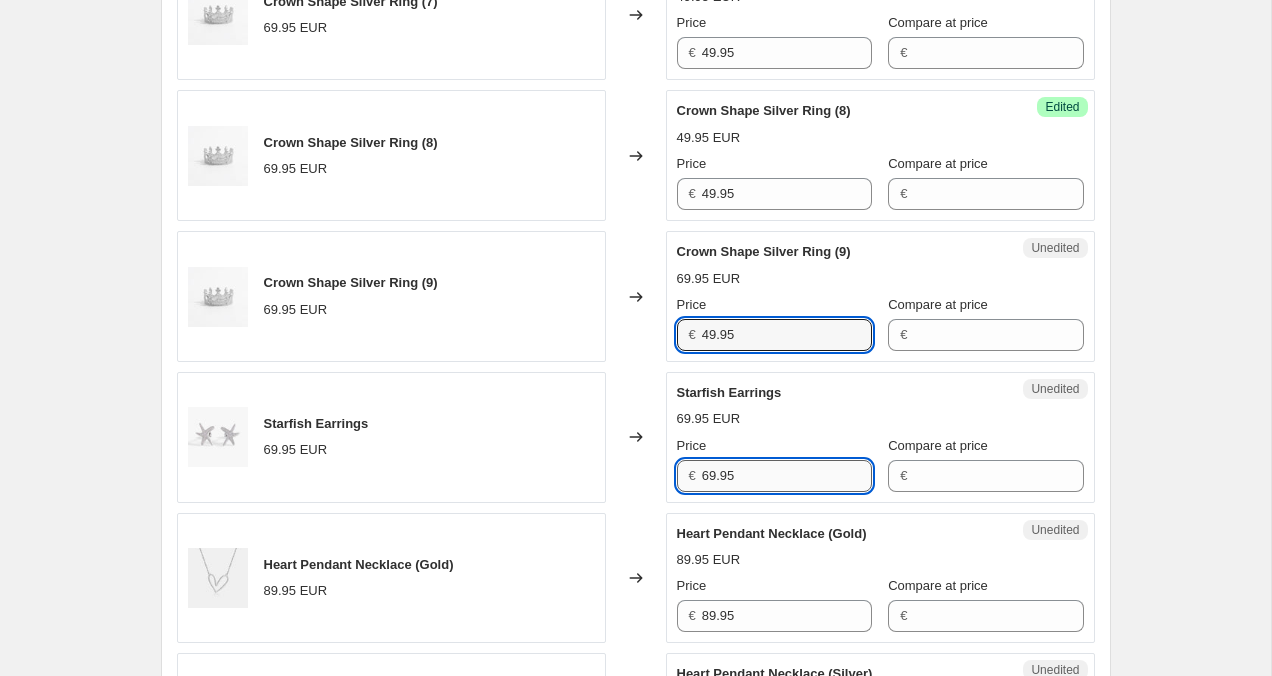 click on "69.95" at bounding box center (787, 476) 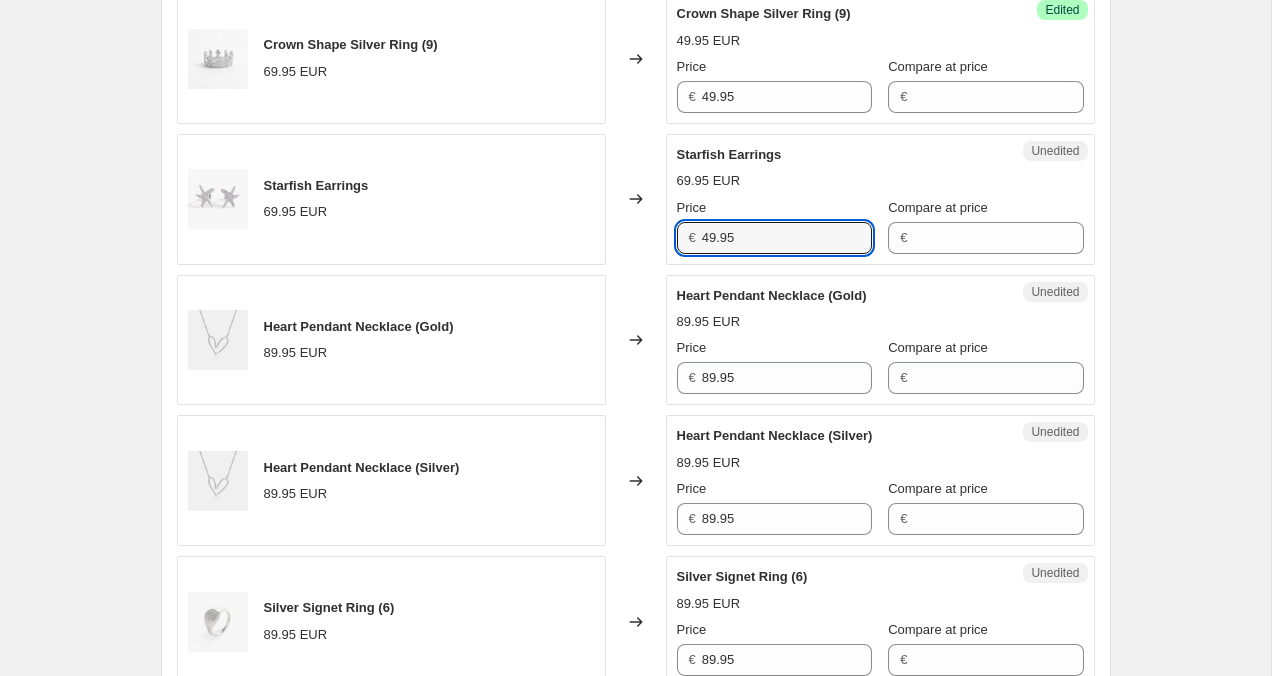 scroll, scrollTop: 3144, scrollLeft: 0, axis: vertical 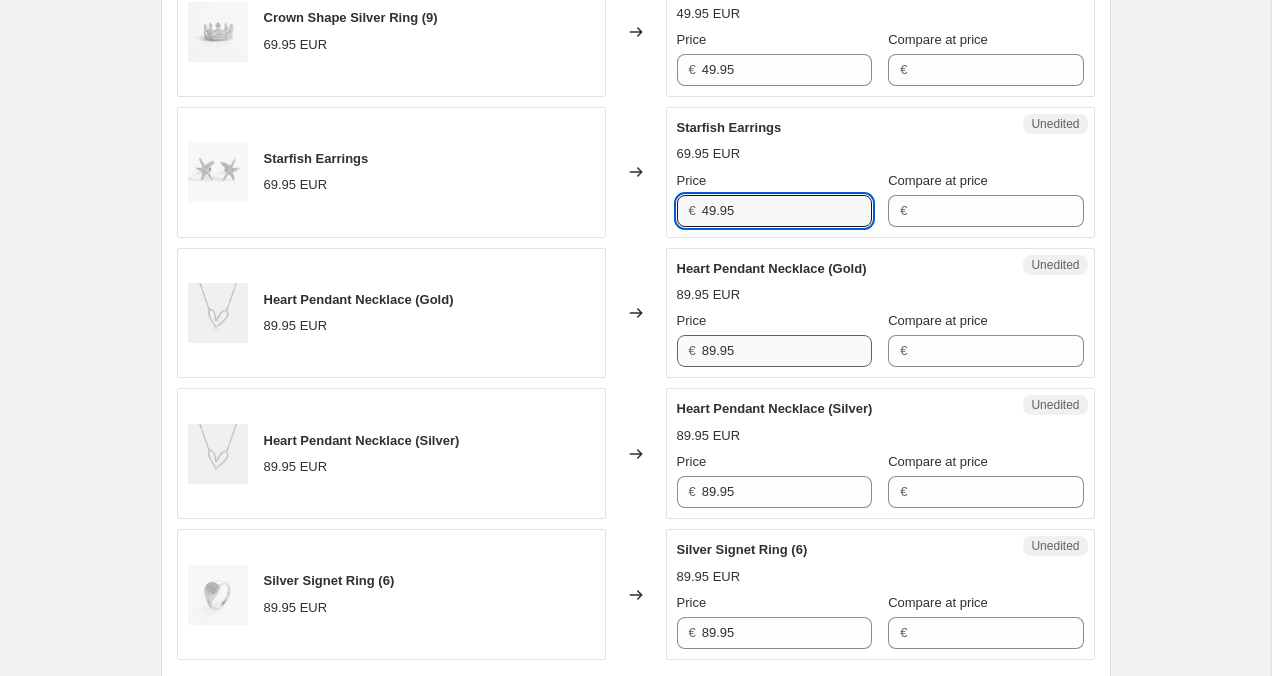type on "49.95" 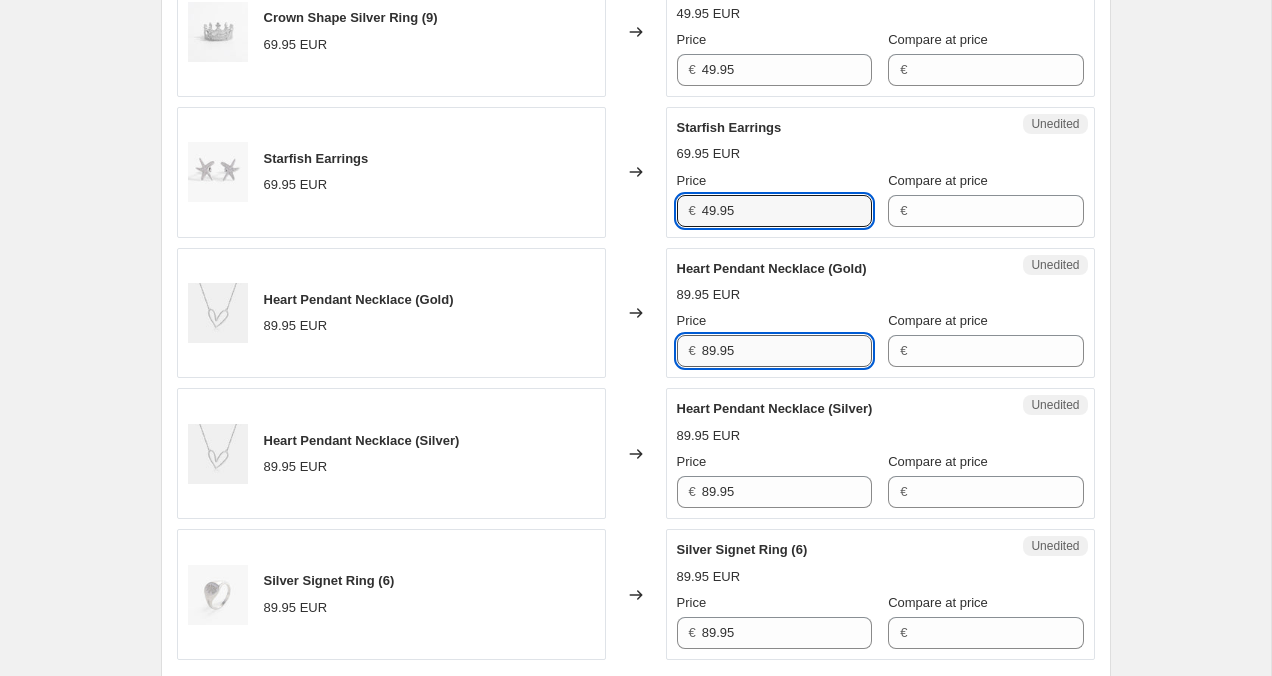 click on "89.95" at bounding box center (787, 351) 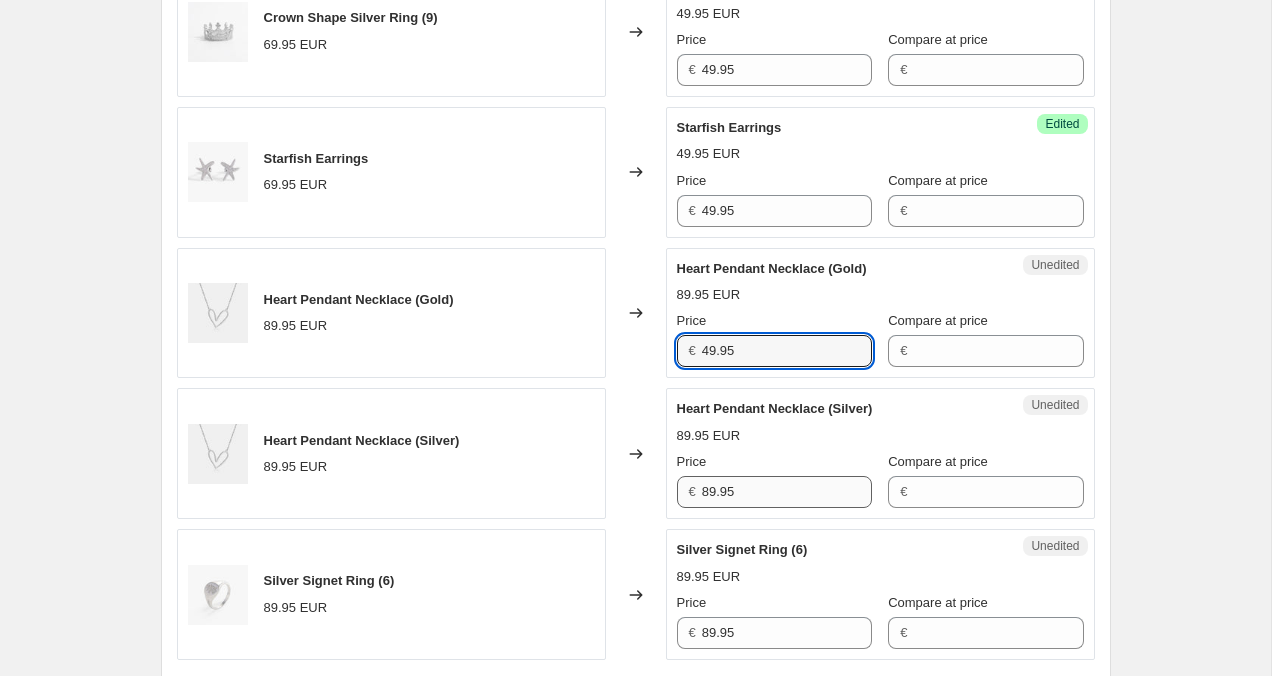 type on "49.95" 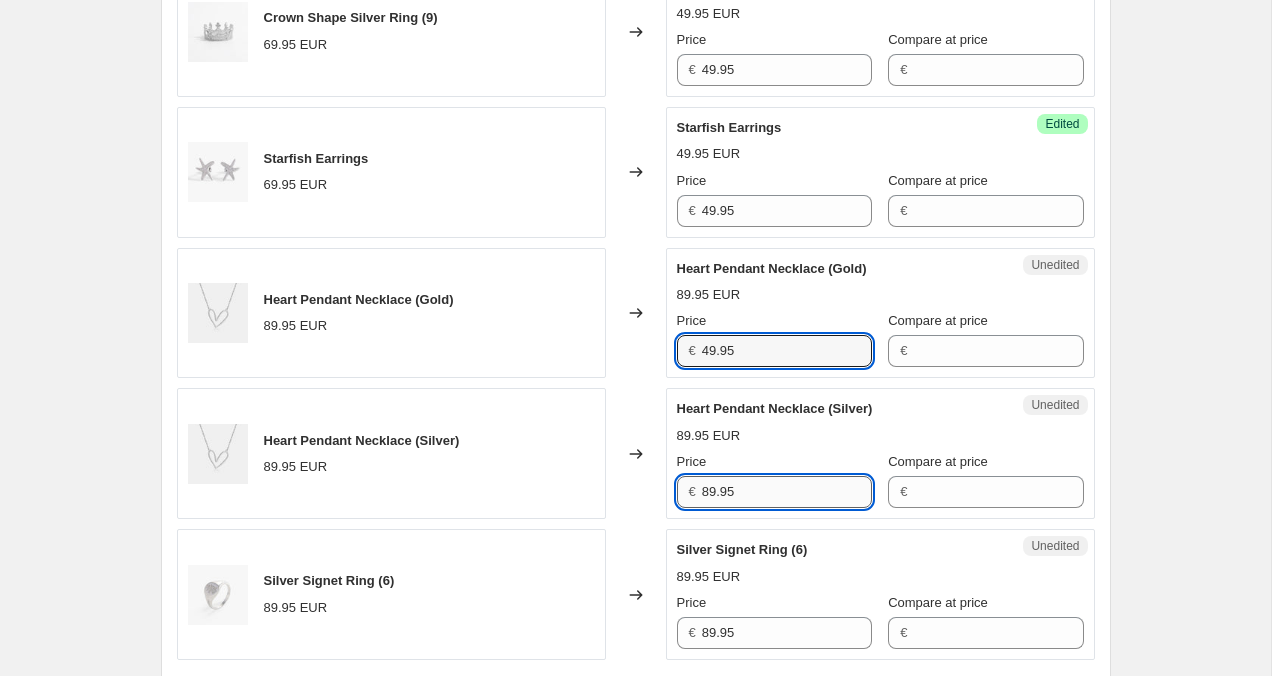 click on "89.95" at bounding box center [787, 492] 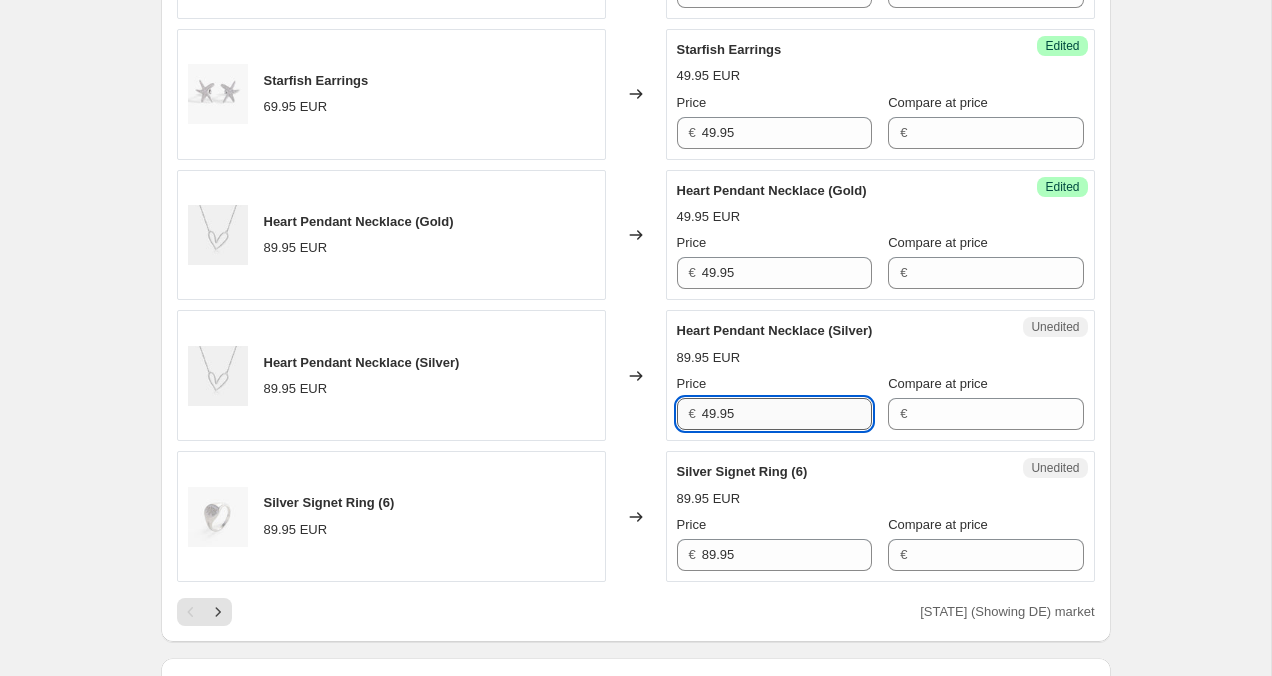 scroll, scrollTop: 3293, scrollLeft: 0, axis: vertical 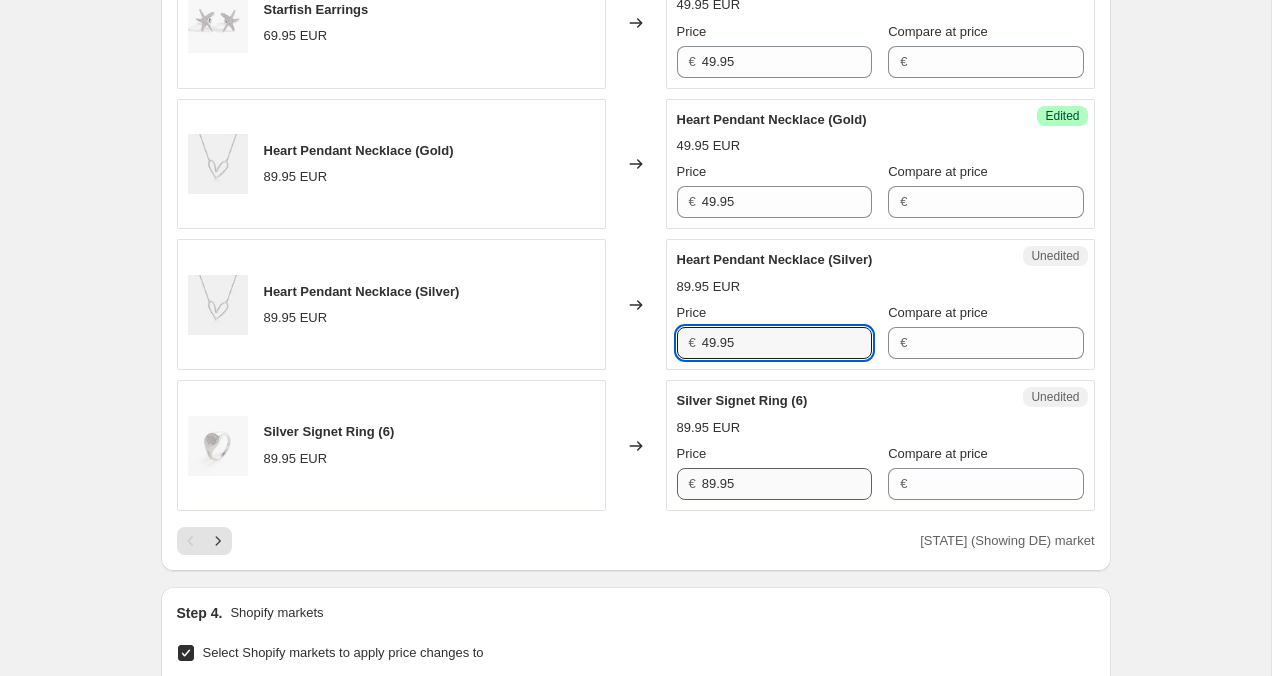 type on "49.95" 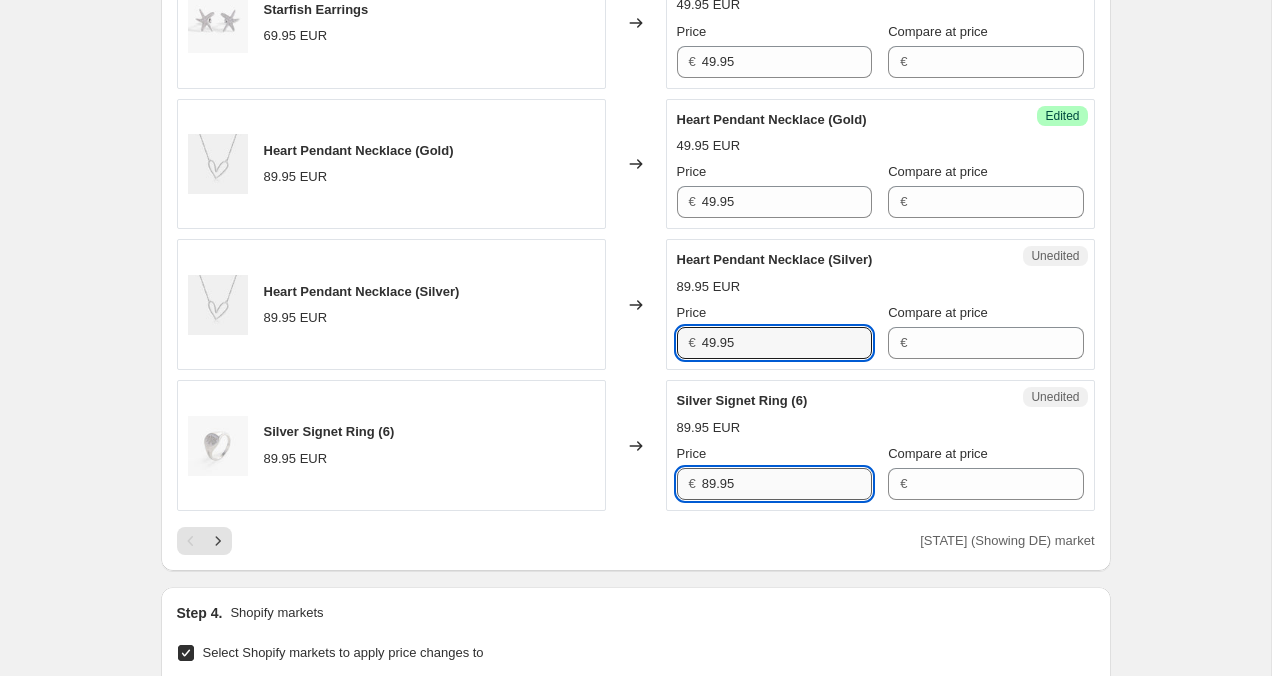 click on "89.95" at bounding box center [787, 484] 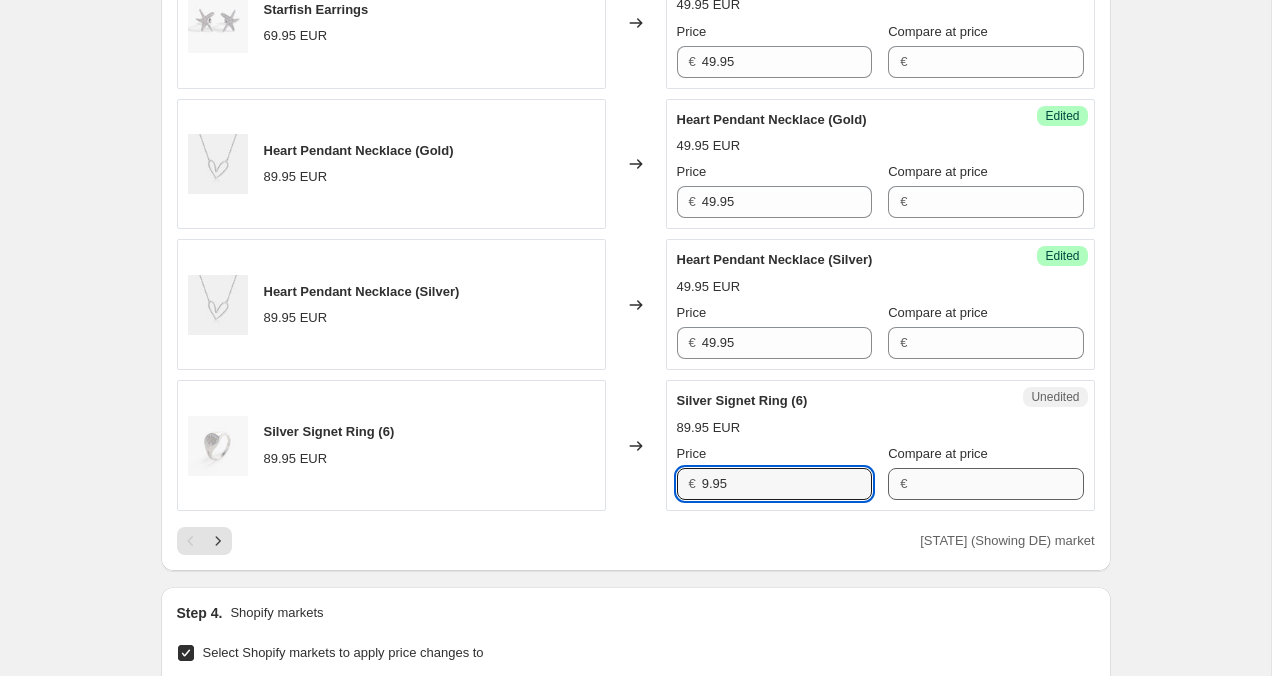 type on "59.95" 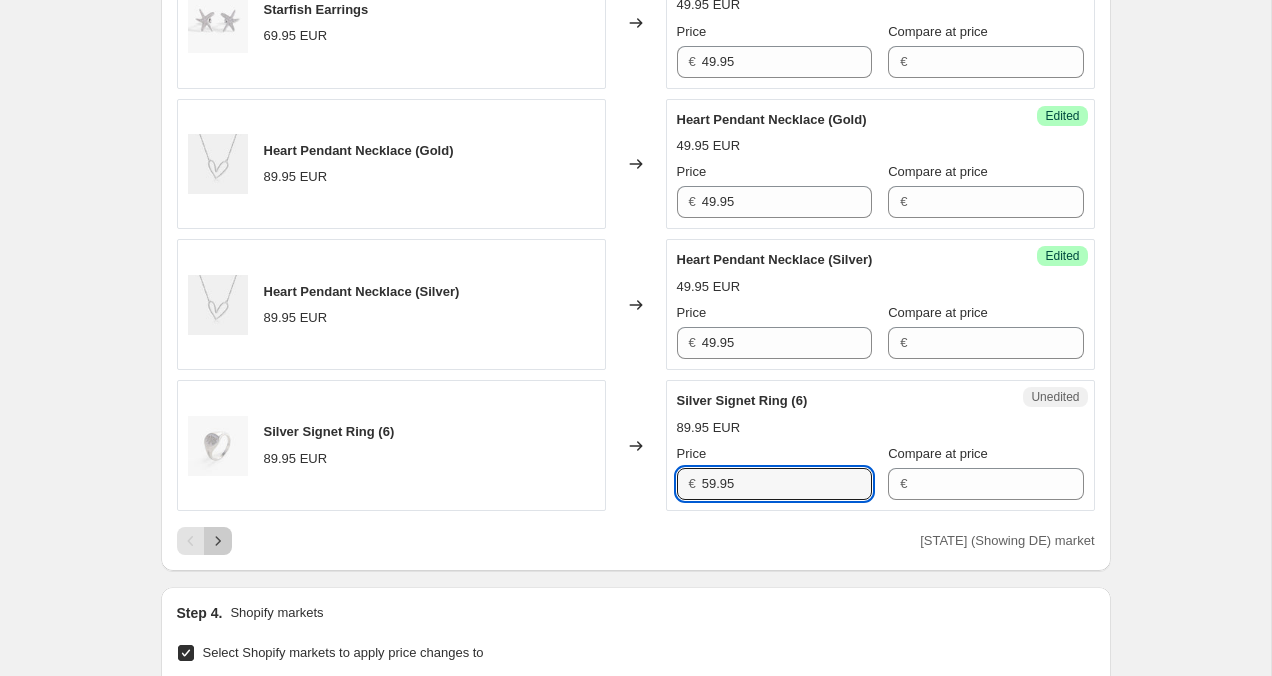 click 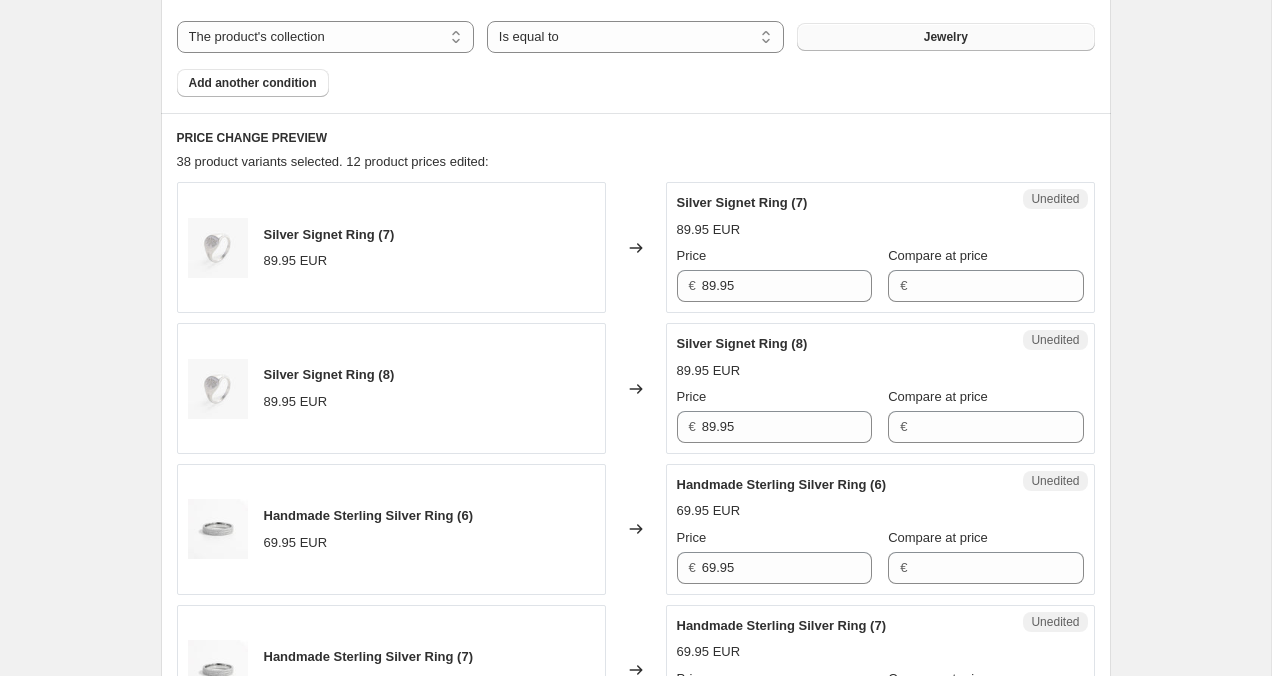scroll, scrollTop: 634, scrollLeft: 0, axis: vertical 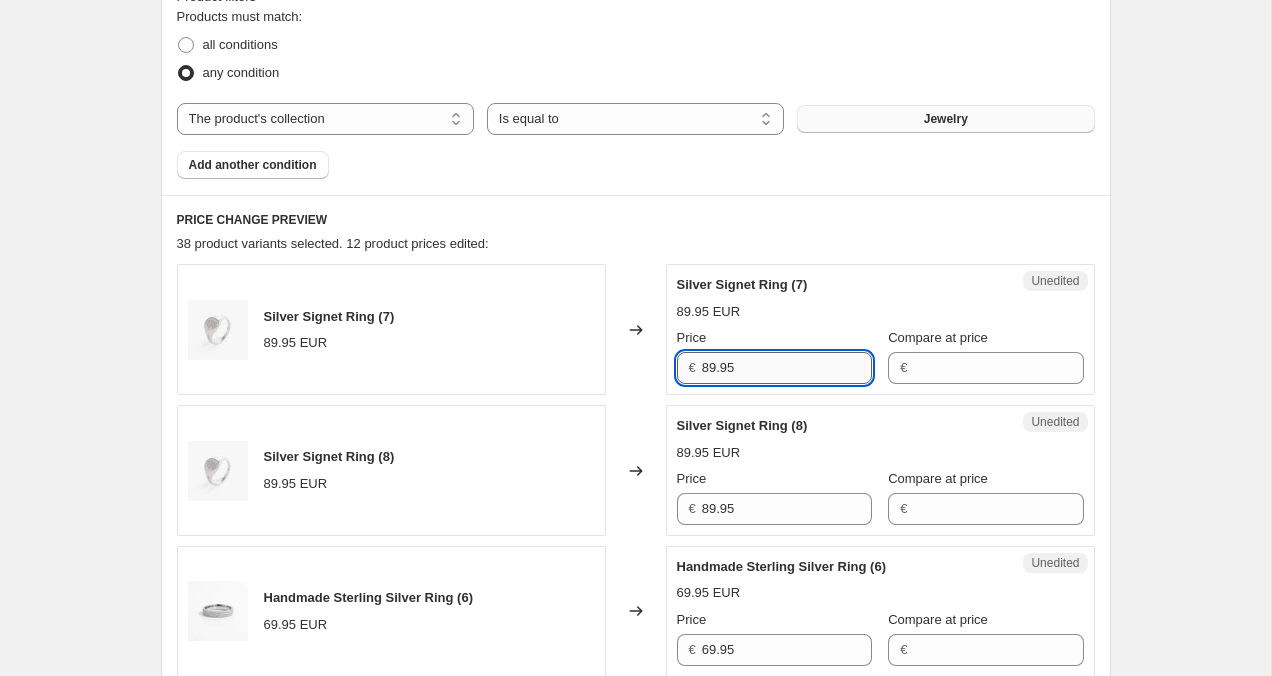 click on "89.95" at bounding box center [787, 368] 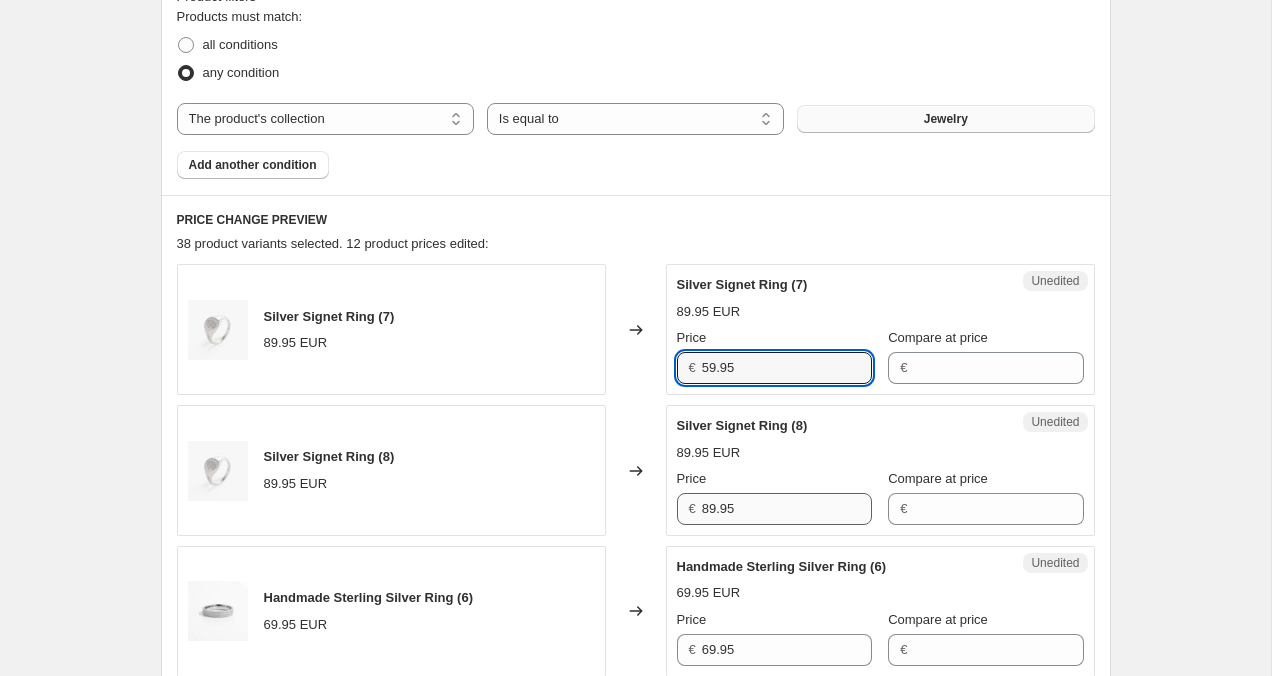 type on "59.95" 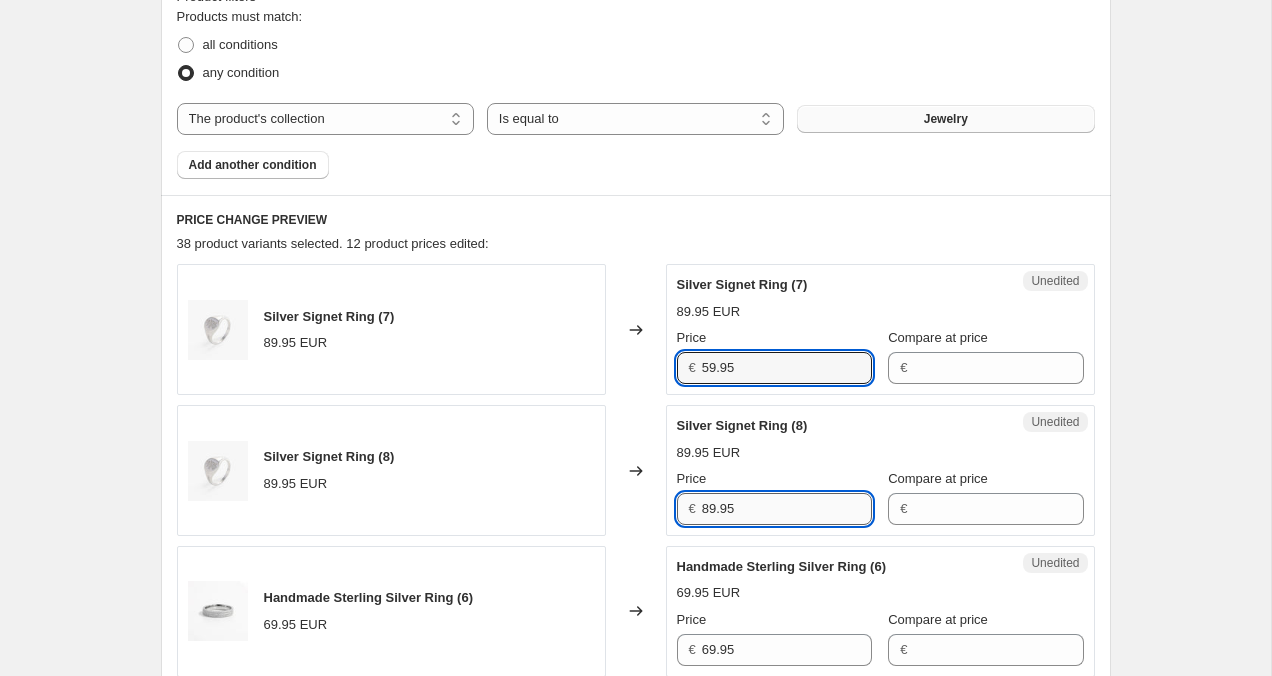 click on "89.95" at bounding box center [787, 509] 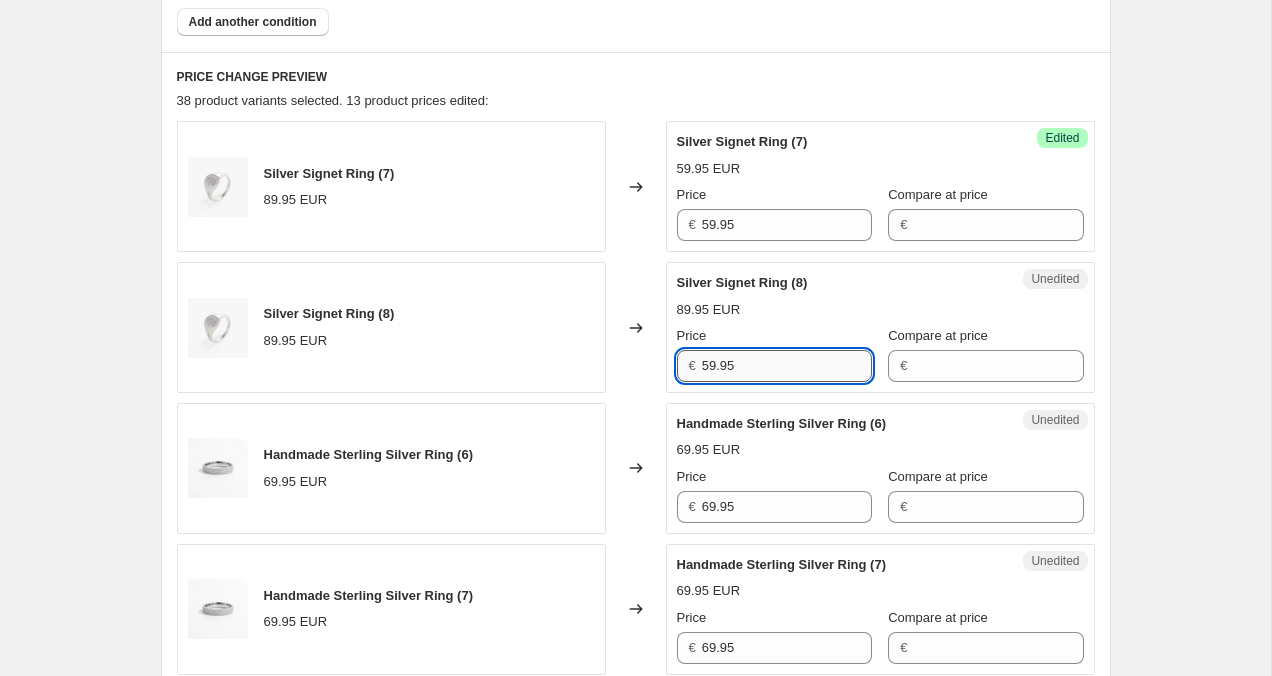 scroll, scrollTop: 778, scrollLeft: 0, axis: vertical 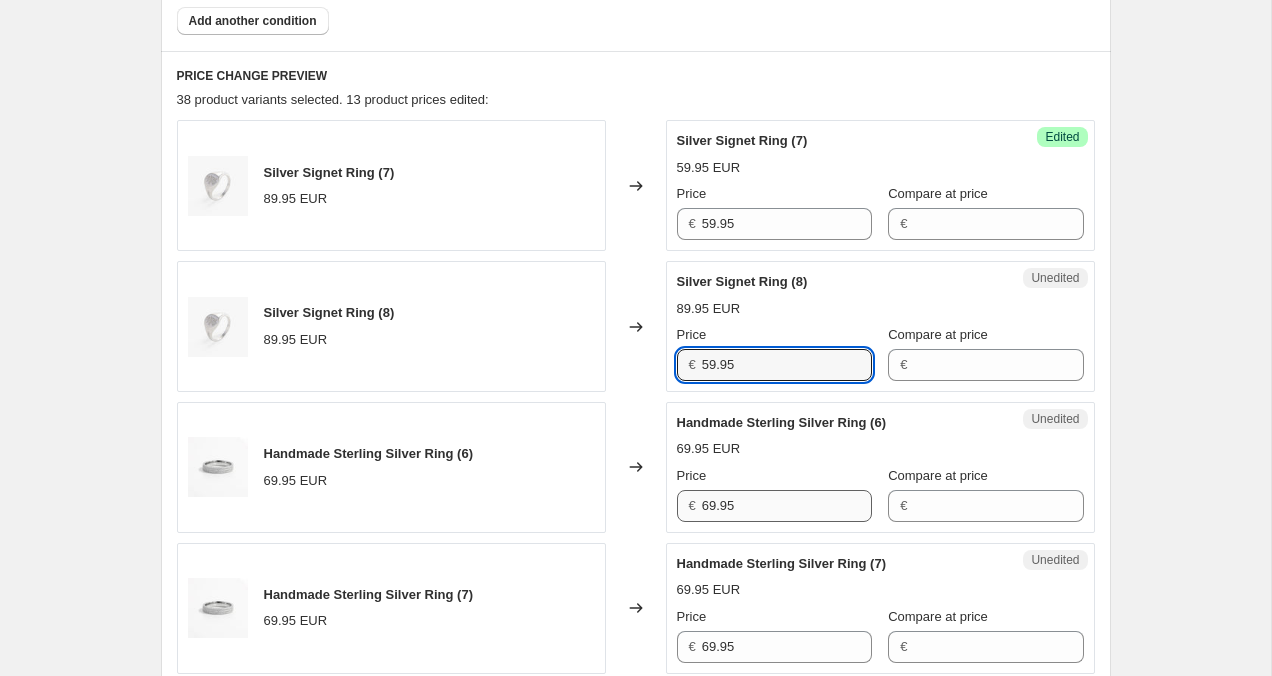 type on "59.95" 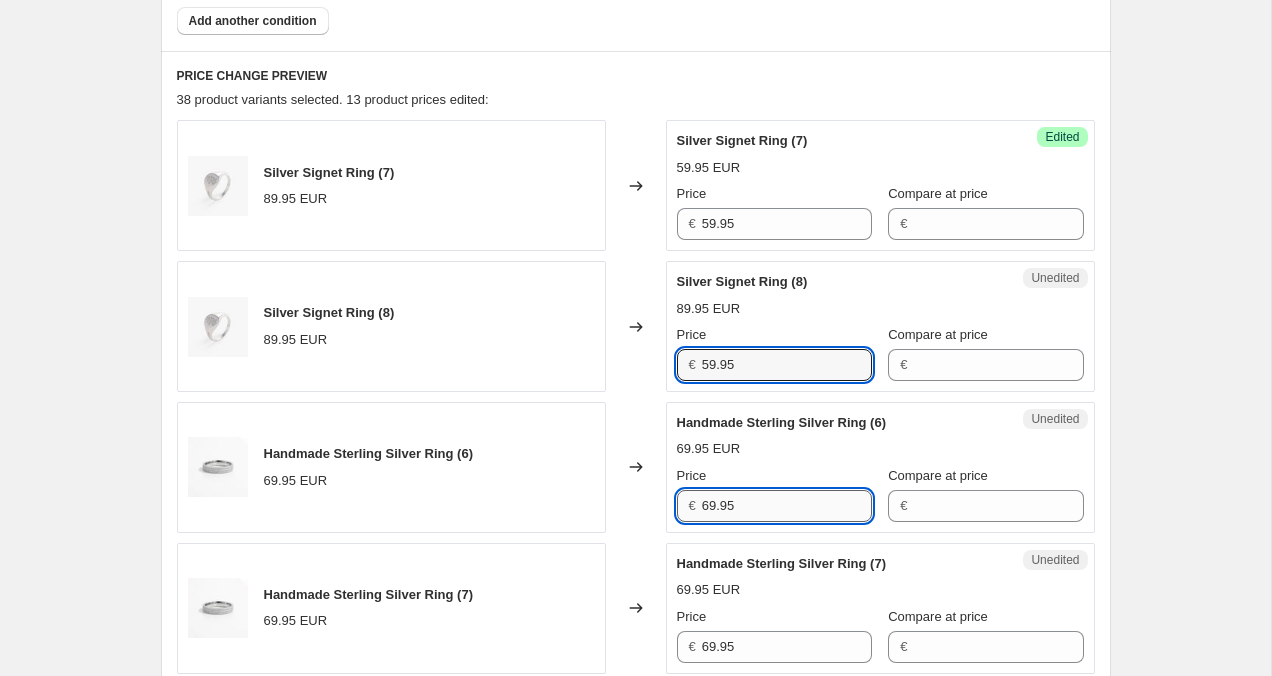 click on "69.95" at bounding box center [787, 506] 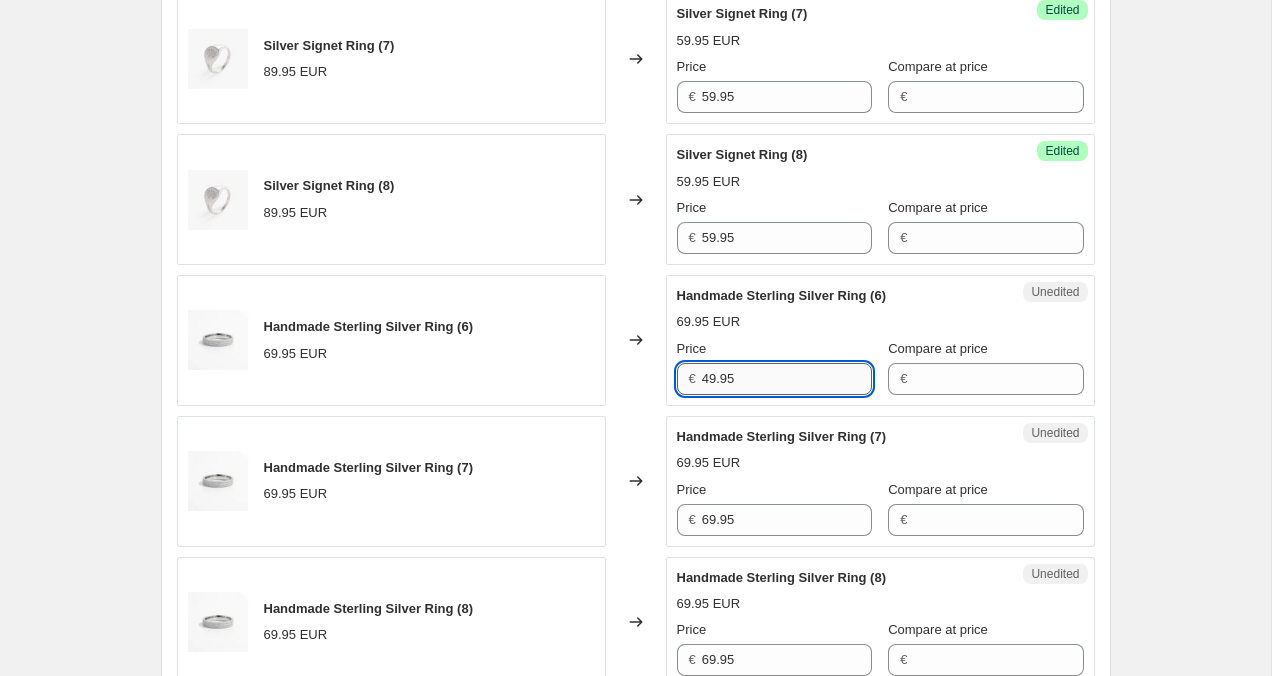 scroll, scrollTop: 913, scrollLeft: 0, axis: vertical 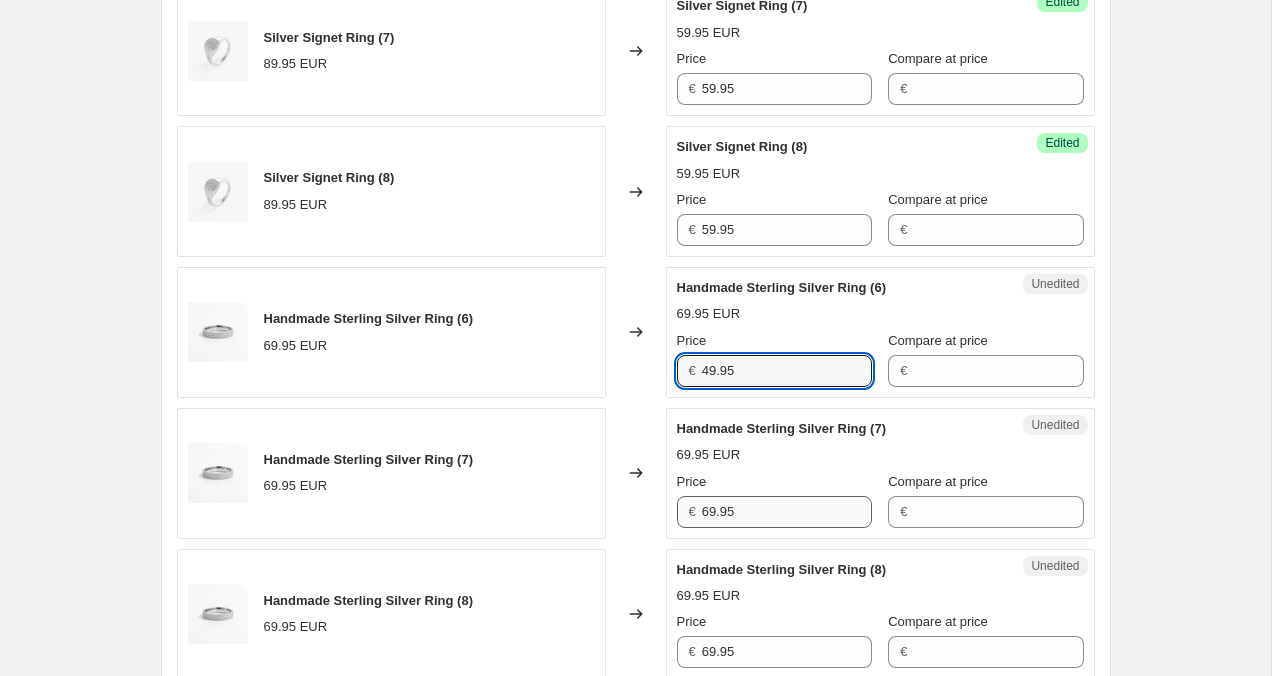 type on "49.95" 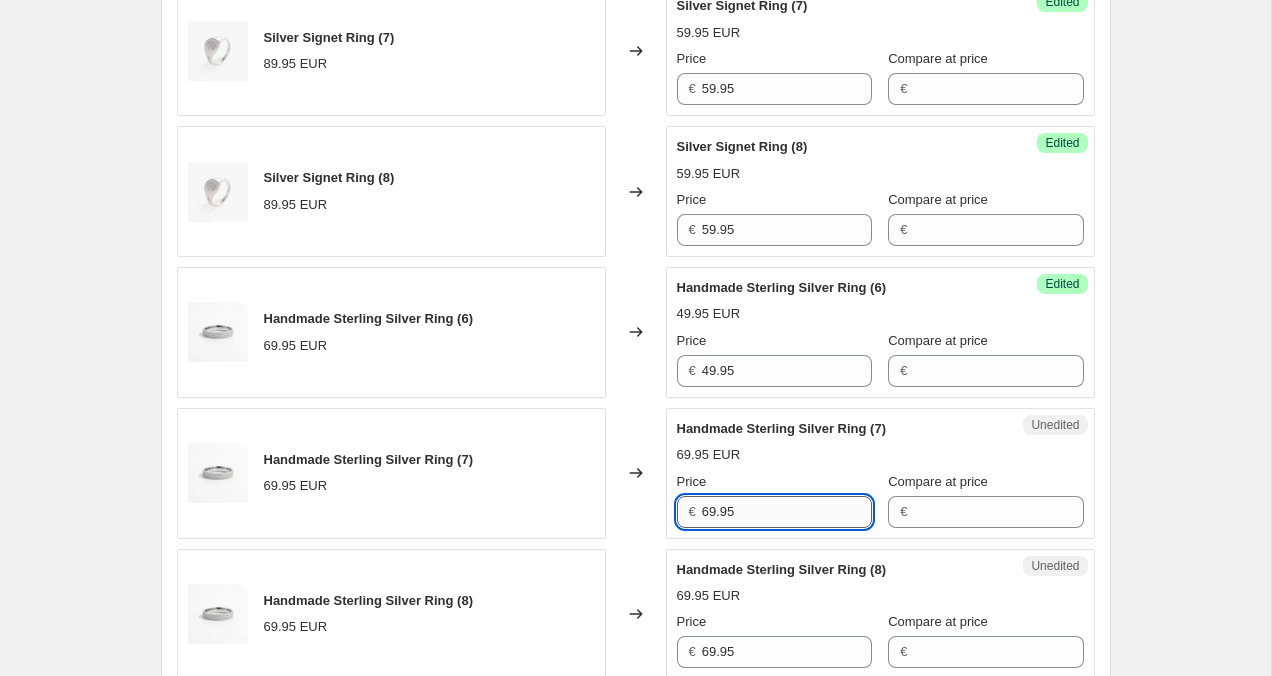 click on "69.95" at bounding box center [787, 512] 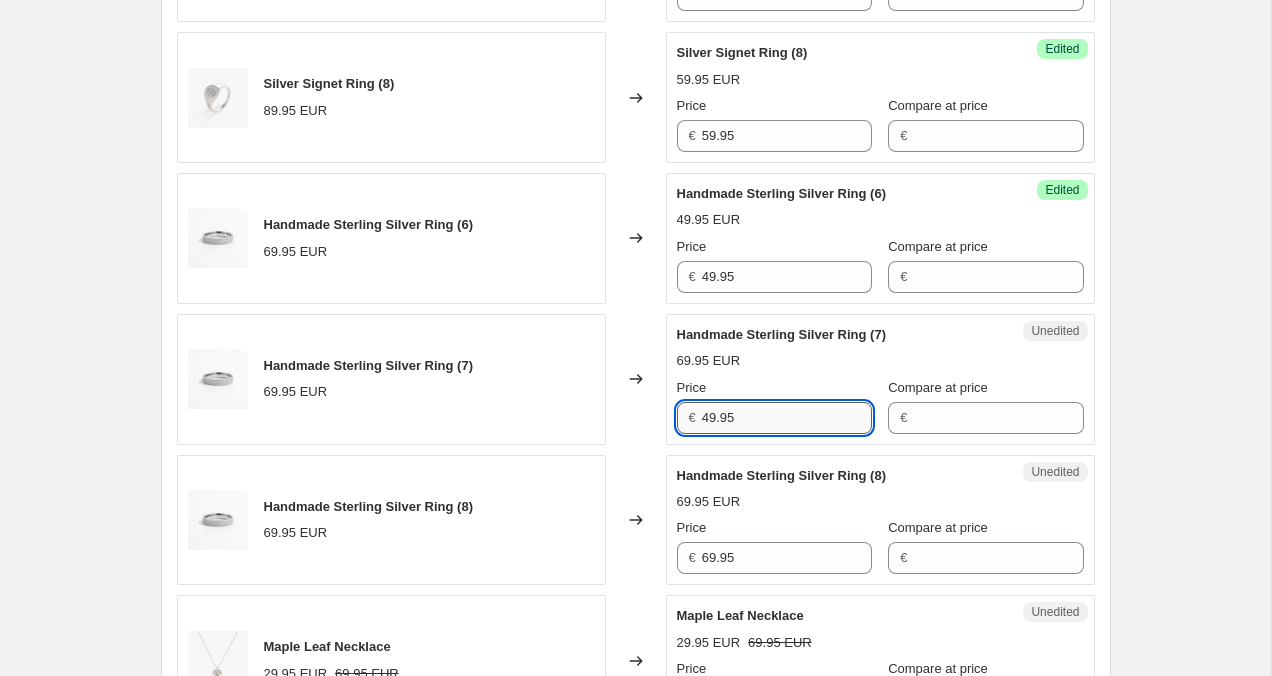 scroll, scrollTop: 1030, scrollLeft: 0, axis: vertical 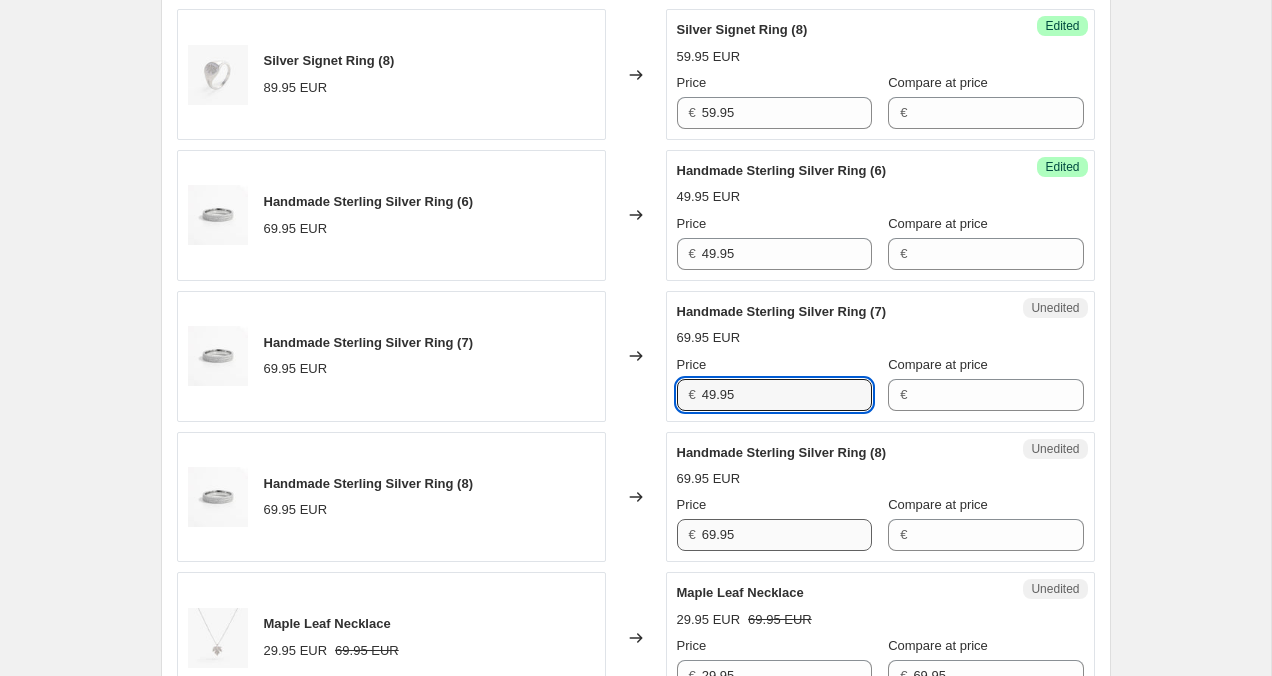 type on "49.95" 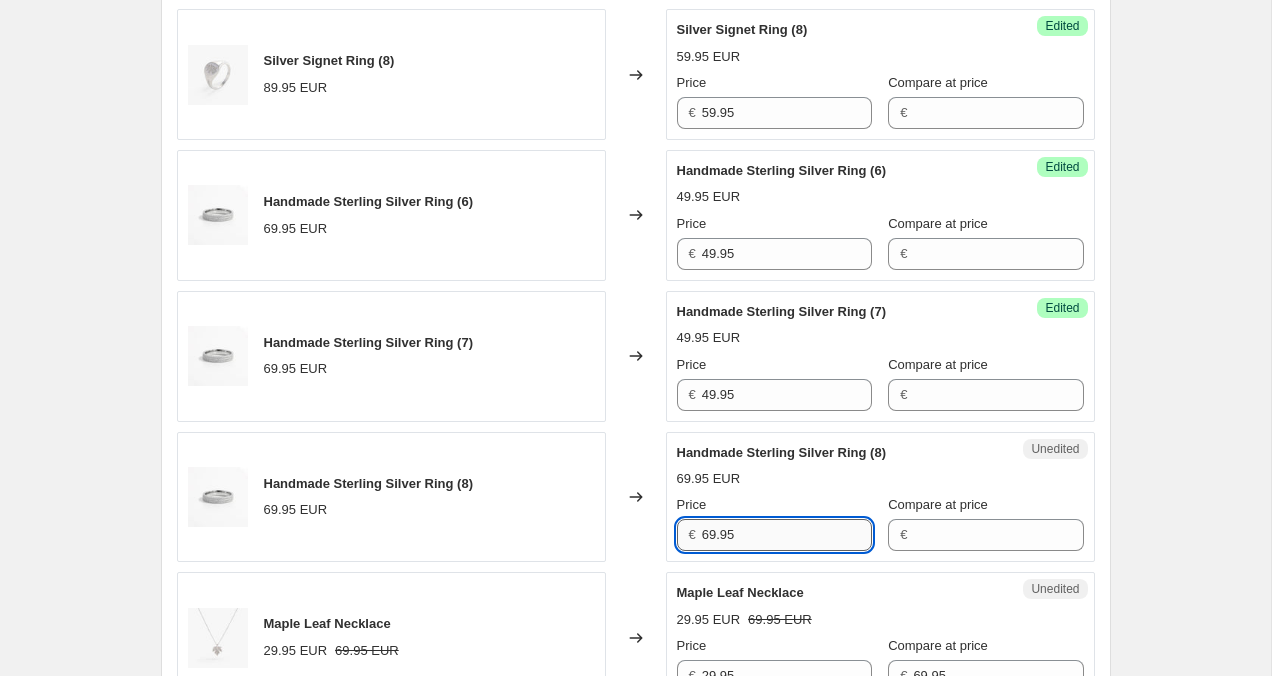 click on "69.95" at bounding box center (787, 535) 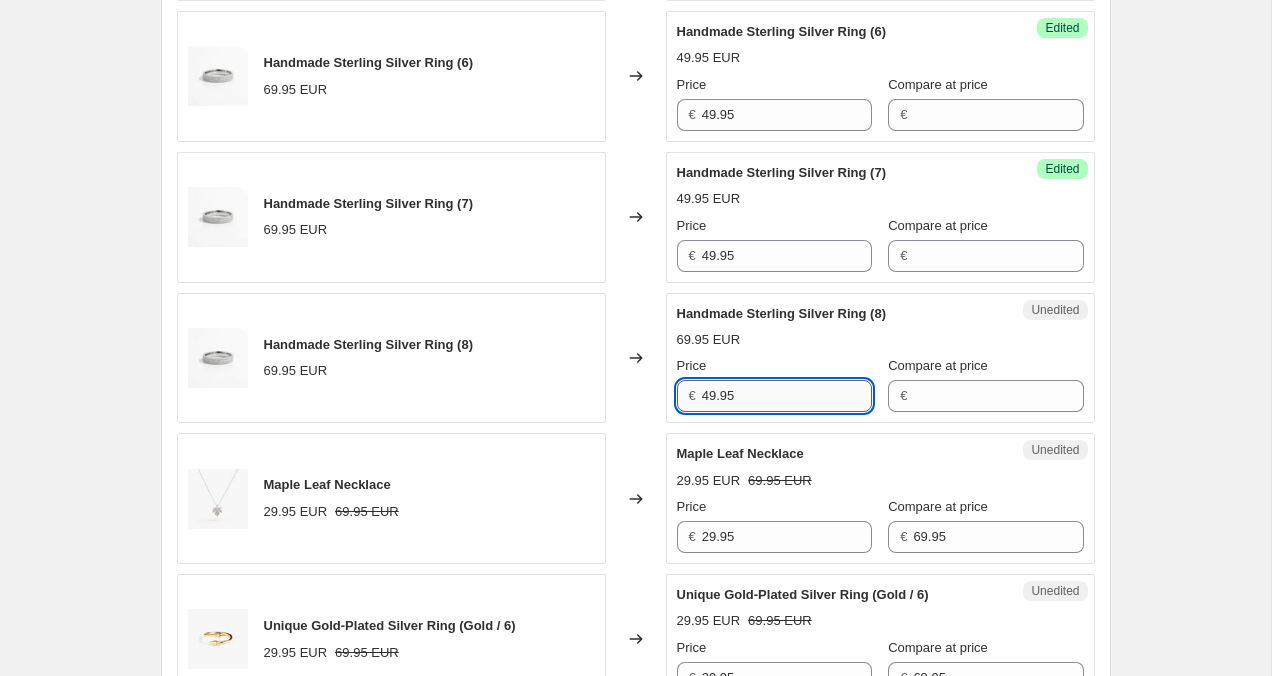 scroll, scrollTop: 1188, scrollLeft: 0, axis: vertical 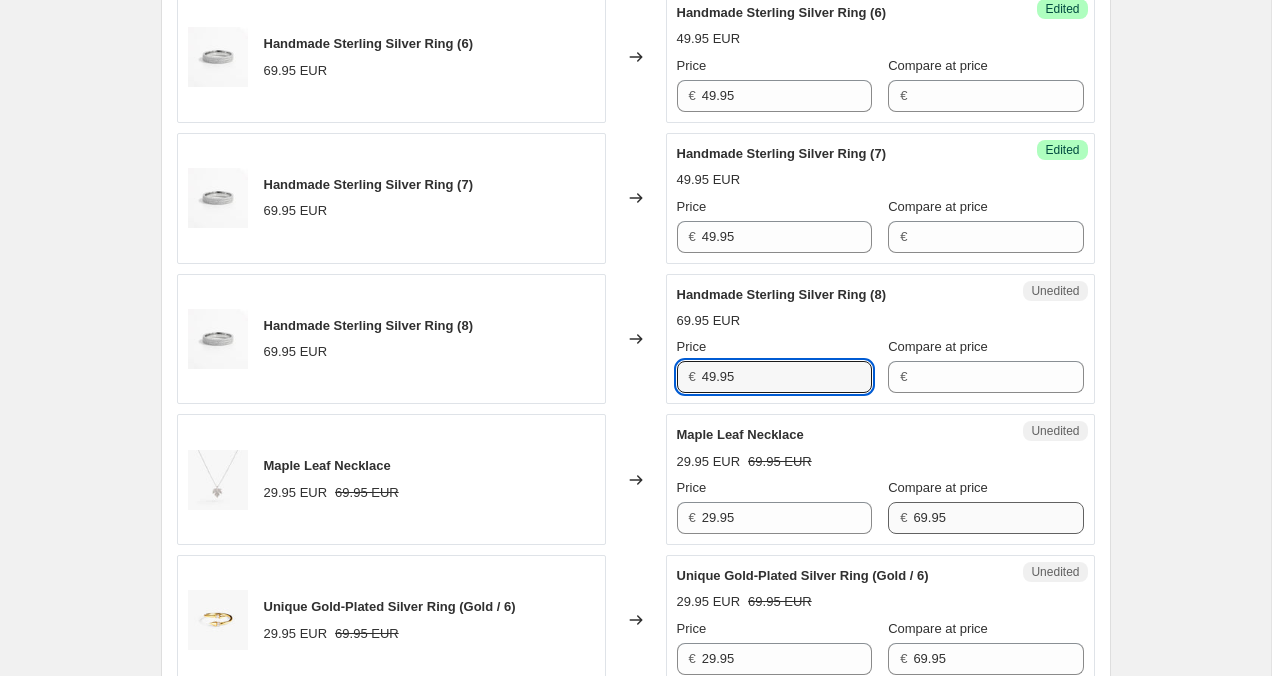 type on "49.95" 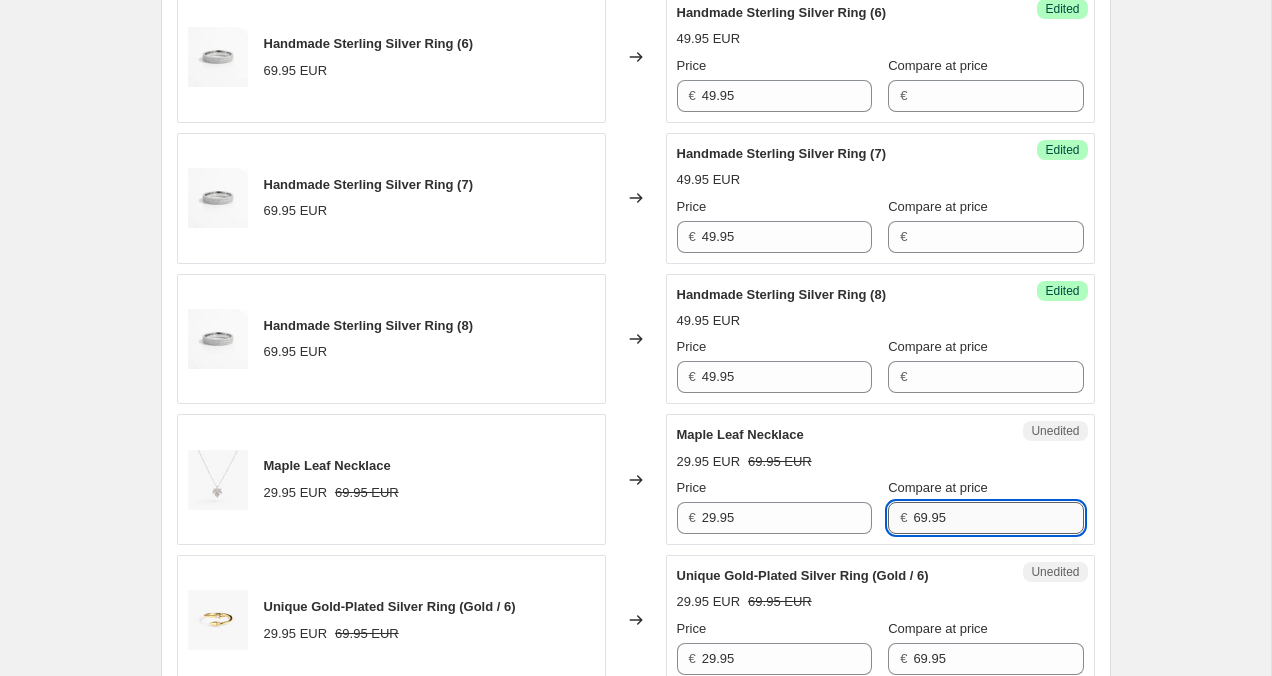 click on "69.95" at bounding box center [998, 518] 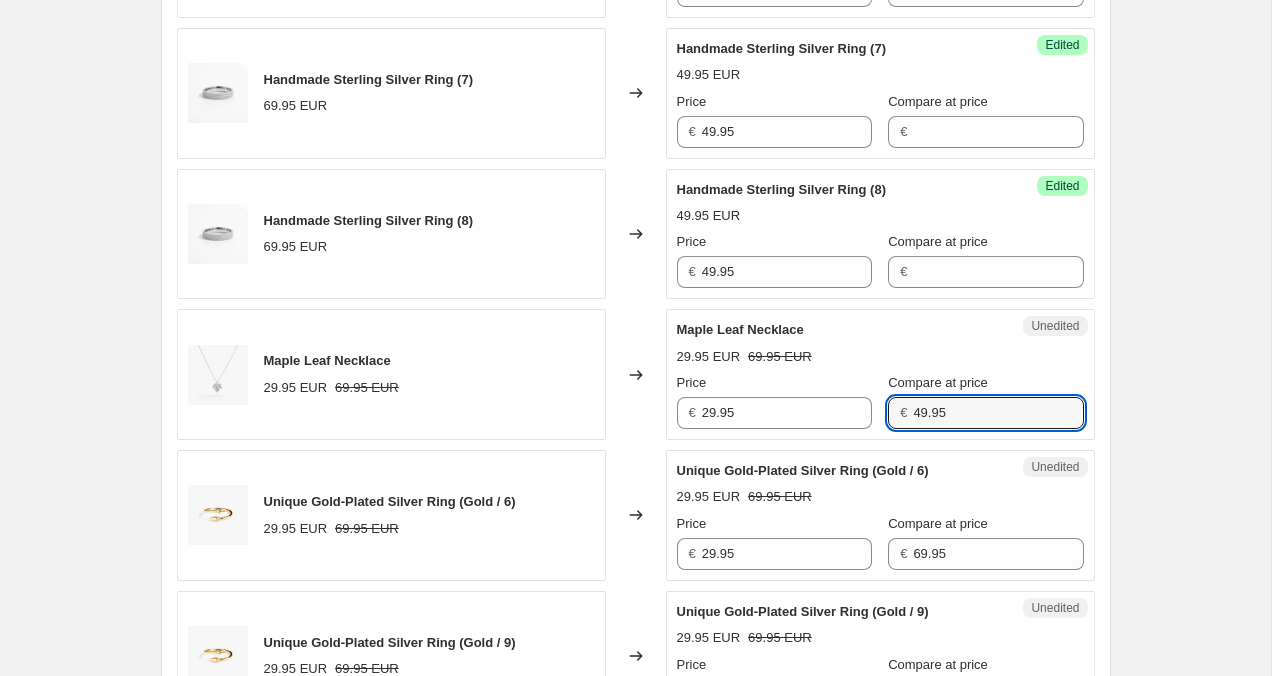 scroll, scrollTop: 1330, scrollLeft: 0, axis: vertical 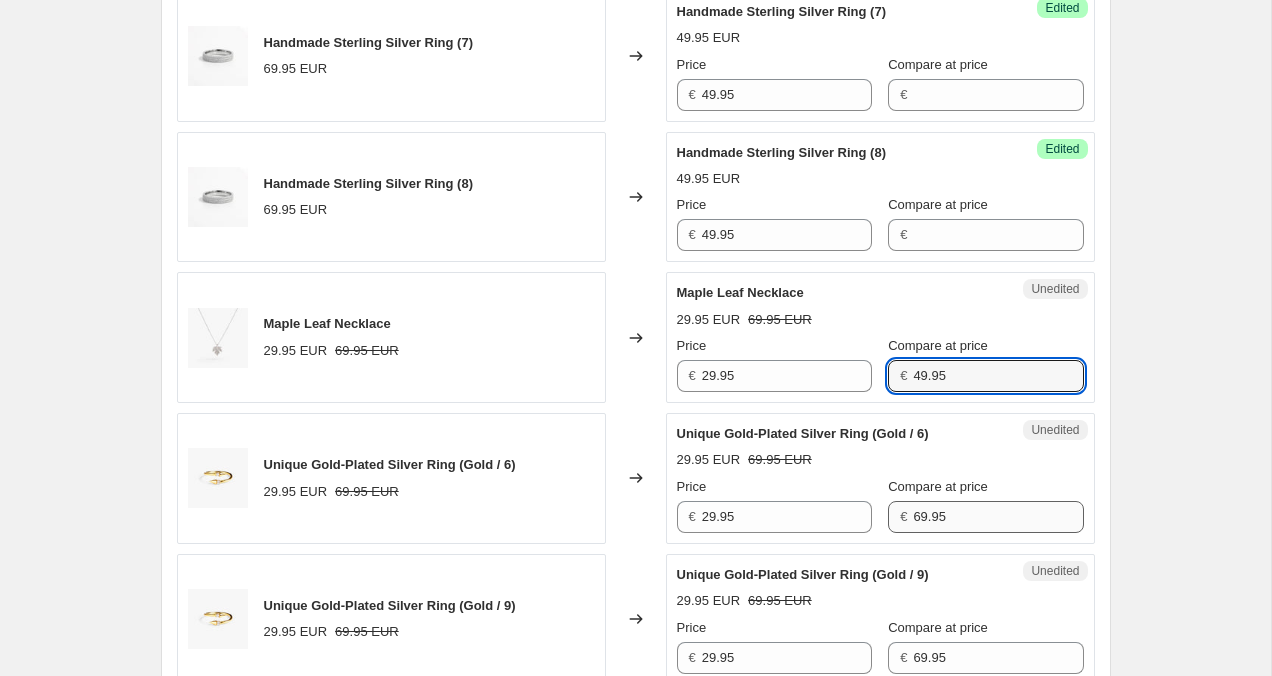 type on "49.95" 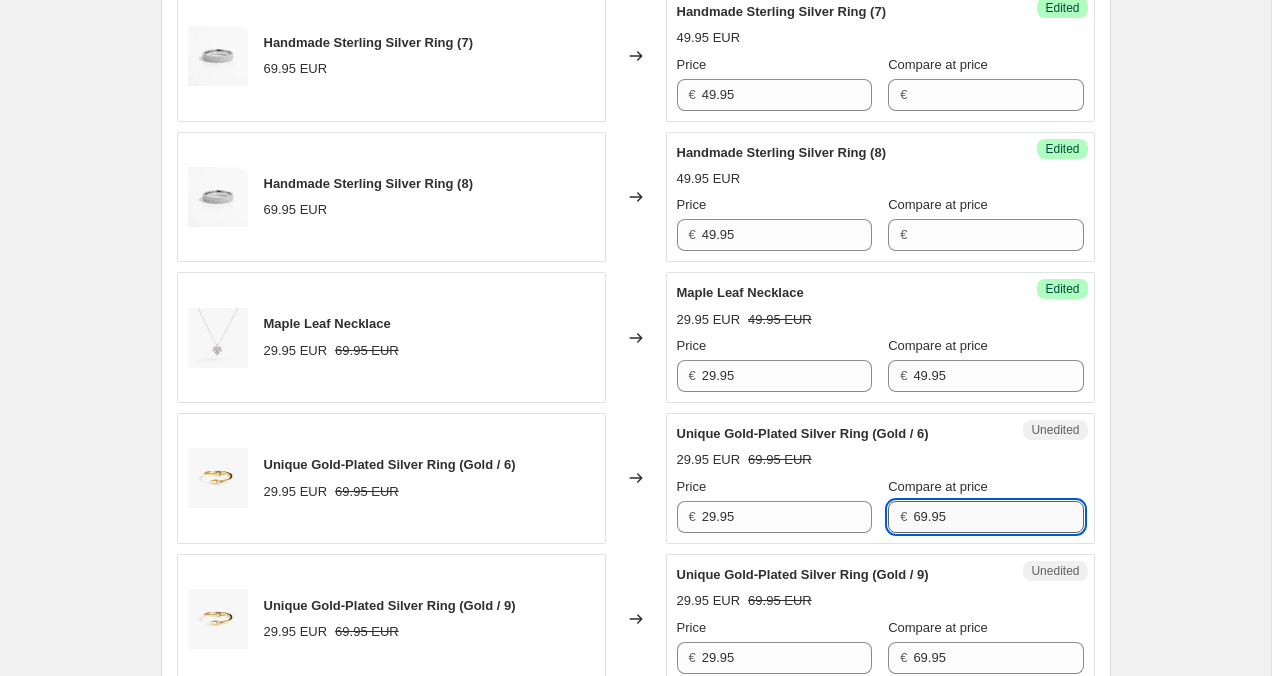 click on "69.95" at bounding box center [998, 517] 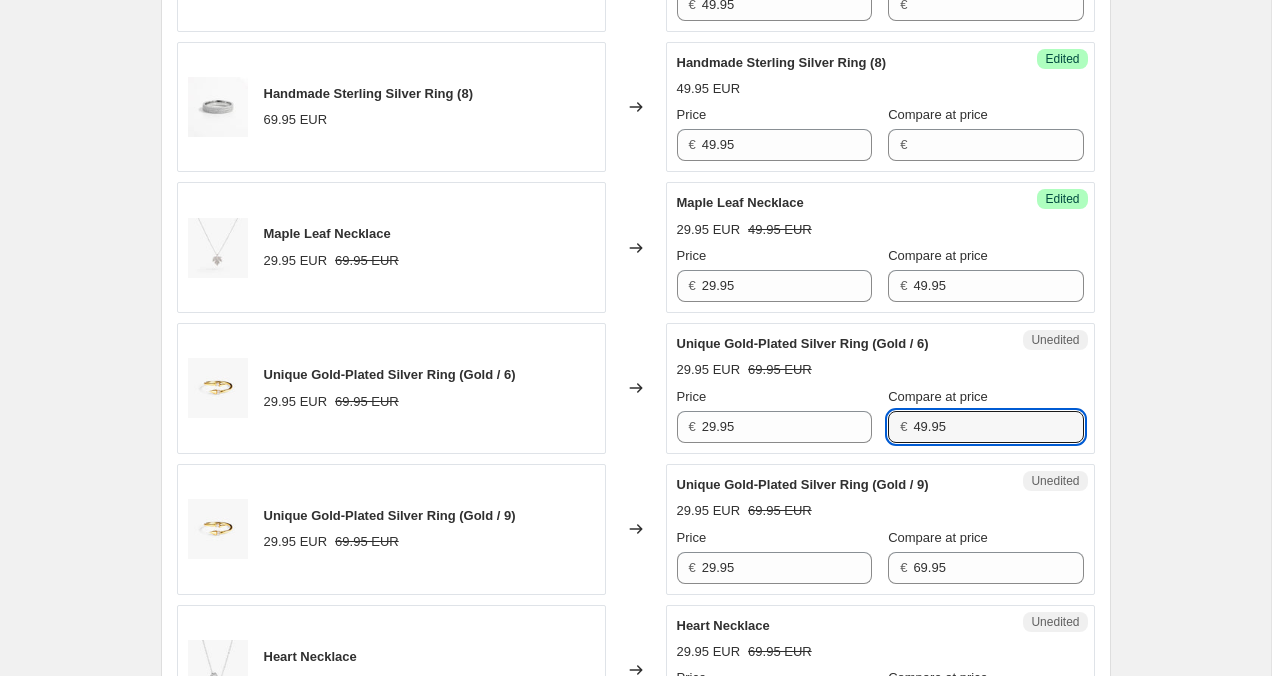 scroll, scrollTop: 1459, scrollLeft: 0, axis: vertical 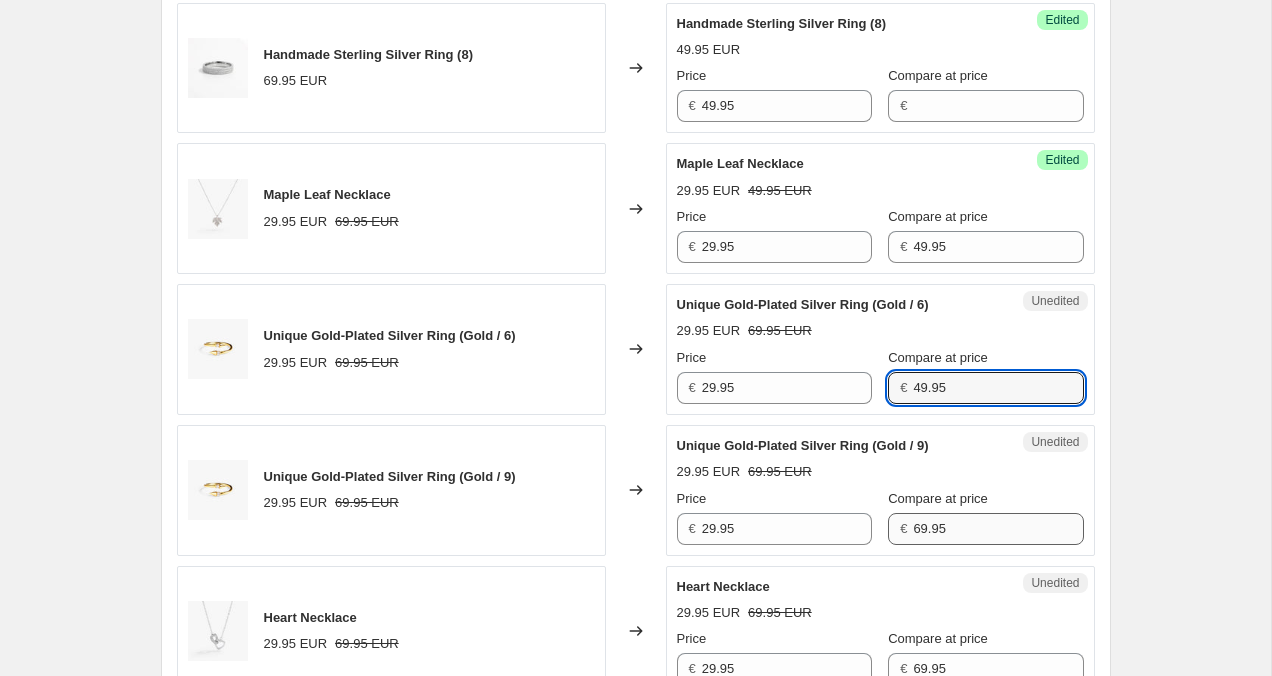 type on "49.95" 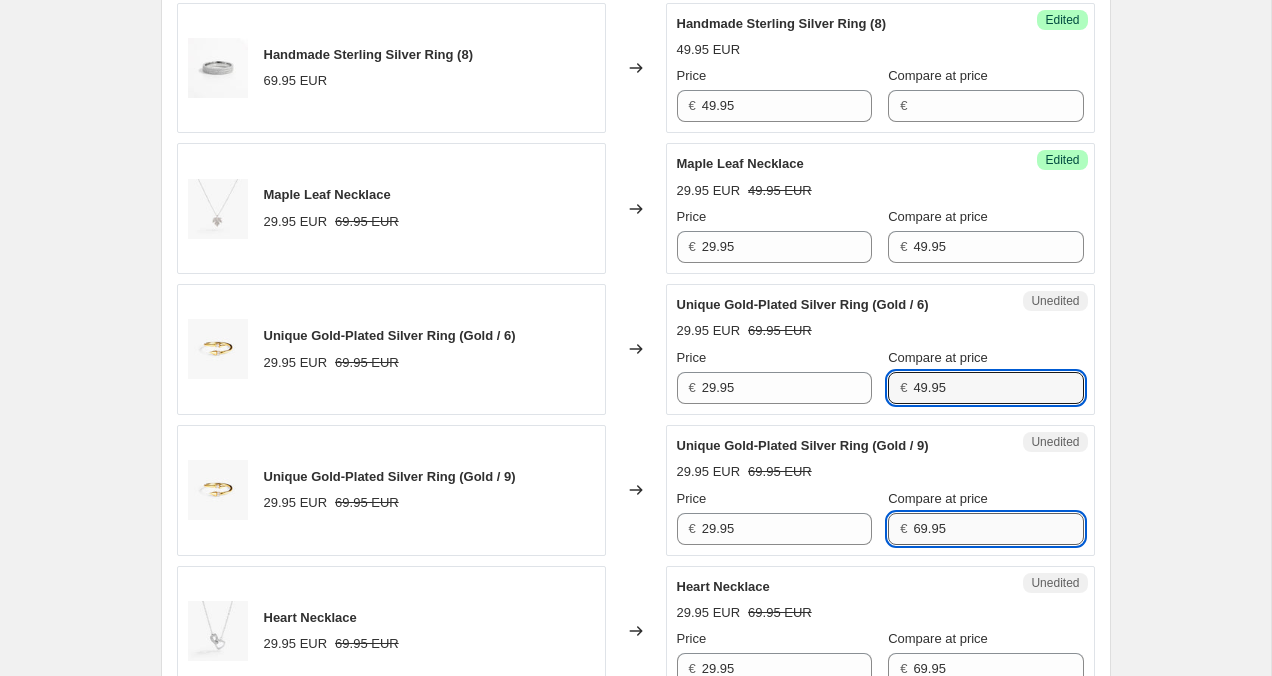 click on "69.95" at bounding box center (998, 529) 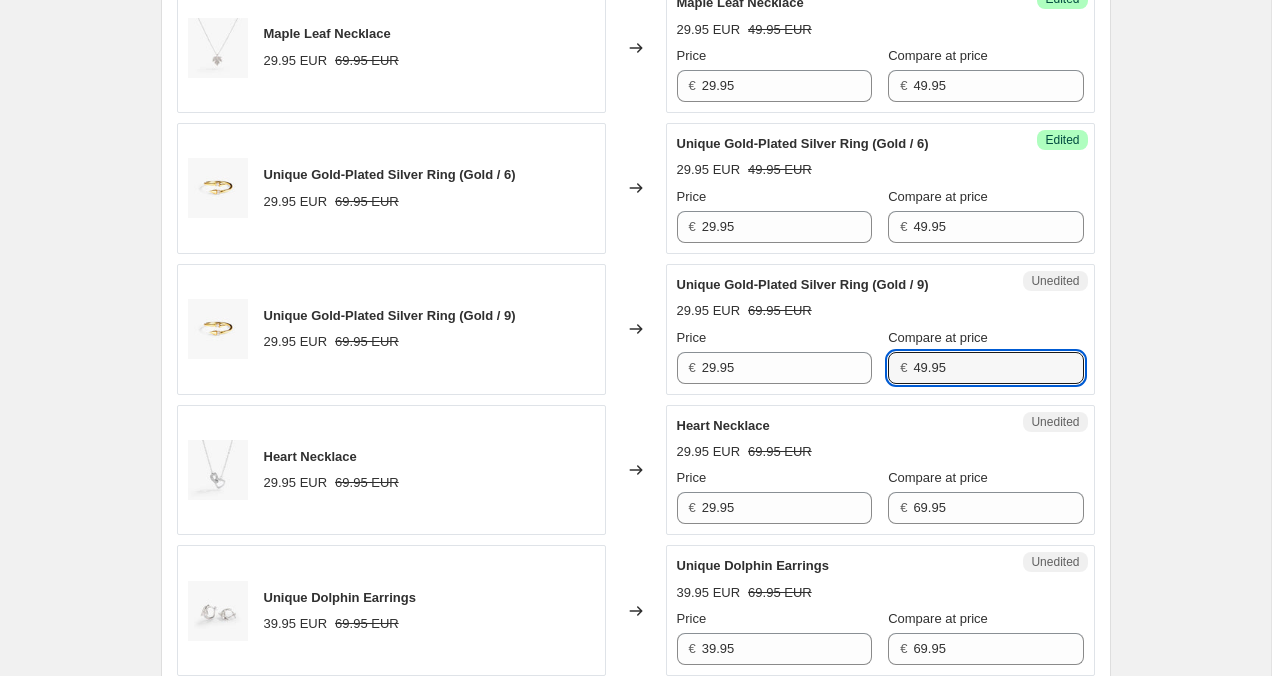 scroll, scrollTop: 1622, scrollLeft: 0, axis: vertical 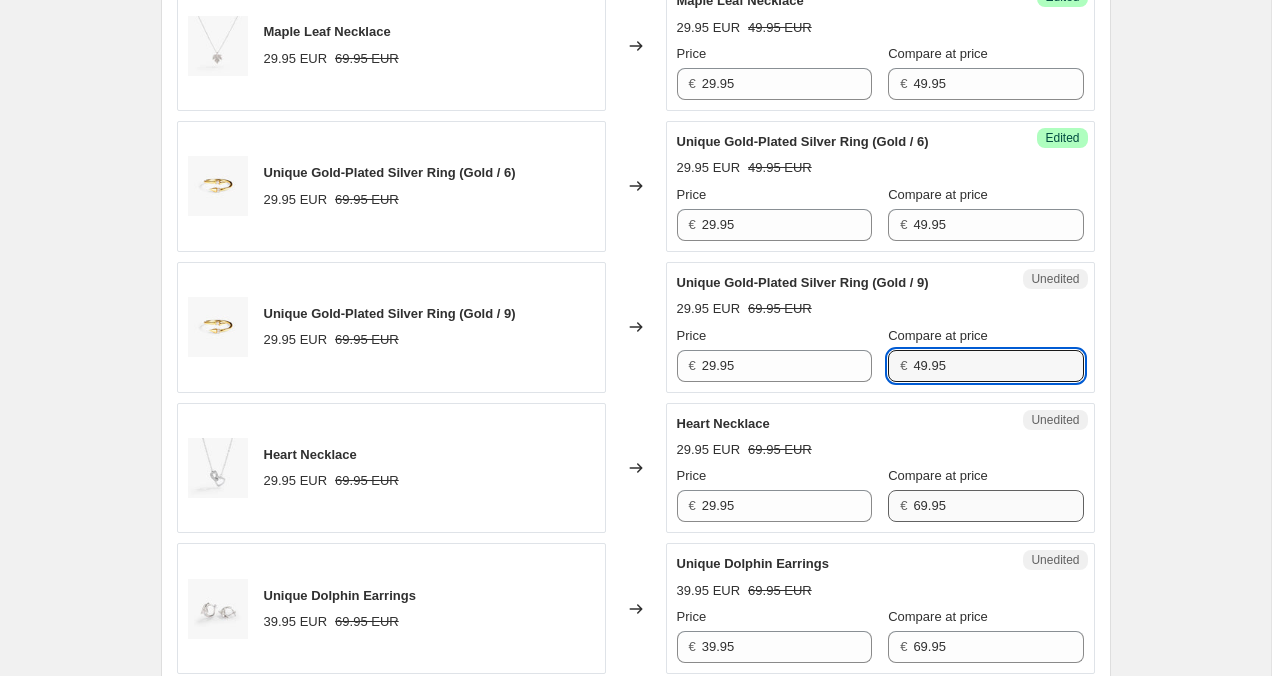 type on "49.95" 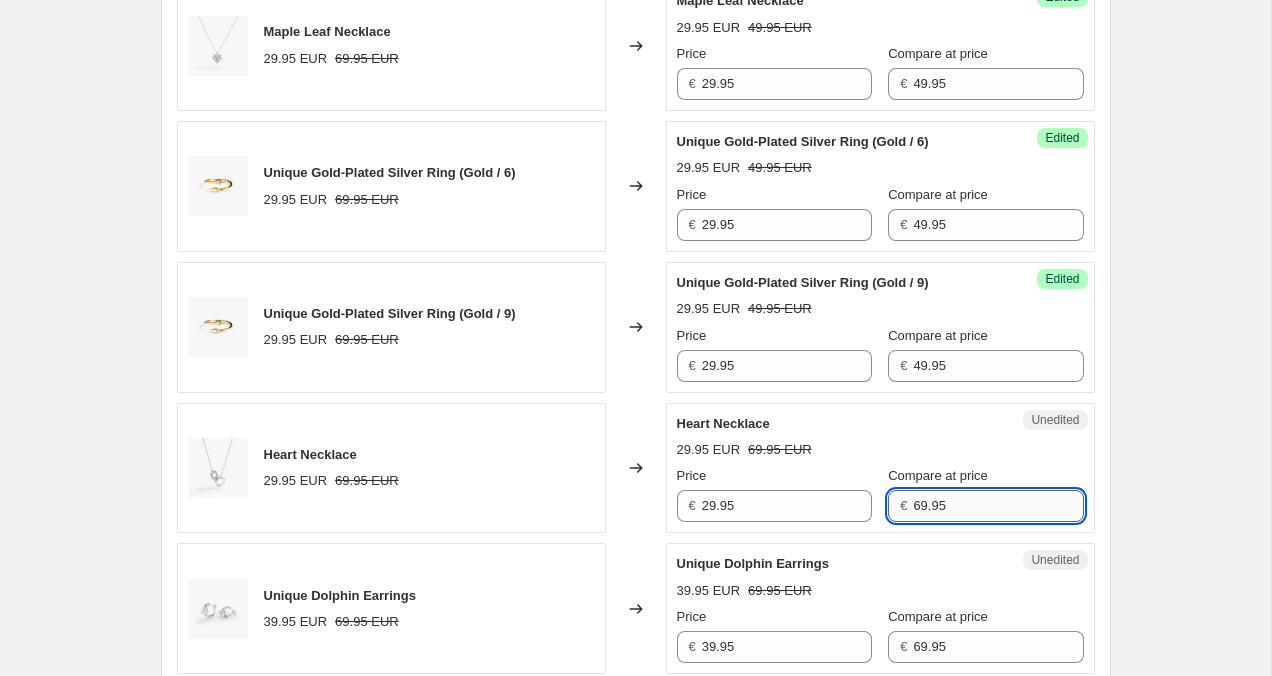click on "69.95" at bounding box center (998, 506) 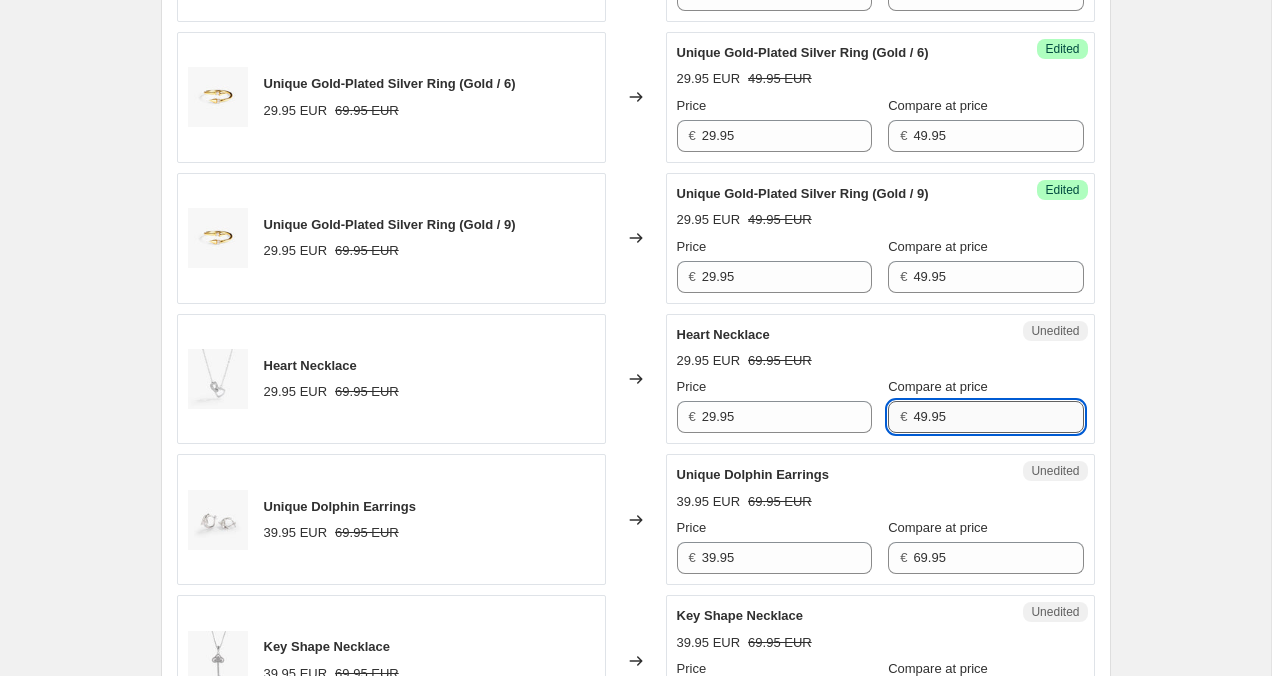 scroll, scrollTop: 1719, scrollLeft: 0, axis: vertical 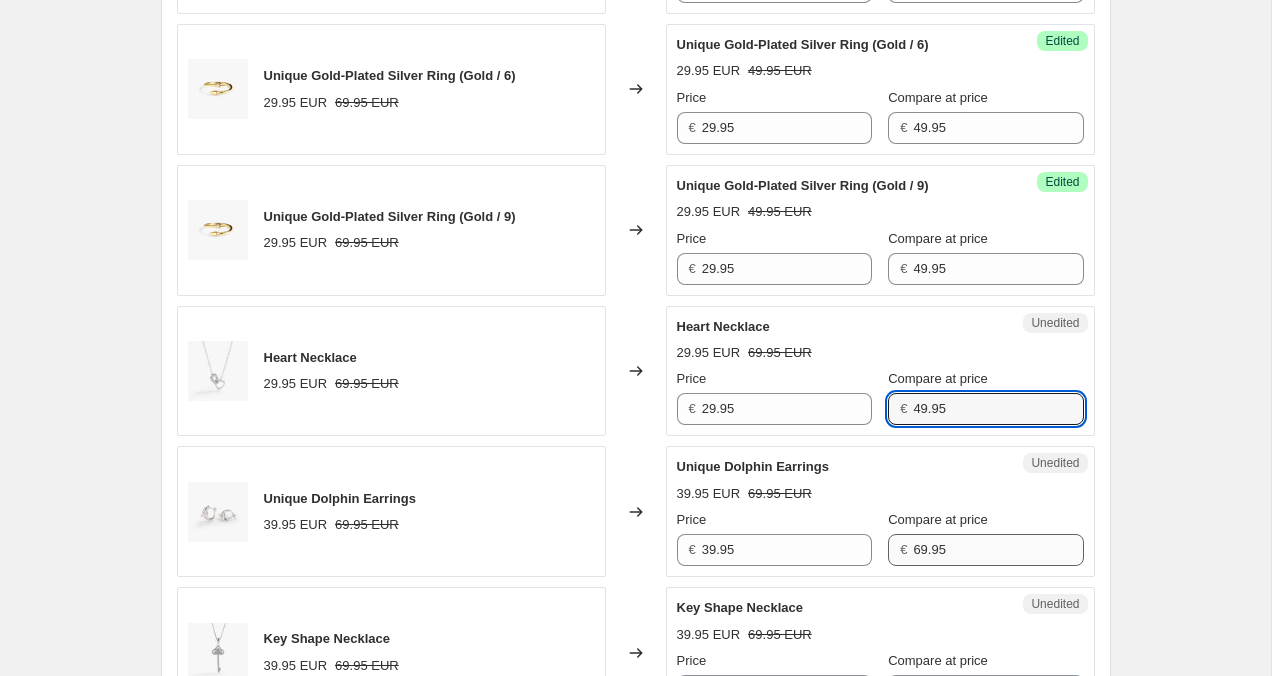 type on "49.95" 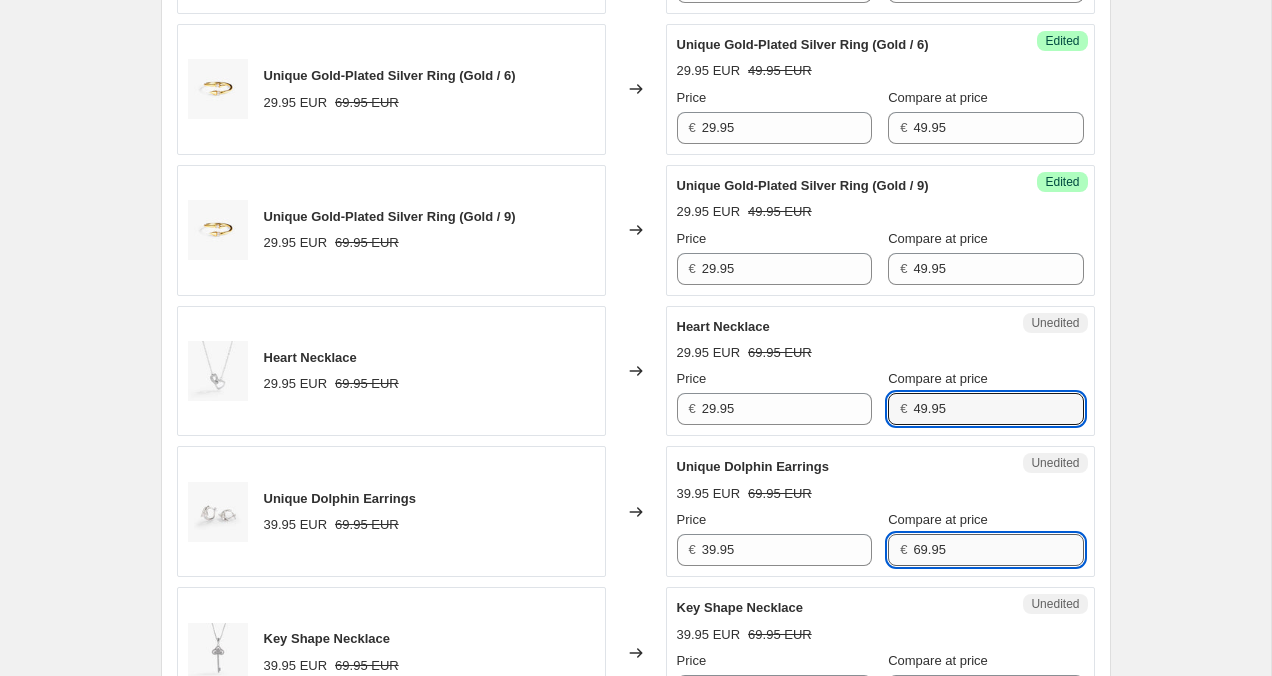 click on "69.95" at bounding box center [998, 550] 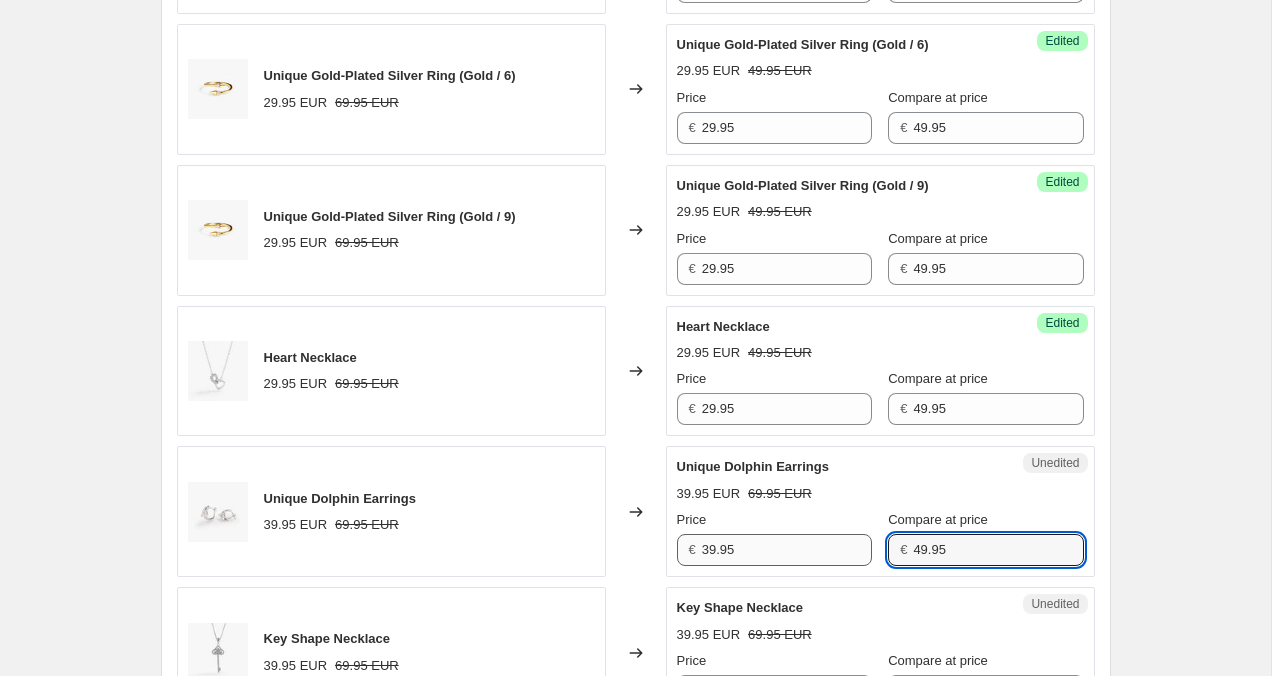 type on "49.95" 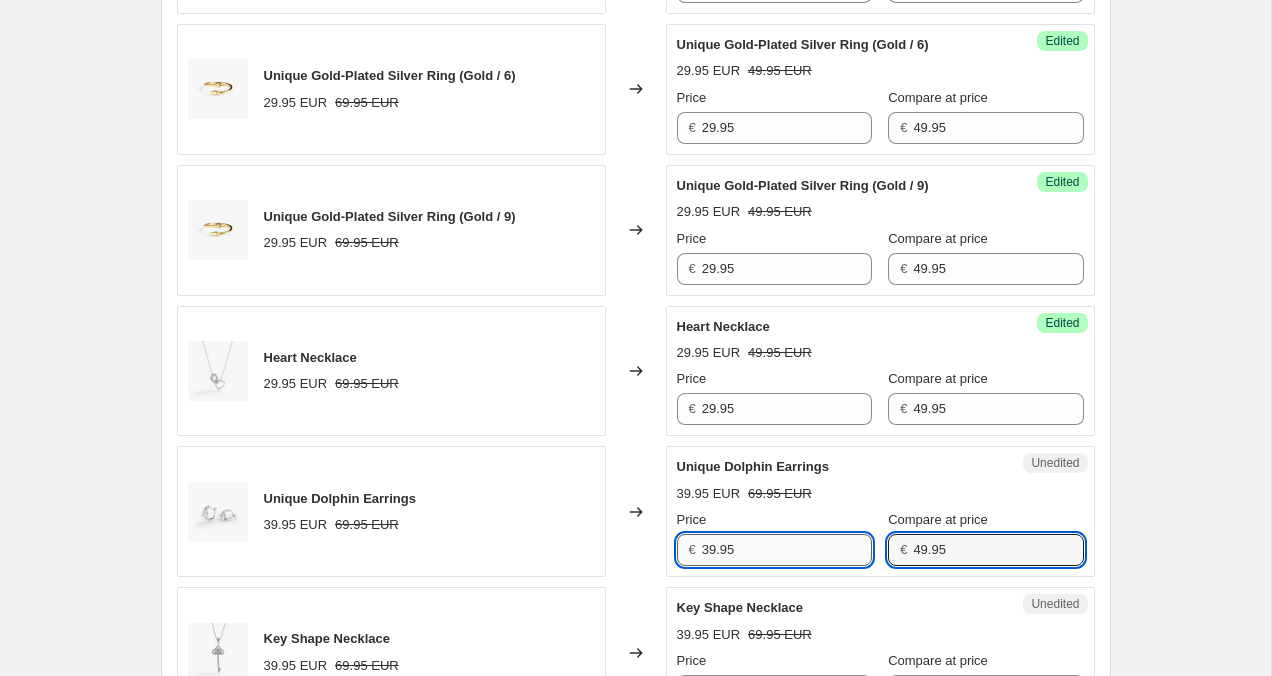 click on "39.95" at bounding box center (787, 550) 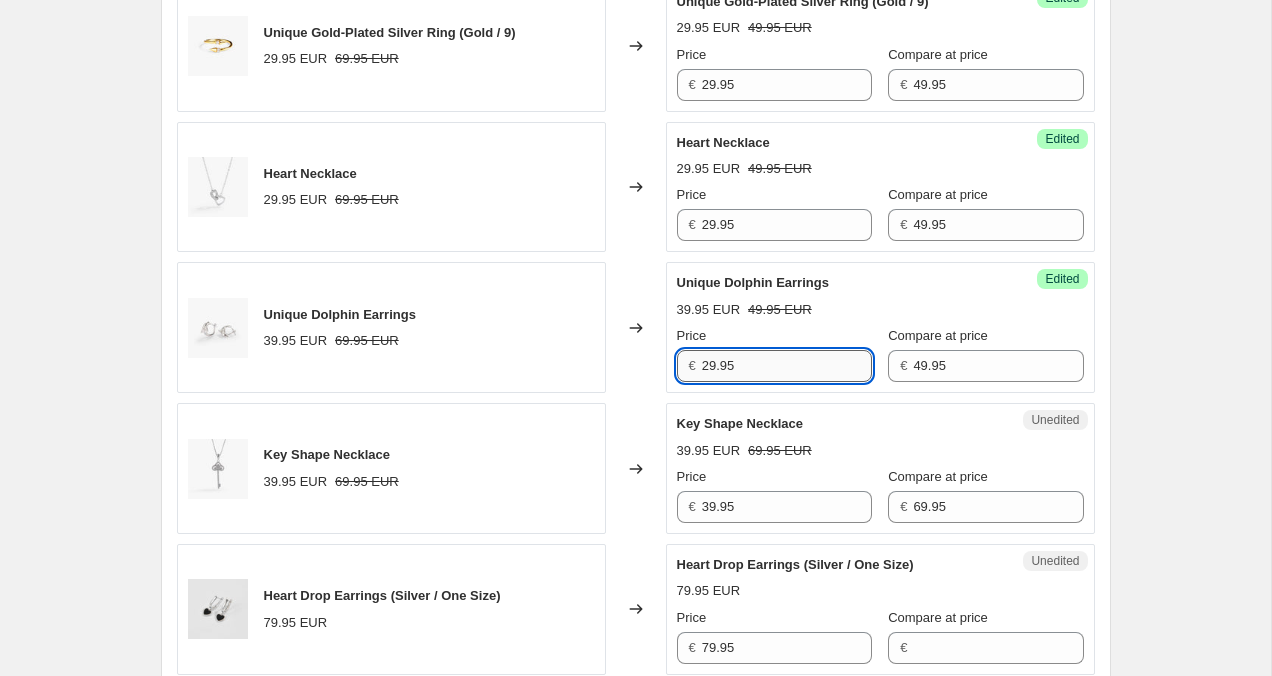 scroll, scrollTop: 1905, scrollLeft: 0, axis: vertical 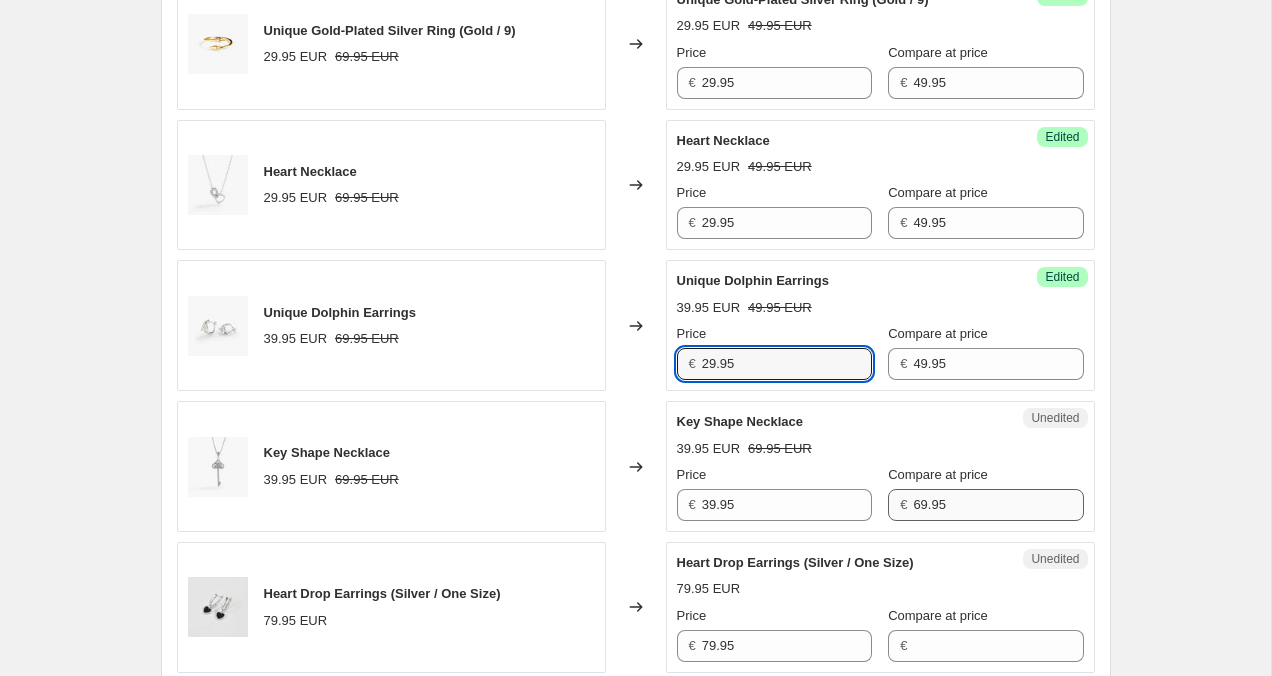 type on "29.95" 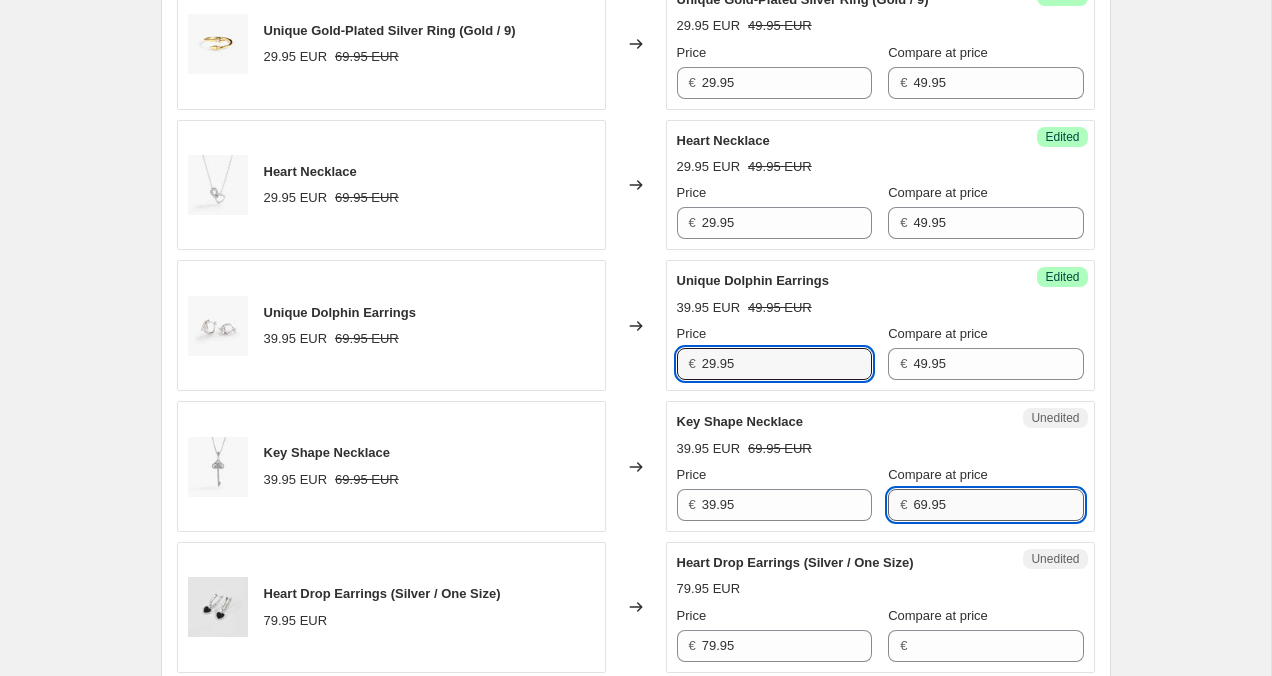 click on "69.95" at bounding box center (998, 505) 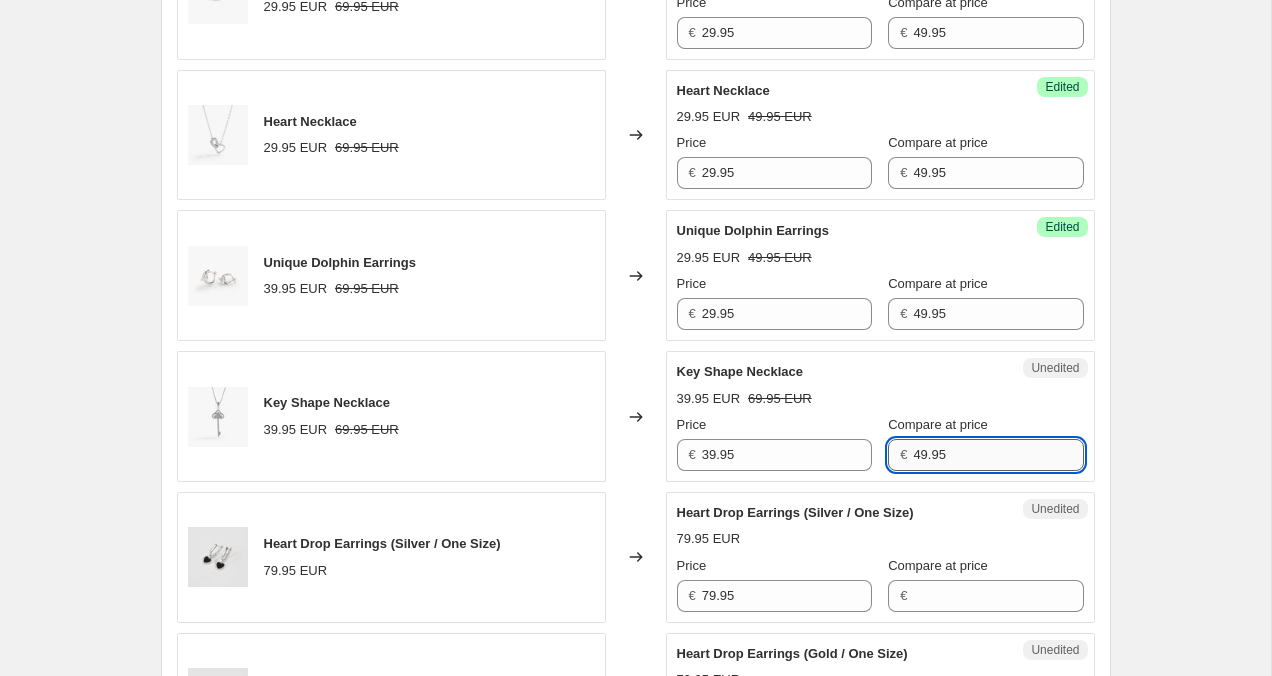 scroll, scrollTop: 1963, scrollLeft: 0, axis: vertical 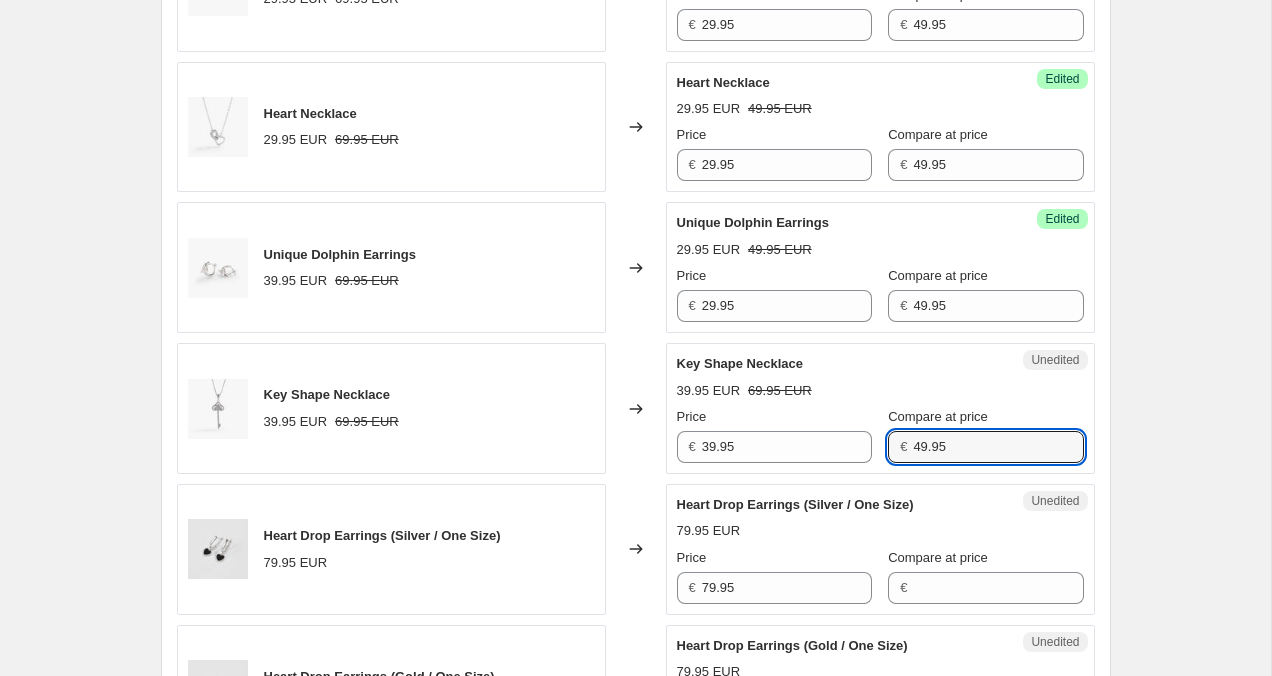 type on "49.95" 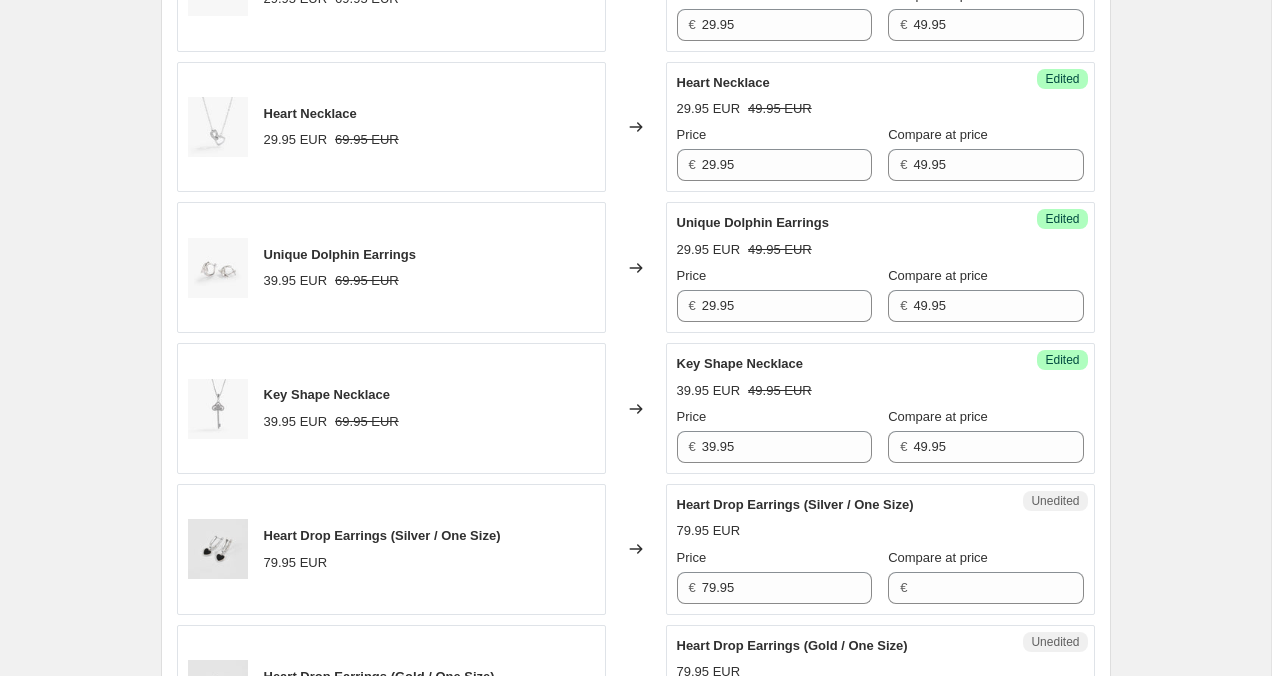 click on "Create new price change job. This page is ready Create new price change job Draft Step 1. Optionally give your price change job a title (eg "March 30% off sale on boots") 31 Jul 2025, 22:04:26 Price change job This title is just for internal use, customers won't see it Step 2. Select how the prices should change Use bulk price change rules Set product prices individually Use CSV upload Select tags to add while price change is active Select tags to remove while price change is active Step 3. Select which products should change in price Select all products, use filters, or select products variants individually All products Filter by product, collection, tag, vendor, product type, variant title, or inventory Select product variants individually Product filters Products must match: all conditions any condition The product The product's collection The product's tag The product's vendor The product's status The variant's title Inventory quantity The product's collection Is equal to Is not equal to Is equal to Price" at bounding box center (635, 187) 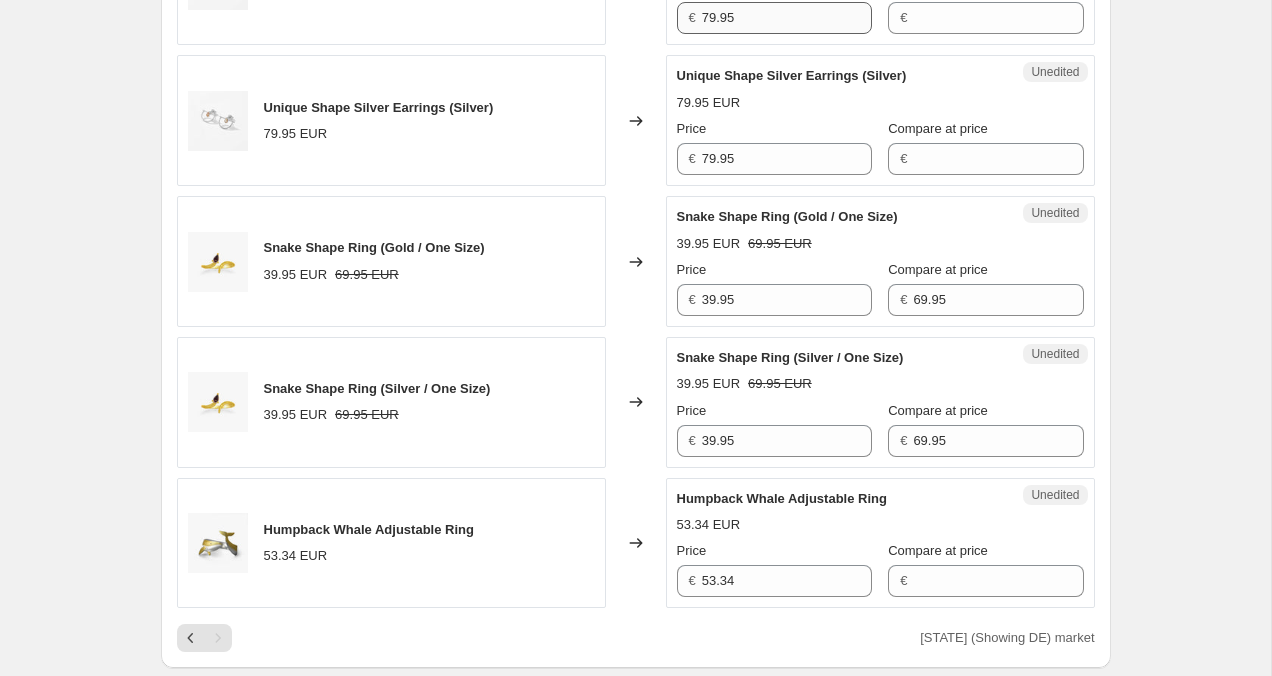 scroll, scrollTop: 2813, scrollLeft: 0, axis: vertical 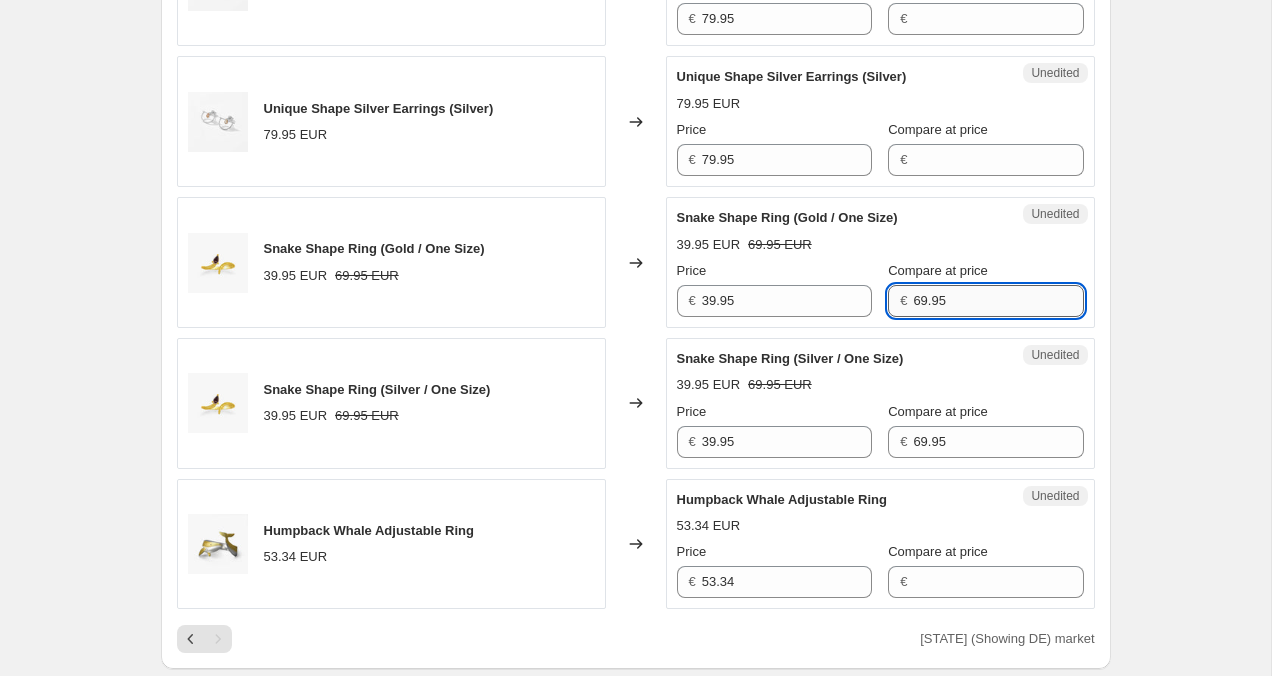 click on "69.95" at bounding box center (998, 301) 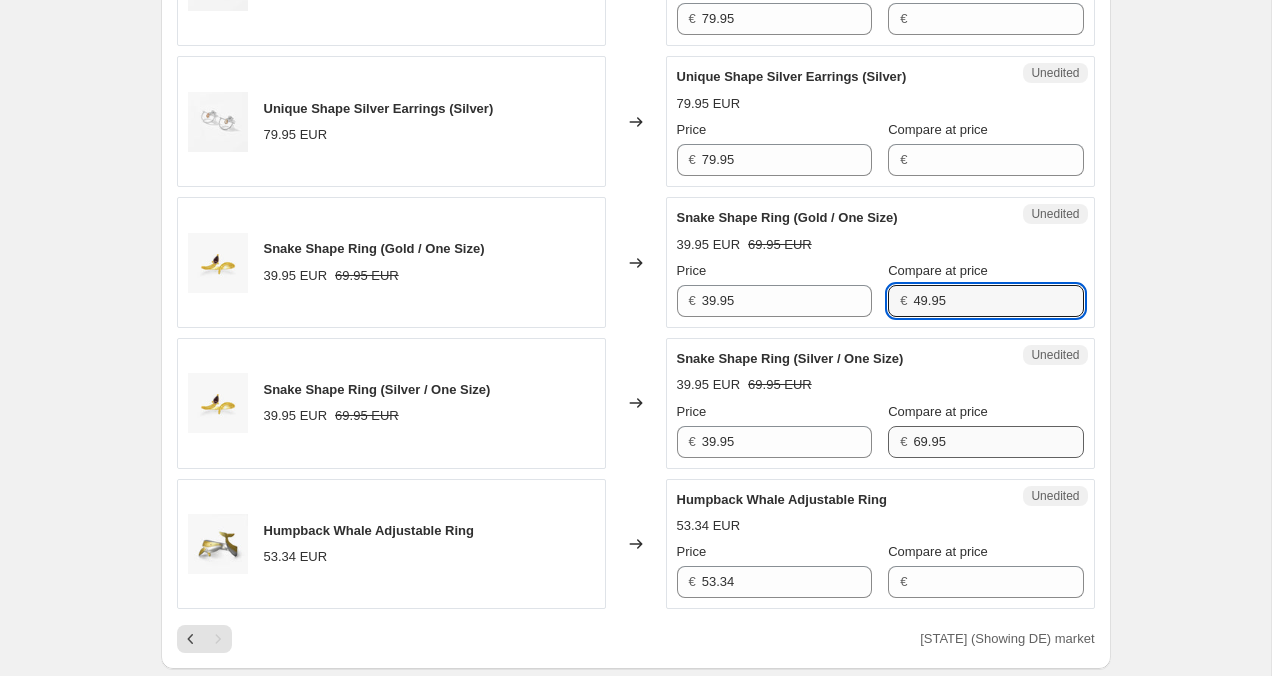 type on "49.95" 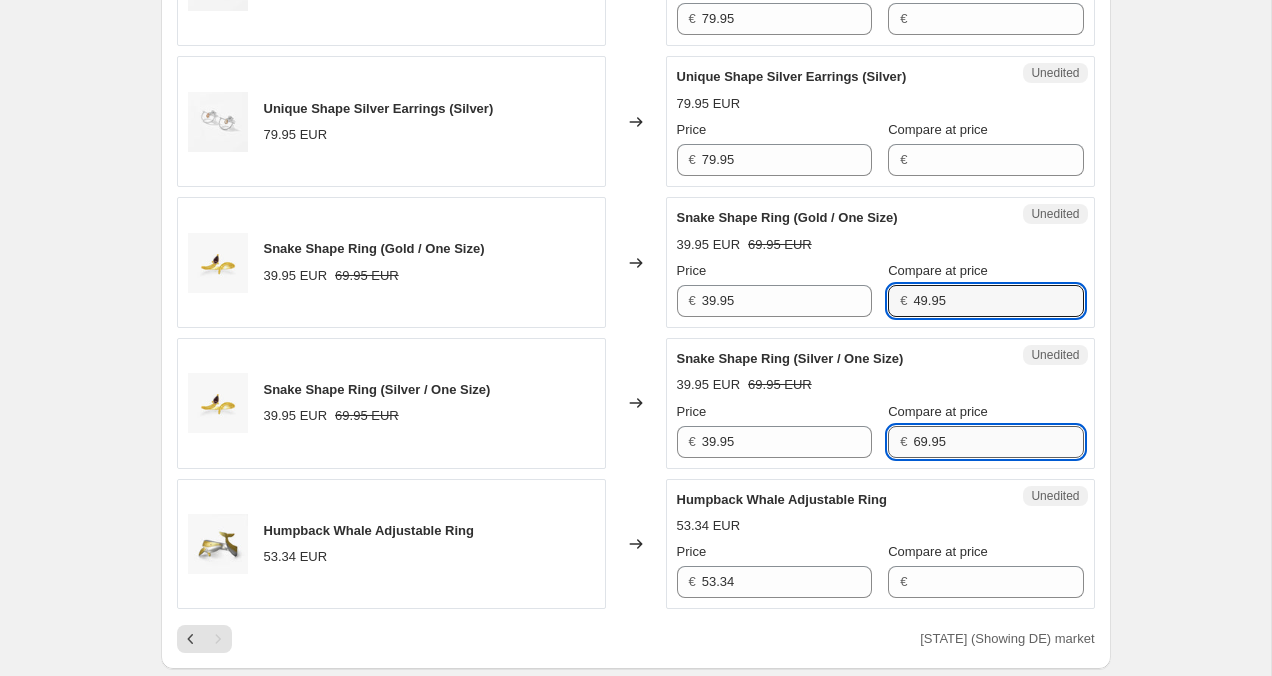 click on "69.95" at bounding box center (998, 442) 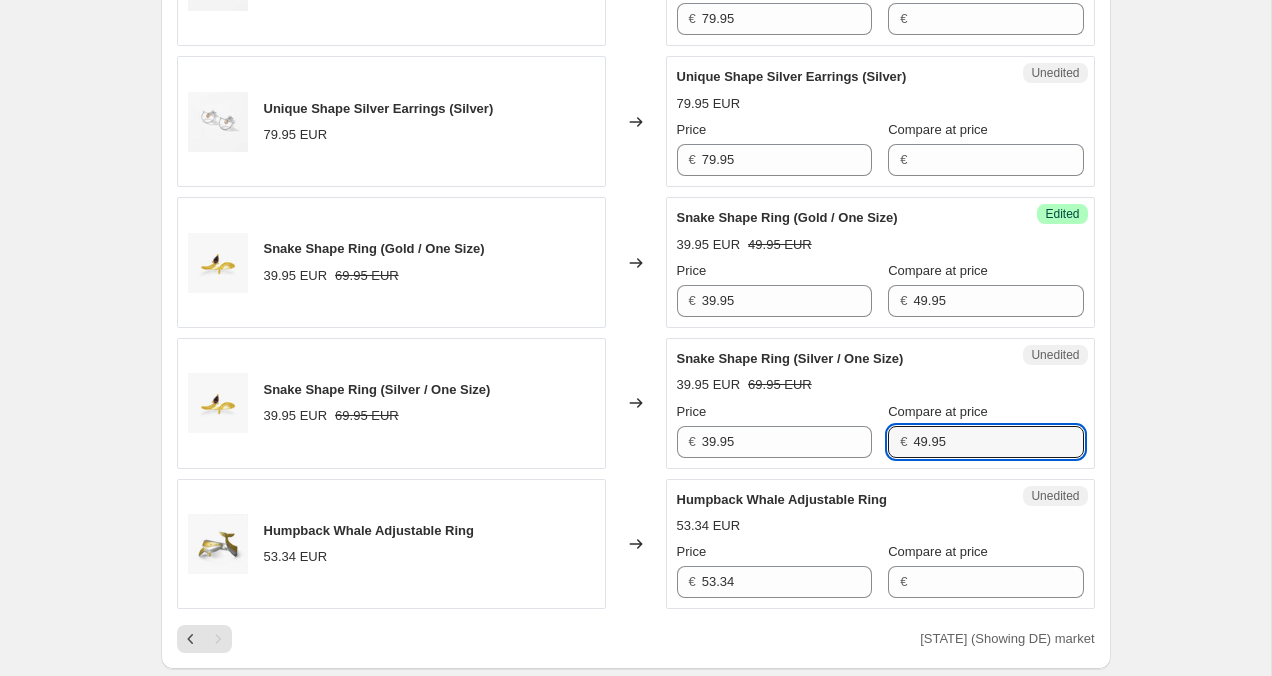 type on "49.95" 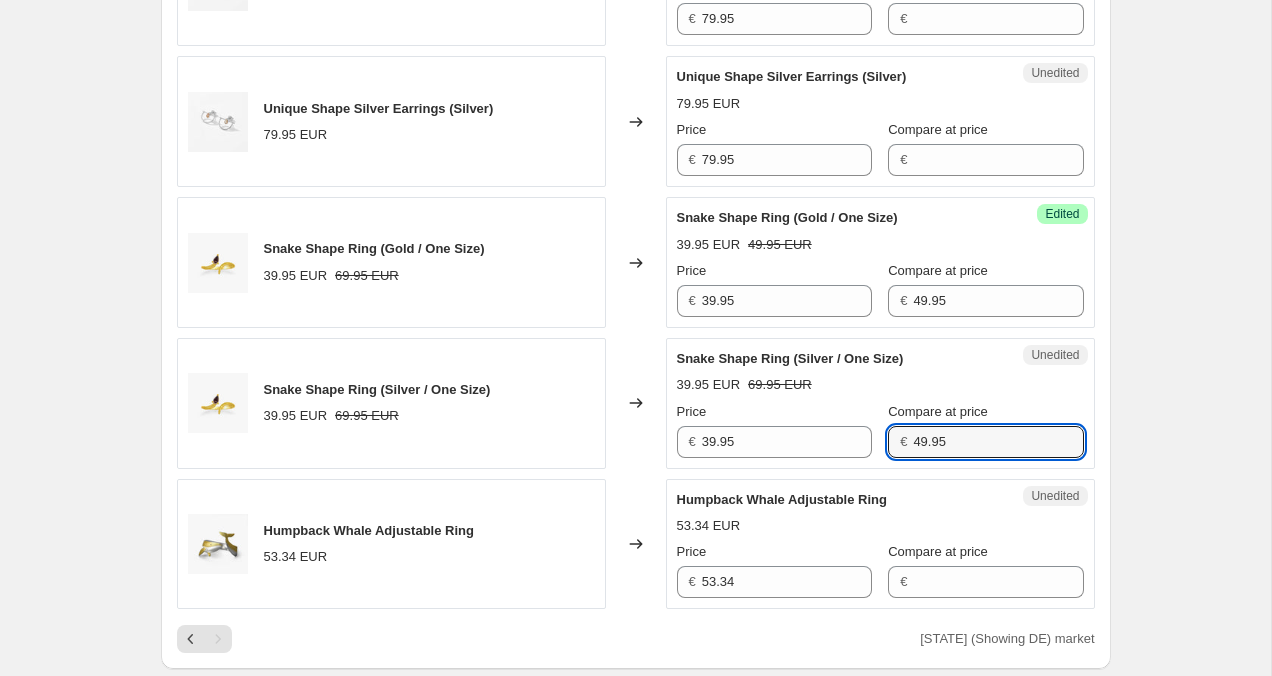 click on "Create new price change job. This page is ready Create new price change job Draft Step 1. Optionally give your price change job a title (eg "March 30% off sale on boots") 31 Jul 2025, 22:04:26 Price change job This title is just for internal use, customers won't see it Step 2. Select how the prices should change Use bulk price change rules Set product prices individually Use CSV upload Select tags to add while price change is active Select tags to remove while price change is active Step 3. Select which products should change in price Select all products, use filters, or select products variants individually All products Filter by product, collection, tag, vendor, product type, variant title, or inventory Select product variants individually Product filters Products must match: all conditions any condition The product The product's collection The product's tag The product's vendor The product's status The variant's title Inventory quantity The product's collection Is equal to Is not equal to Is equal to Price" at bounding box center (635, -663) 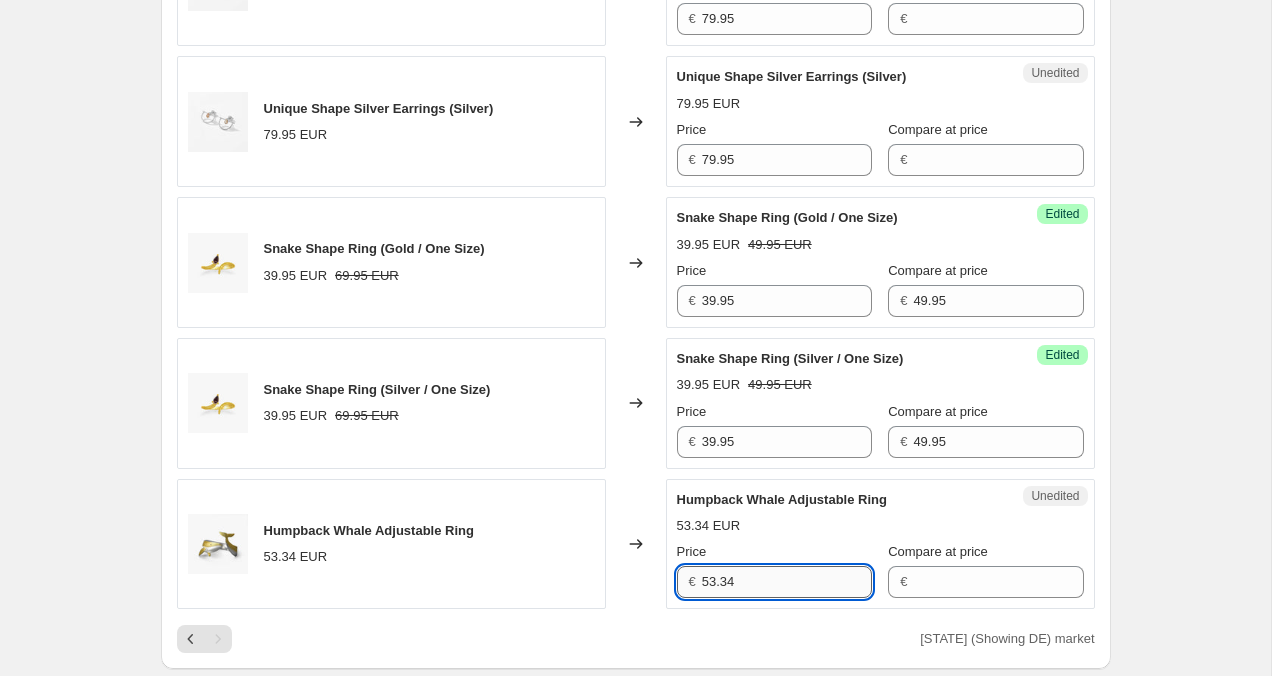 click on "53.34" at bounding box center (787, 582) 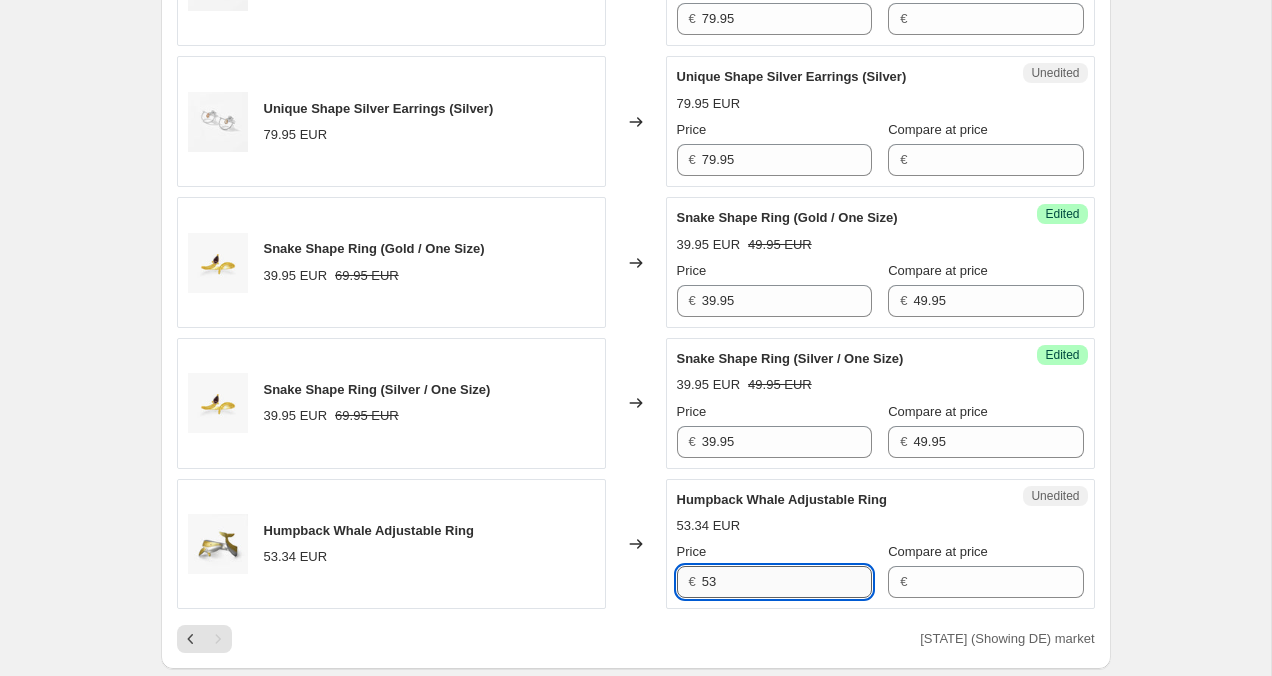 type on "5" 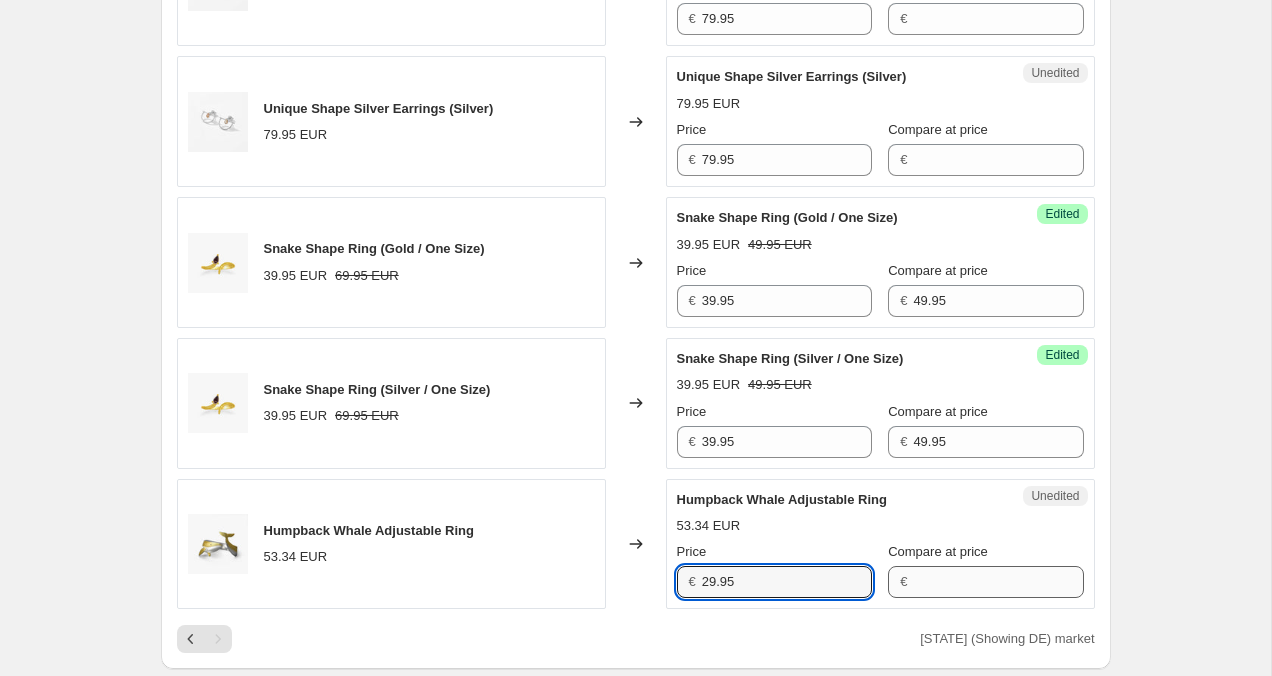type on "29.95" 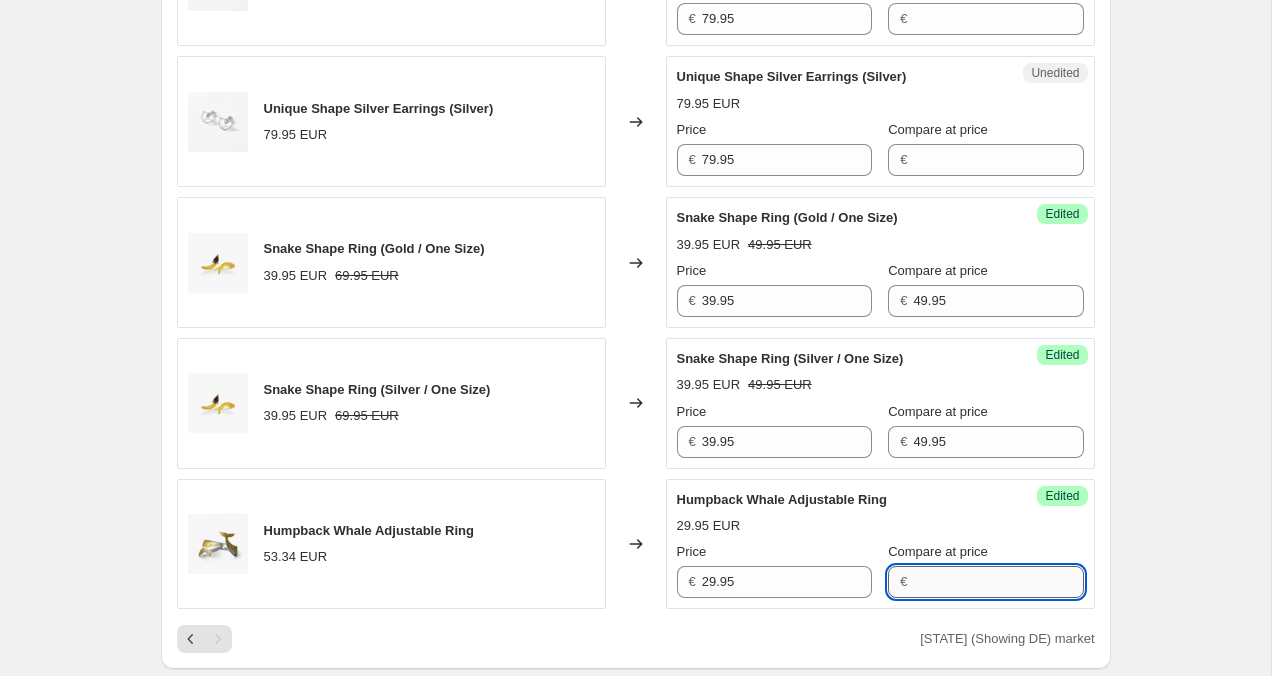 click on "Compare at price" at bounding box center [998, 582] 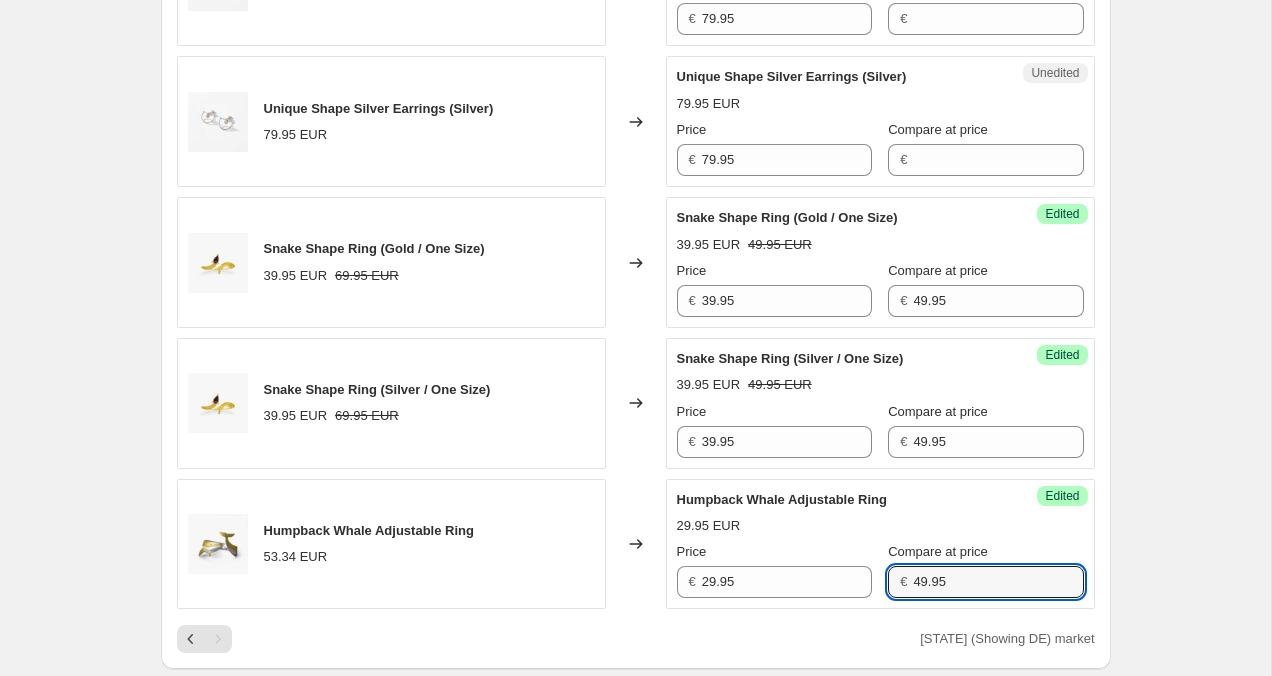 type on "49.95" 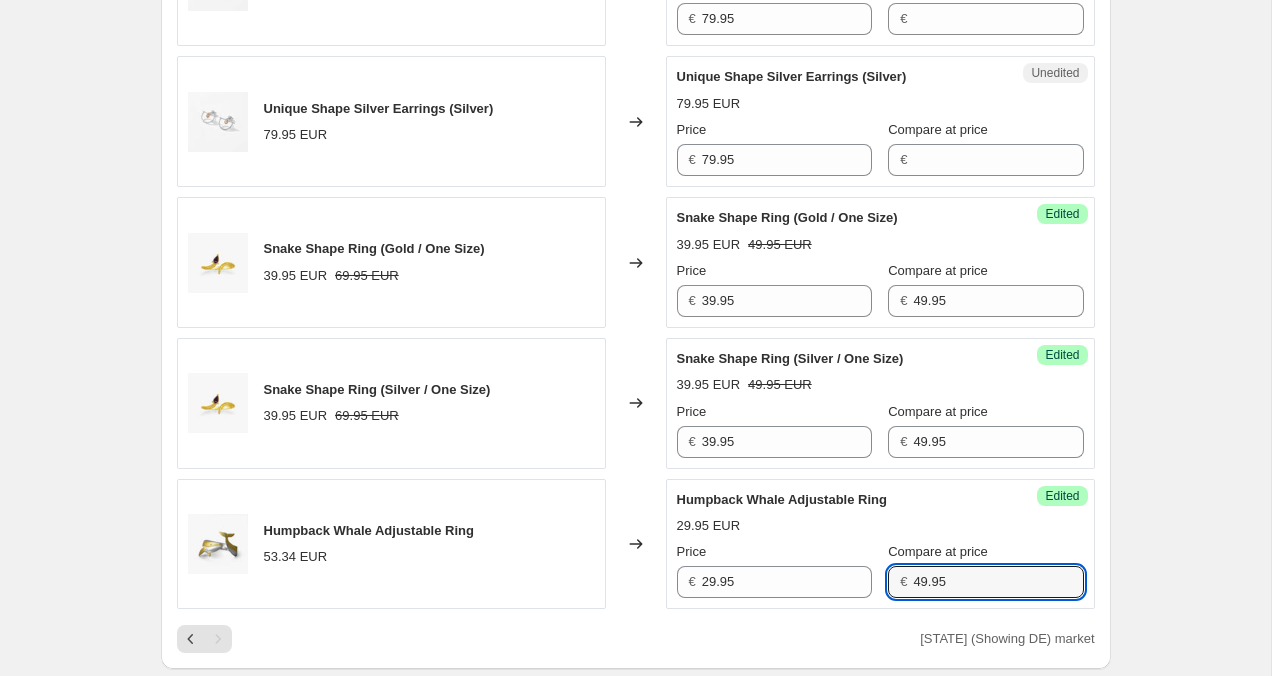click on "Create new price change job. This page is ready Create new price change job Draft Step 1. Optionally give your price change job a title (eg "March 30% off sale on boots") 31 Jul 2025, 22:04:26 Price change job This title is just for internal use, customers won't see it Step 2. Select how the prices should change Use bulk price change rules Set product prices individually Use CSV upload Select tags to add while price change is active Select tags to remove while price change is active Step 3. Select which products should change in price Select all products, use filters, or select products variants individually All products Filter by product, collection, tag, vendor, product type, variant title, or inventory Select product variants individually Product filters Products must match: all conditions any condition The product The product's collection The product's tag The product's vendor The product's status The variant's title Inventory quantity The product's collection Is equal to Is not equal to Is equal to Price" at bounding box center [635, -663] 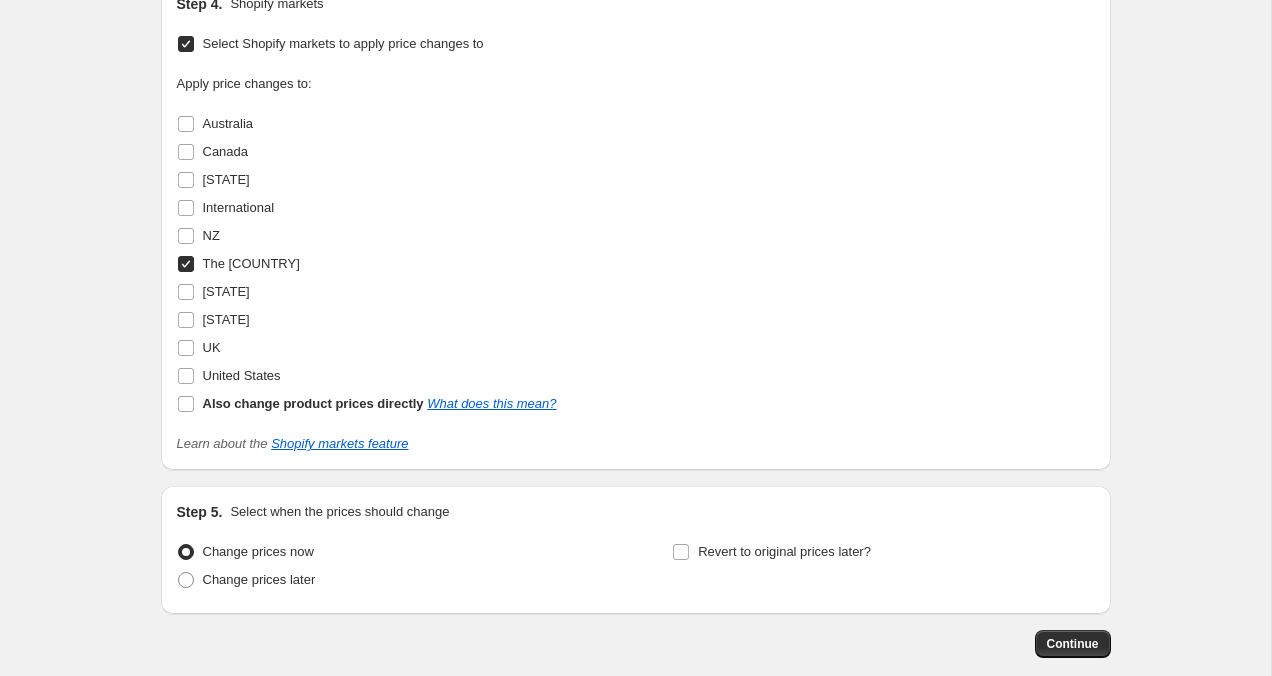 scroll, scrollTop: 3624, scrollLeft: 0, axis: vertical 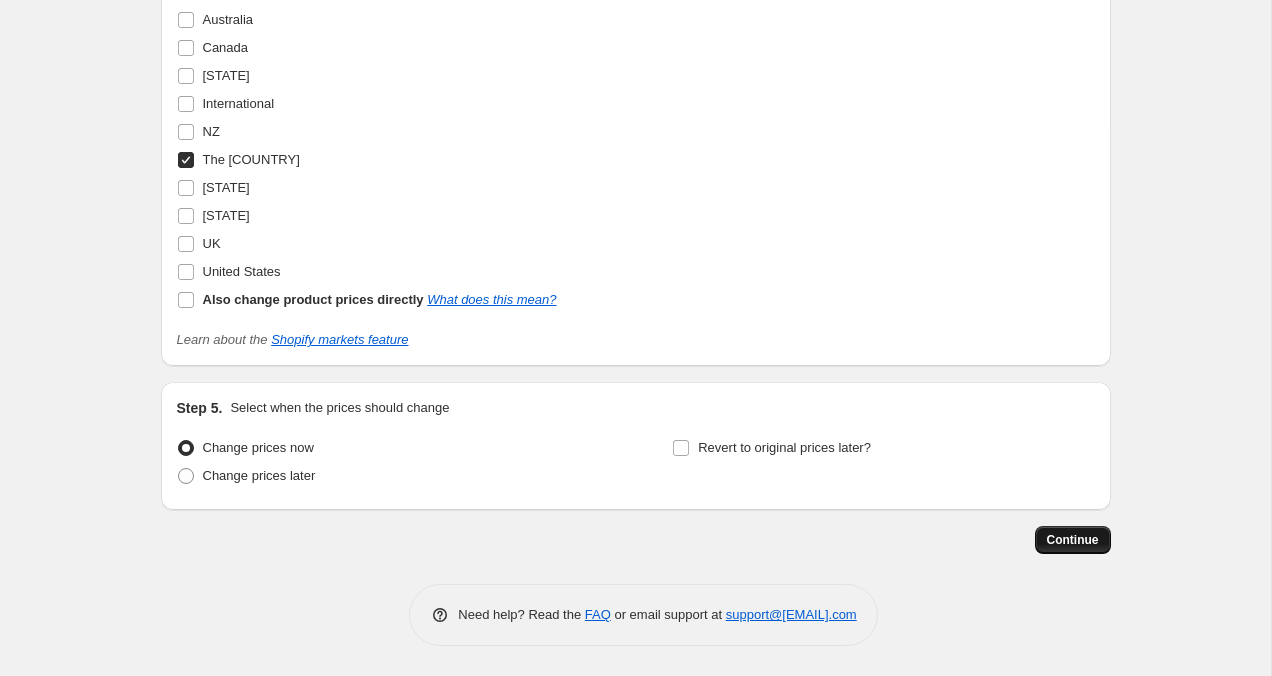 click on "Continue" at bounding box center [1073, 540] 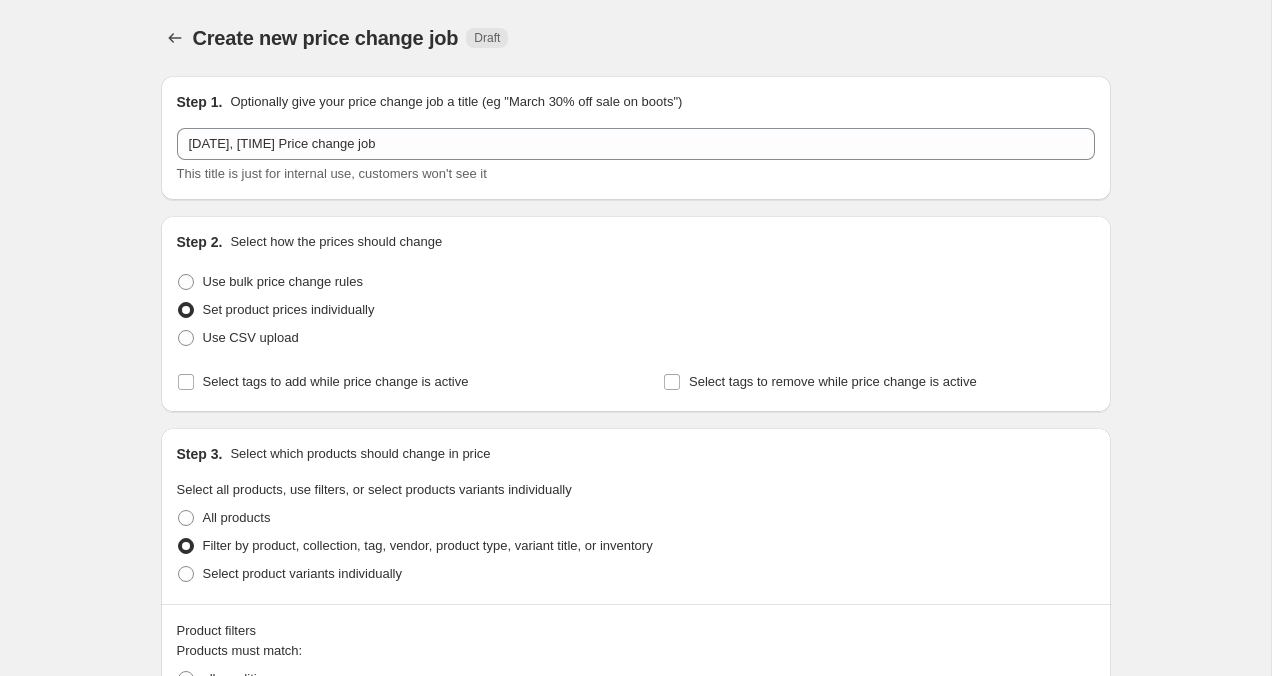 scroll, scrollTop: 3624, scrollLeft: 0, axis: vertical 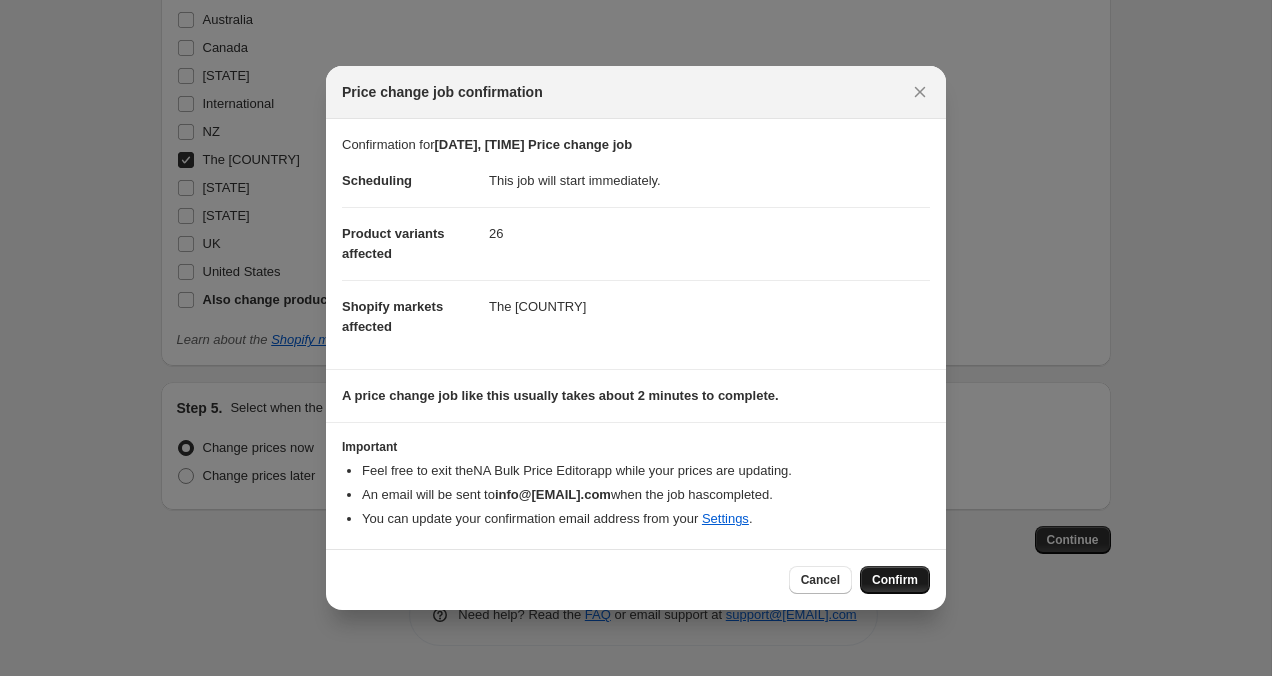 click on "Confirm" at bounding box center [895, 580] 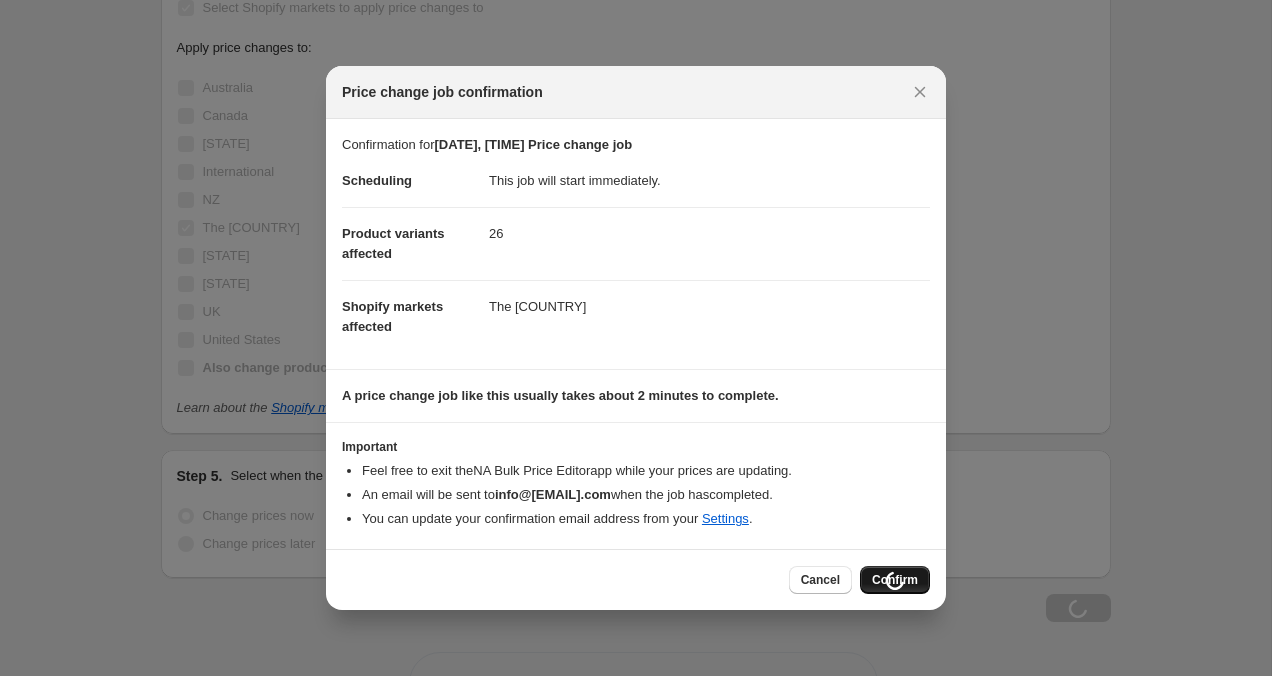 scroll, scrollTop: 3692, scrollLeft: 0, axis: vertical 